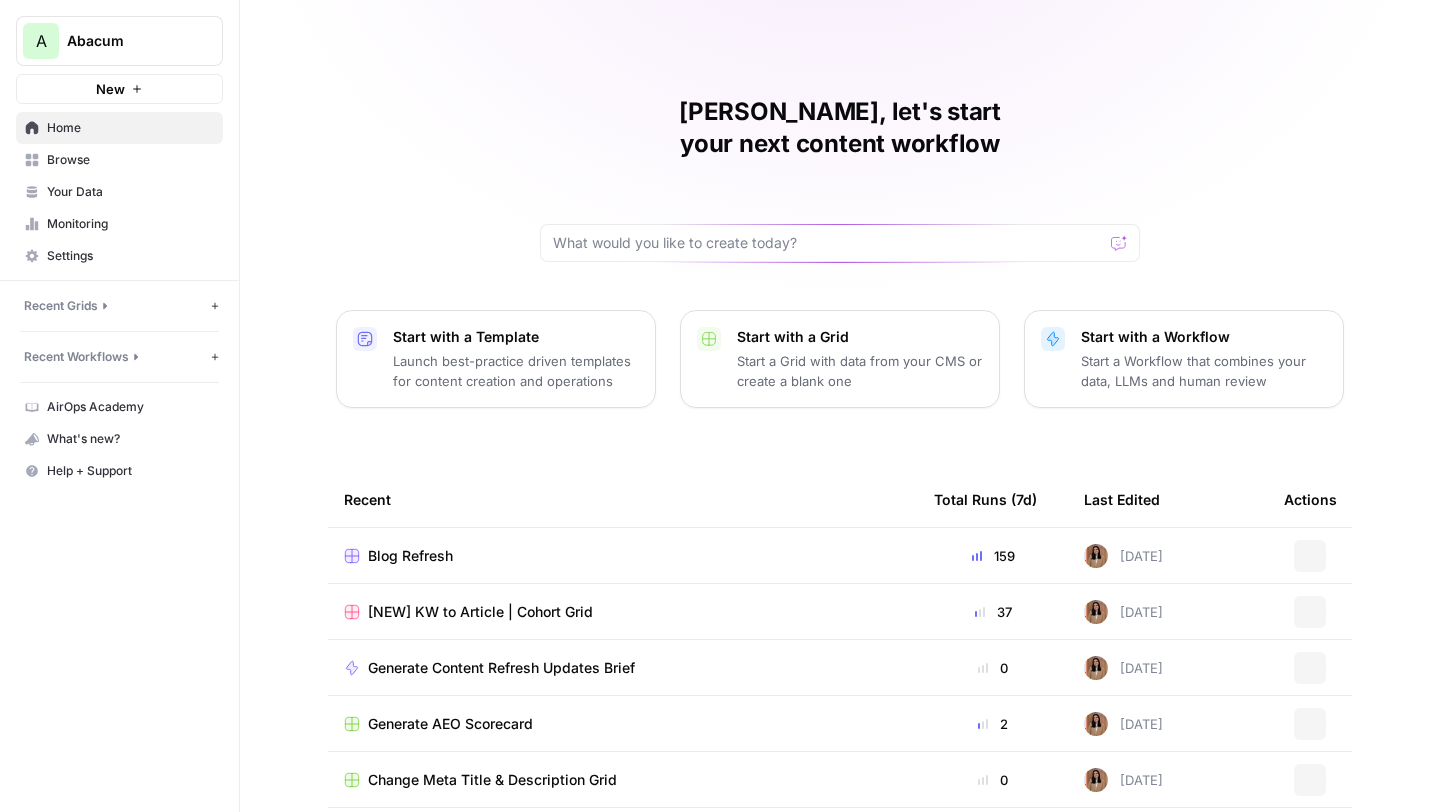 scroll, scrollTop: 0, scrollLeft: 0, axis: both 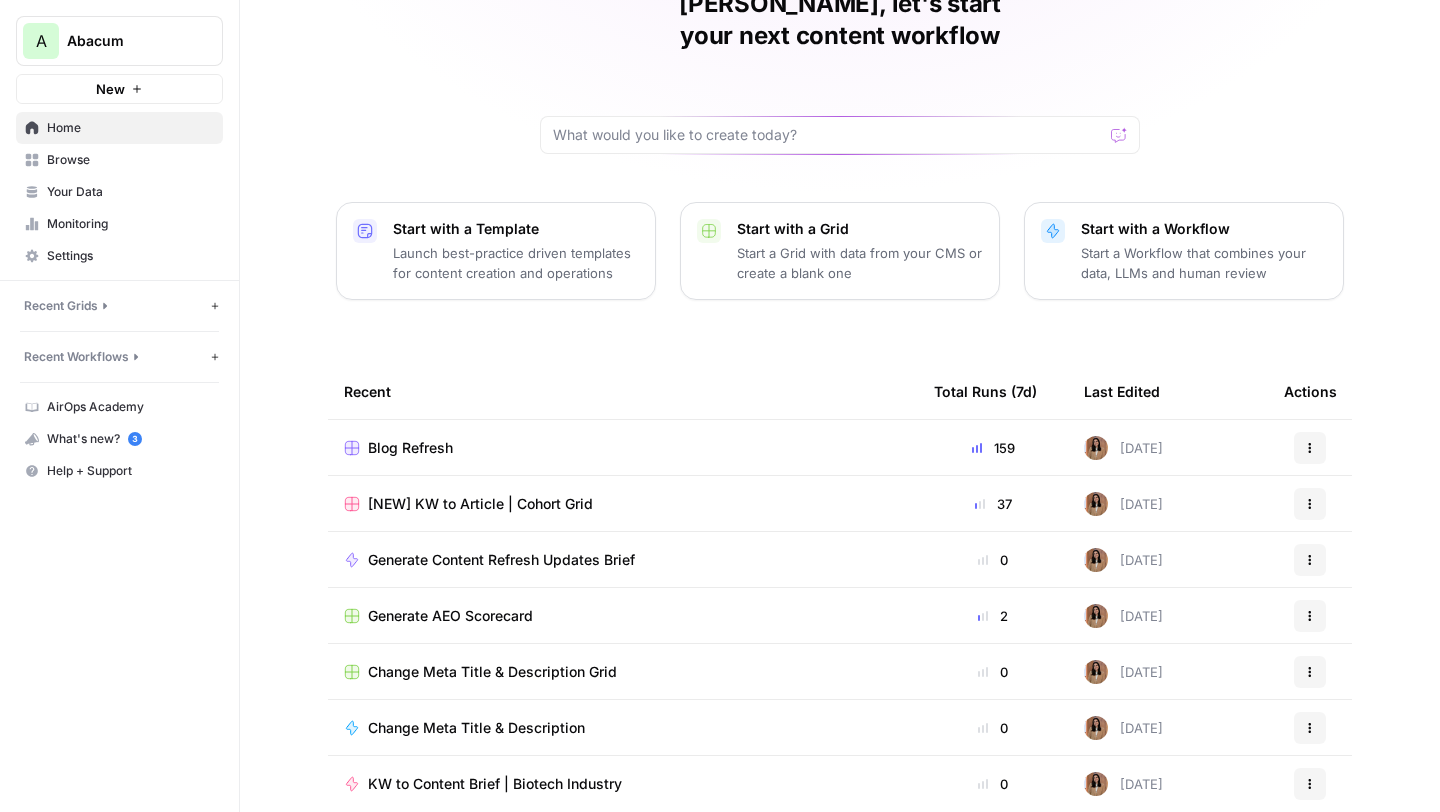 click on "Change Meta Title & Description Grid" at bounding box center (492, 672) 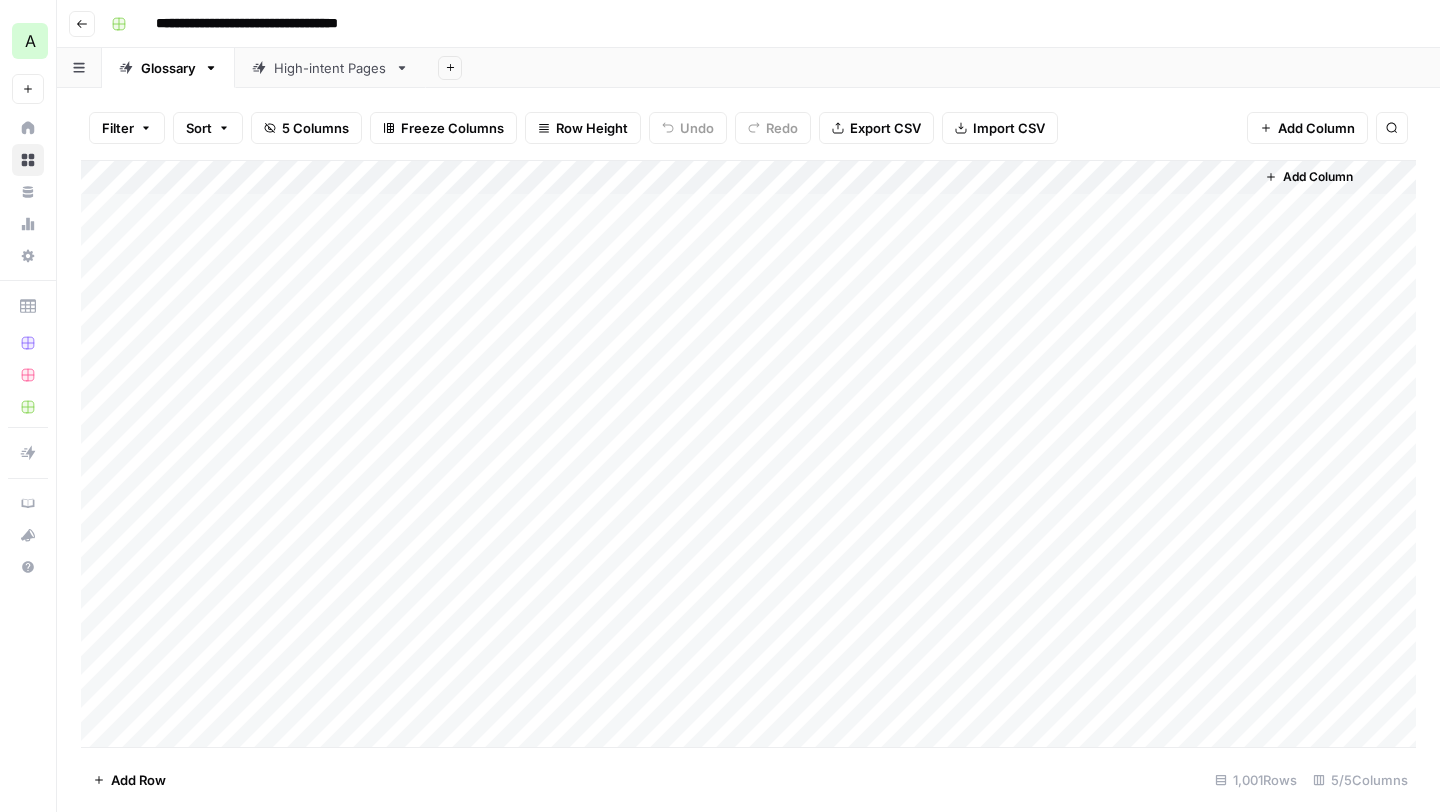 click on "High-intent Pages" at bounding box center [330, 68] 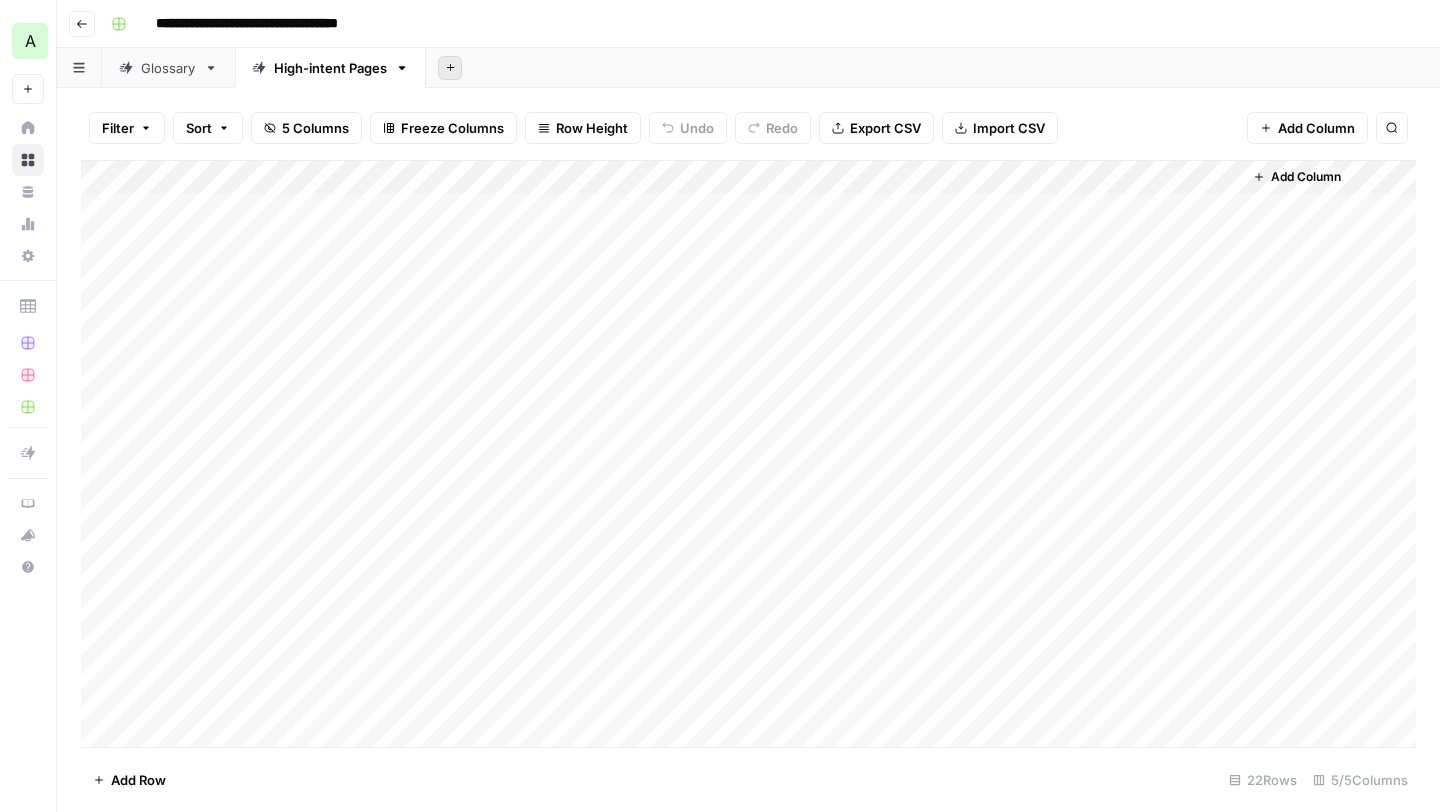 click 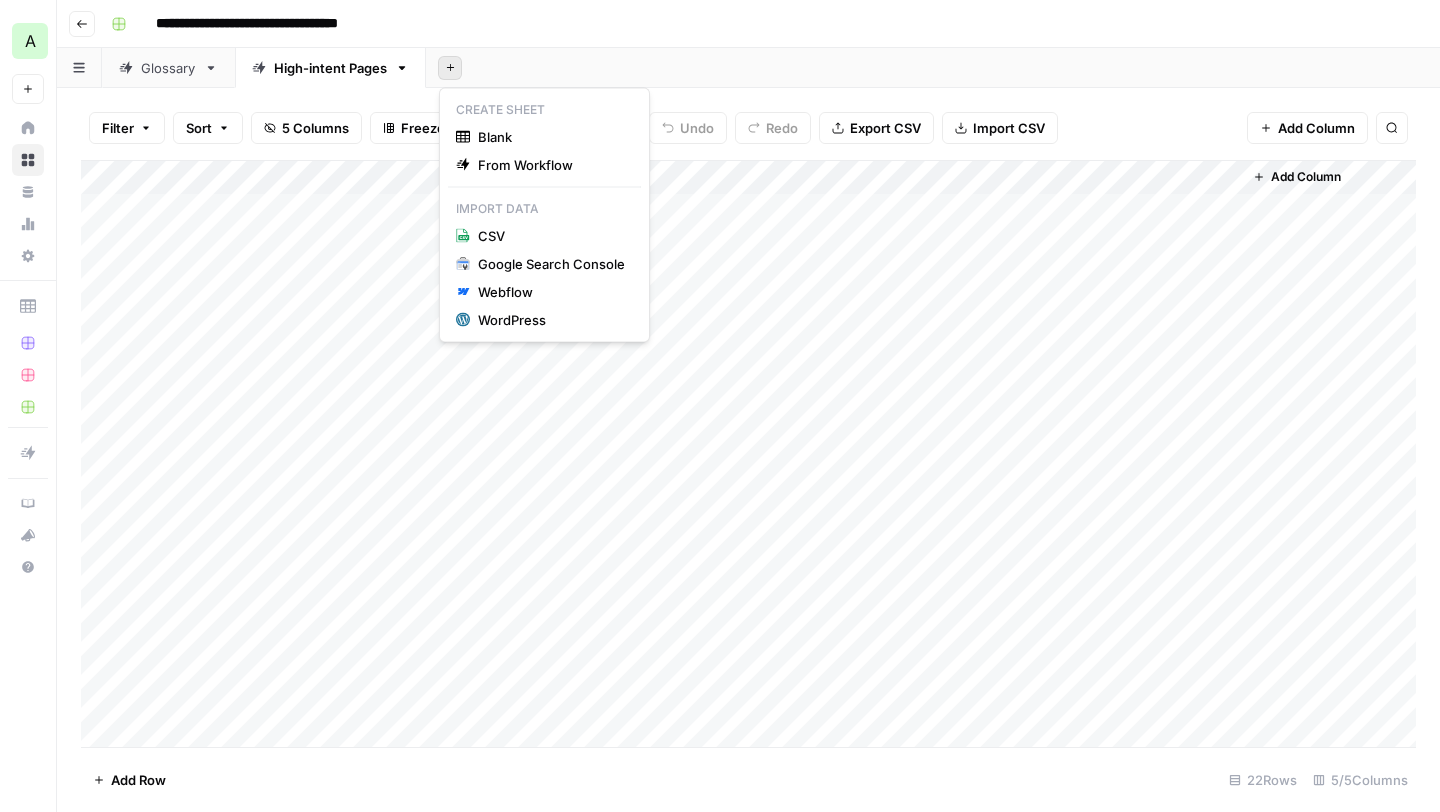 click on "Add Sheet" at bounding box center (933, 68) 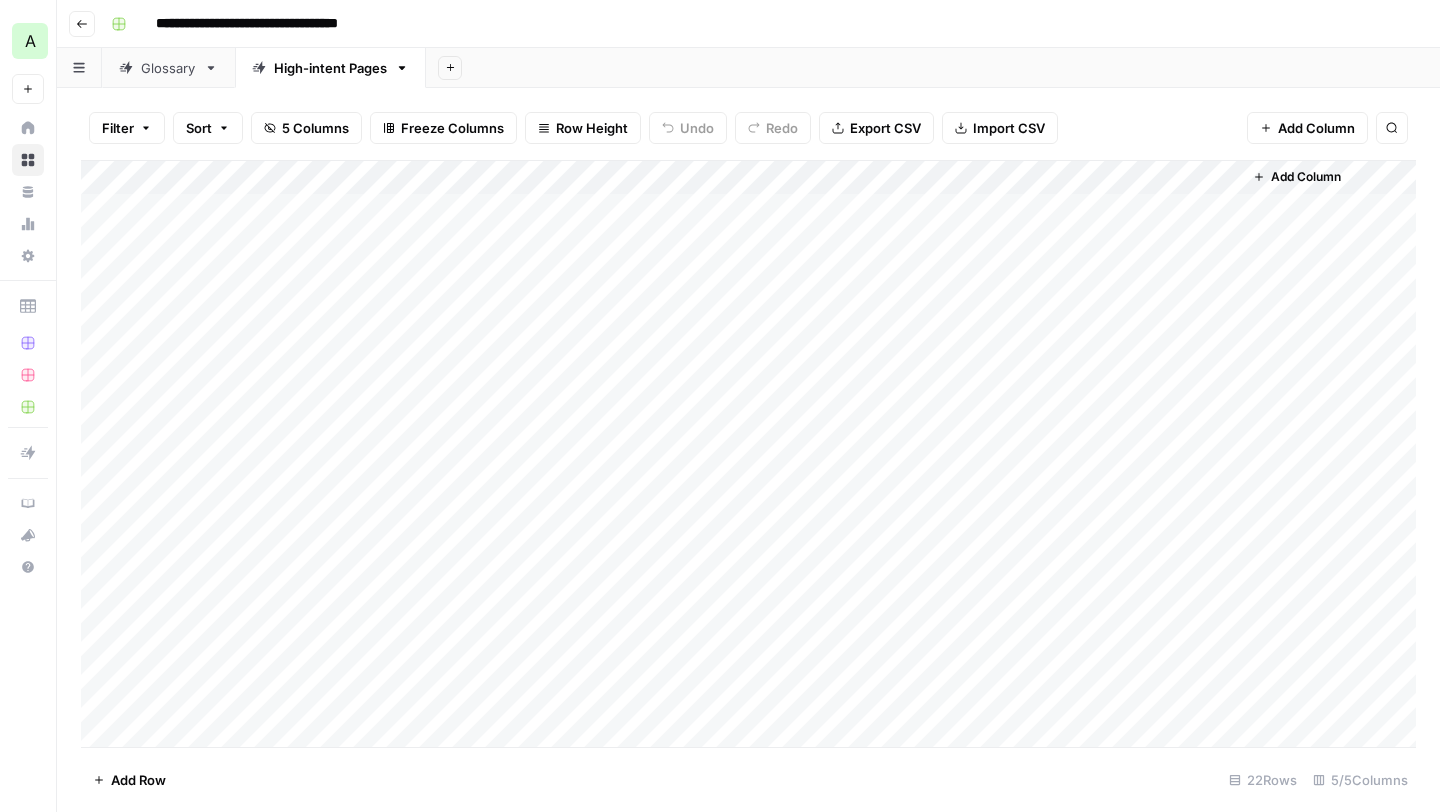 click on "Add Sheet" at bounding box center (933, 68) 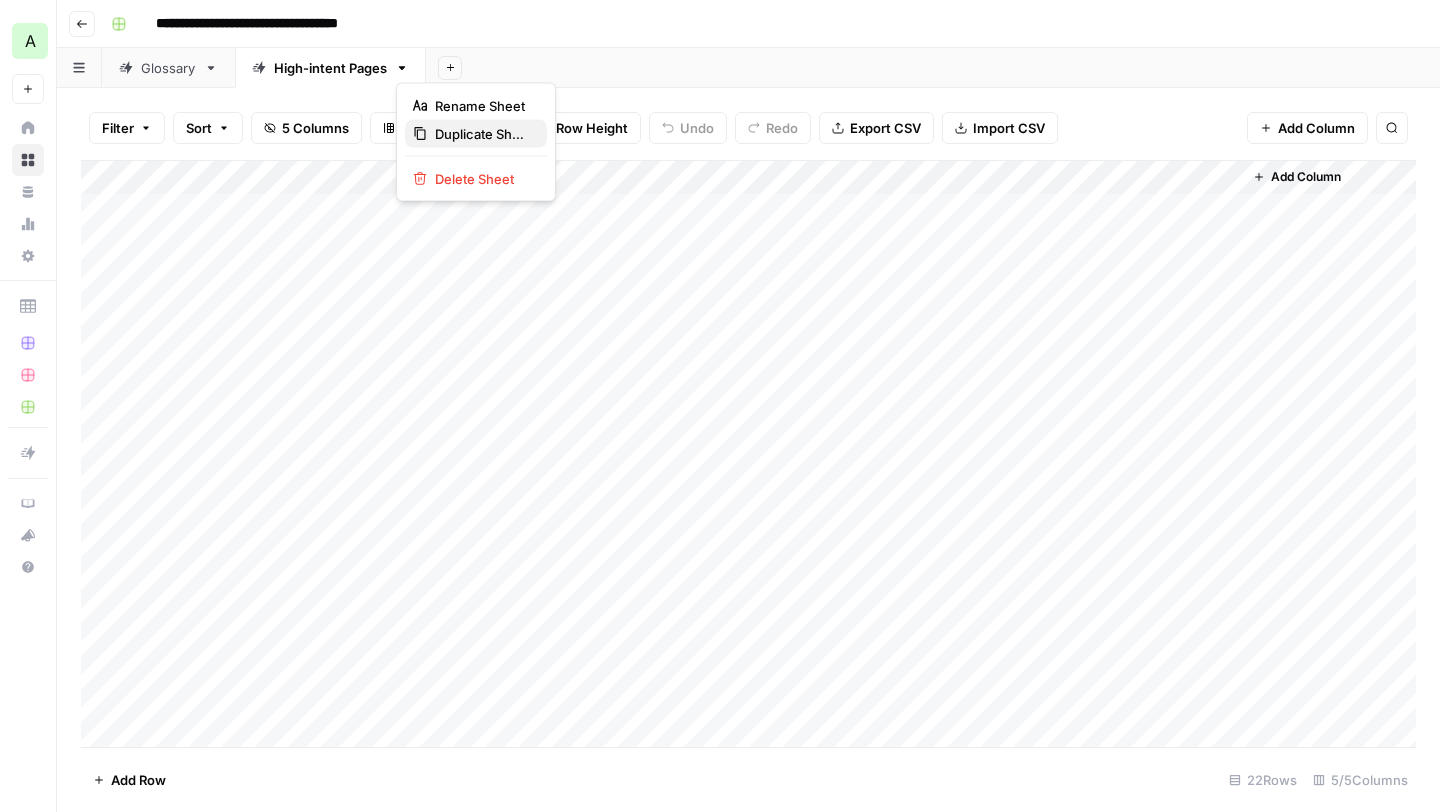 click on "Duplicate Sheet" at bounding box center [483, 134] 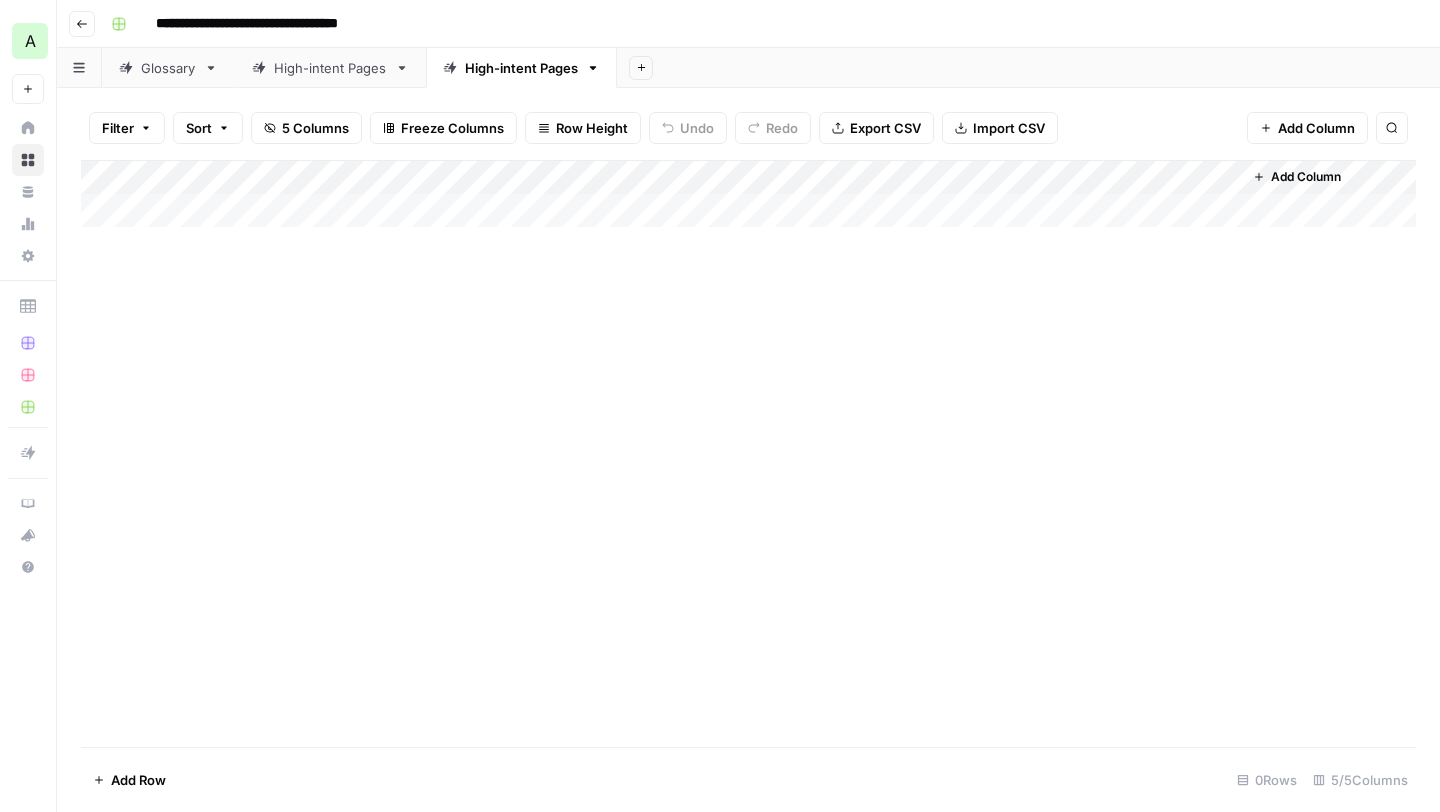 click on "High-intent Pages" at bounding box center [521, 68] 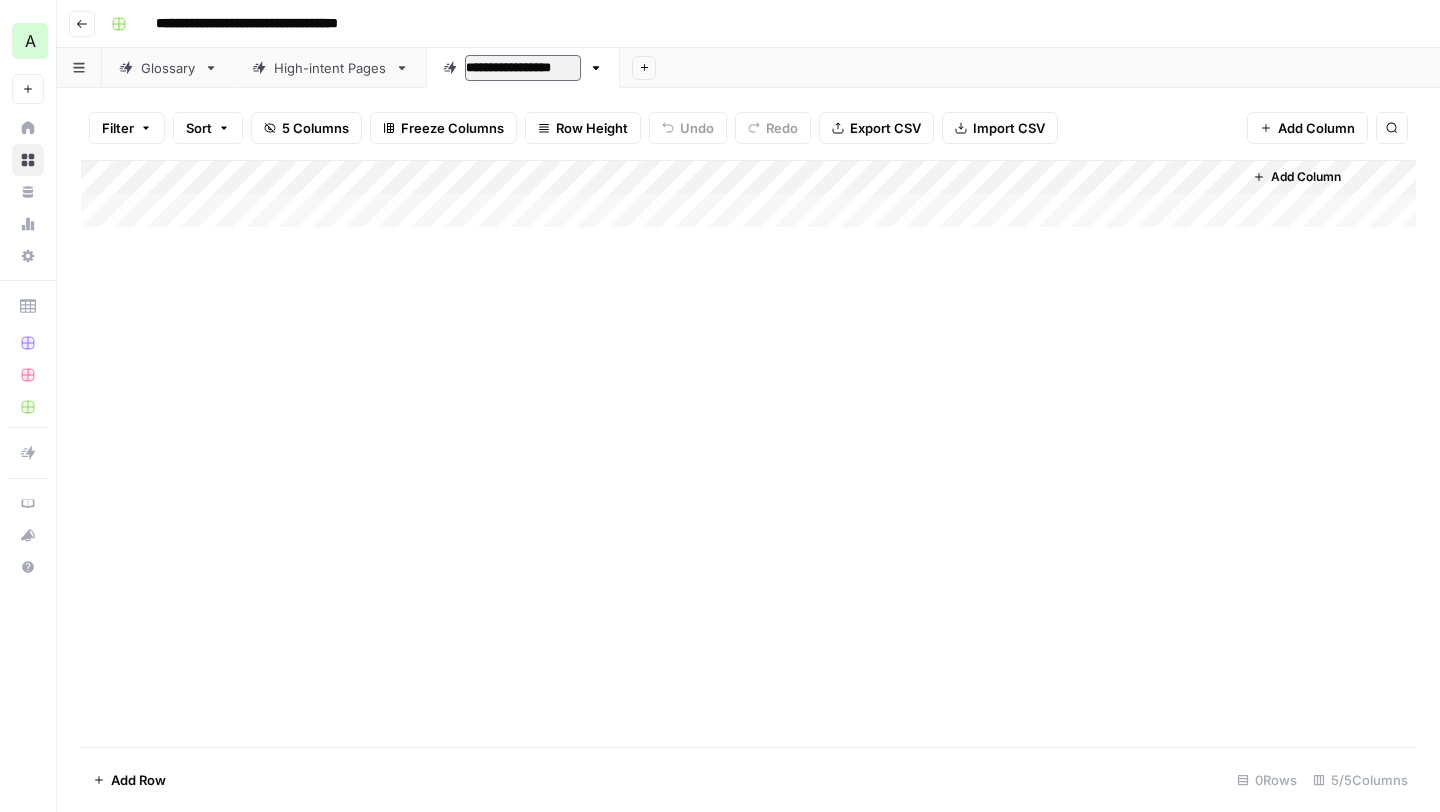 click on "**********" at bounding box center (523, 68) 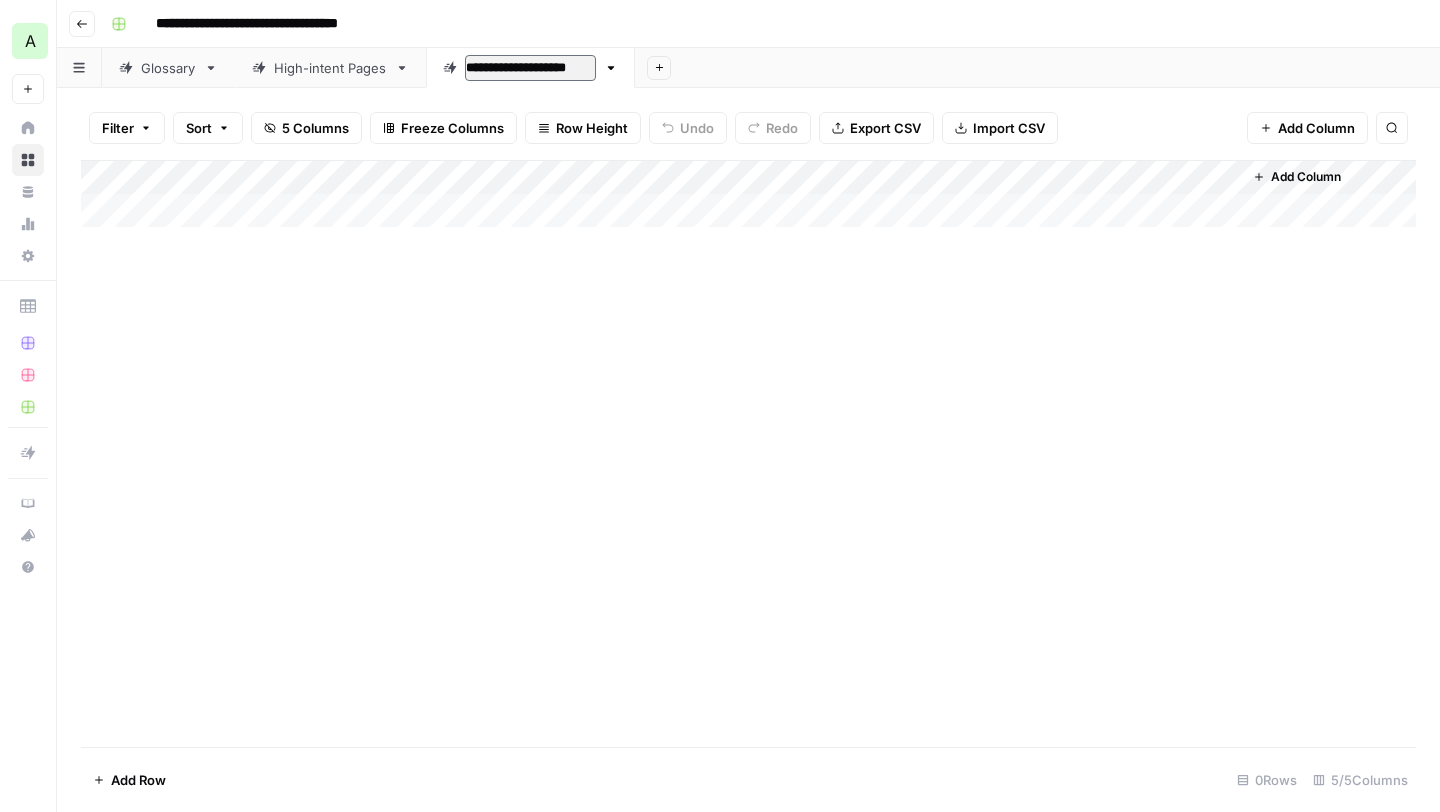 type on "**********" 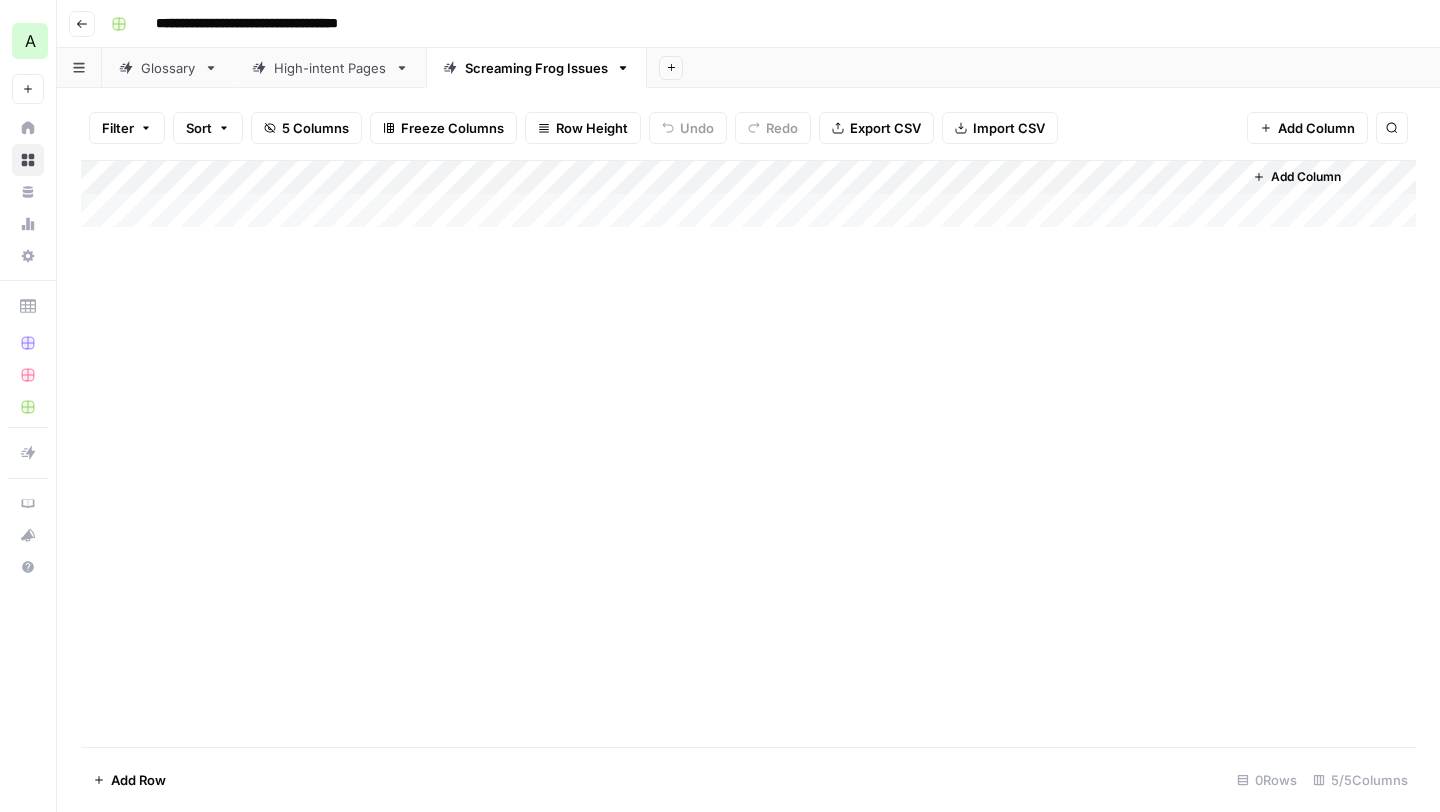 click on "Add Column" at bounding box center [748, 453] 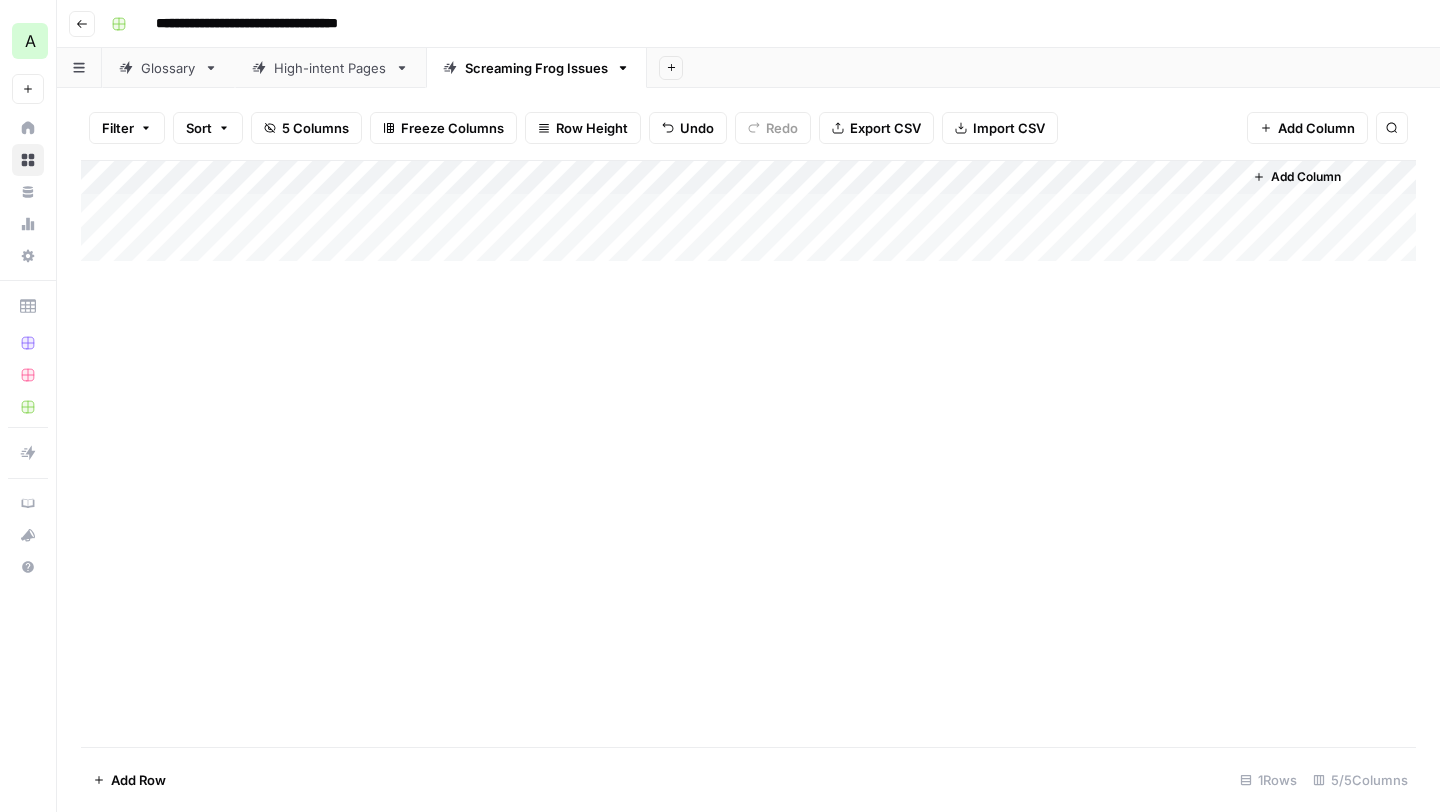 click on "Add Column" at bounding box center (748, 453) 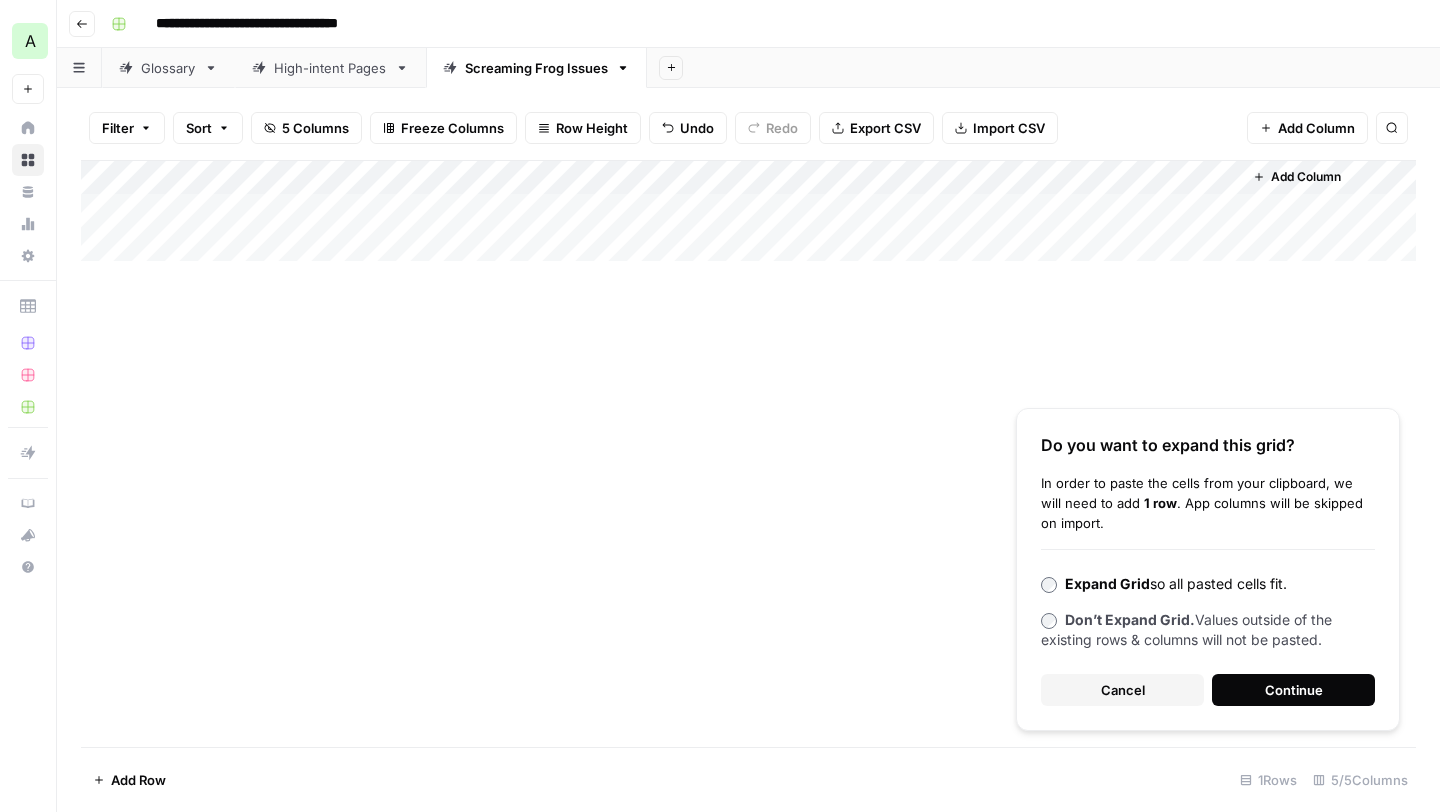 click on "Continue" at bounding box center [1294, 690] 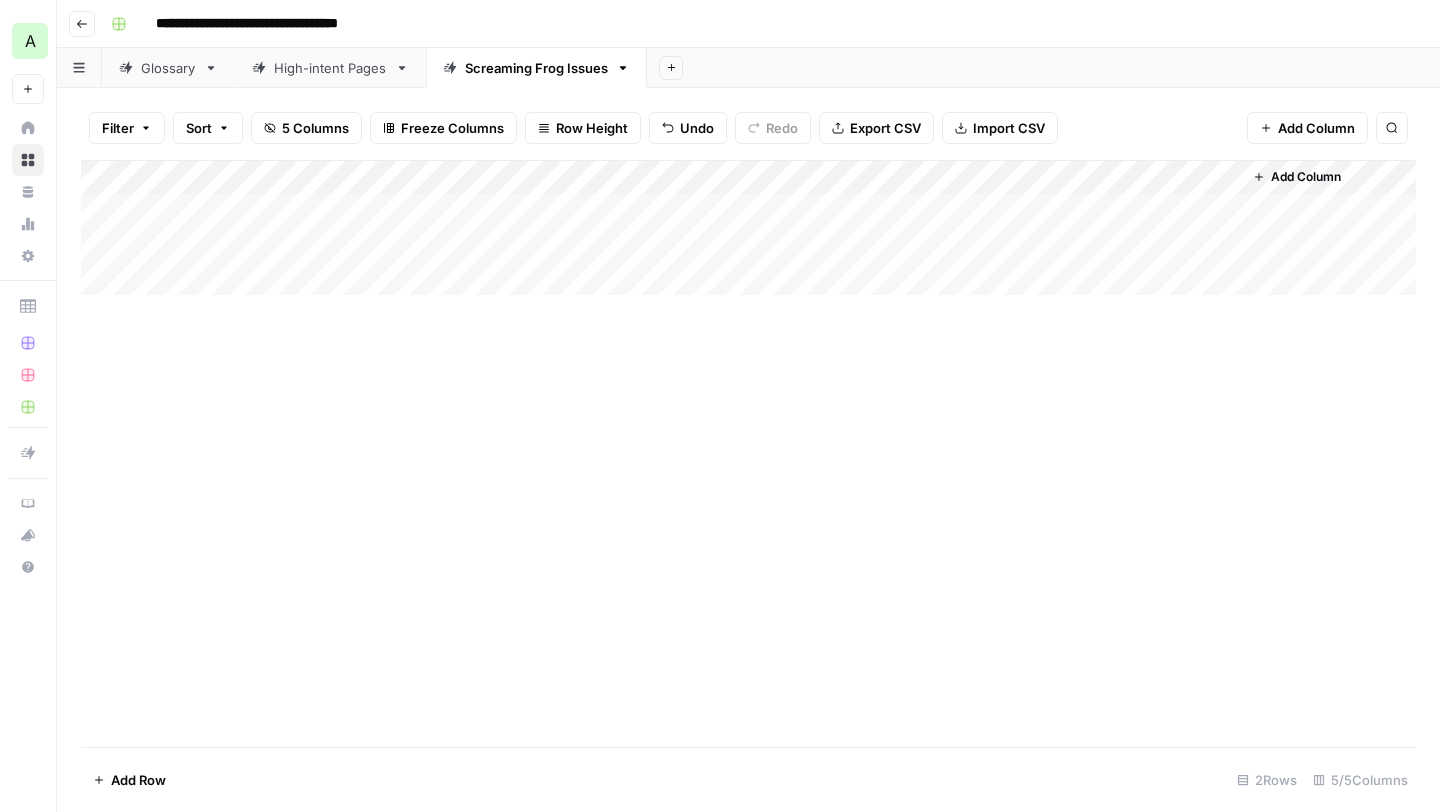 click on "Add Column" at bounding box center (748, 228) 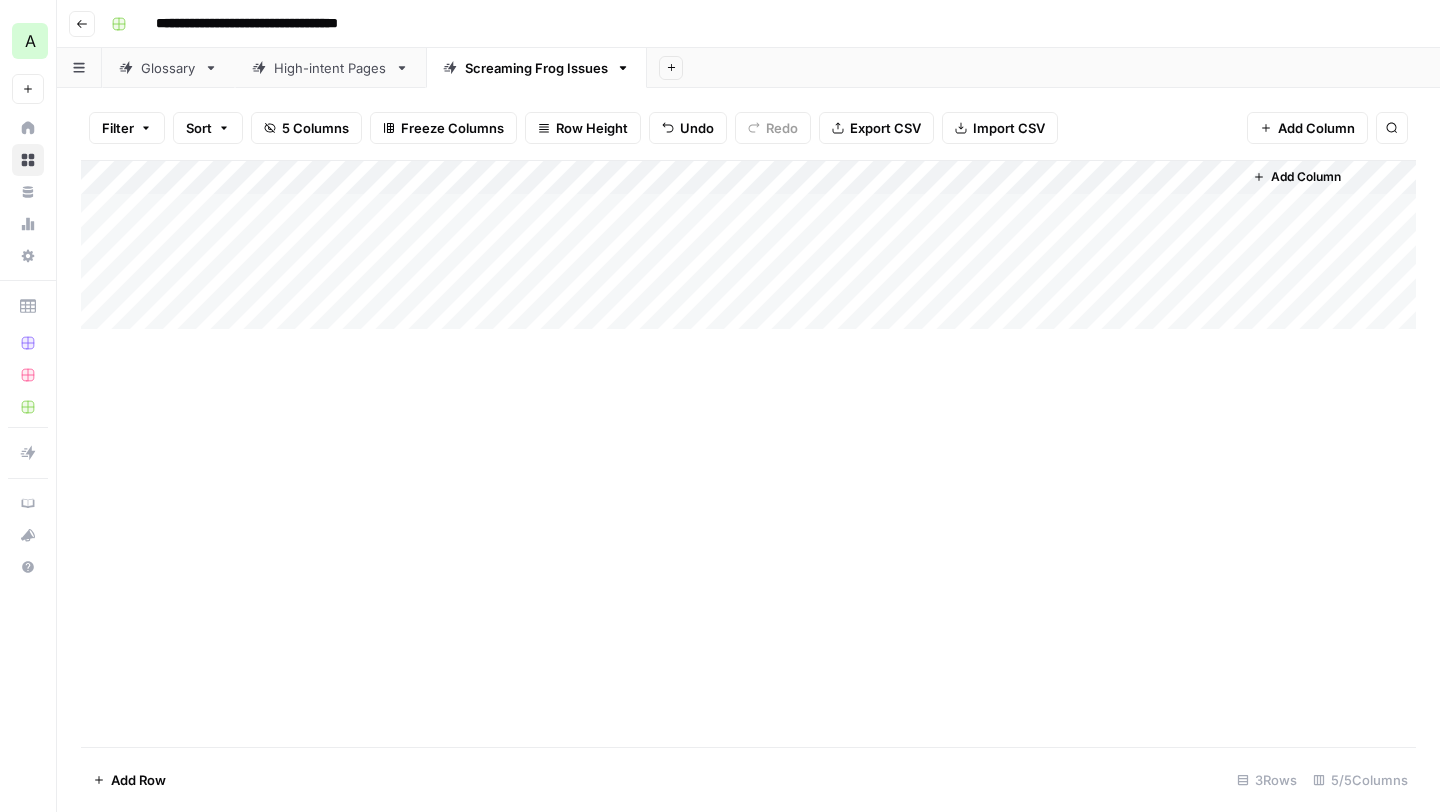 click on "Add Column" at bounding box center (748, 453) 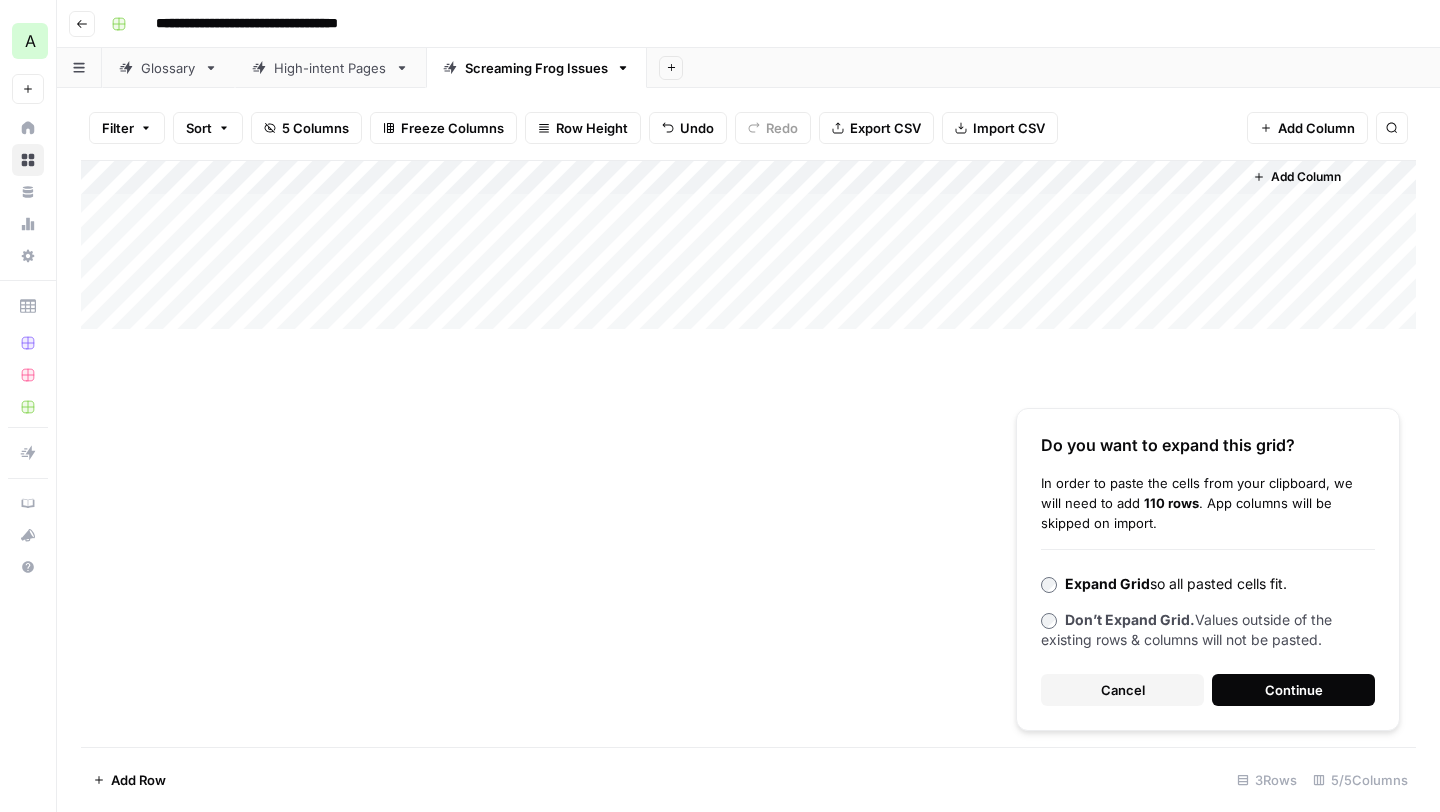 click on "Continue" at bounding box center [1293, 690] 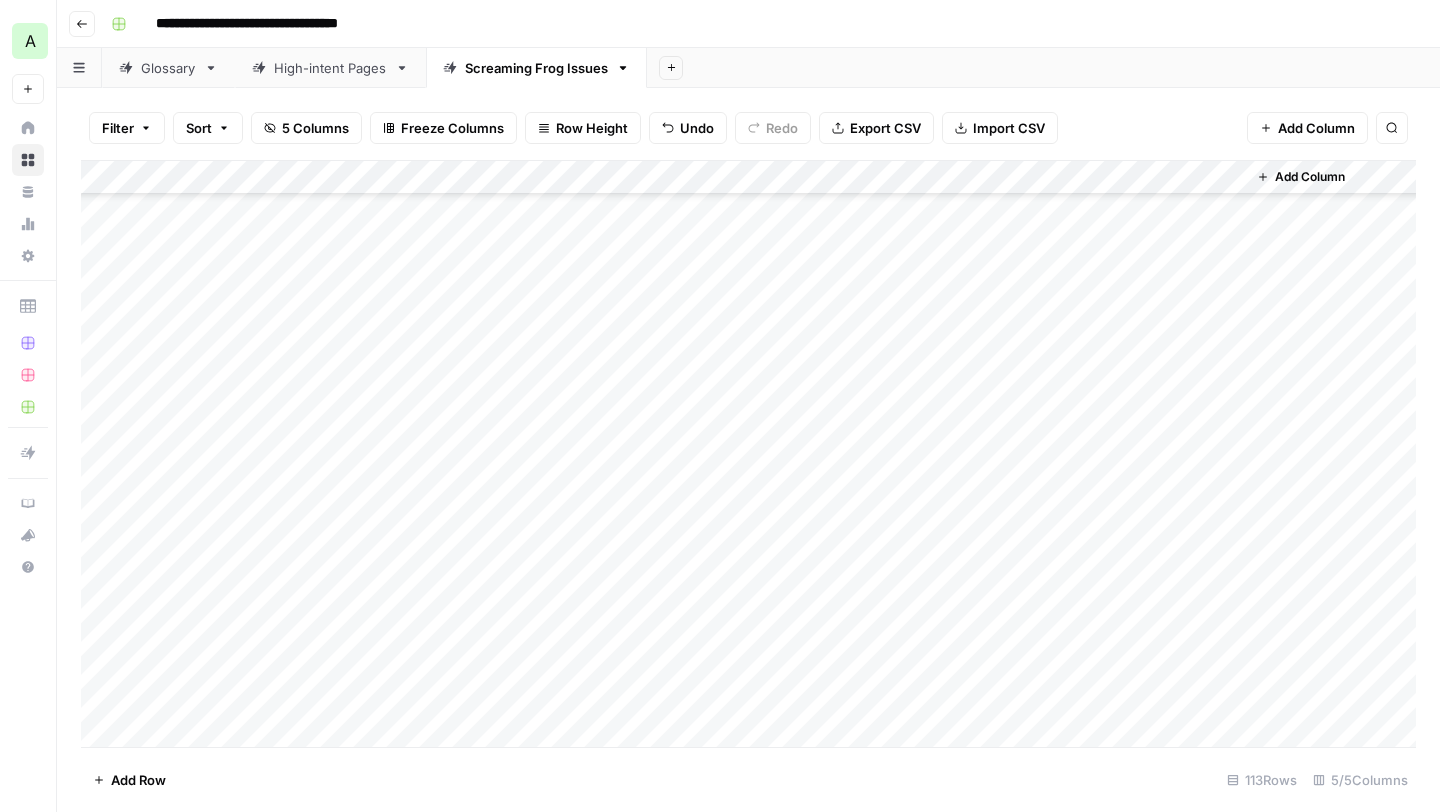 scroll, scrollTop: 0, scrollLeft: 0, axis: both 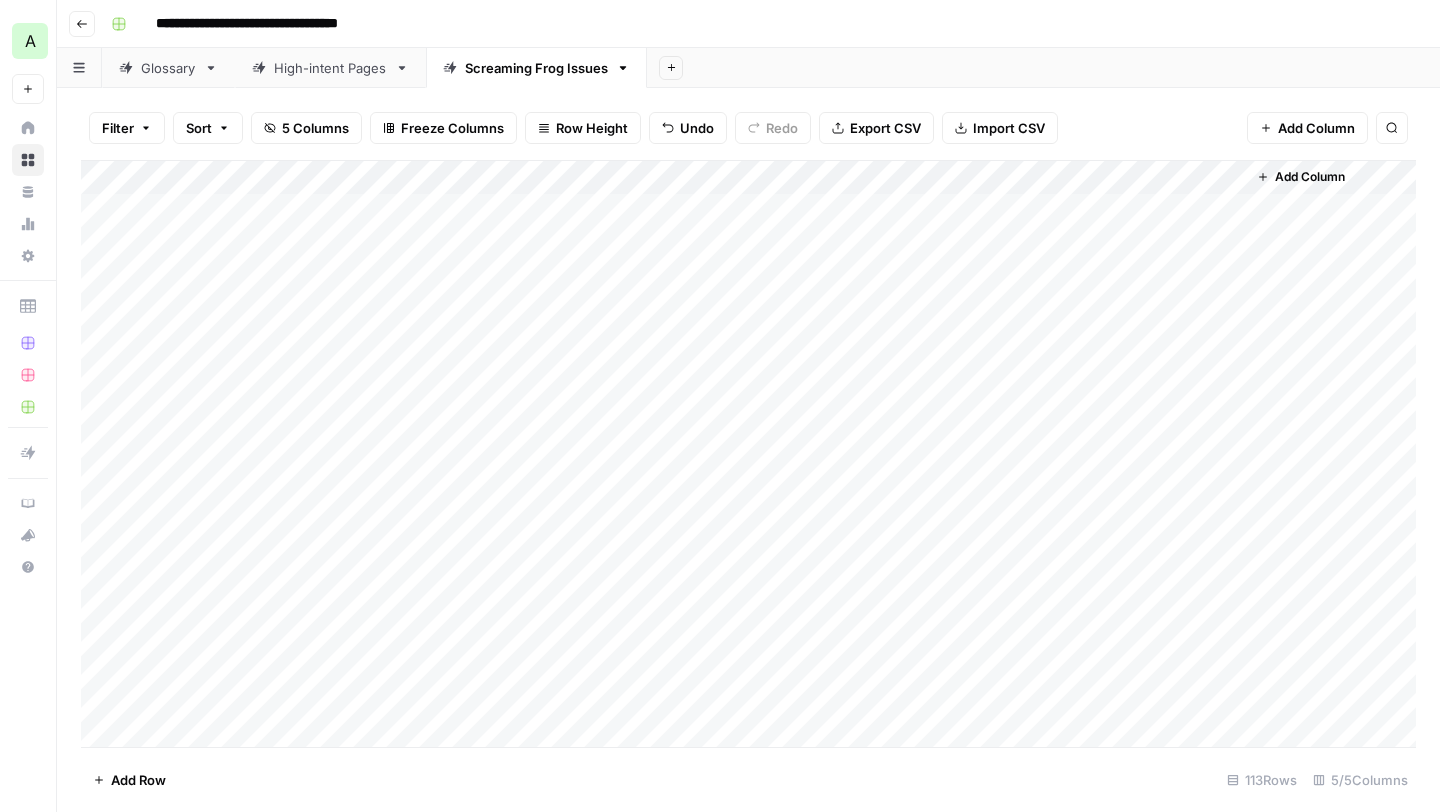 click on "Add Column" at bounding box center (748, 454) 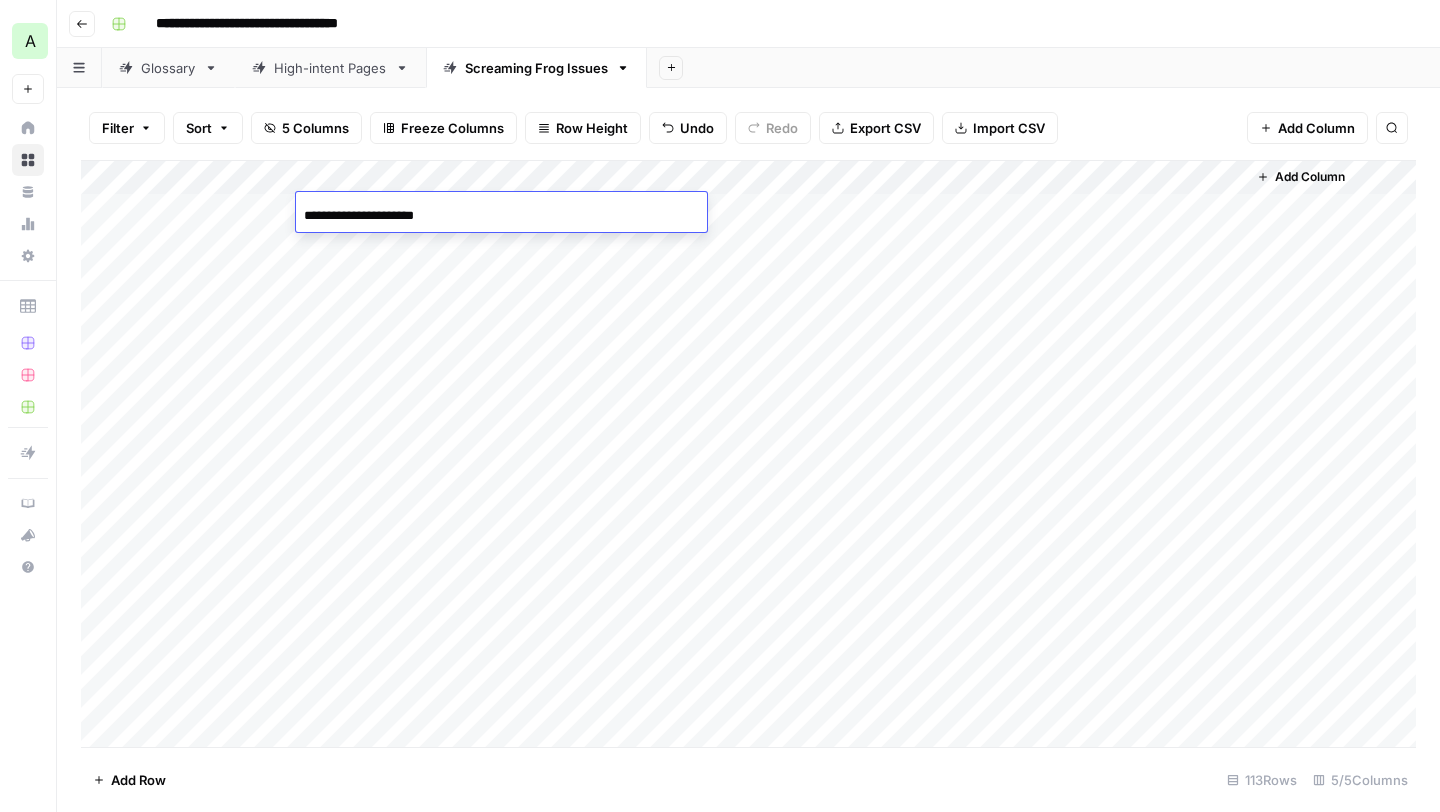 click on "Add Column" at bounding box center (748, 454) 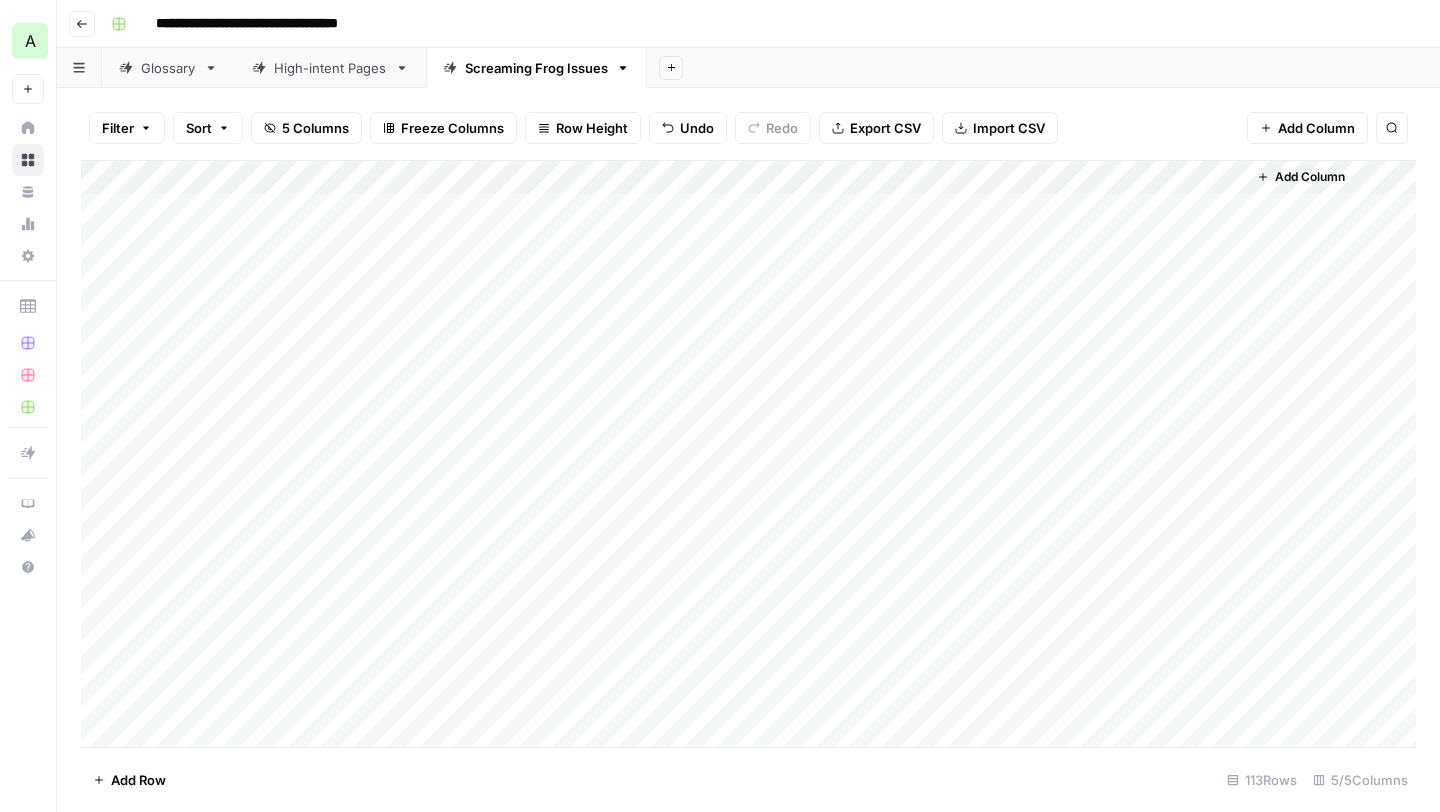 click on "Add Column" at bounding box center (748, 454) 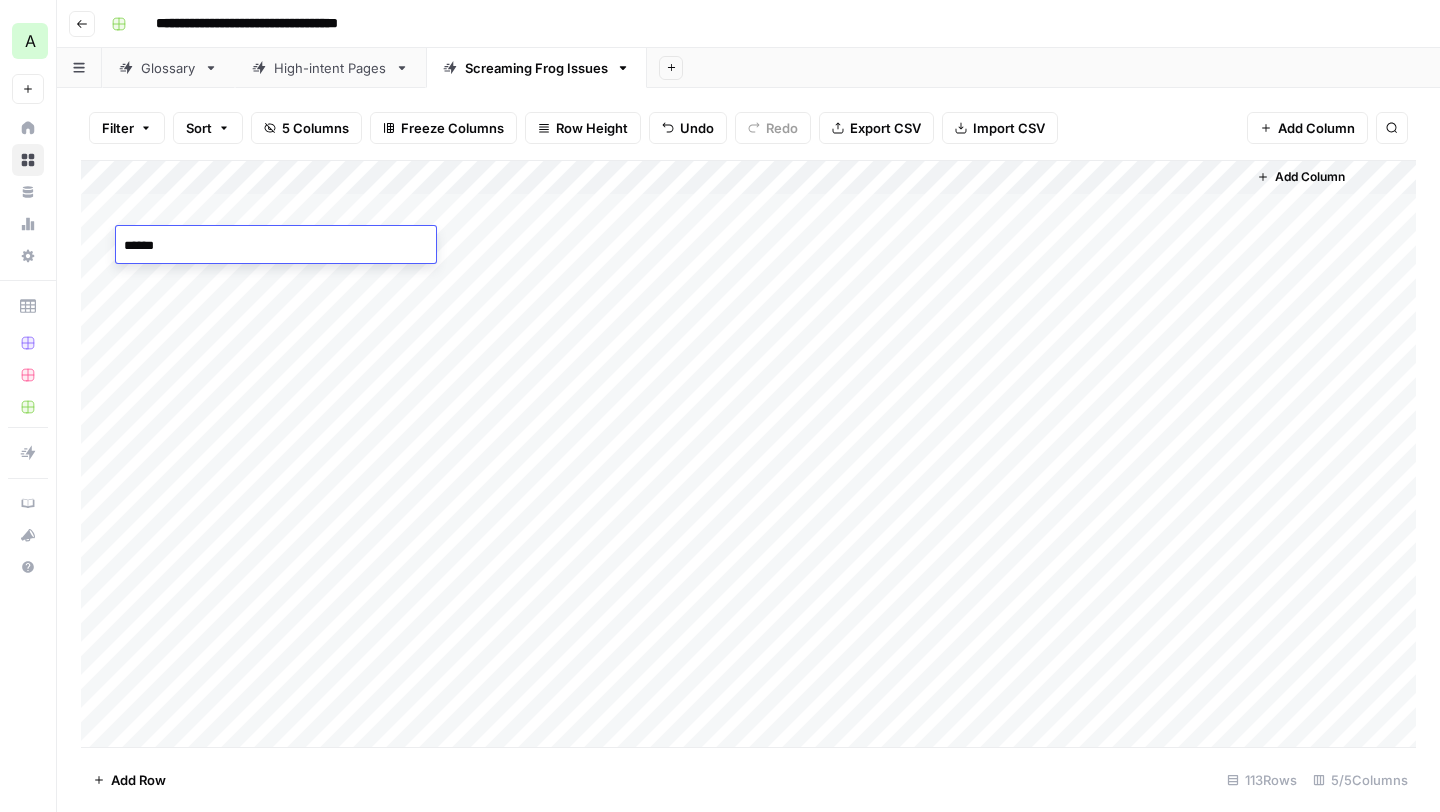 type on "*******" 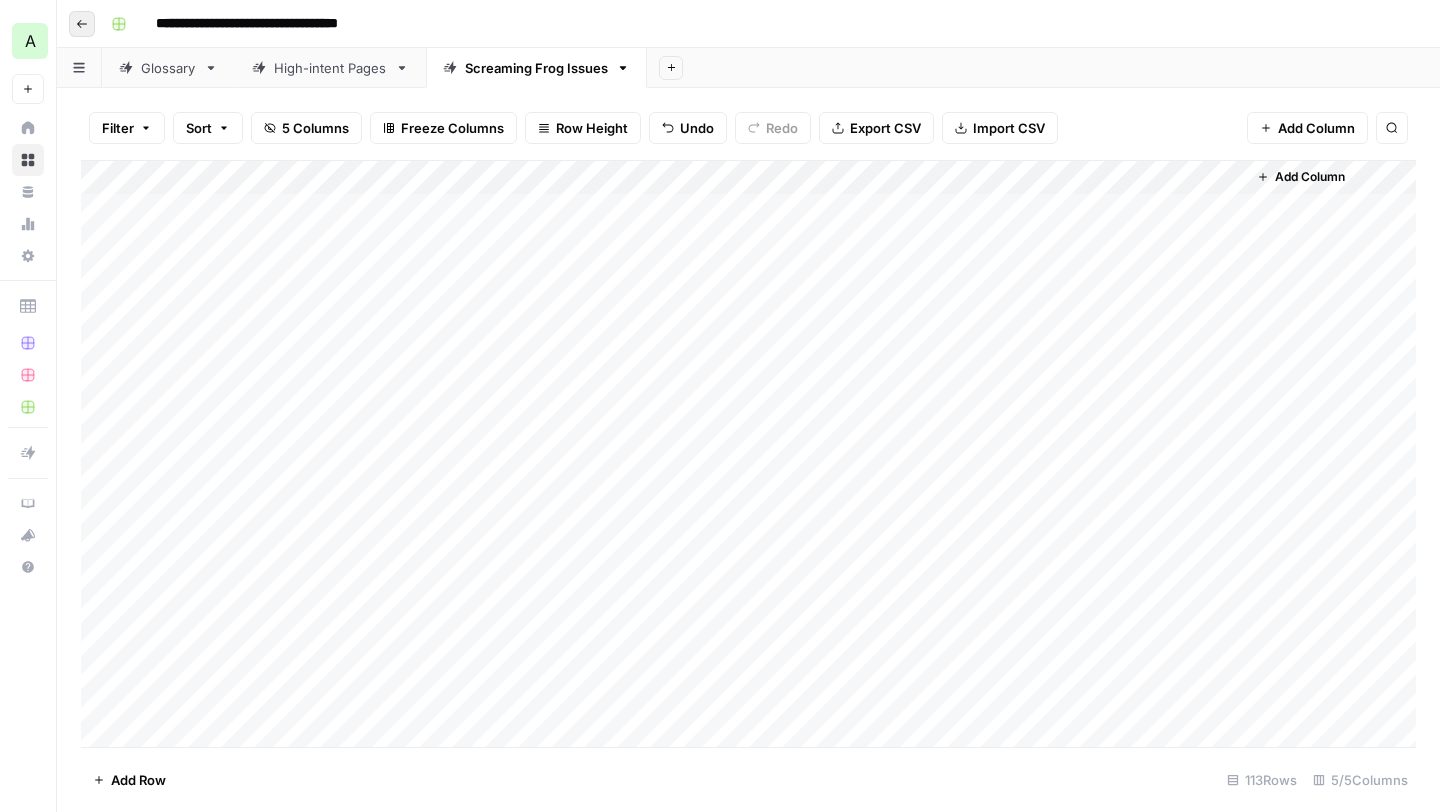 click on "Go back" at bounding box center [82, 24] 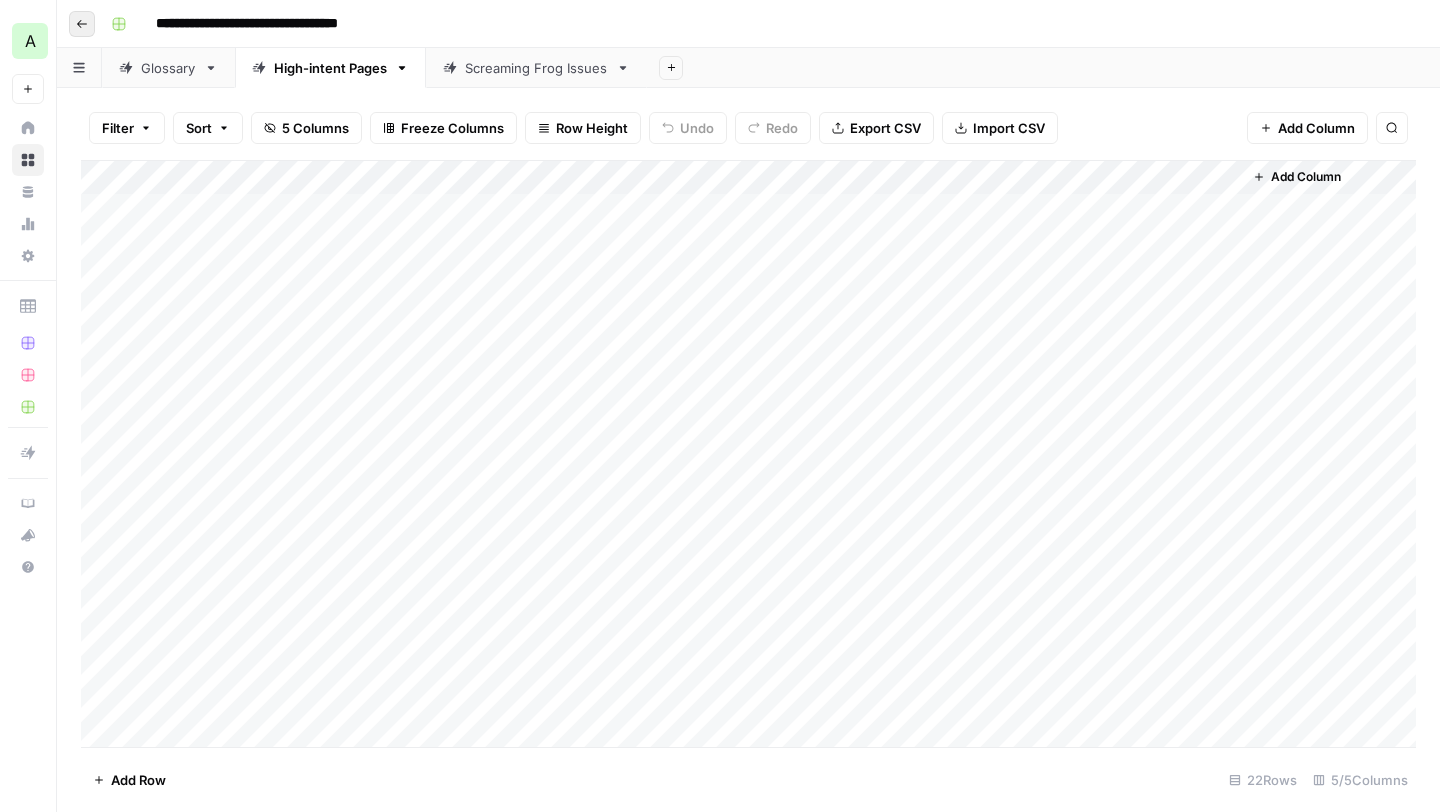 click on "Go back" at bounding box center (82, 24) 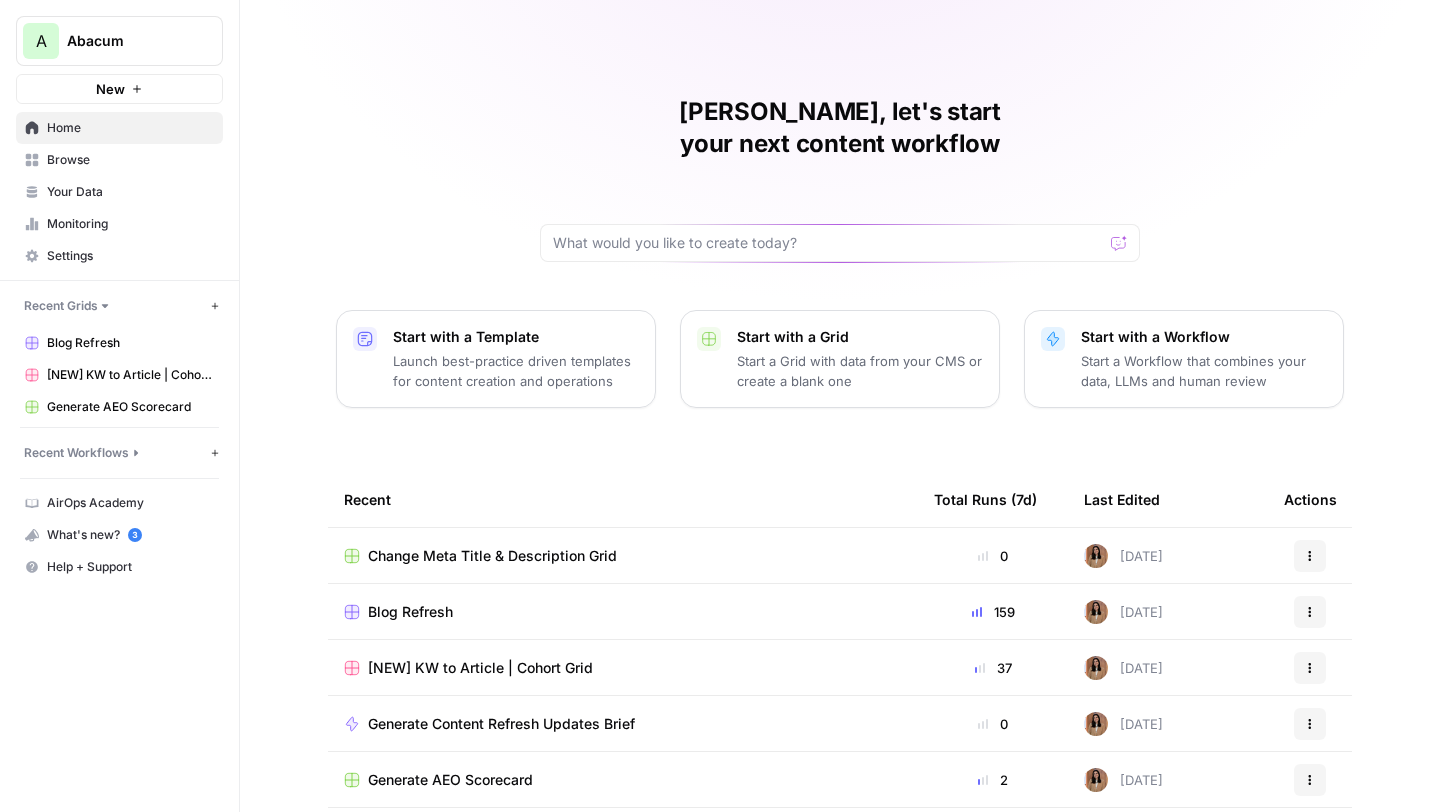 click on "Blog Refresh" at bounding box center [410, 612] 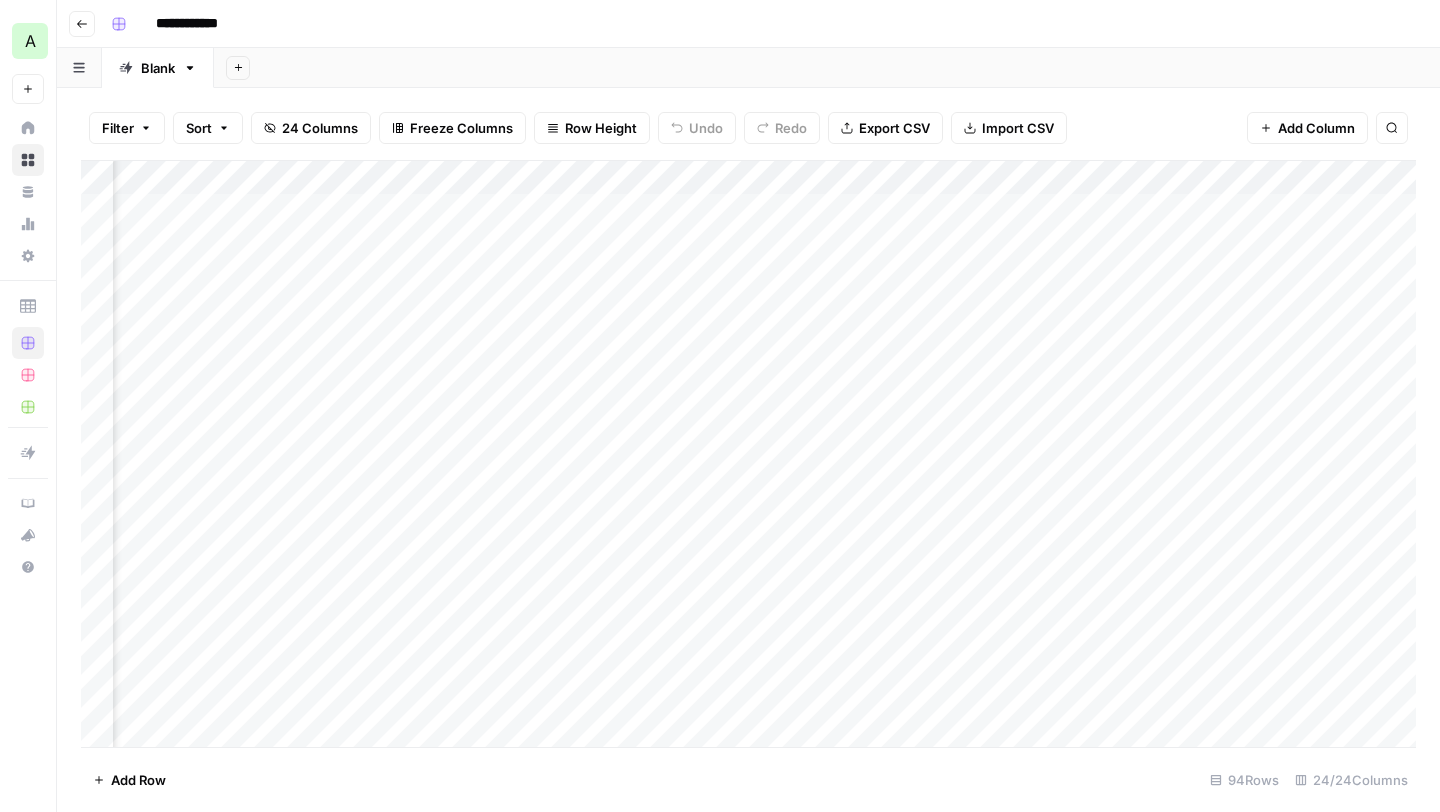 scroll, scrollTop: 0, scrollLeft: 2730, axis: horizontal 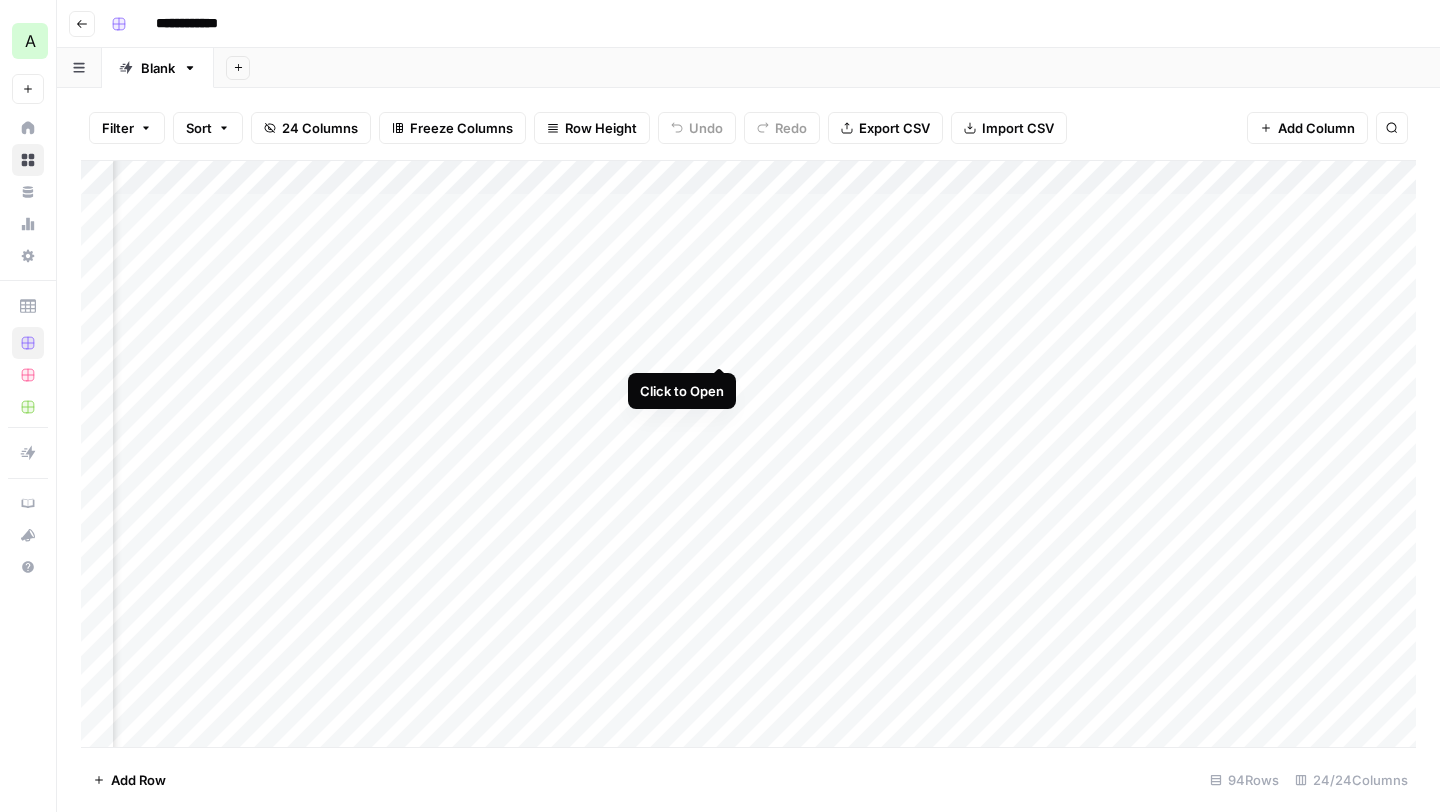 click on "Add Column" at bounding box center (748, 454) 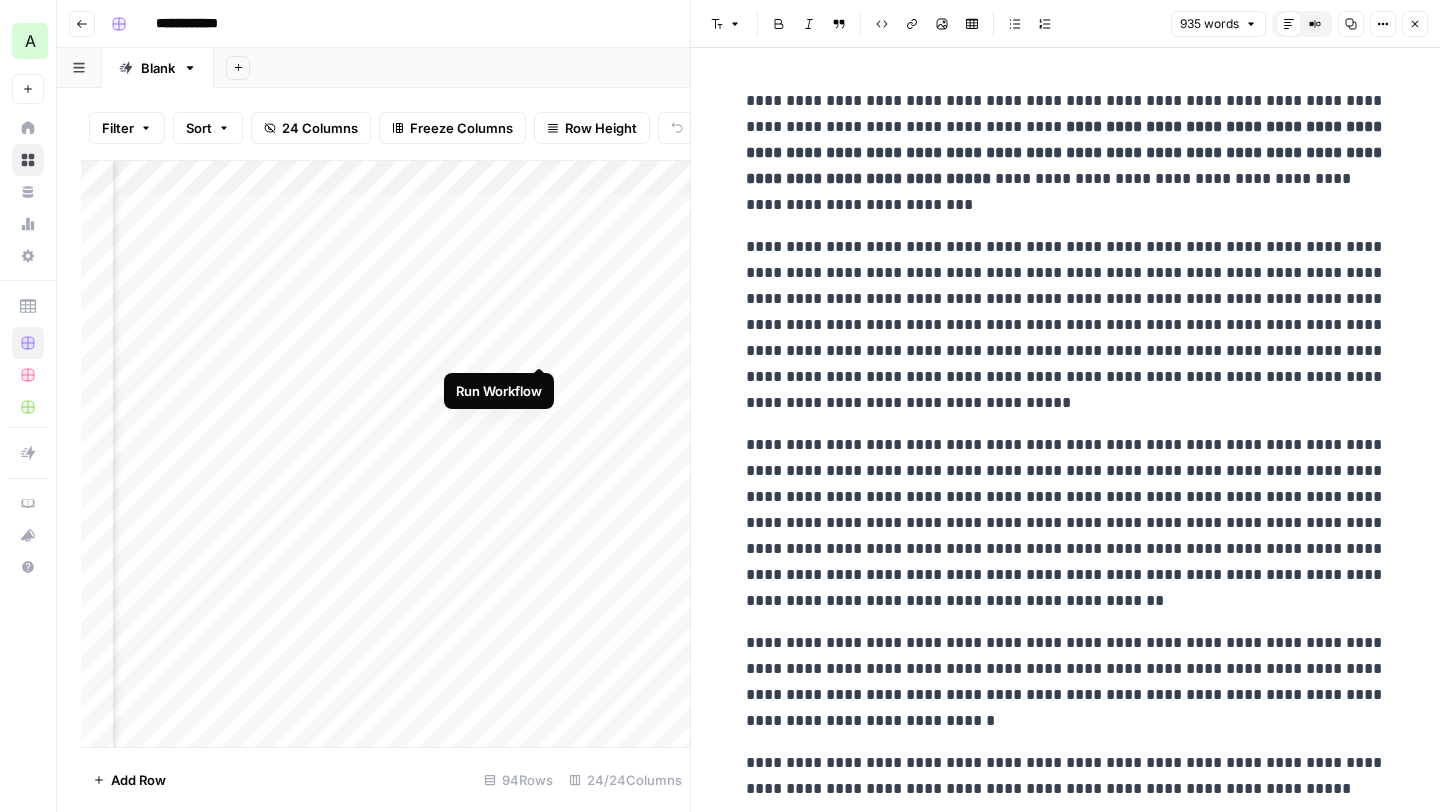 click on "Add Column" at bounding box center (385, 454) 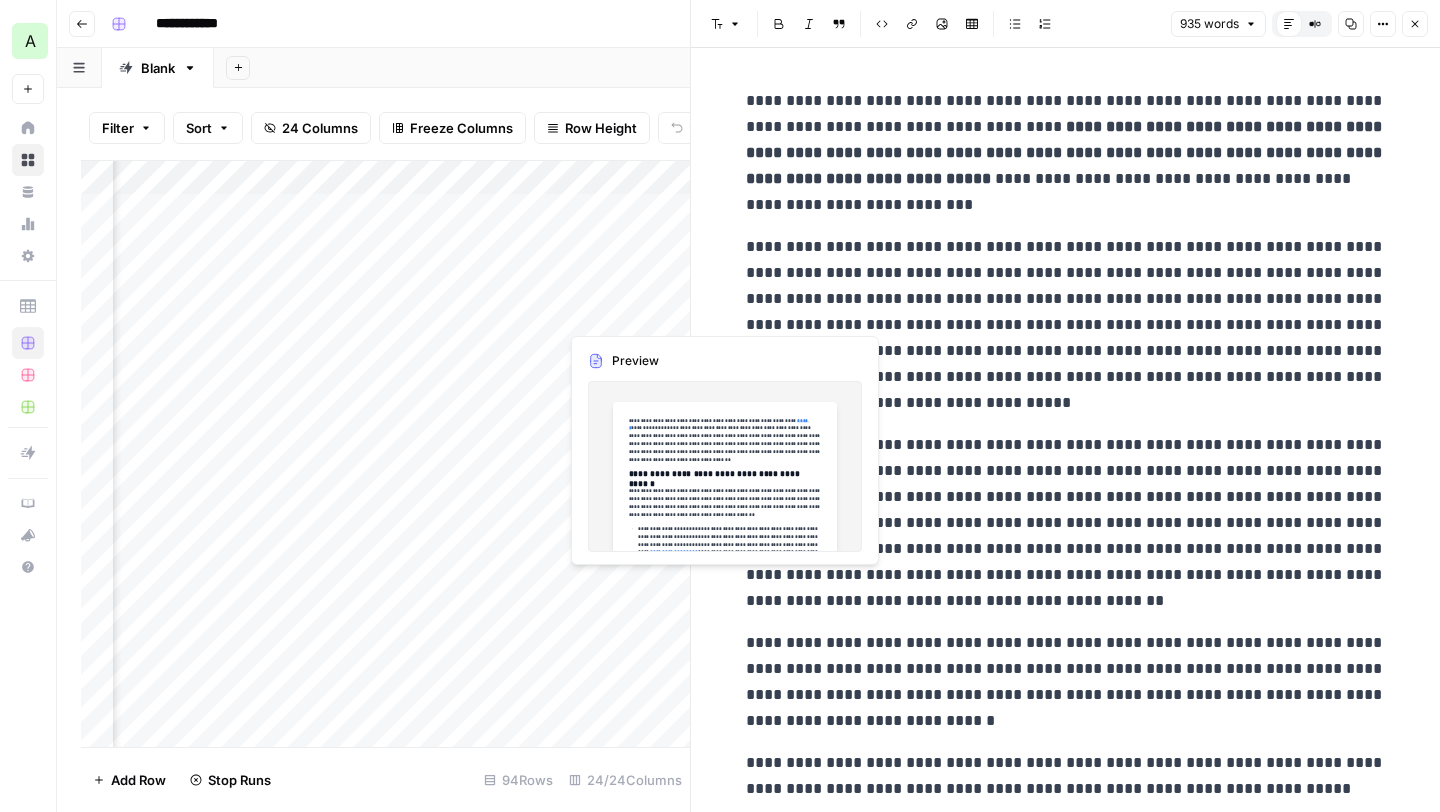 click on "Add Column" at bounding box center (385, 454) 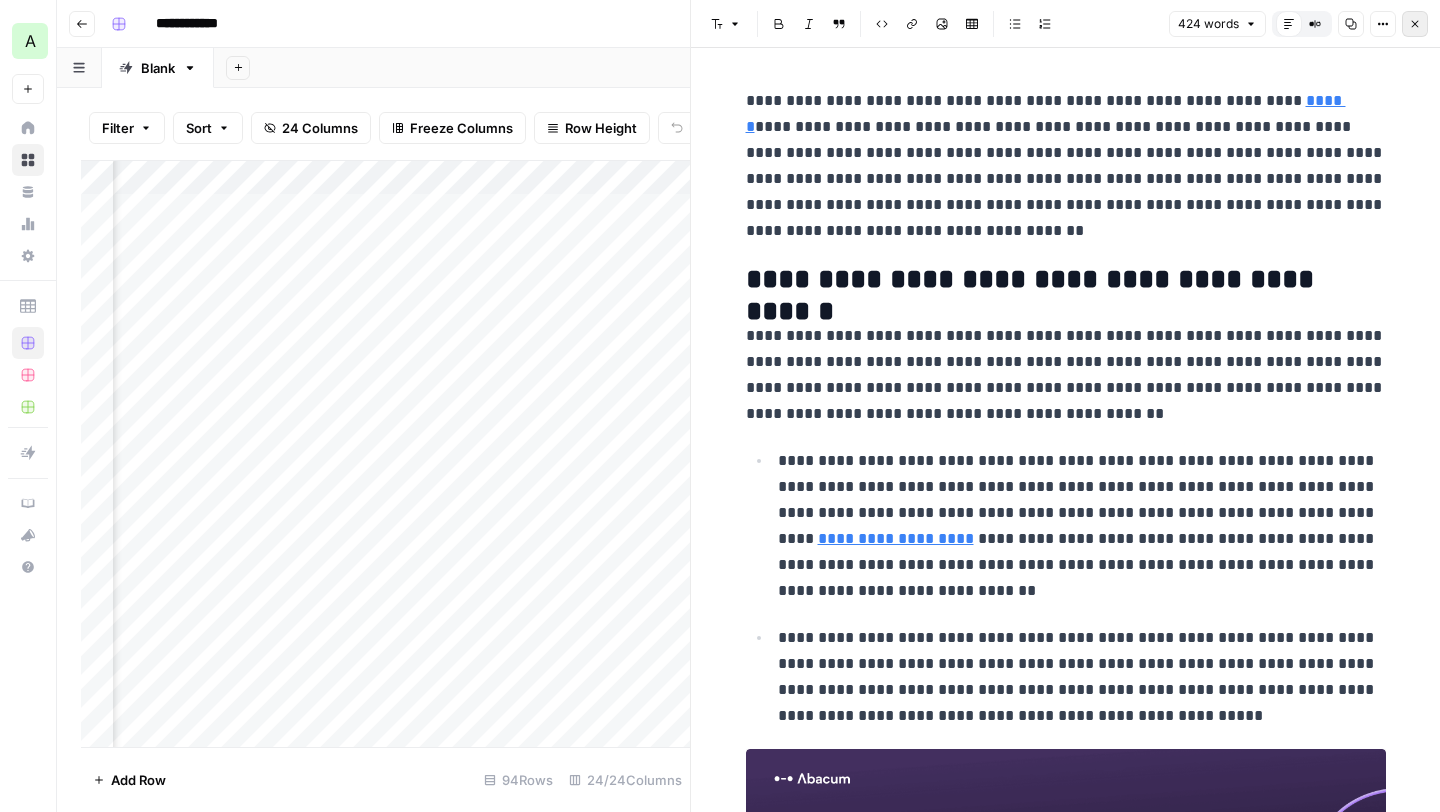 click 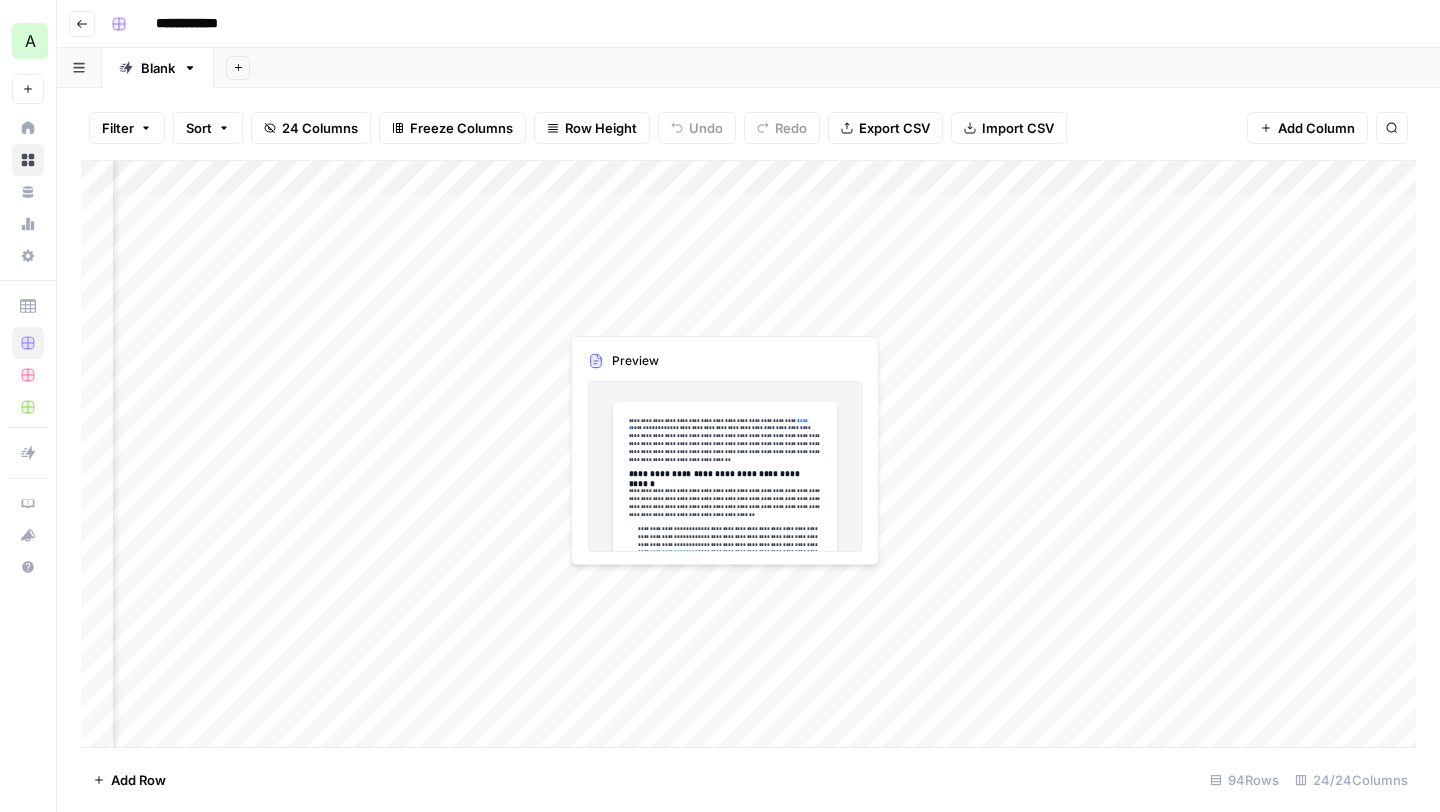 scroll, scrollTop: 5, scrollLeft: 2730, axis: both 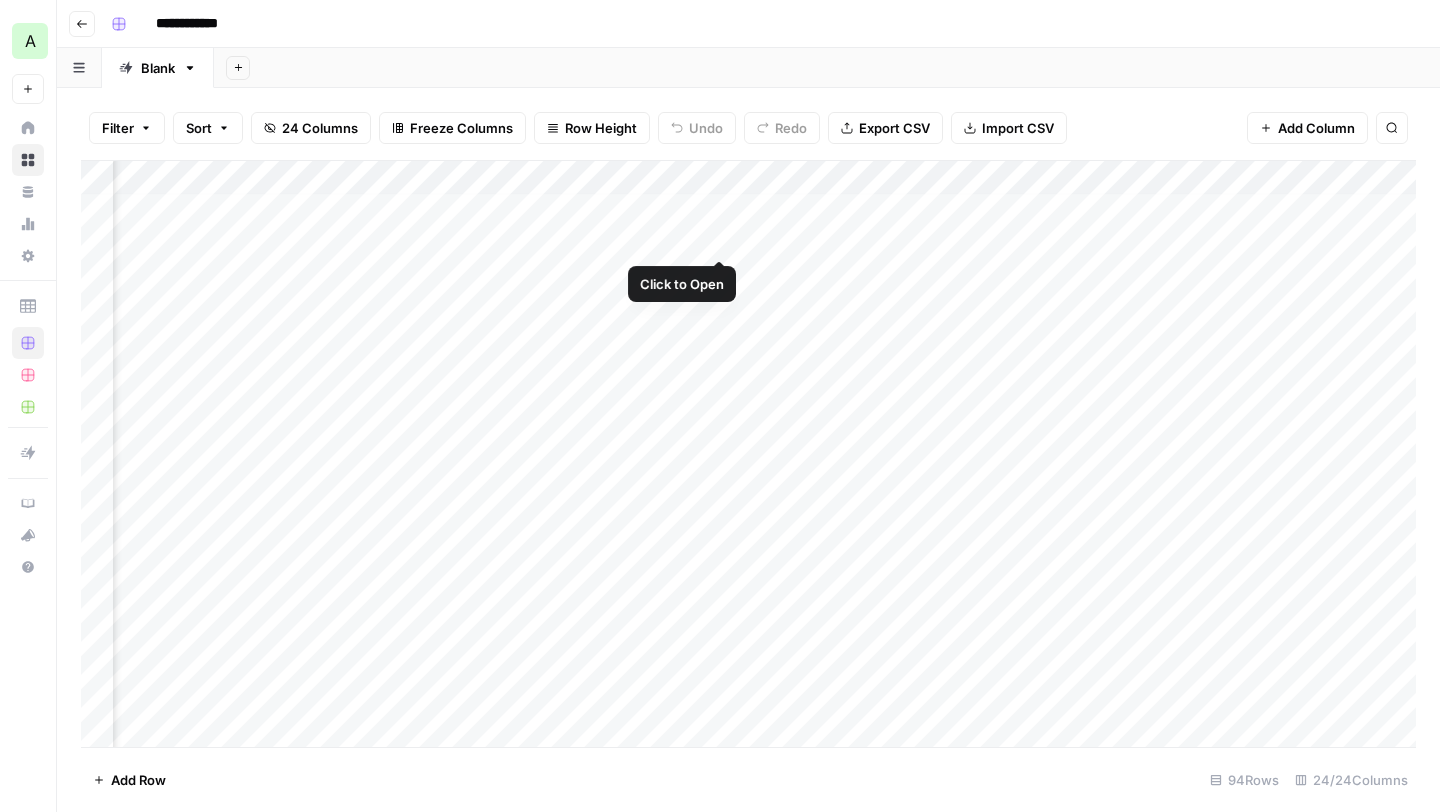 click on "Add Column" at bounding box center (748, 454) 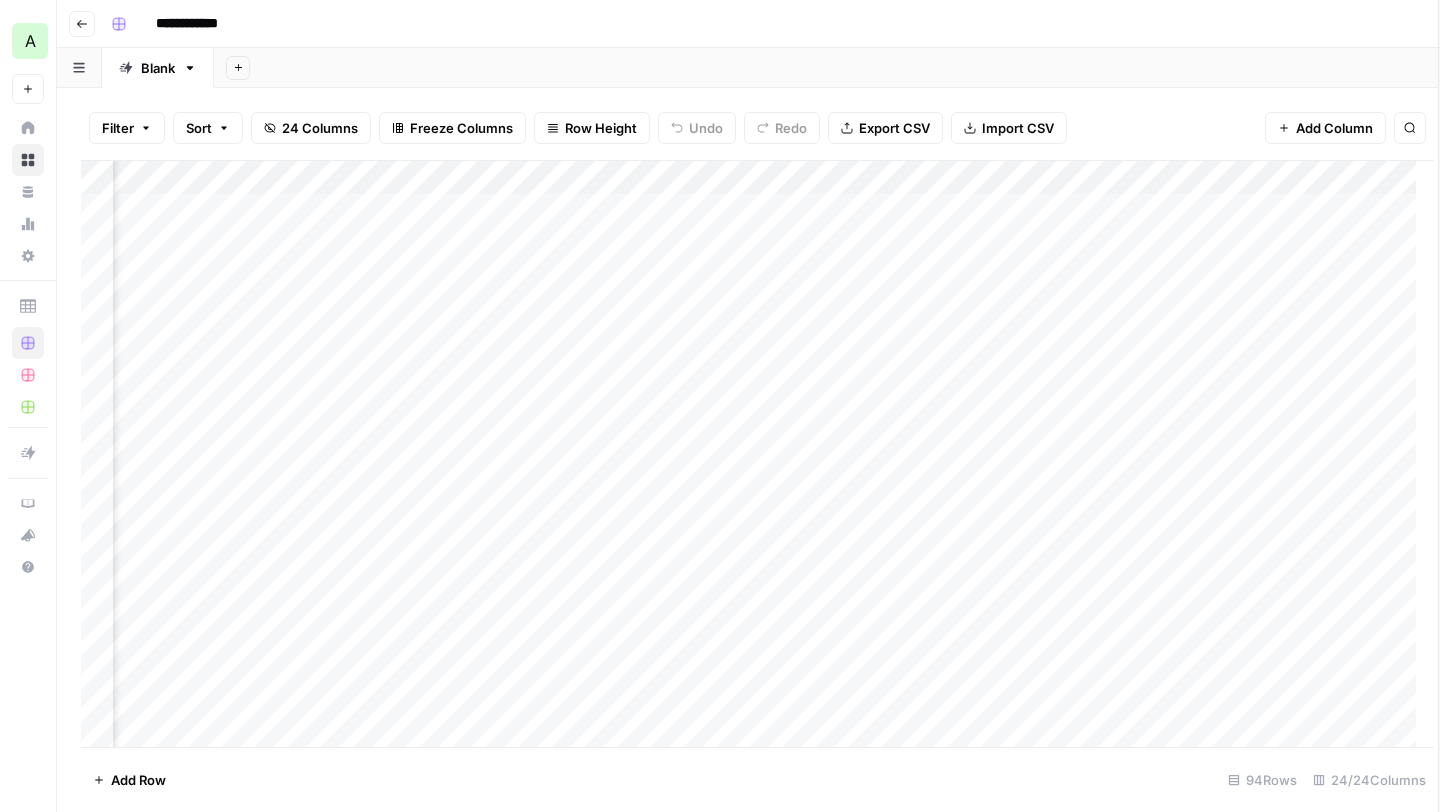 scroll, scrollTop: 0, scrollLeft: 2730, axis: horizontal 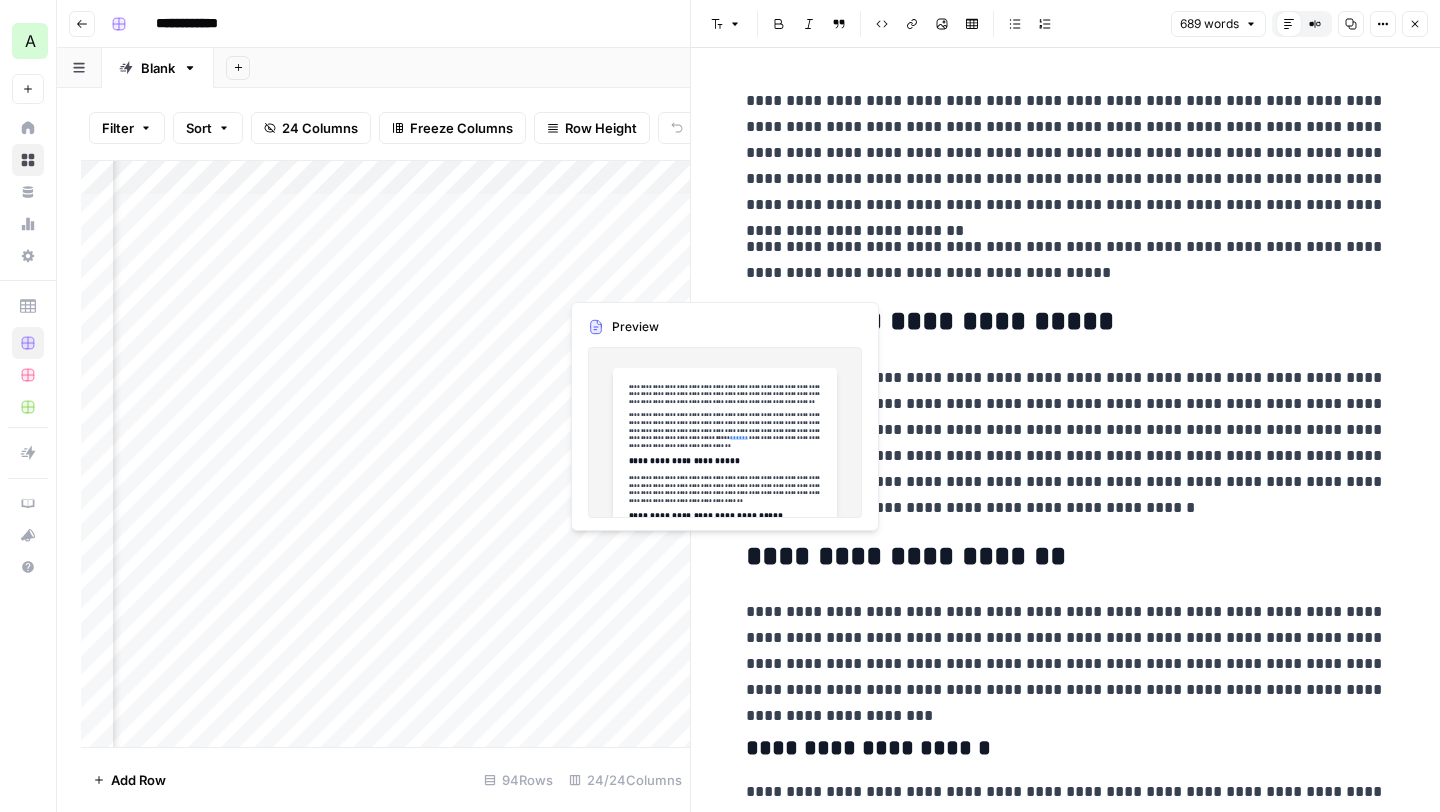 click on "Add Column" at bounding box center (385, 454) 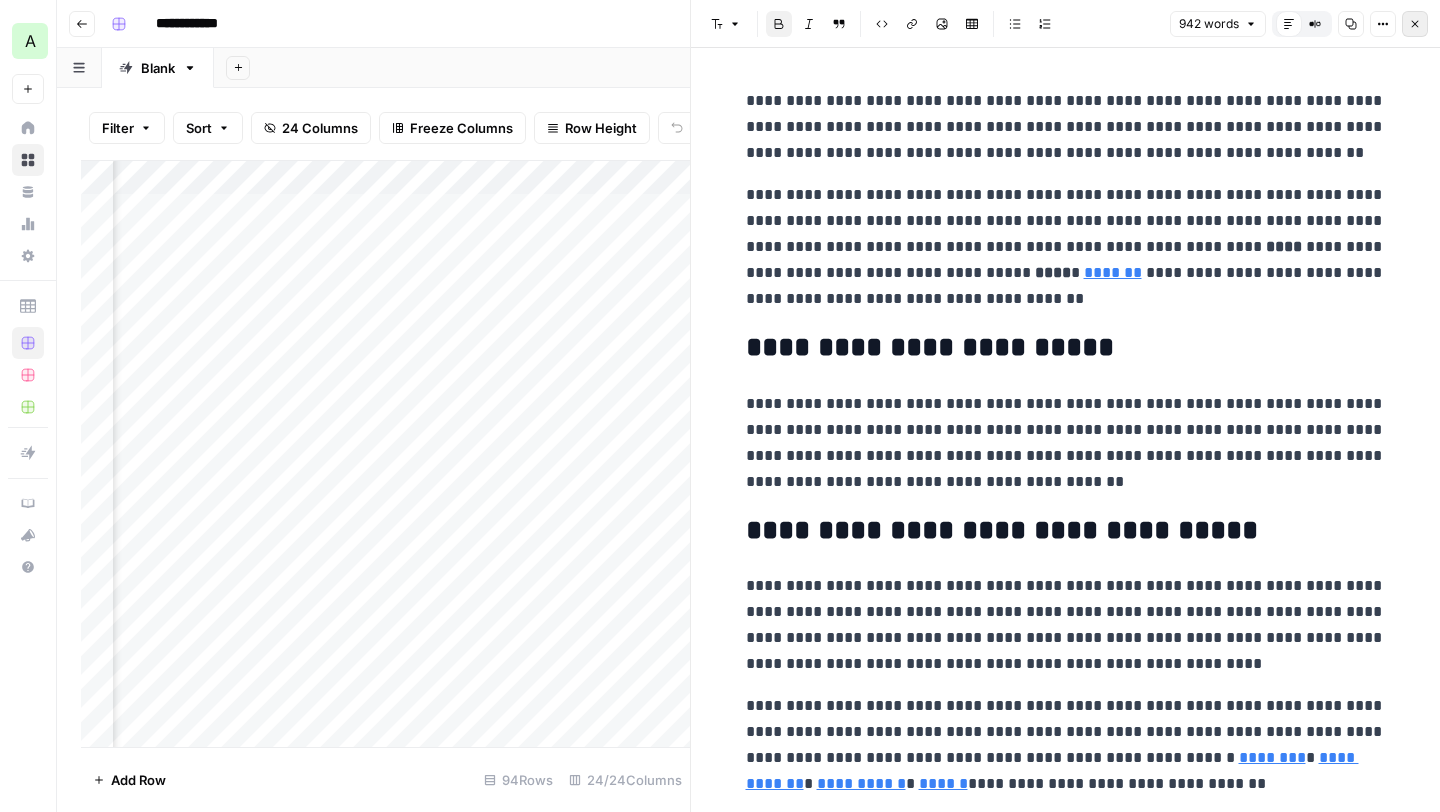 click on "Close" at bounding box center [1415, 24] 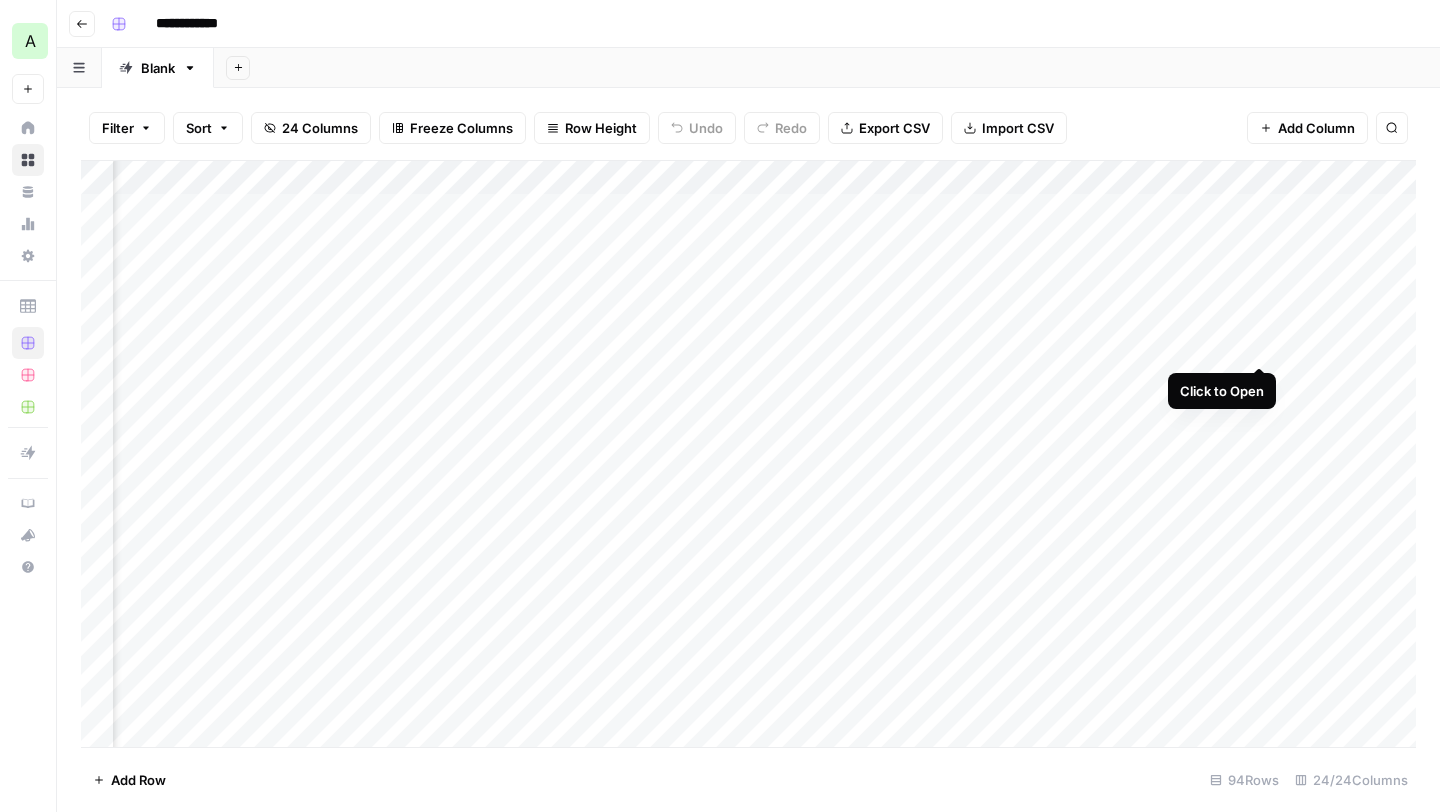click on "Add Column" at bounding box center (748, 454) 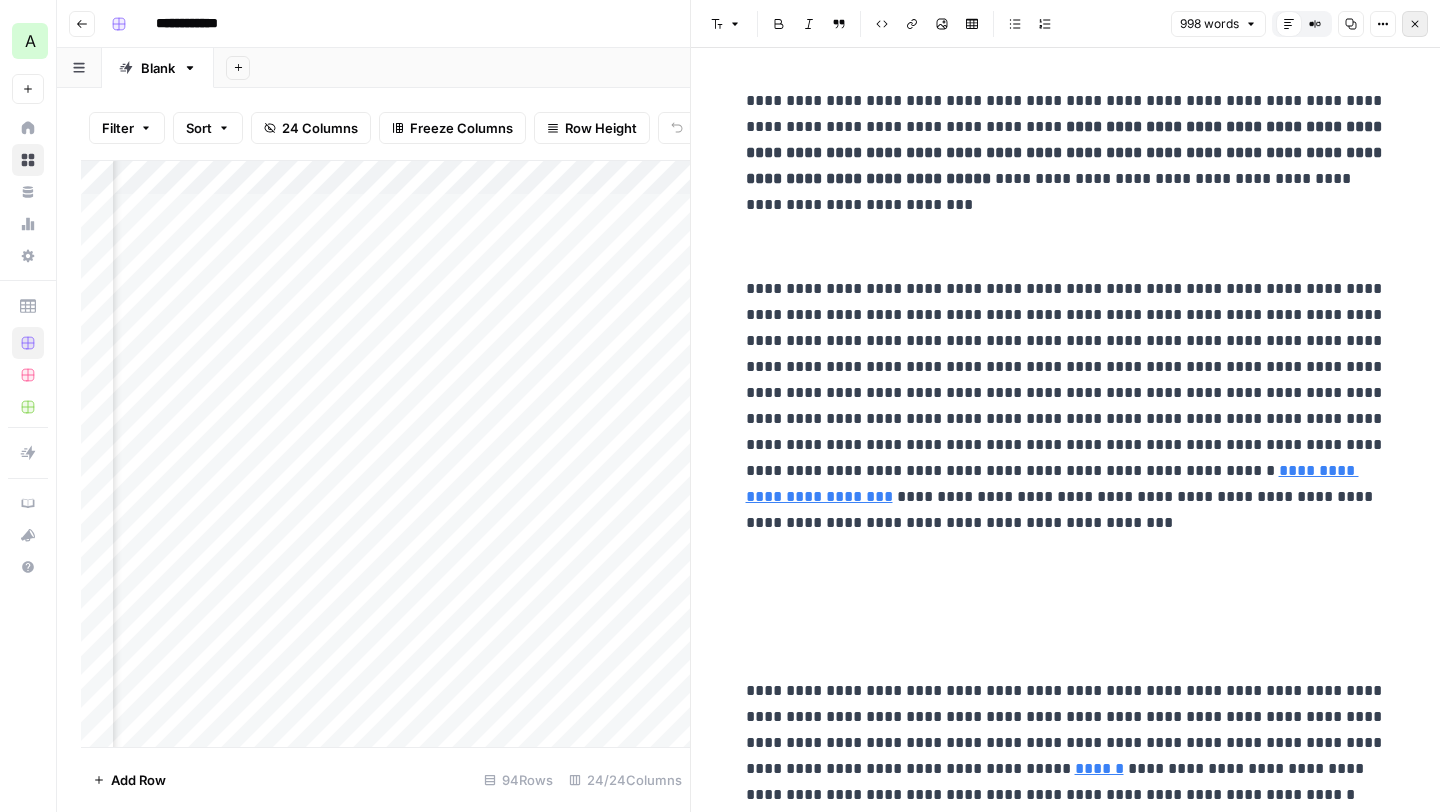 click on "Close" at bounding box center [1415, 24] 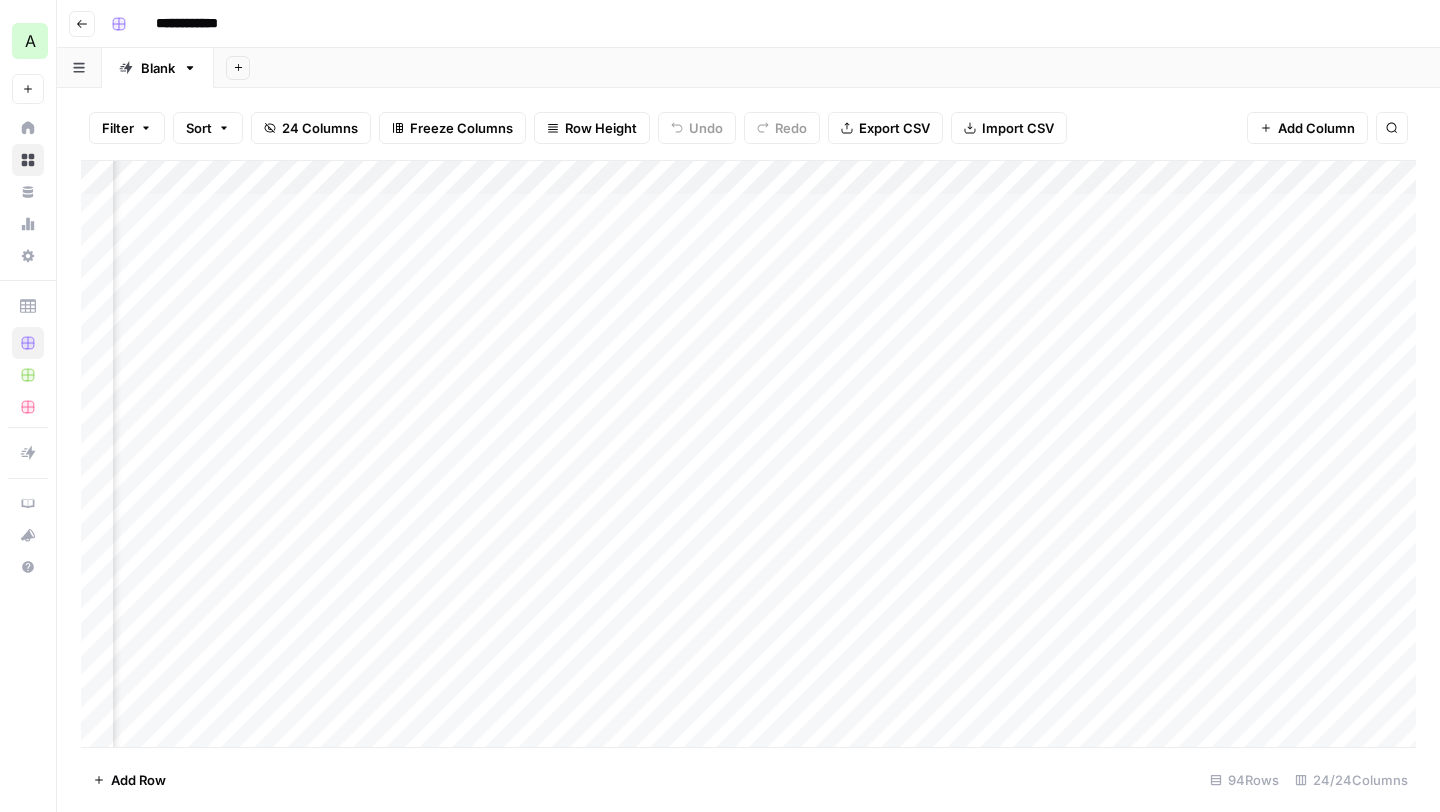 click on "Add Column" at bounding box center [748, 454] 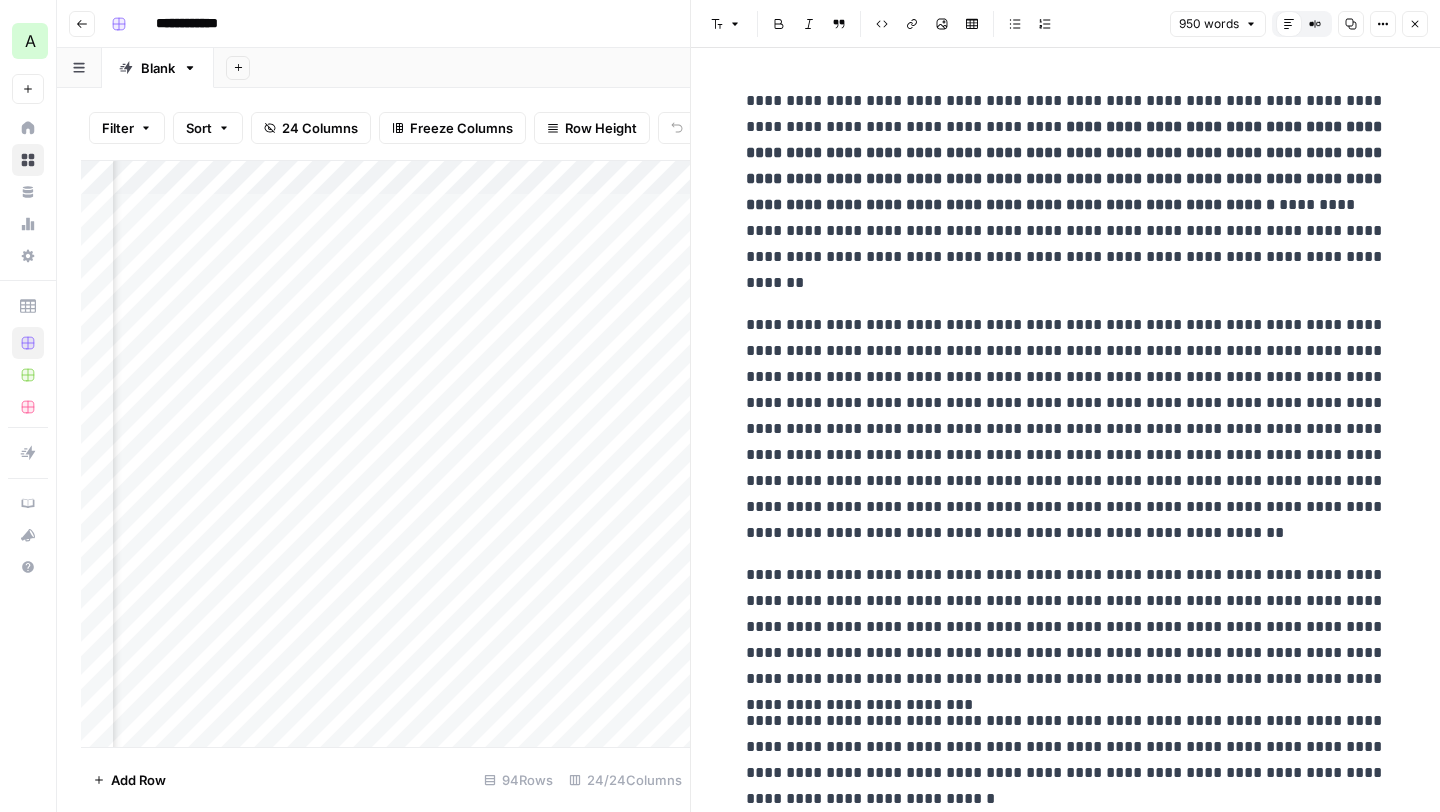click on "Add Column" at bounding box center (385, 454) 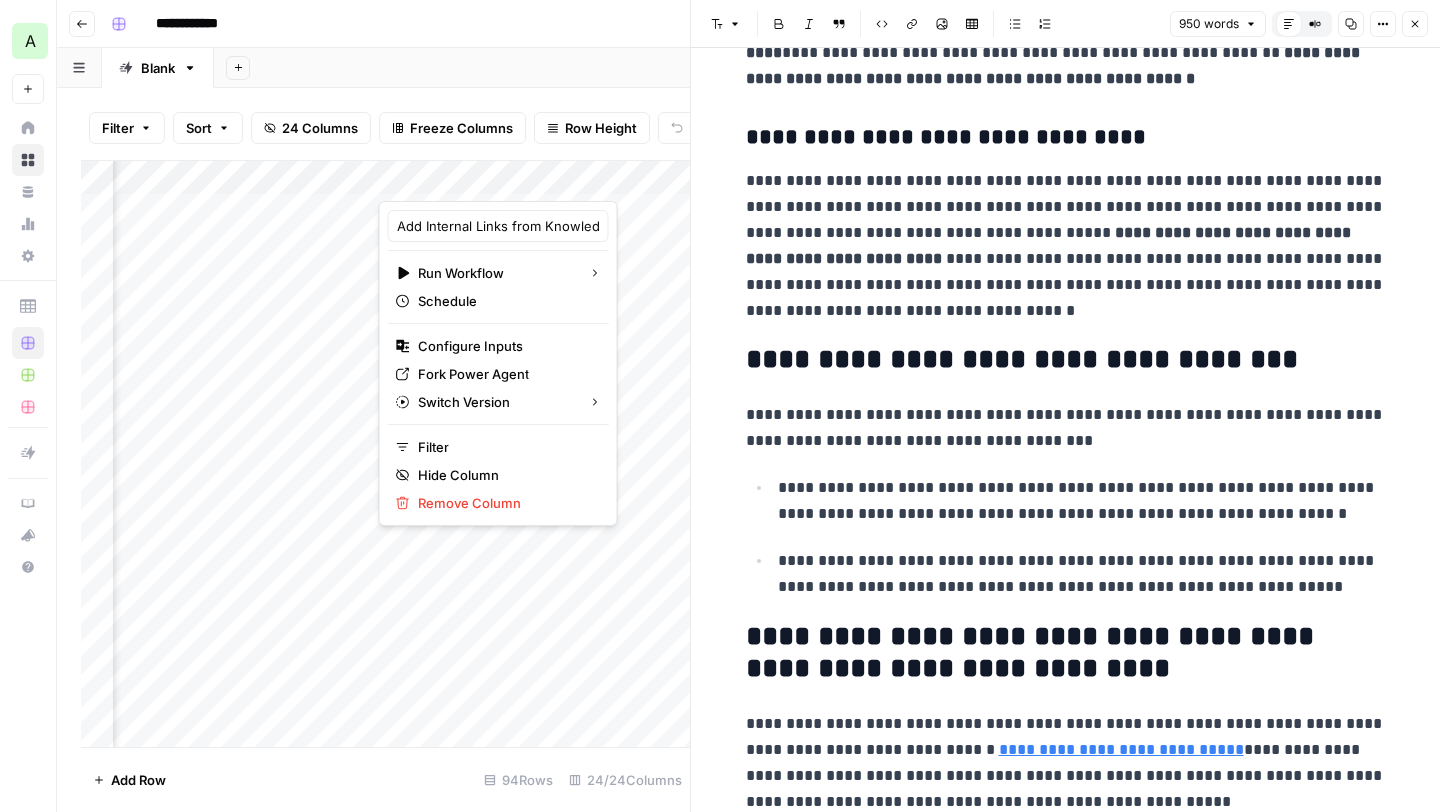 scroll, scrollTop: 1404, scrollLeft: 0, axis: vertical 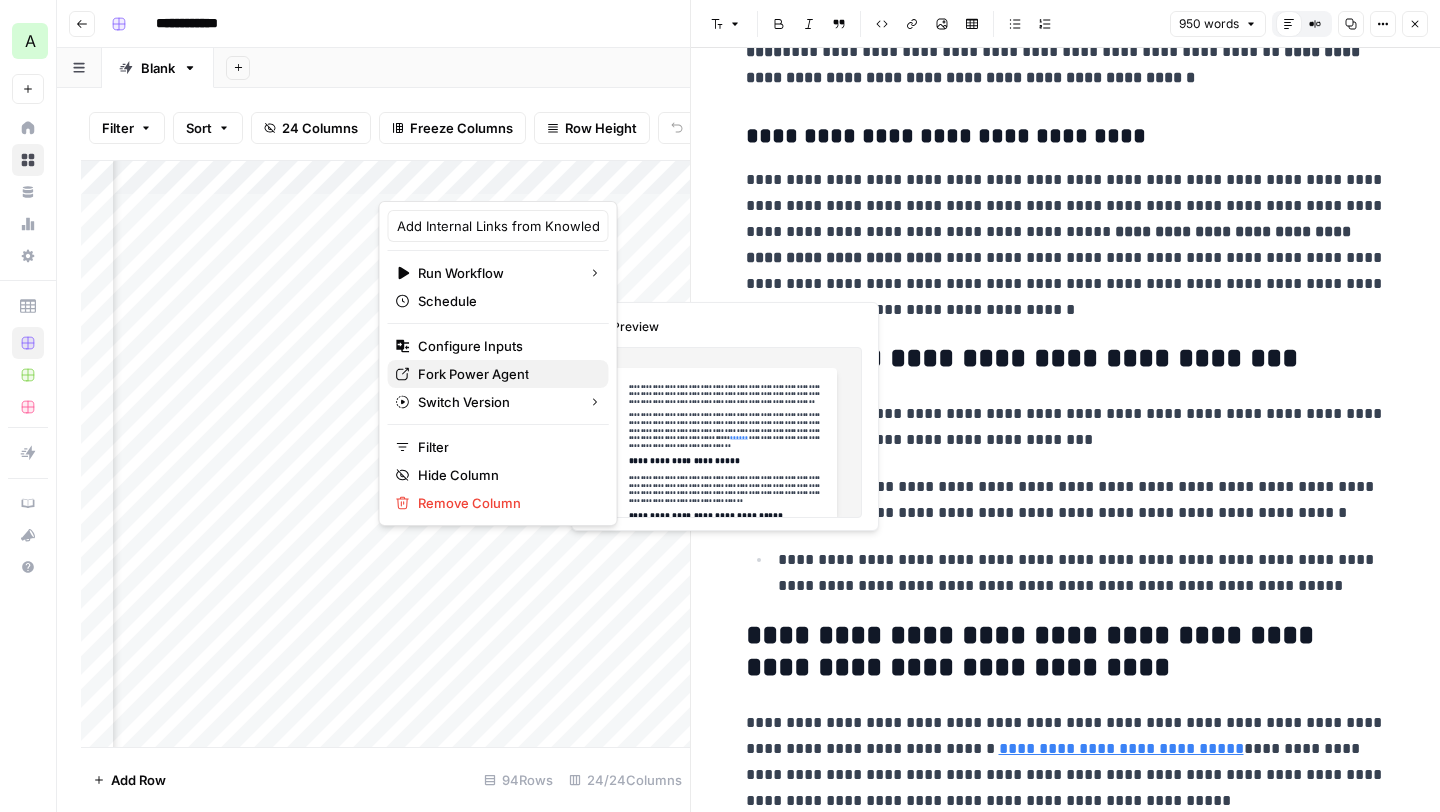 click on "Fork Power Agent" at bounding box center (473, 374) 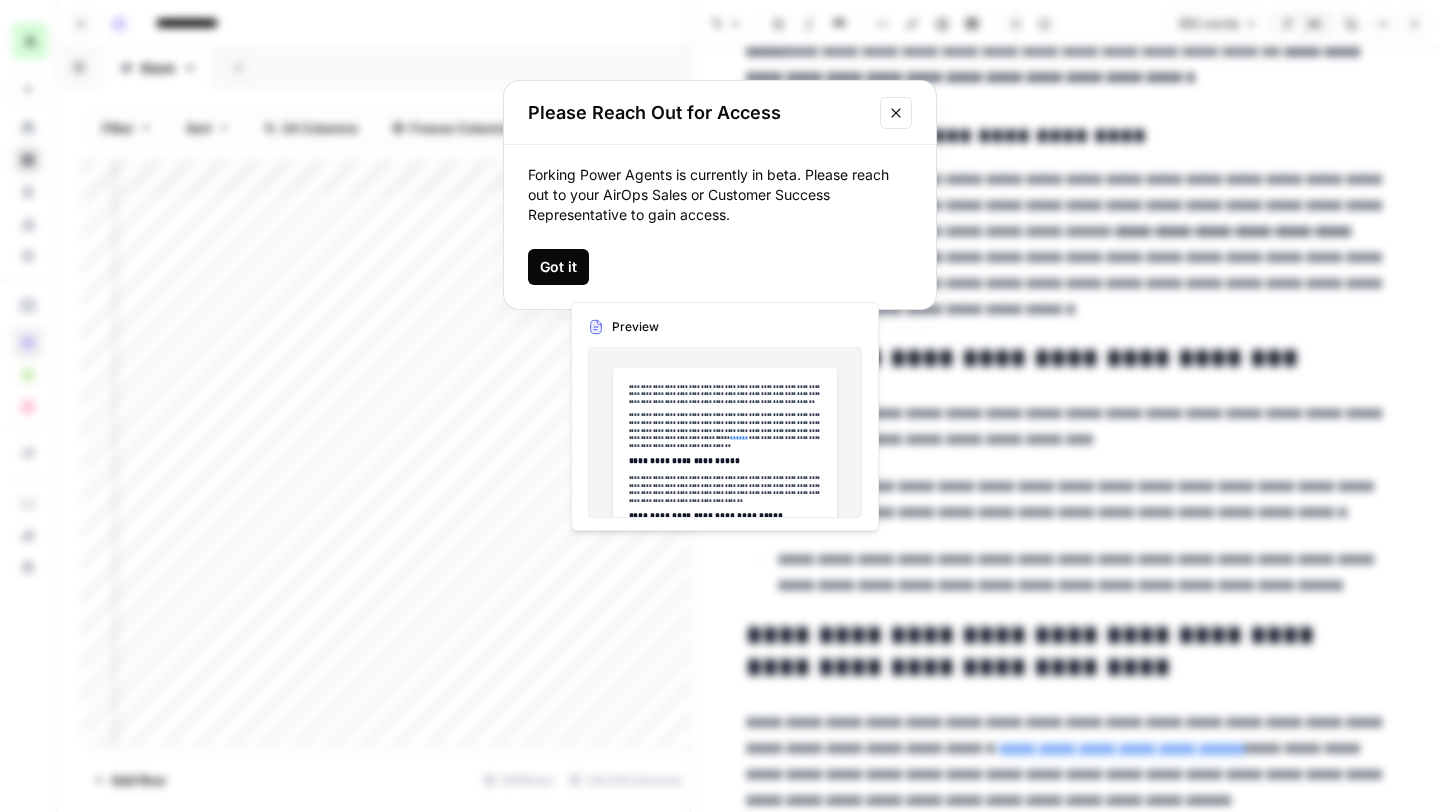 click on "Got it" at bounding box center [558, 267] 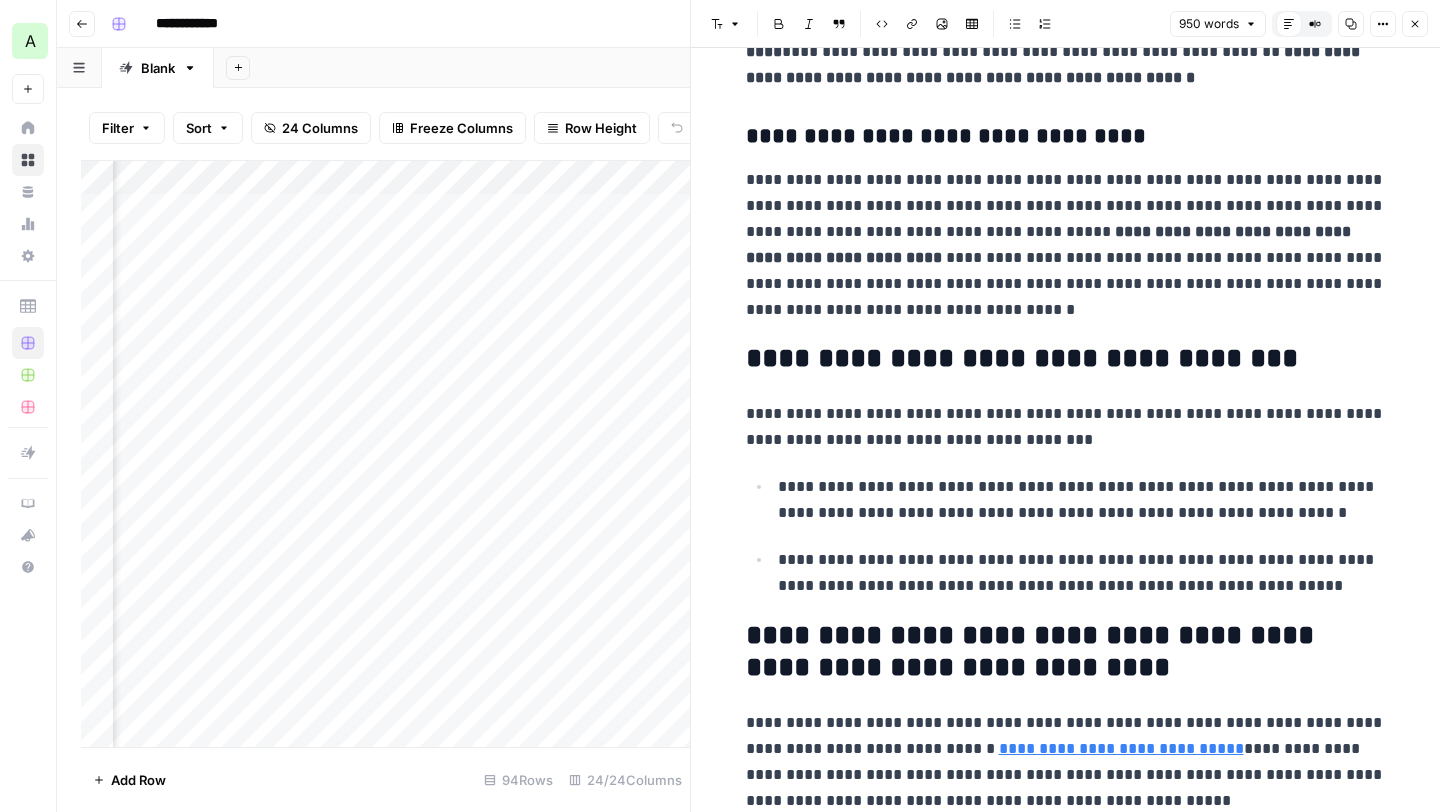 click on "Add Column" at bounding box center (385, 454) 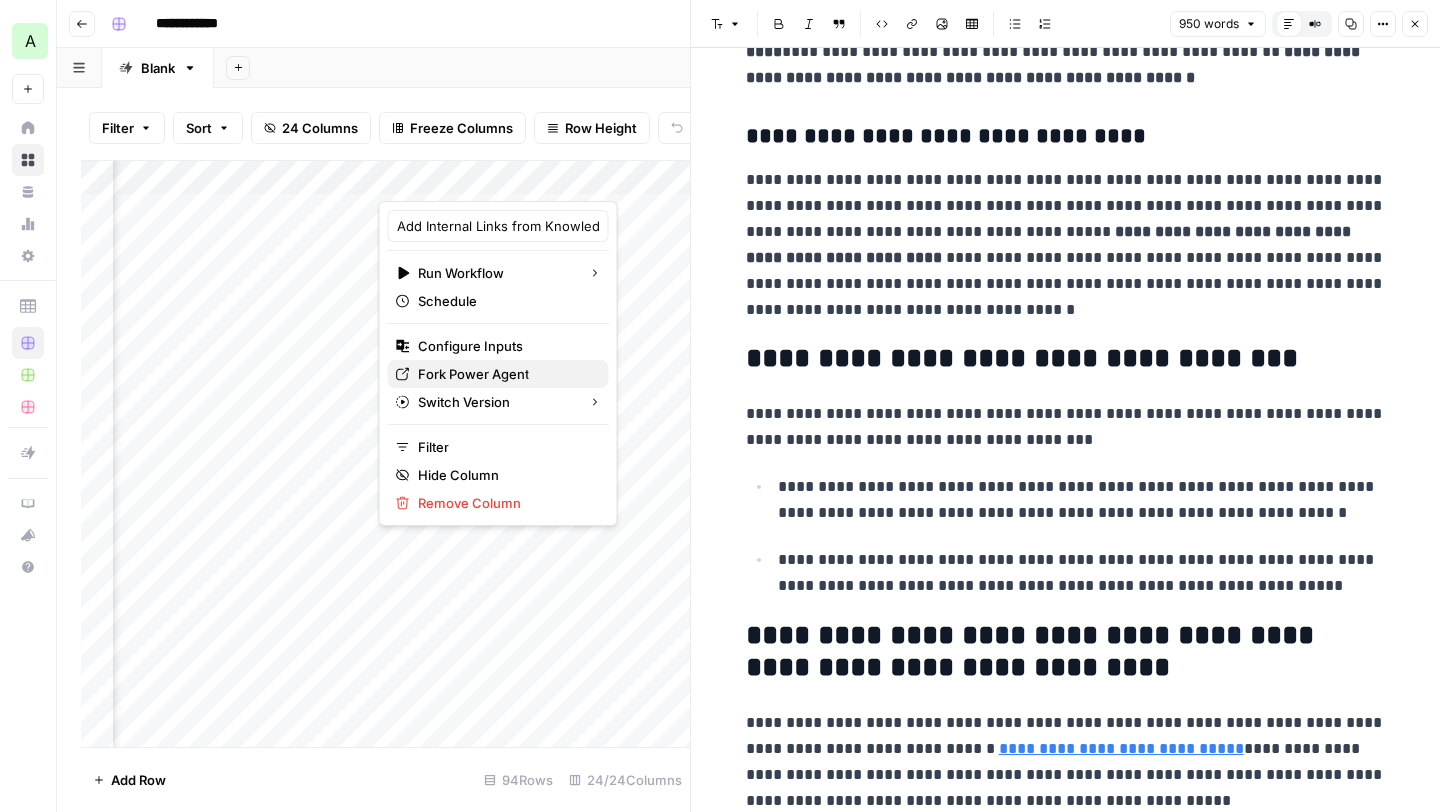 click on "Fork Power Agent" at bounding box center [473, 374] 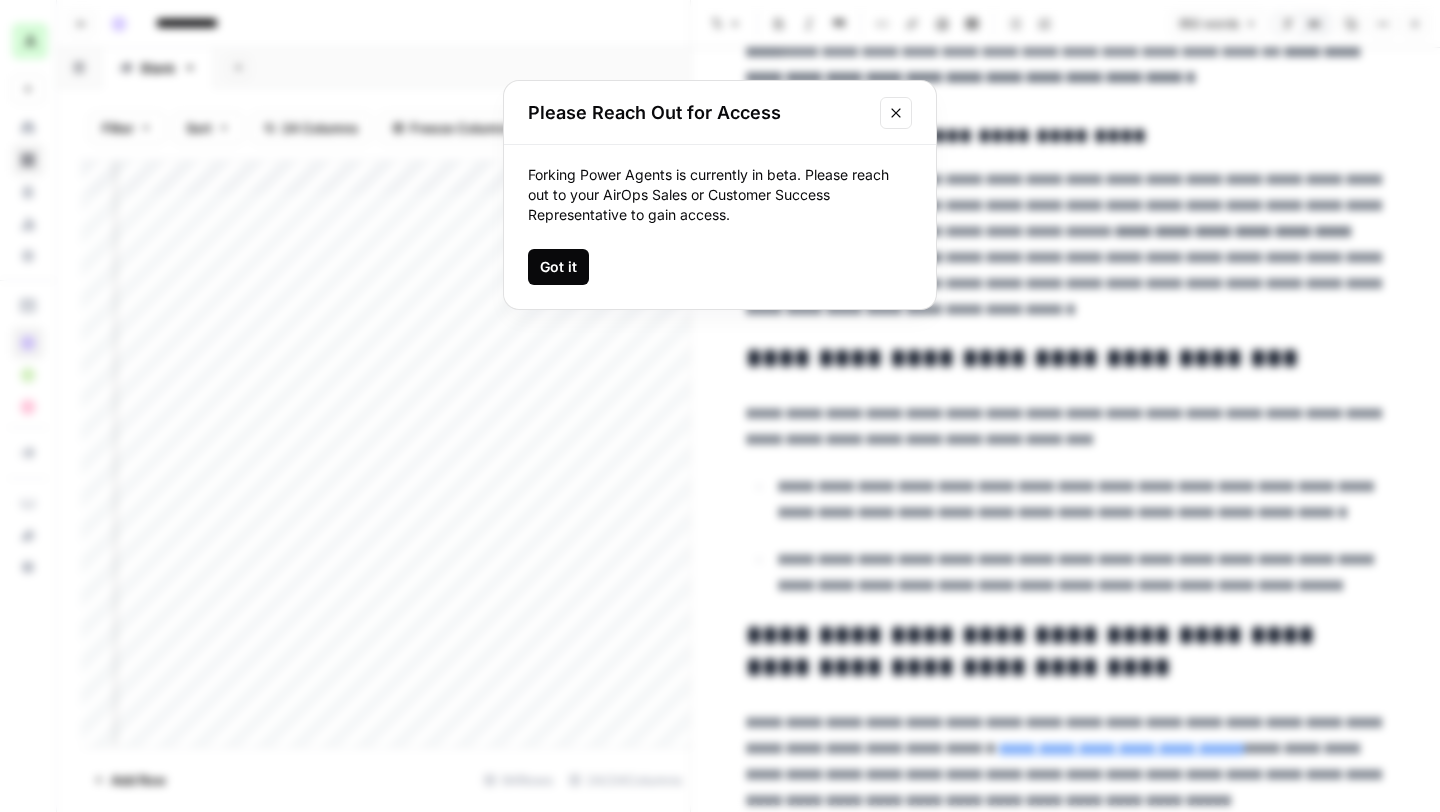 click on "Got it" at bounding box center [558, 267] 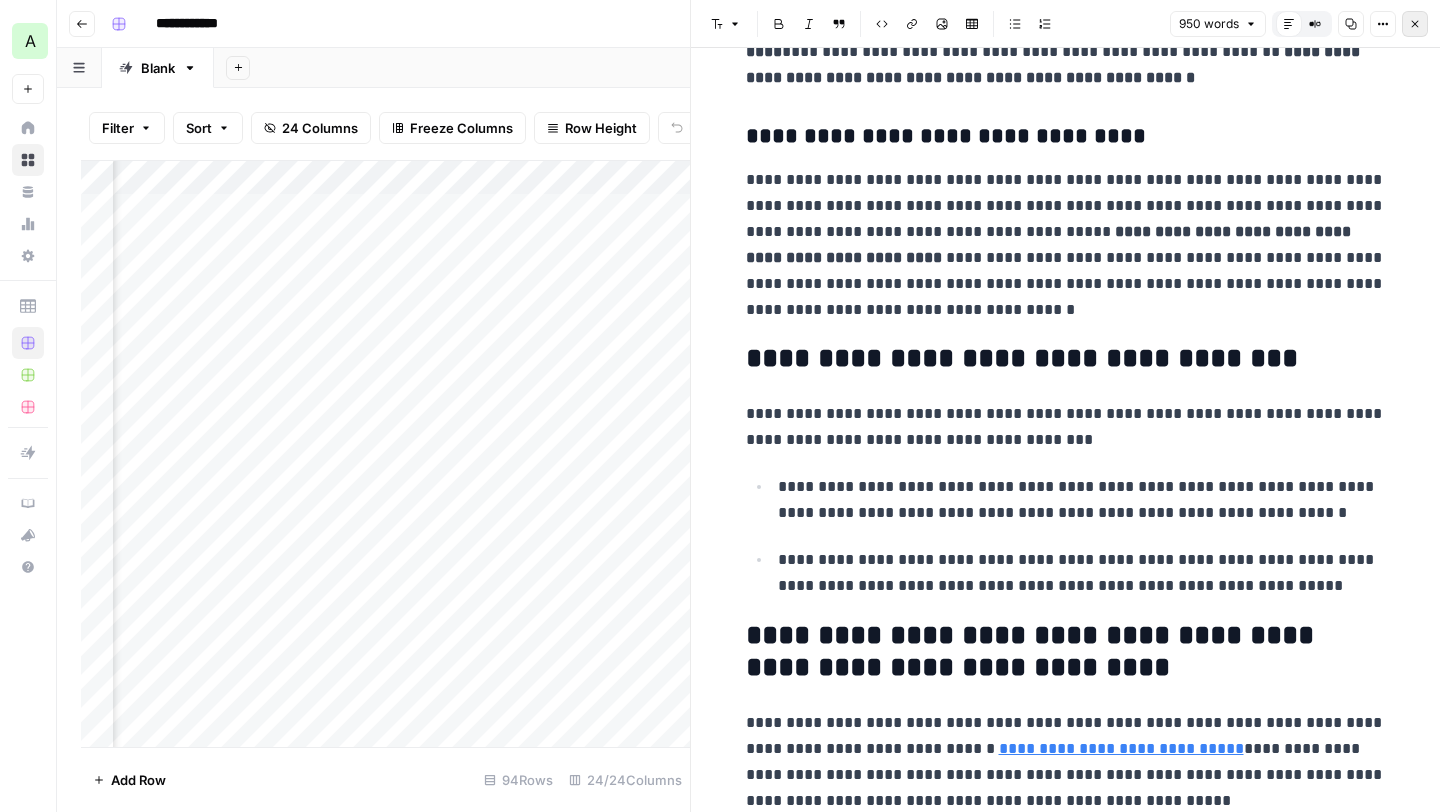click on "Close" at bounding box center (1415, 24) 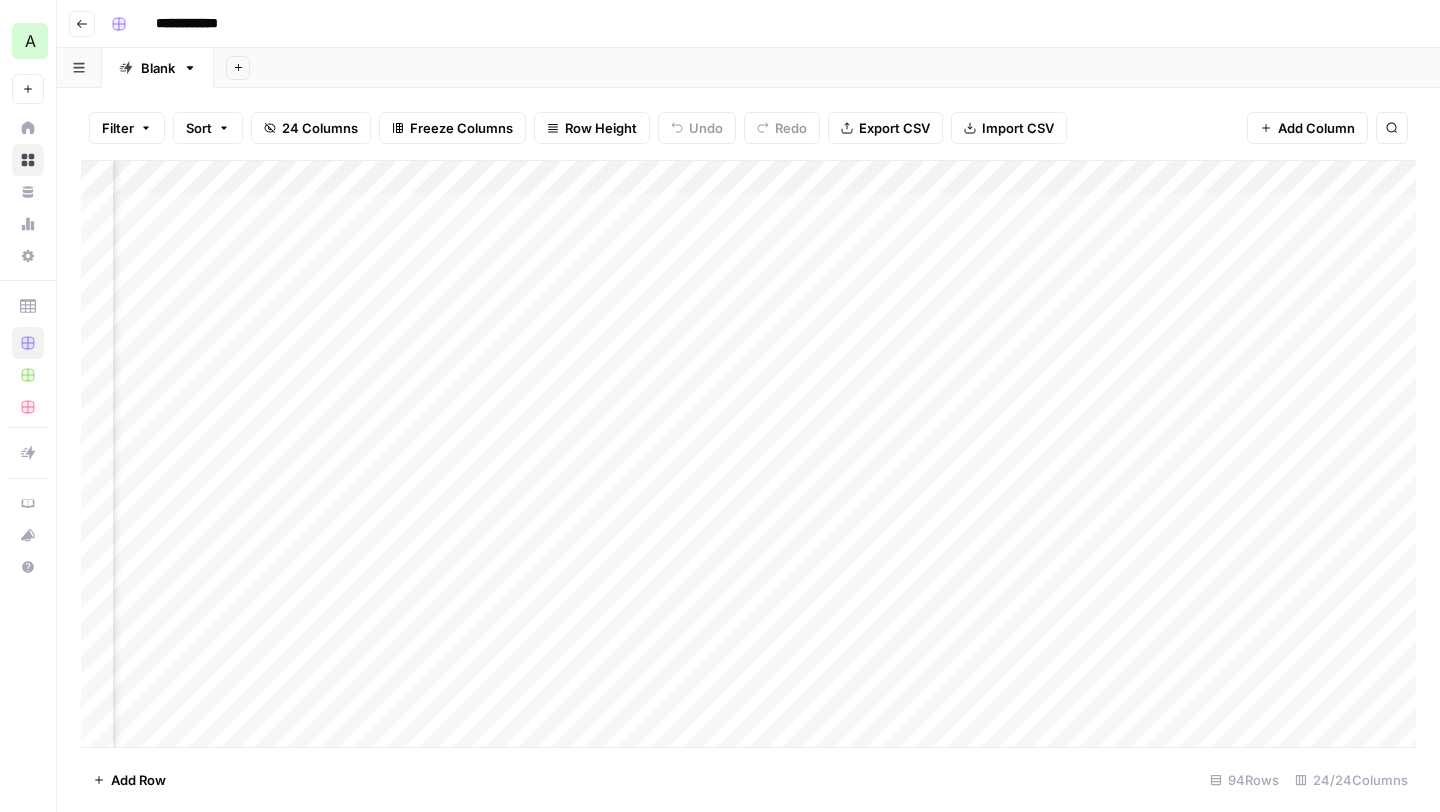 click on "Add Column" at bounding box center [748, 454] 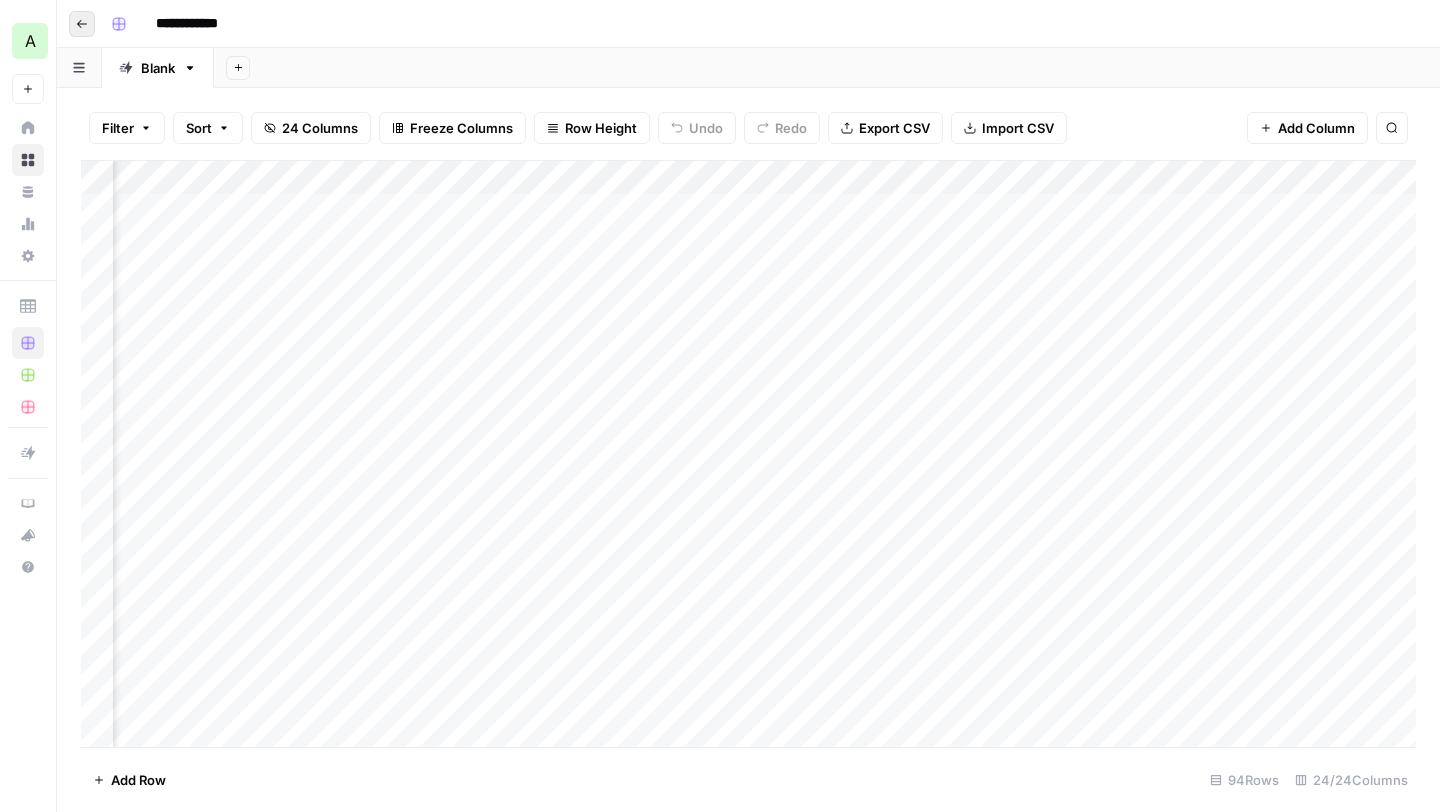 click on "Go back" at bounding box center [82, 24] 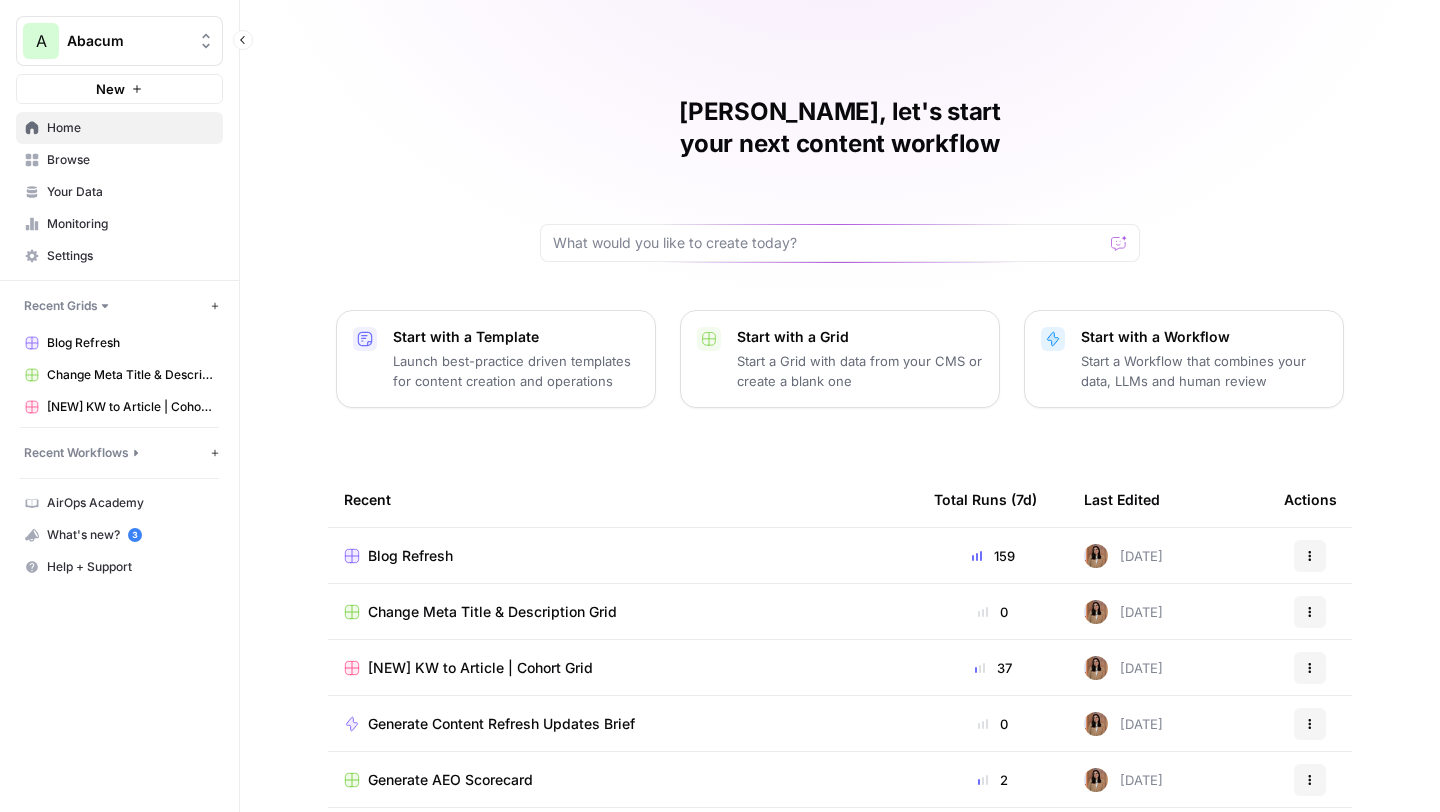 click on "Home" at bounding box center (130, 128) 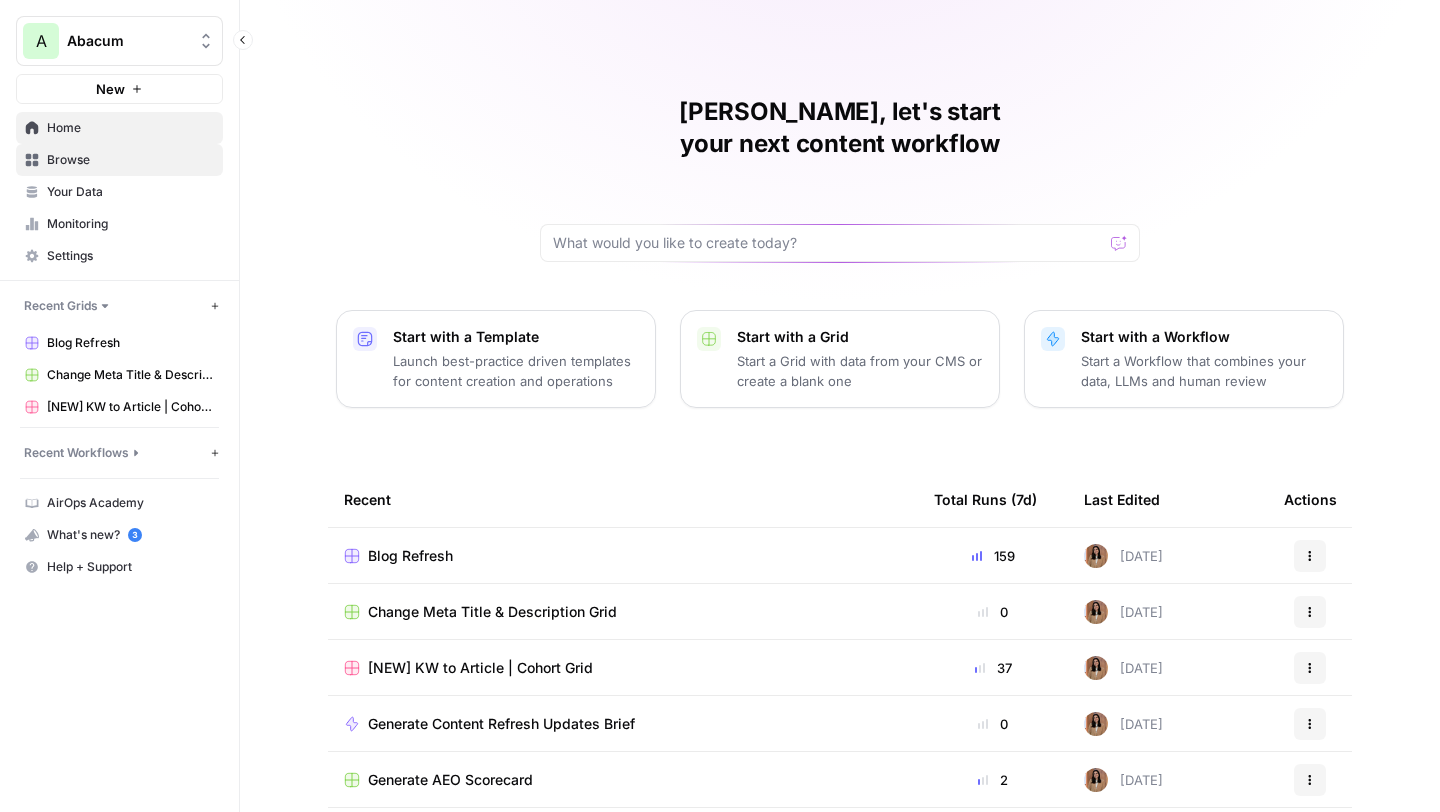 click on "Browse" at bounding box center (119, 160) 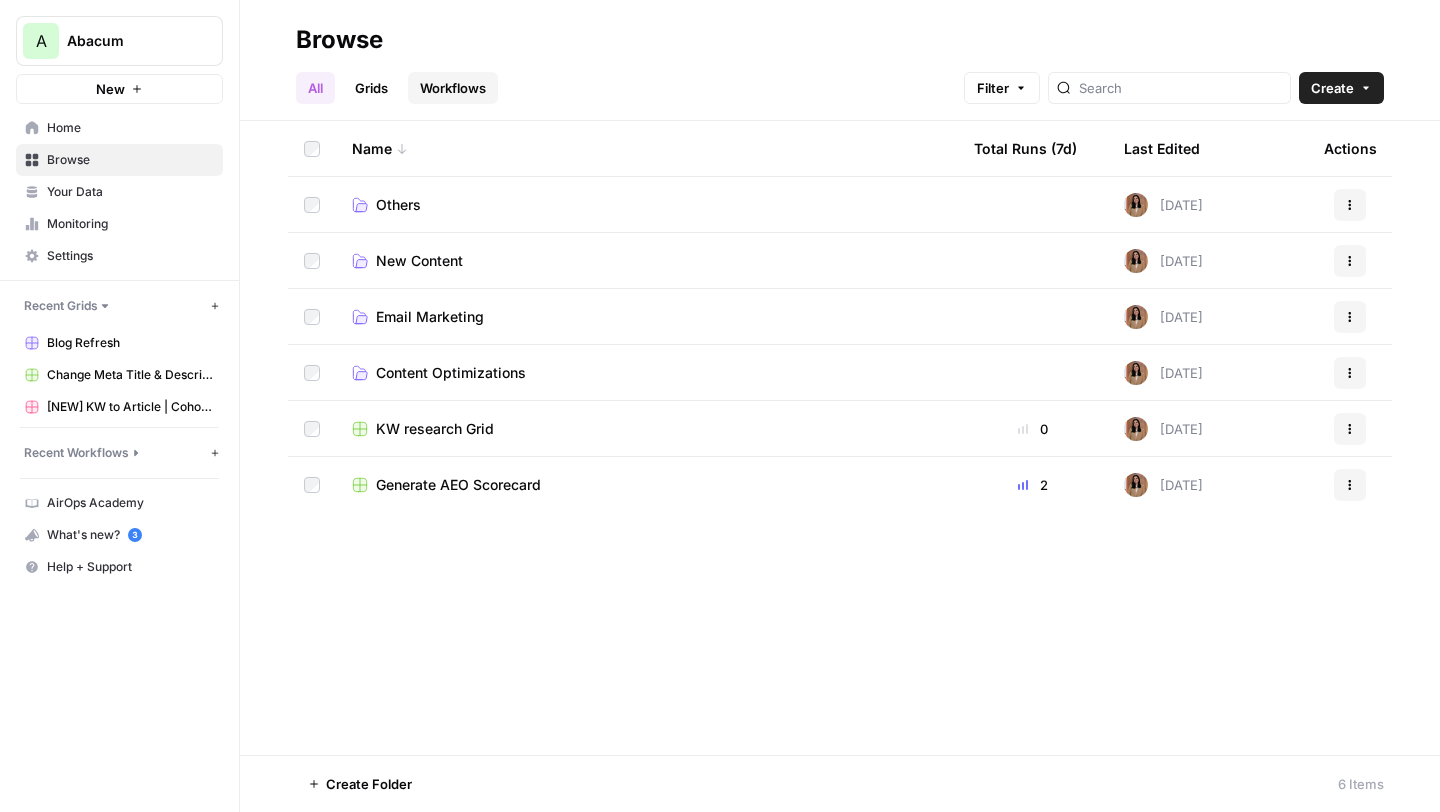 click on "Workflows" at bounding box center (453, 88) 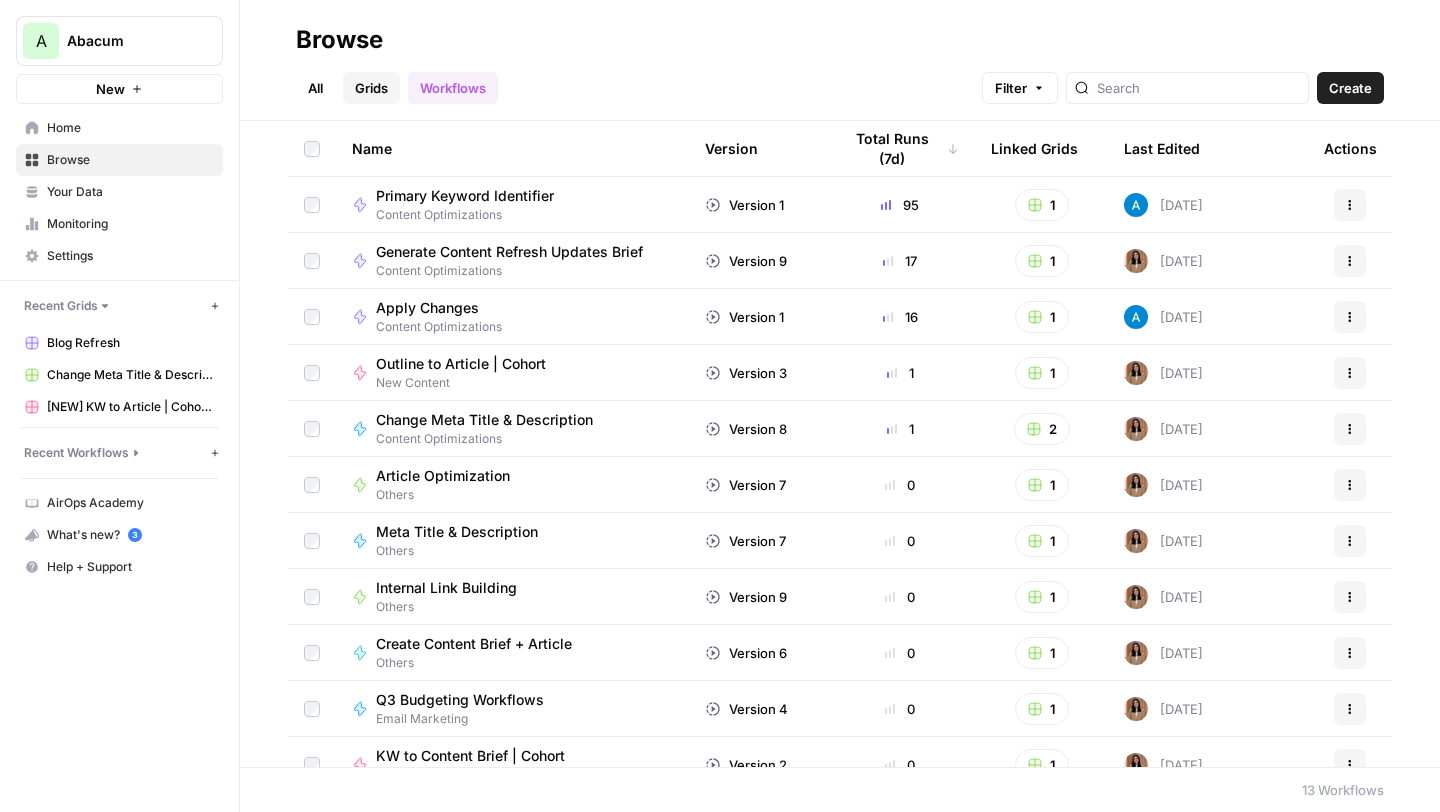 click on "Grids" at bounding box center (371, 88) 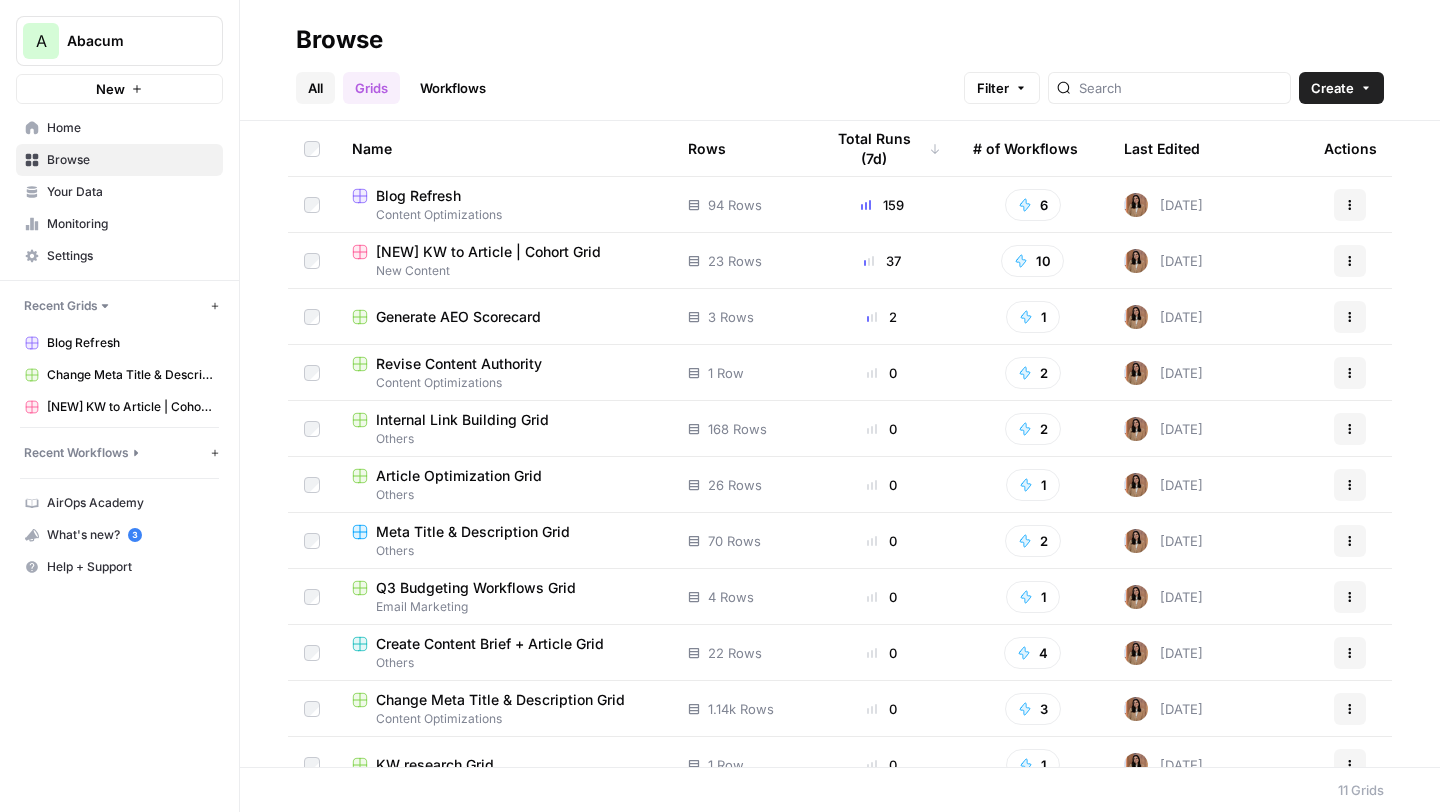 click on "All" at bounding box center [315, 88] 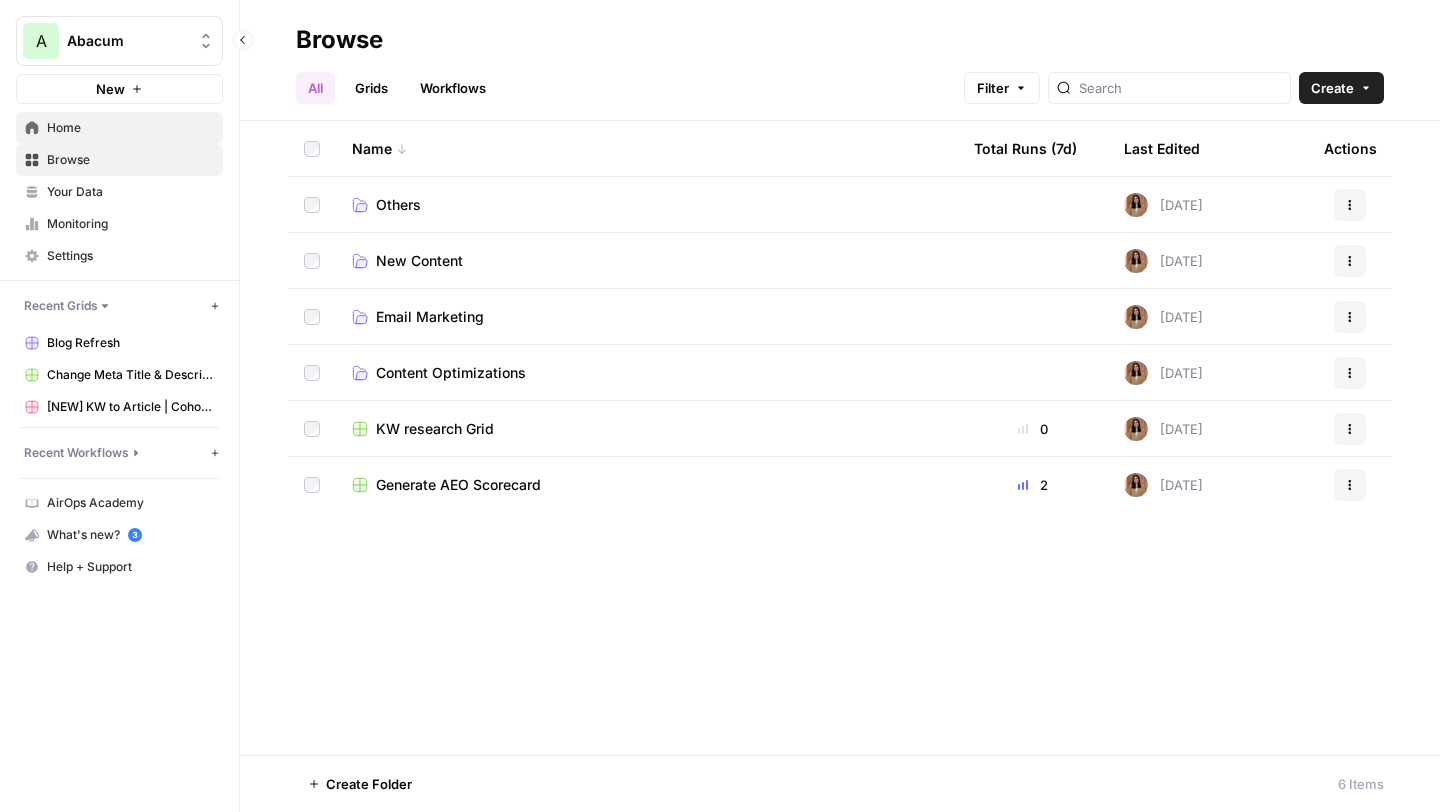 click on "Home" at bounding box center (130, 128) 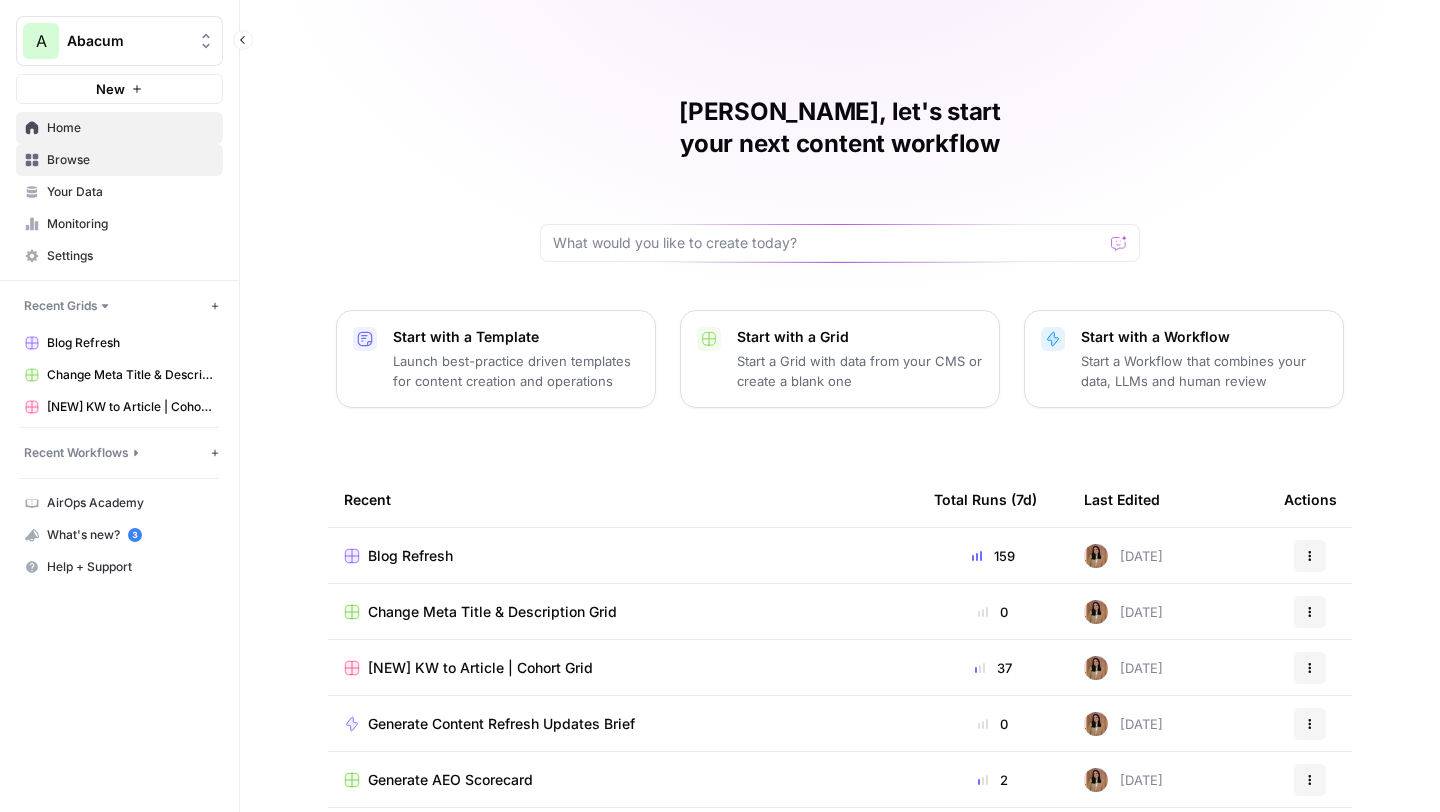 click on "Browse" at bounding box center (119, 160) 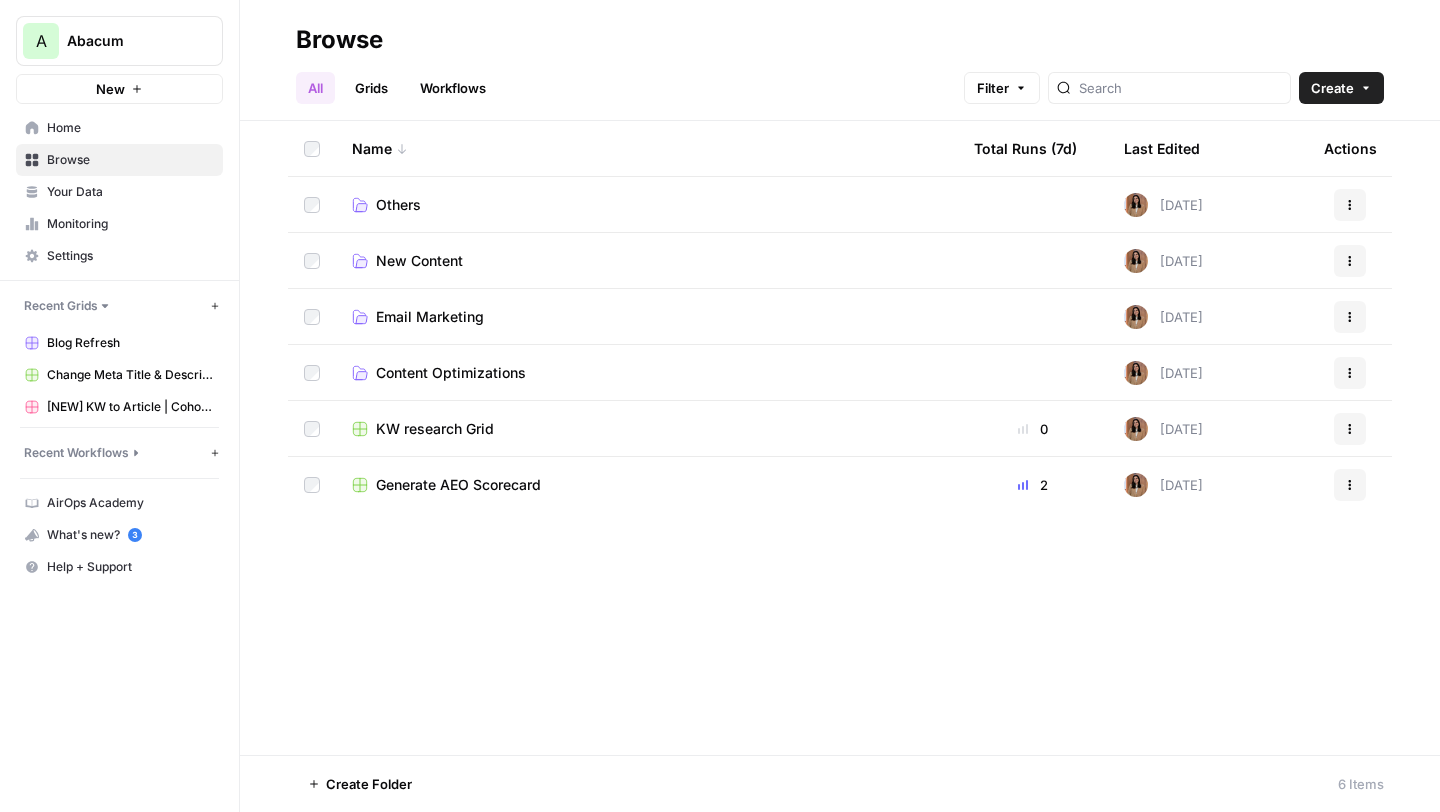 click on "Content Optimizations" at bounding box center [451, 373] 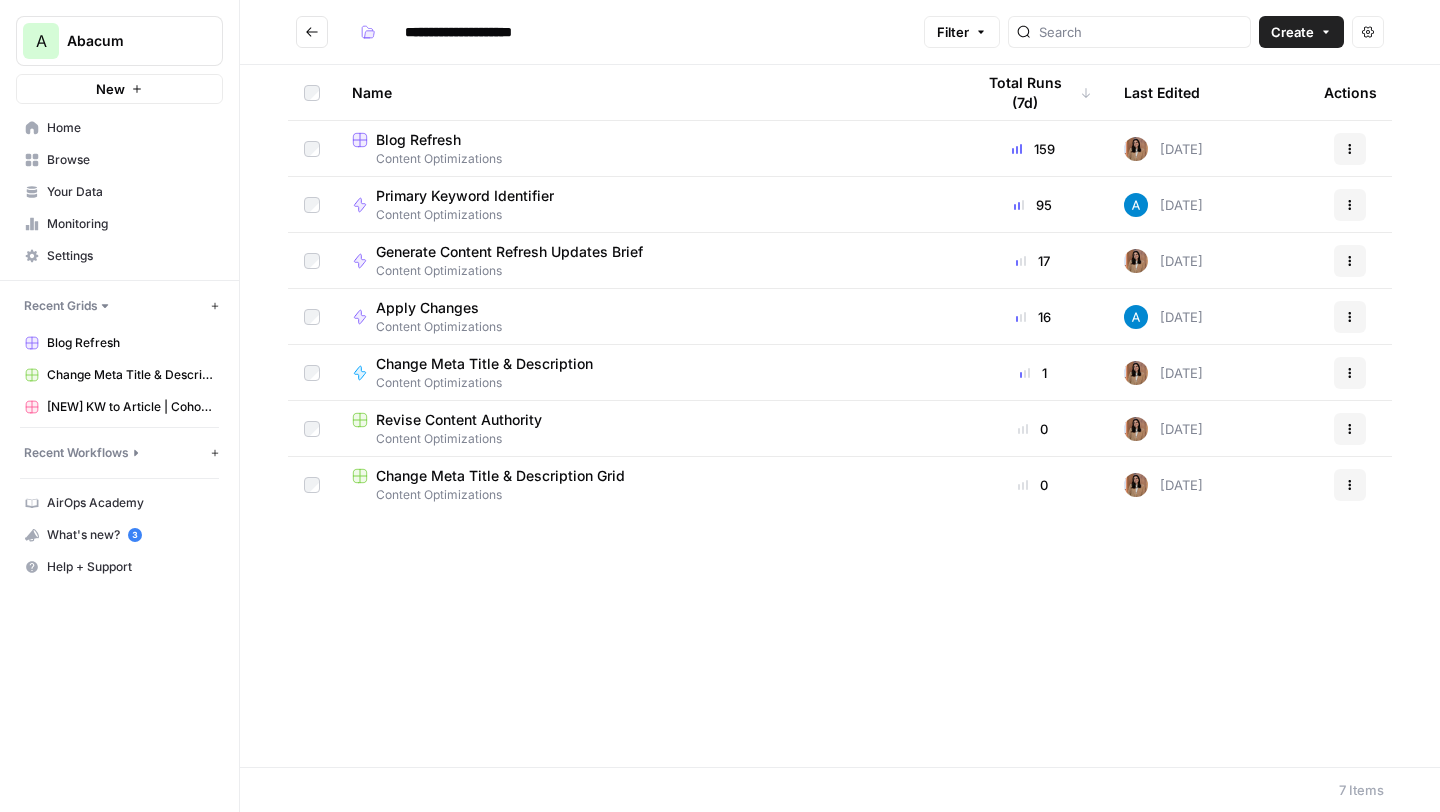 click 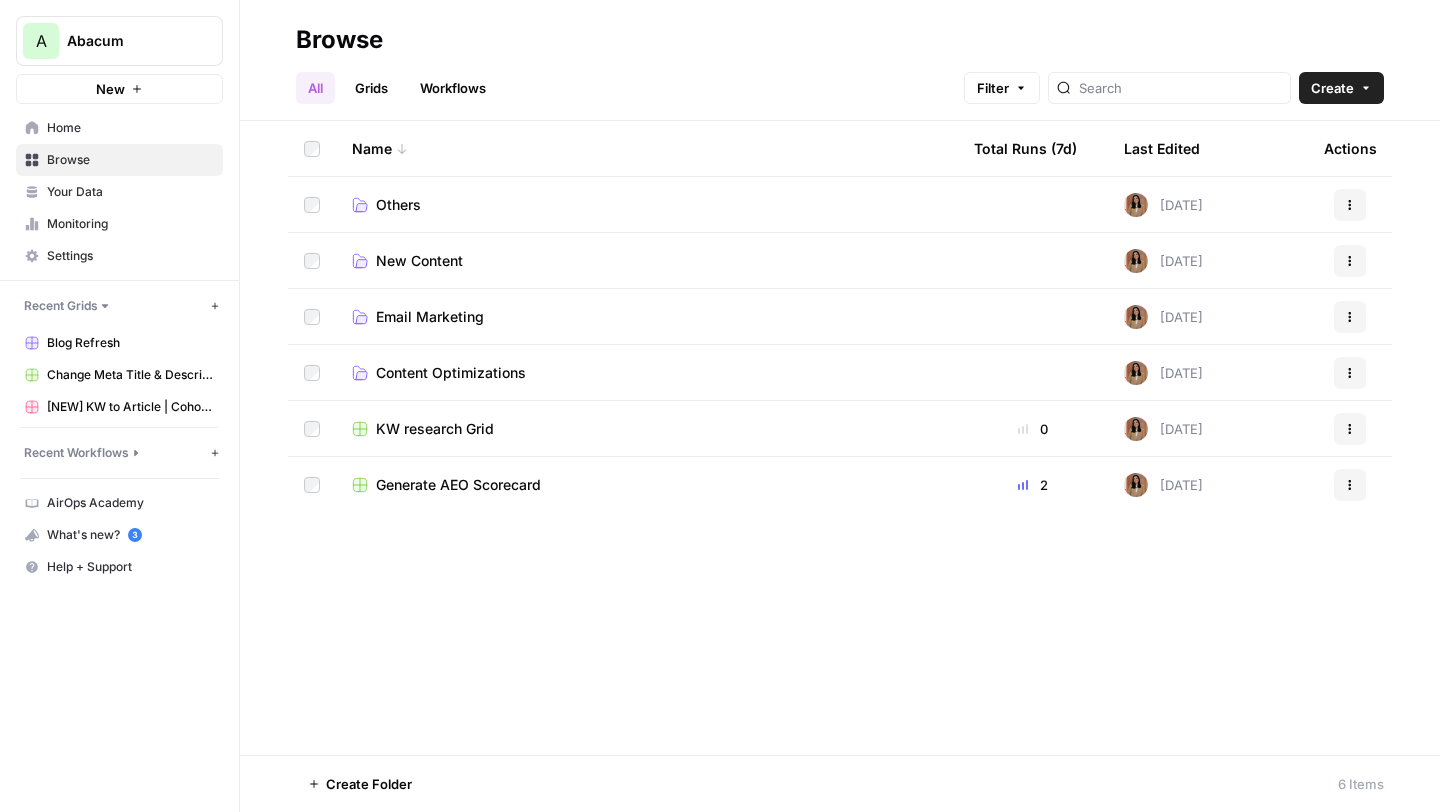 click on "New Content" at bounding box center (647, 260) 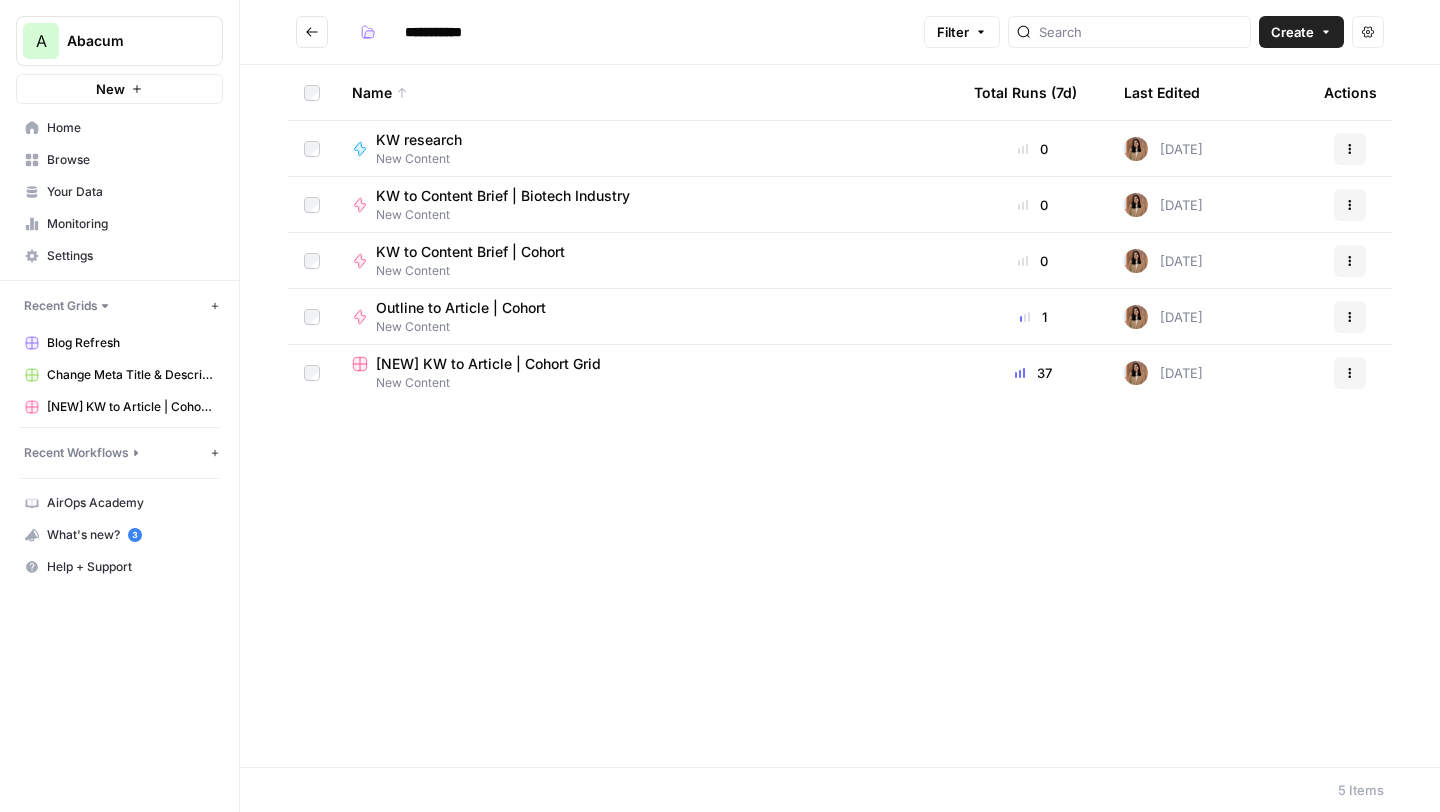 click on "[NEW] KW to Article | Cohort Grid" at bounding box center (488, 364) 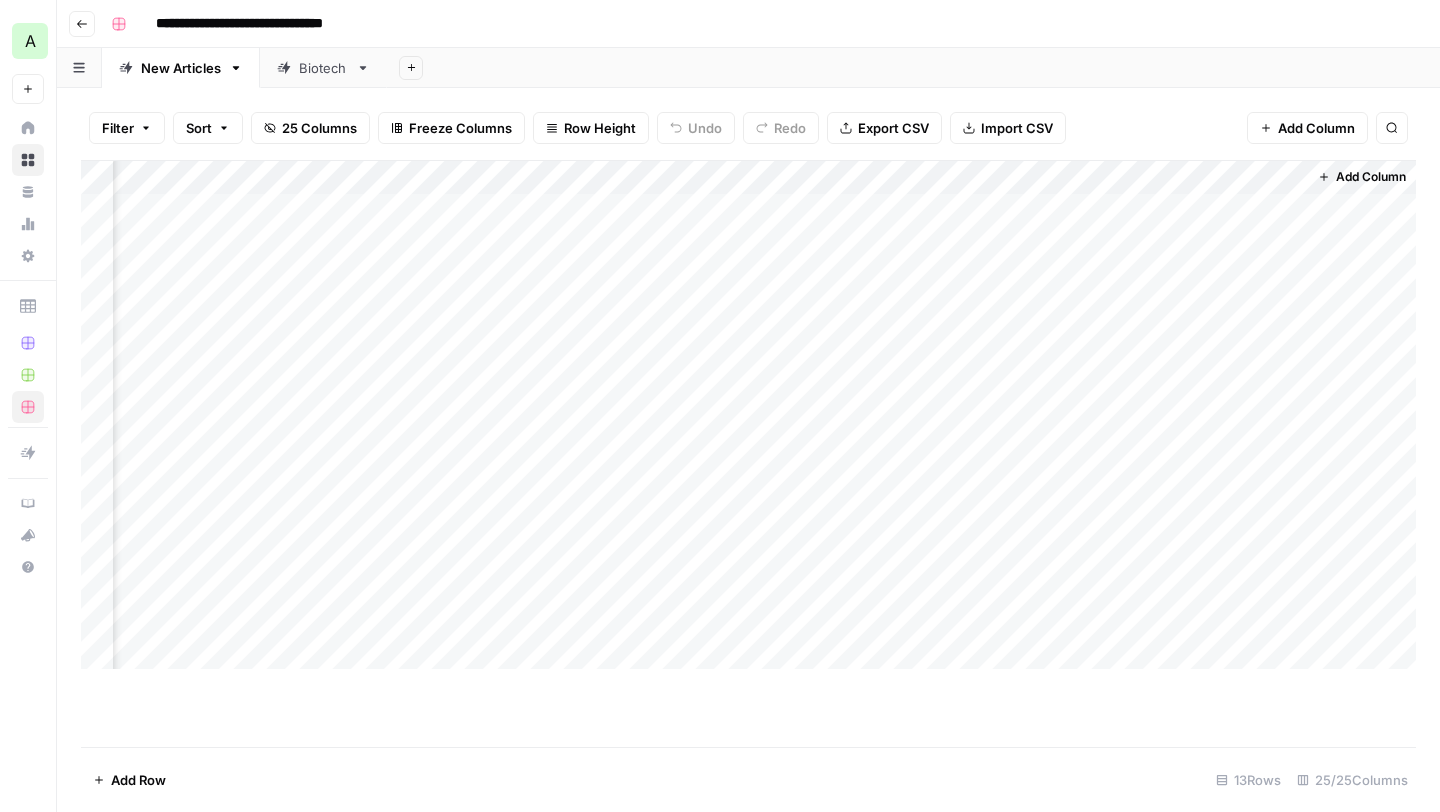 scroll, scrollTop: 0, scrollLeft: 3309, axis: horizontal 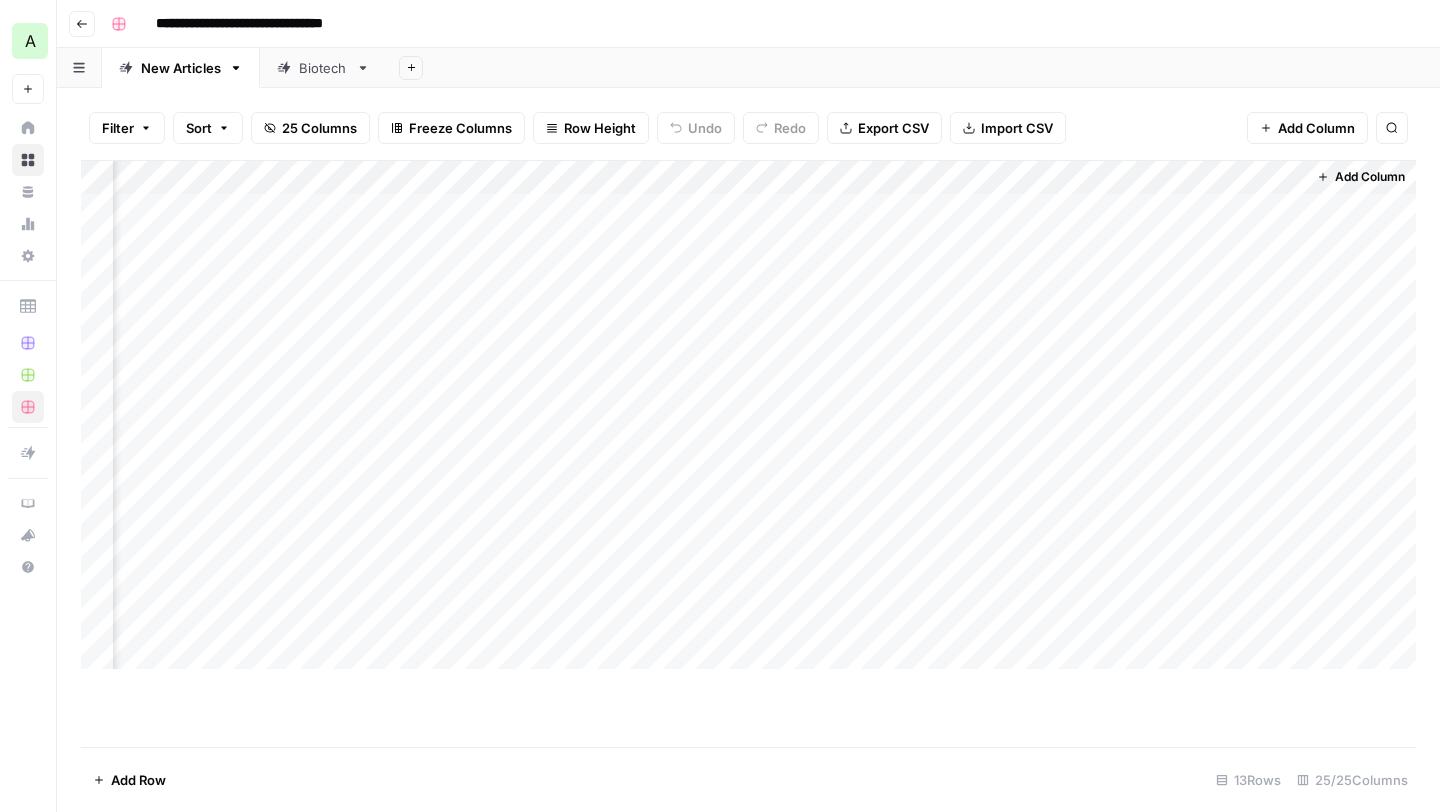 click on "Add Column" at bounding box center [748, 415] 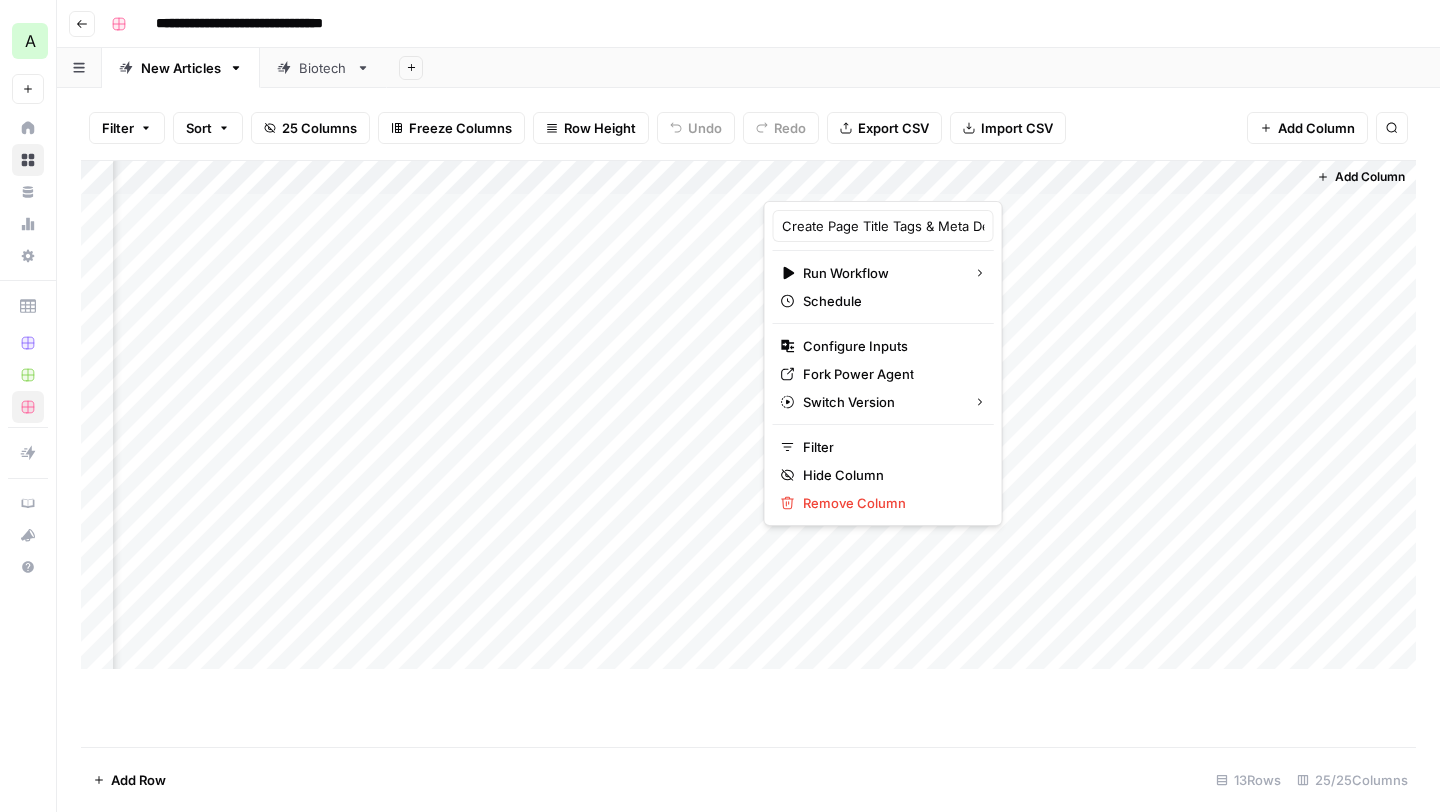 click on "**********" at bounding box center (761, 24) 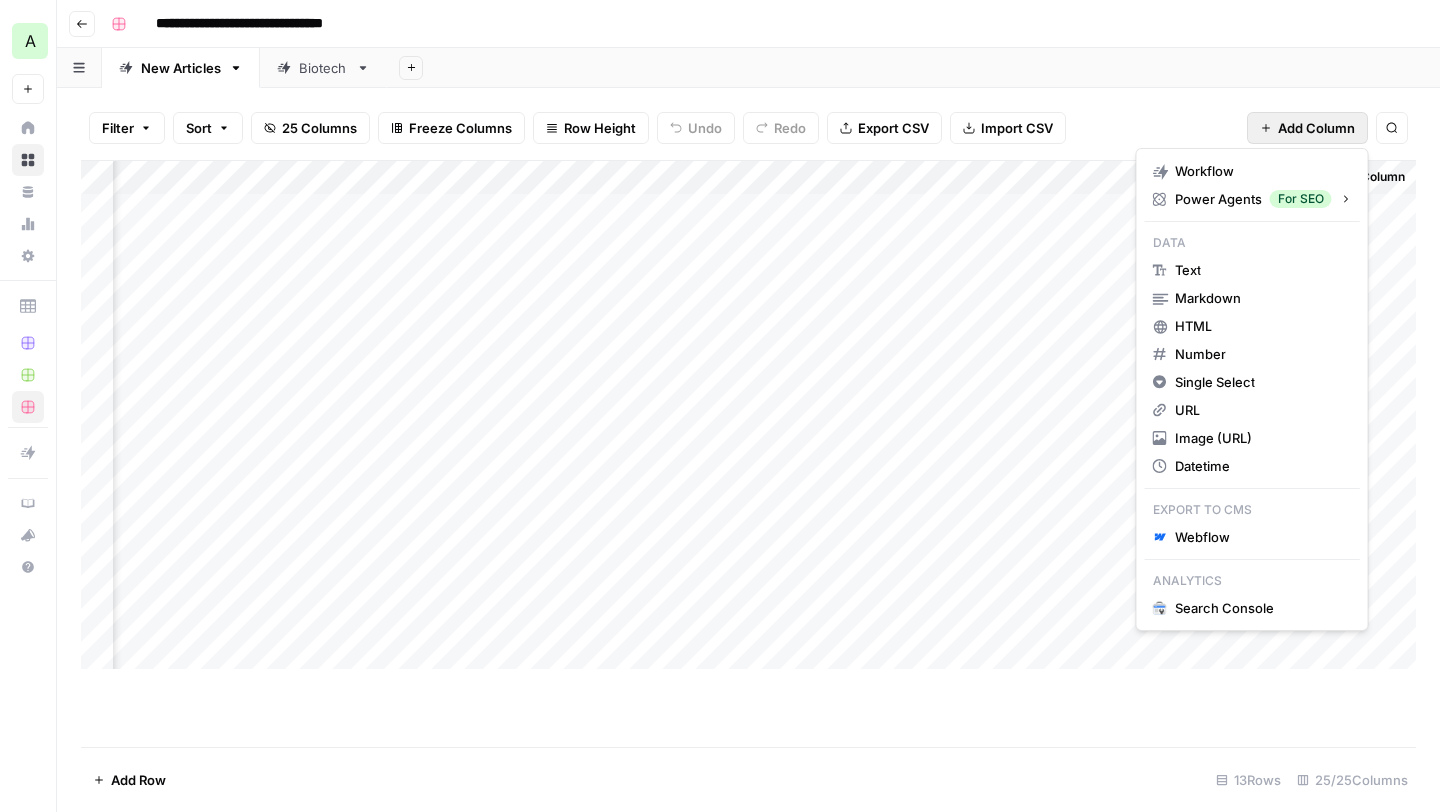 click on "Add Column" at bounding box center [1316, 128] 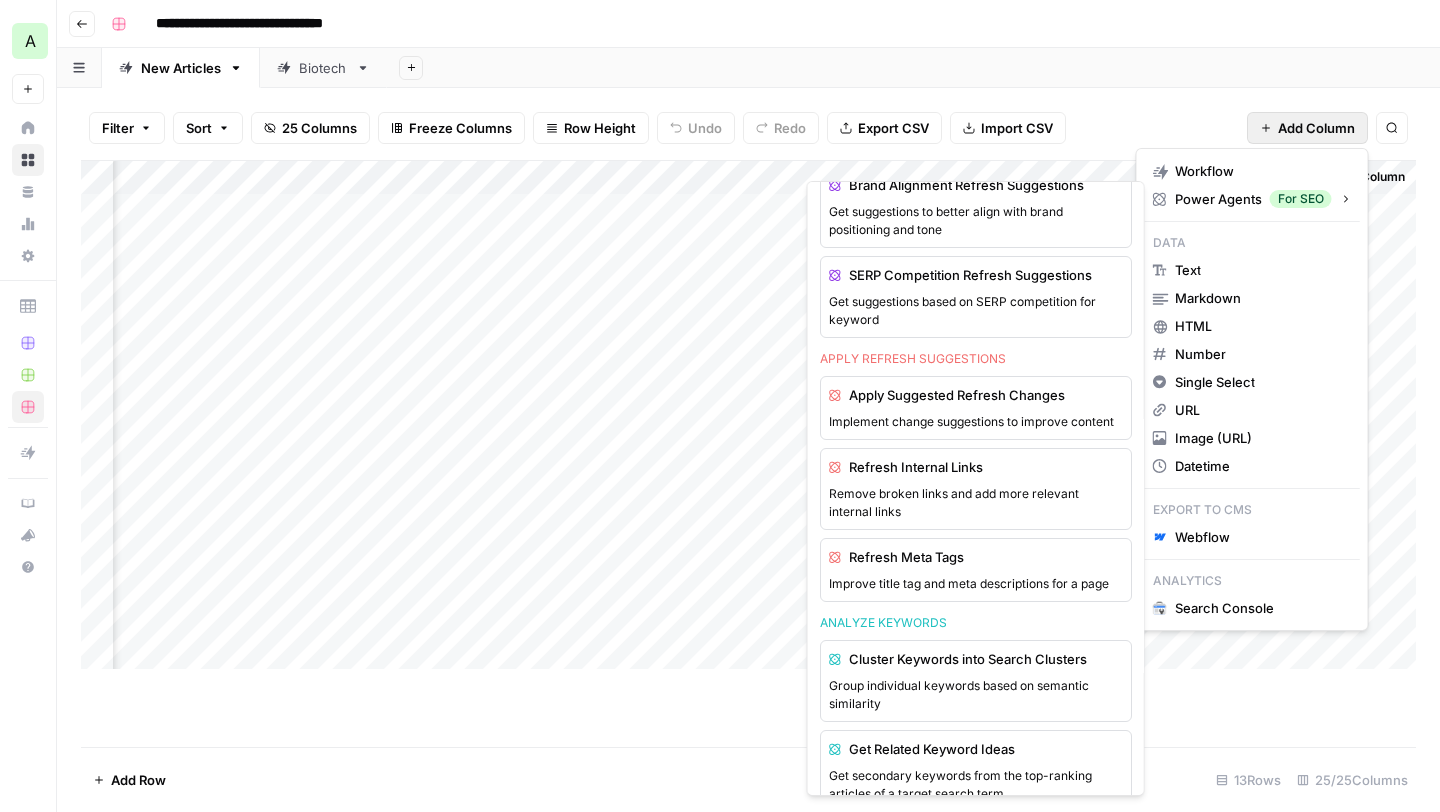 scroll, scrollTop: 2027, scrollLeft: 0, axis: vertical 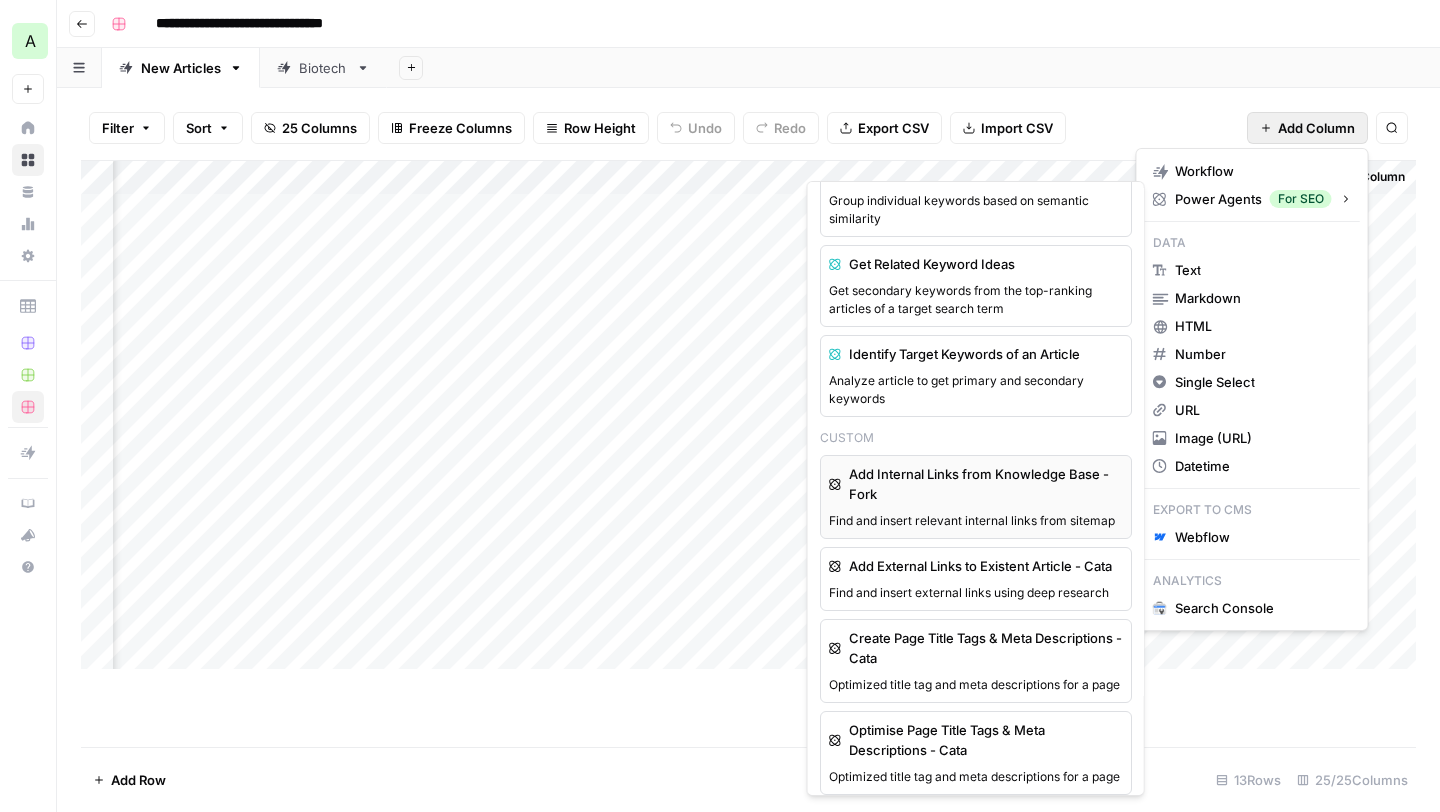click on "Add Internal Links from Knowledge Base - Fork" at bounding box center [986, 484] 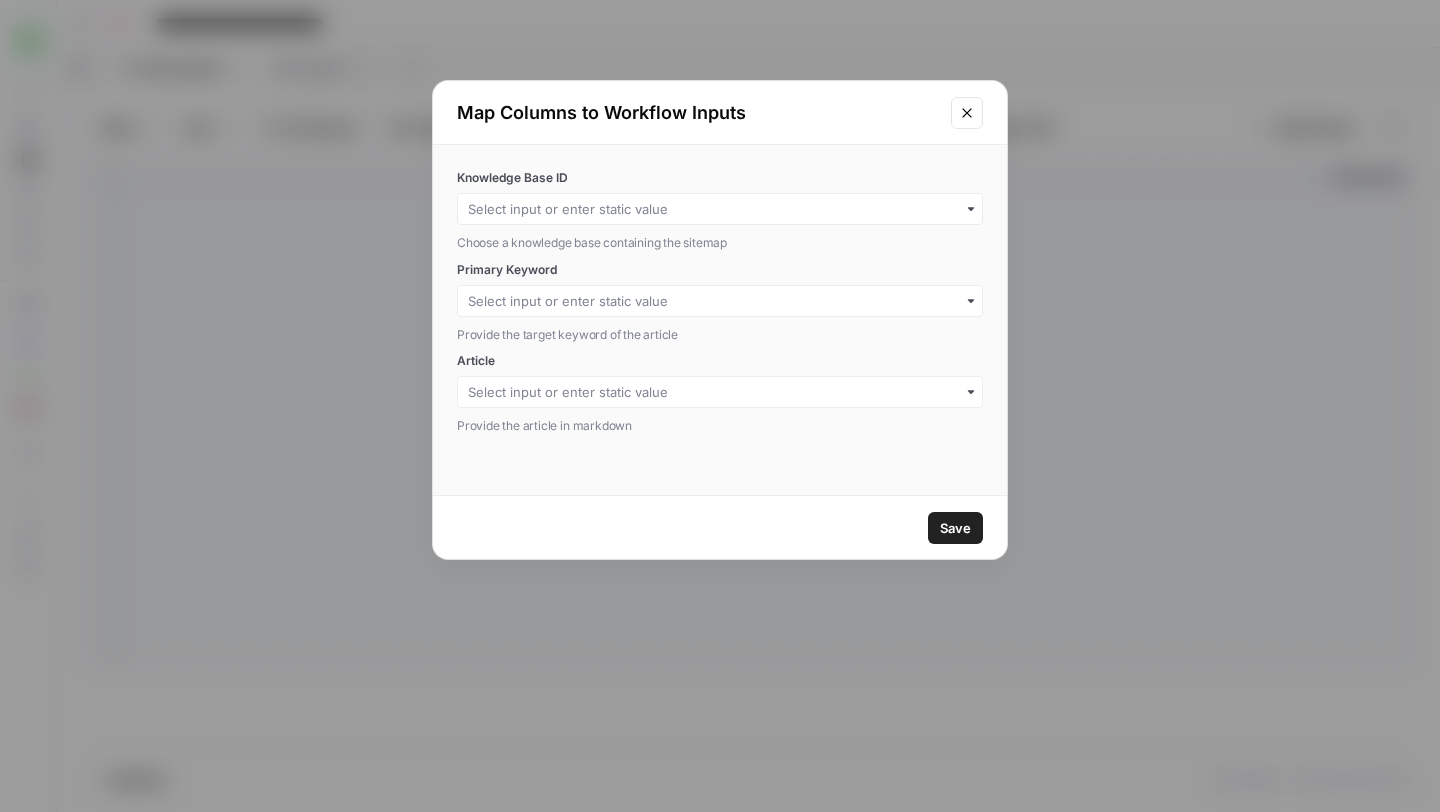 click 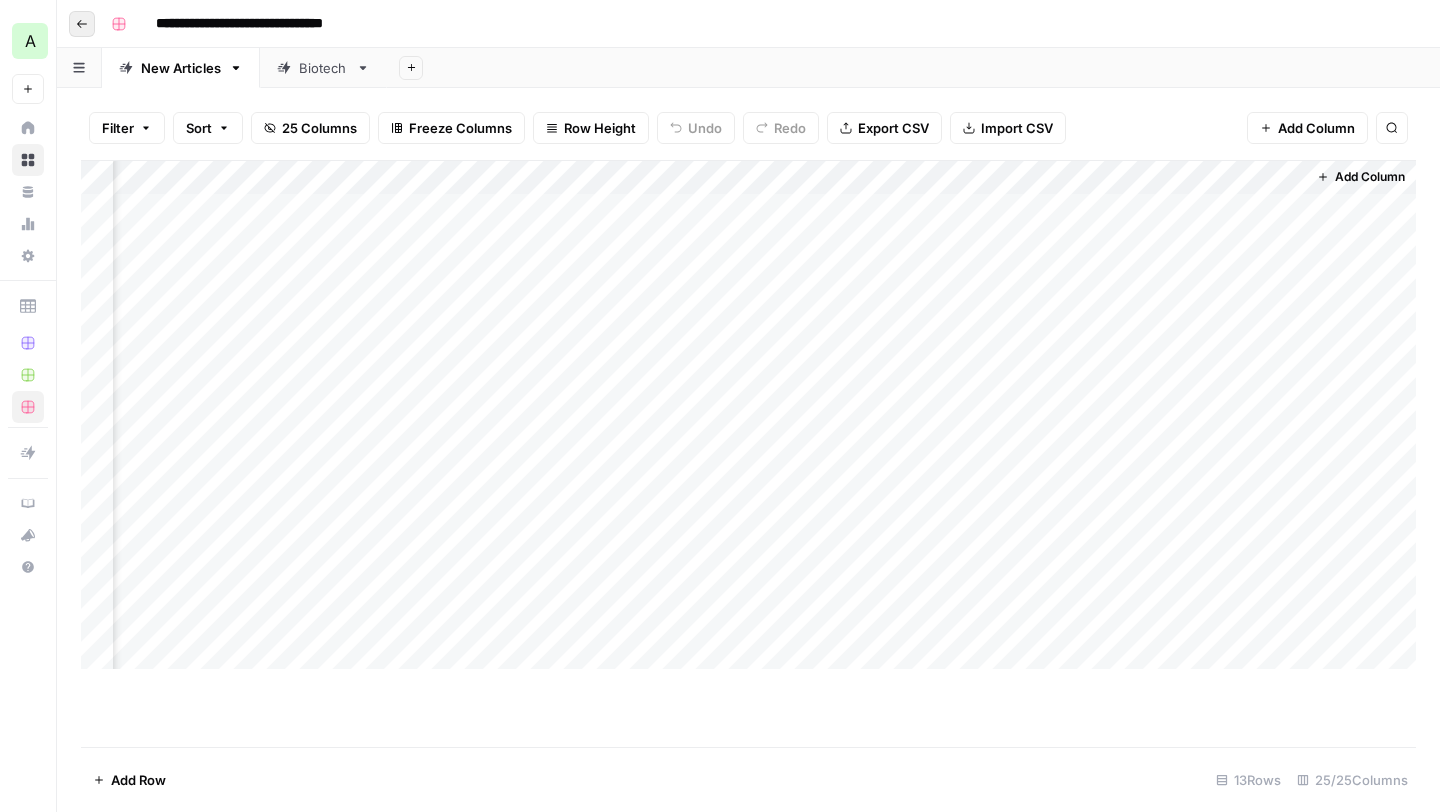 click on "Go back" at bounding box center (82, 24) 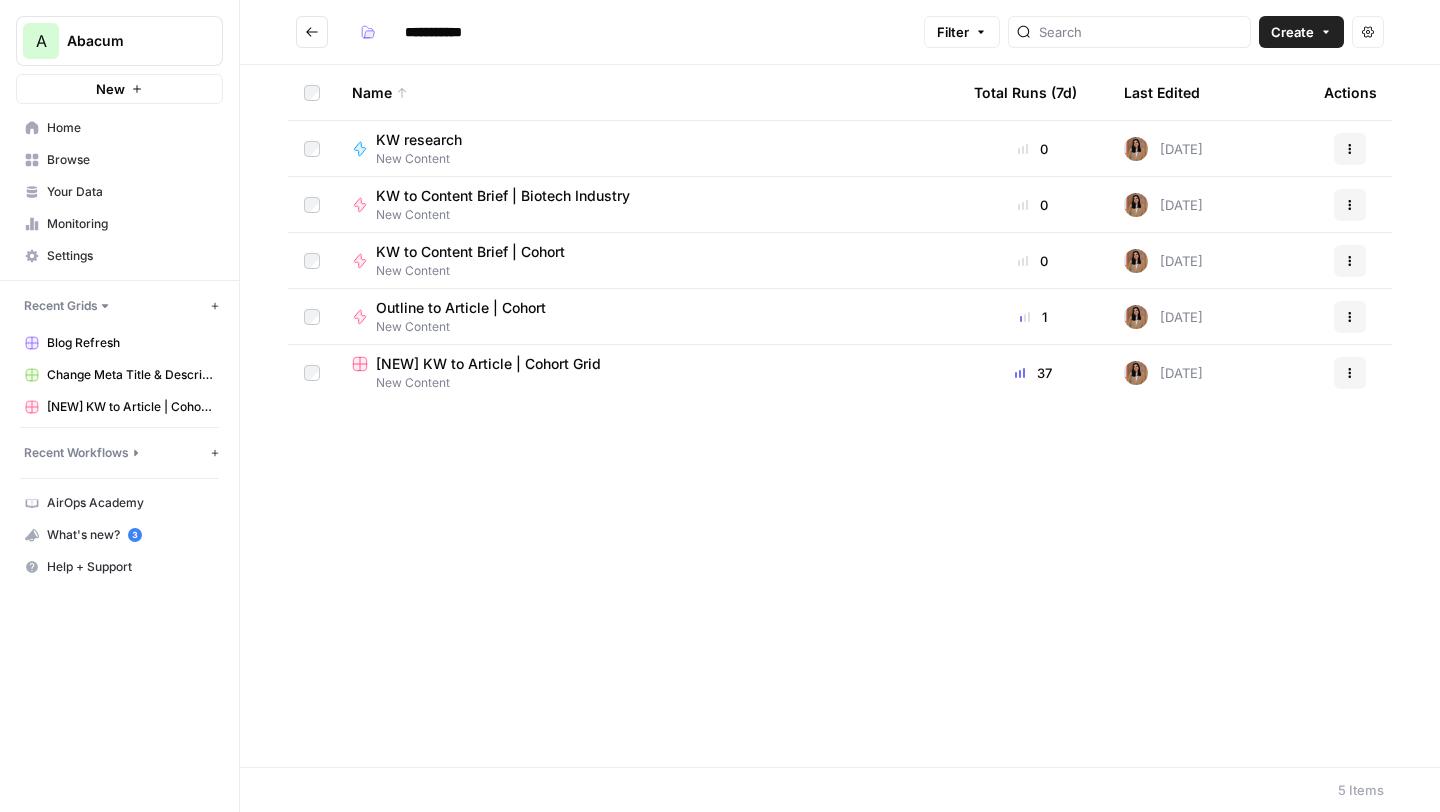 click at bounding box center (312, 32) 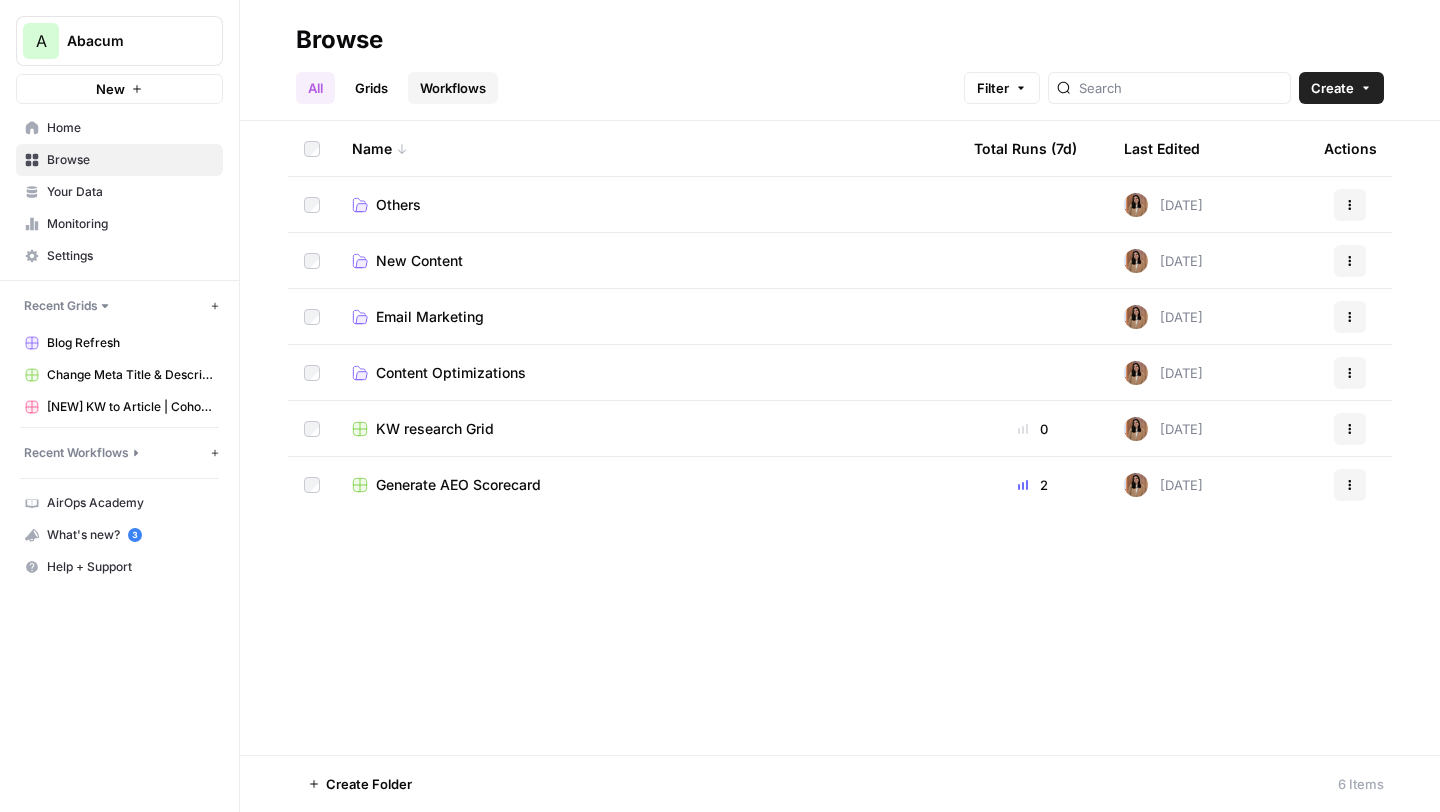 click on "Workflows" at bounding box center (453, 88) 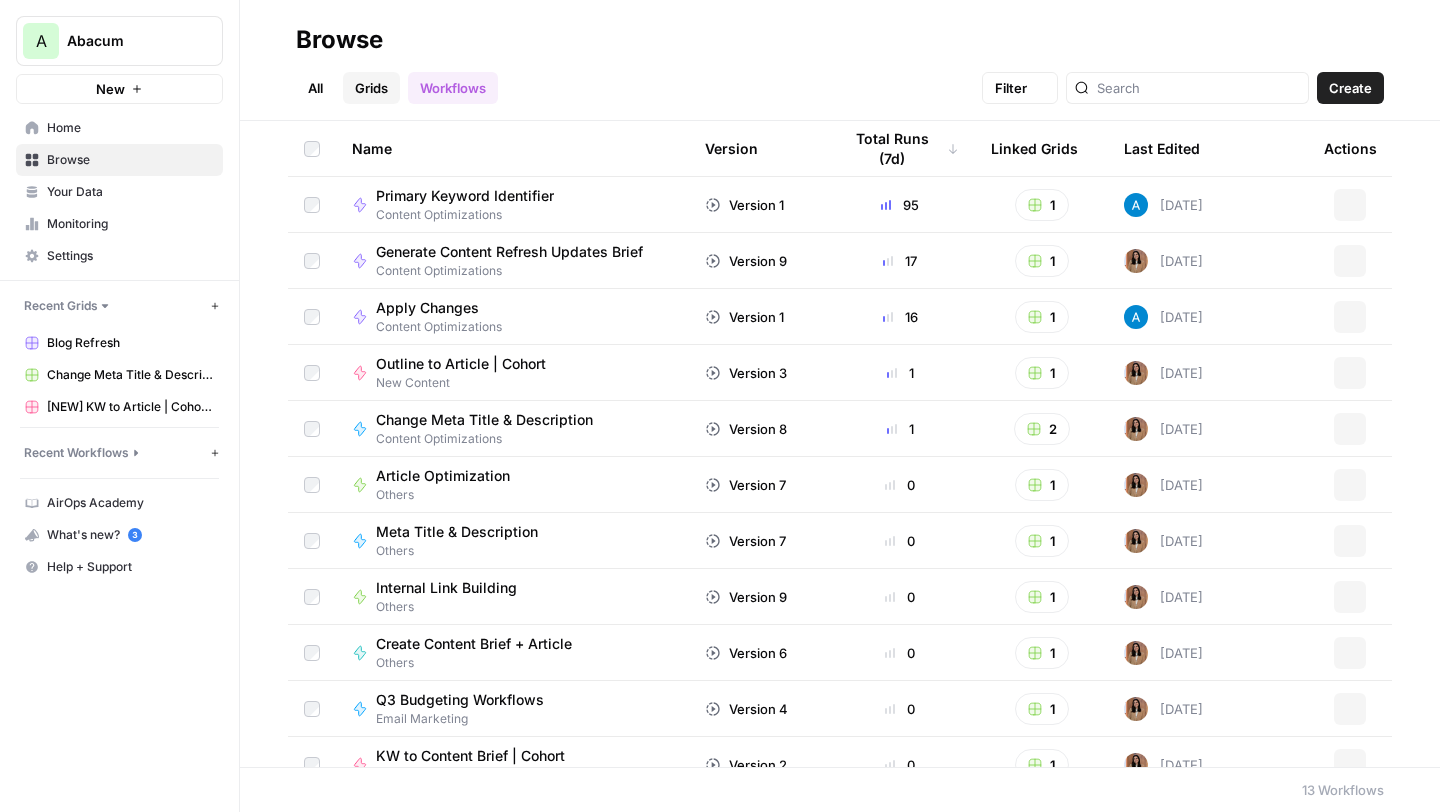 click on "Grids" at bounding box center (371, 88) 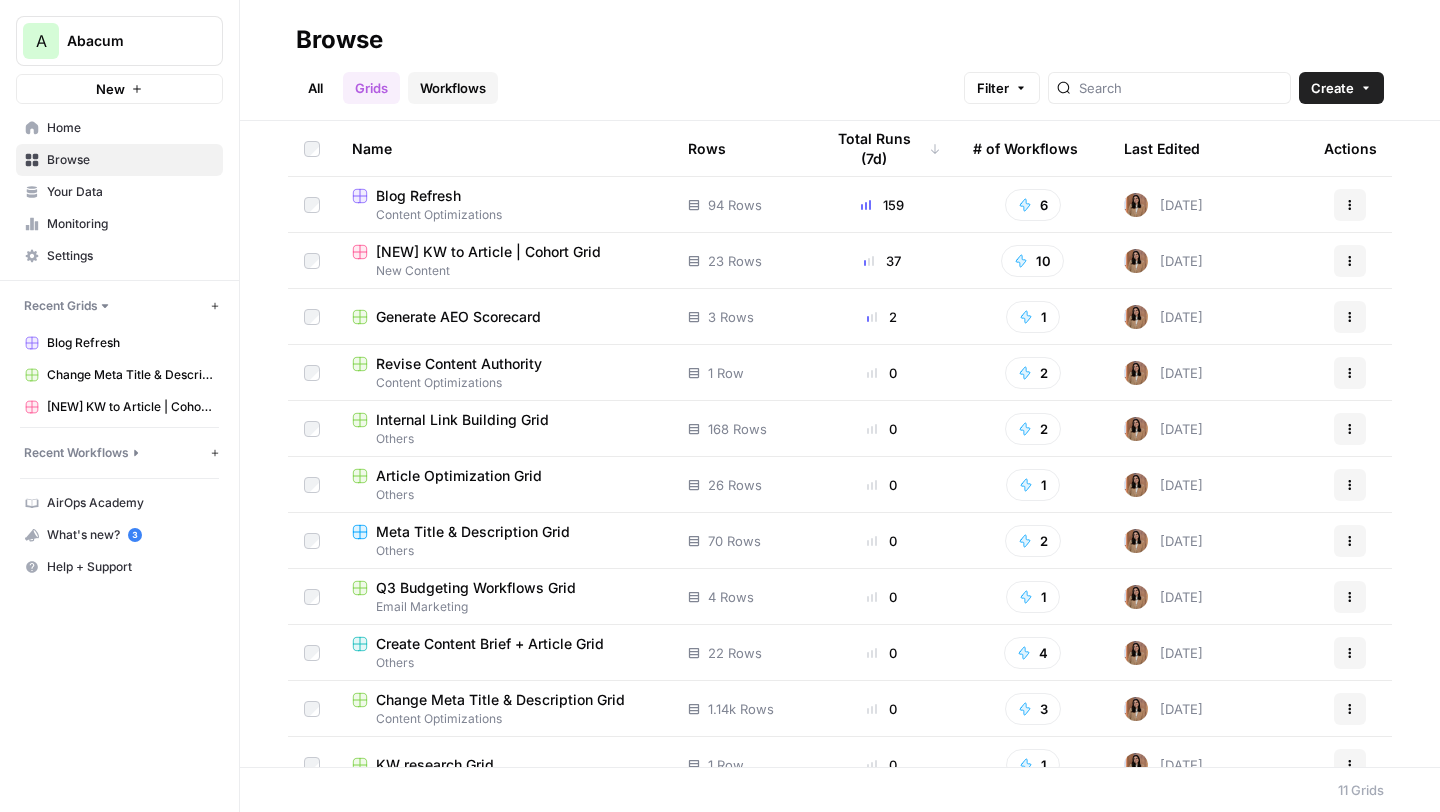 click on "Workflows" at bounding box center (453, 88) 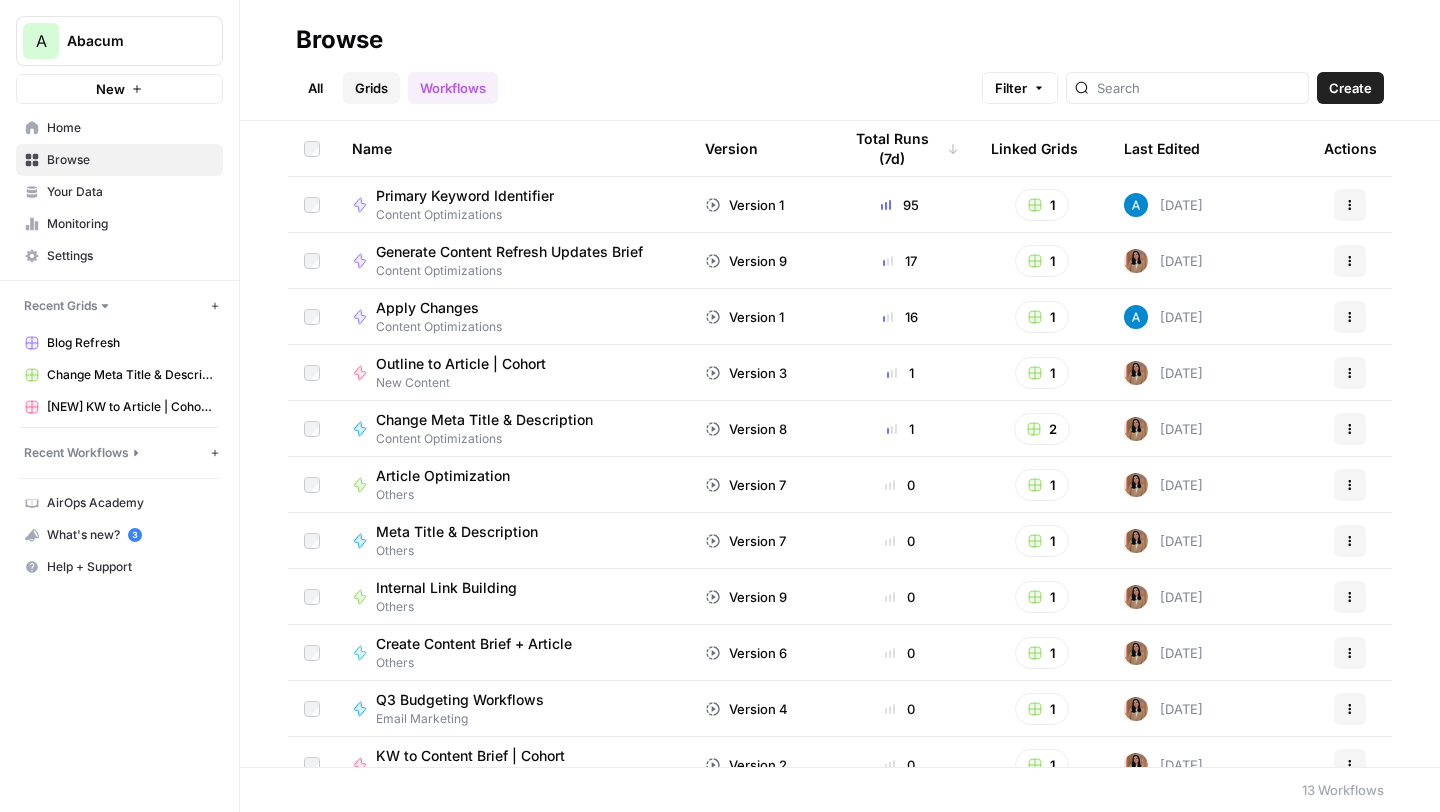 click on "Grids" at bounding box center (371, 88) 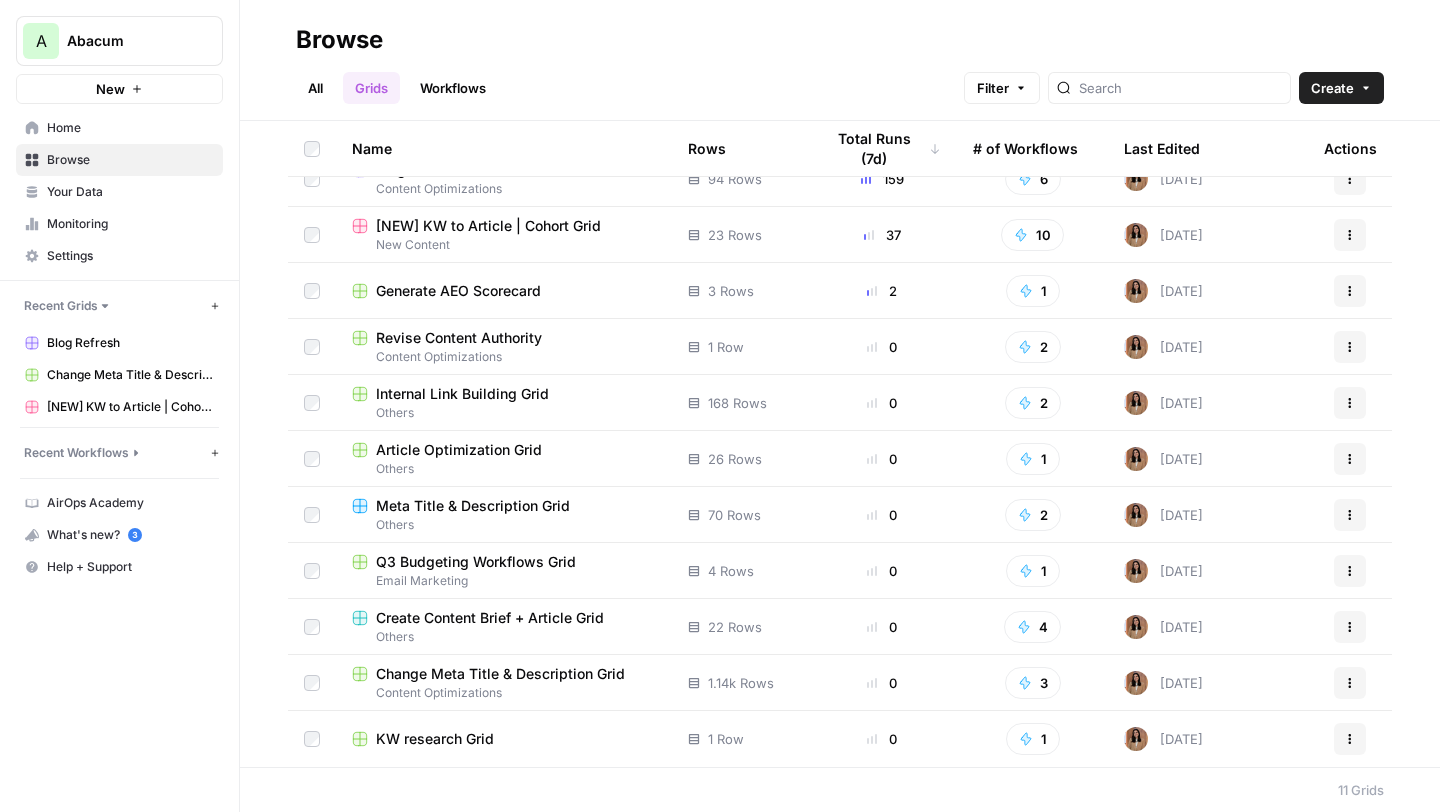 scroll, scrollTop: 0, scrollLeft: 0, axis: both 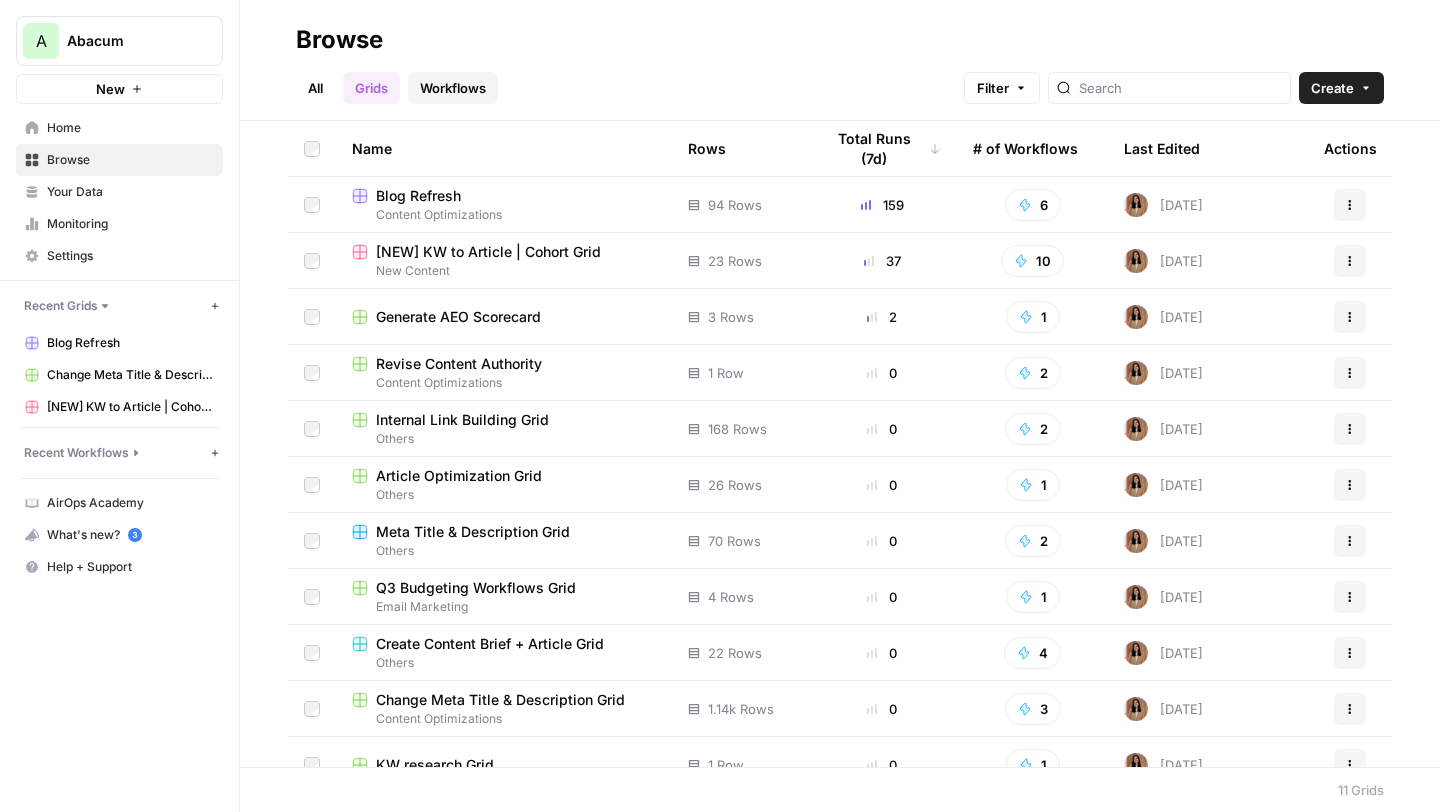 click on "Workflows" at bounding box center [453, 88] 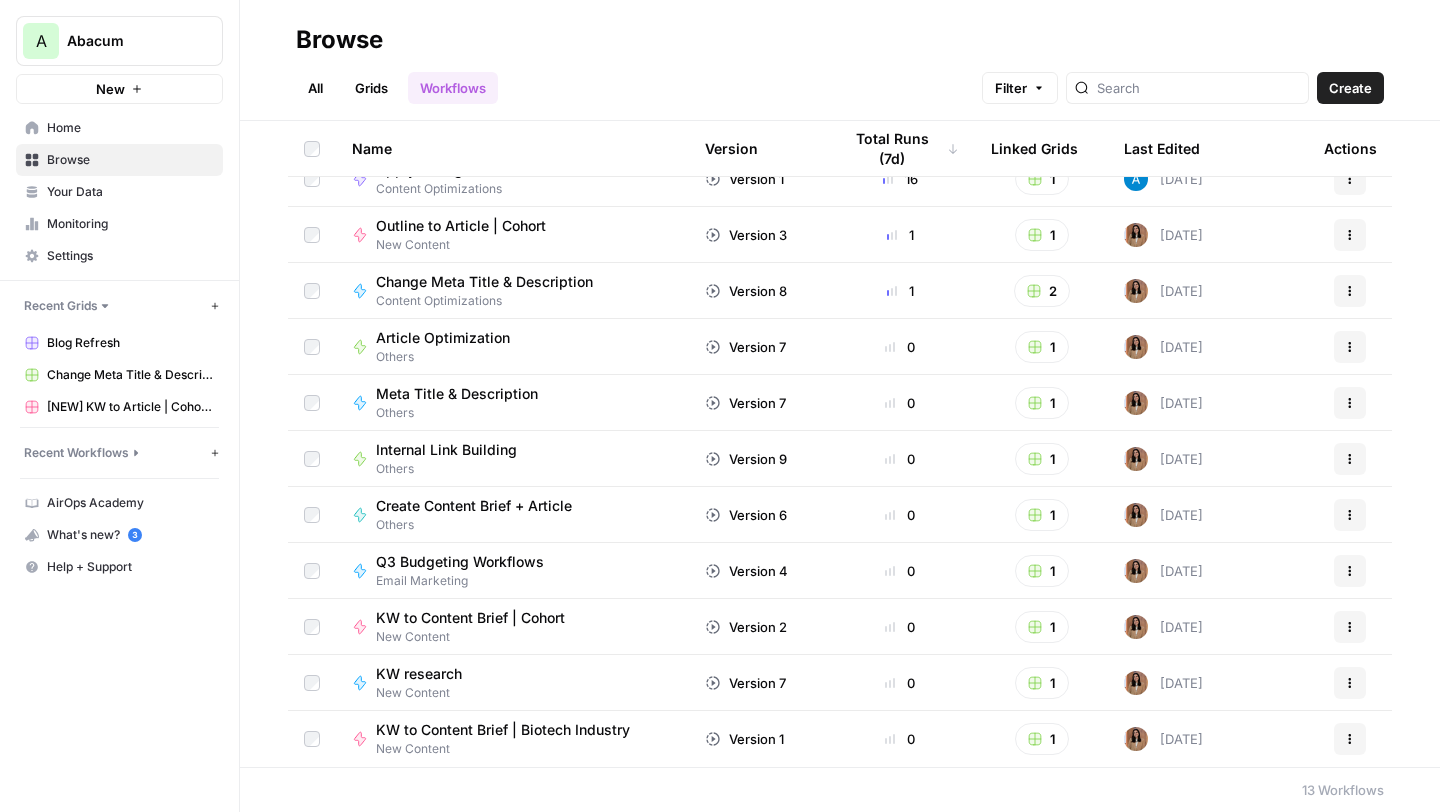 scroll, scrollTop: 0, scrollLeft: 0, axis: both 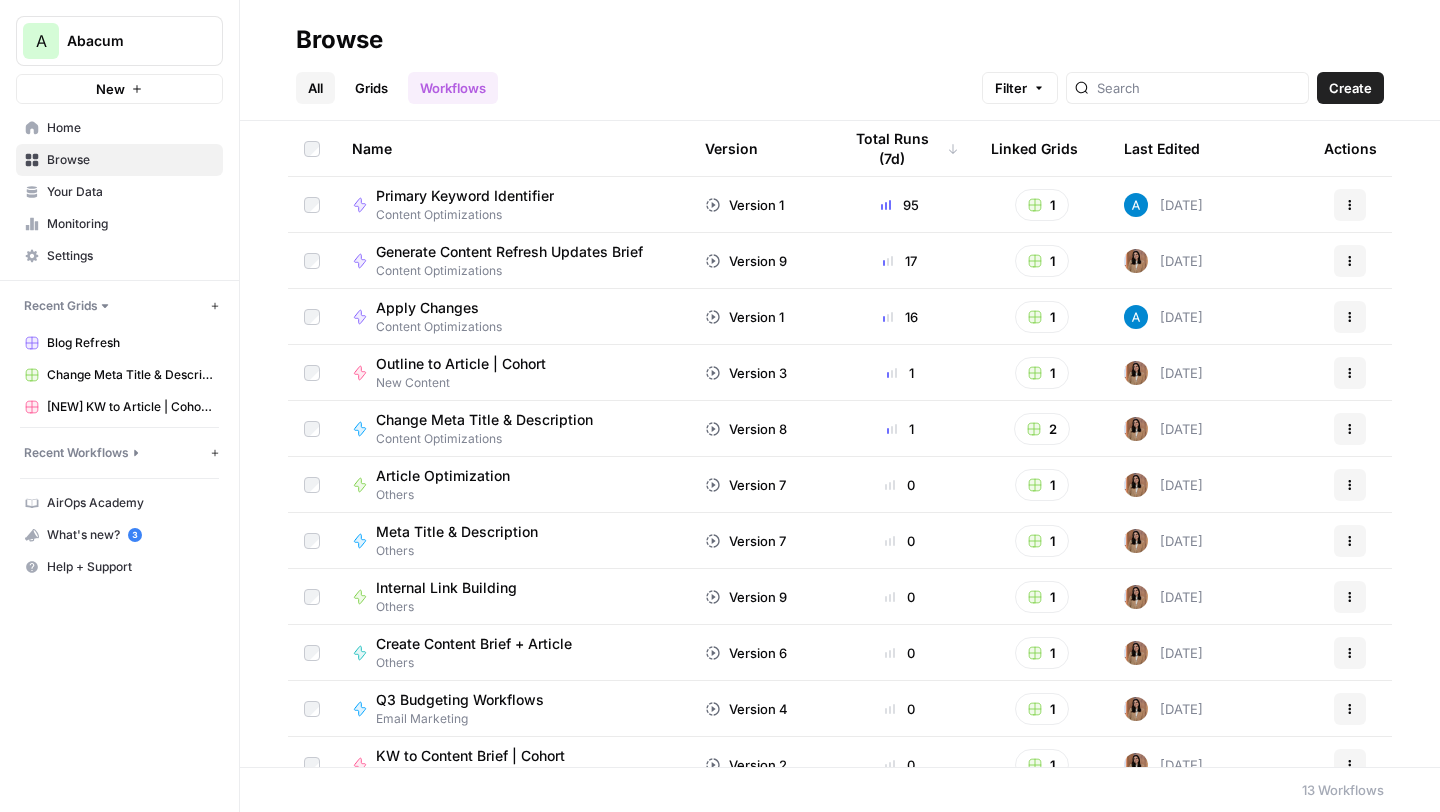 click on "All" at bounding box center [315, 88] 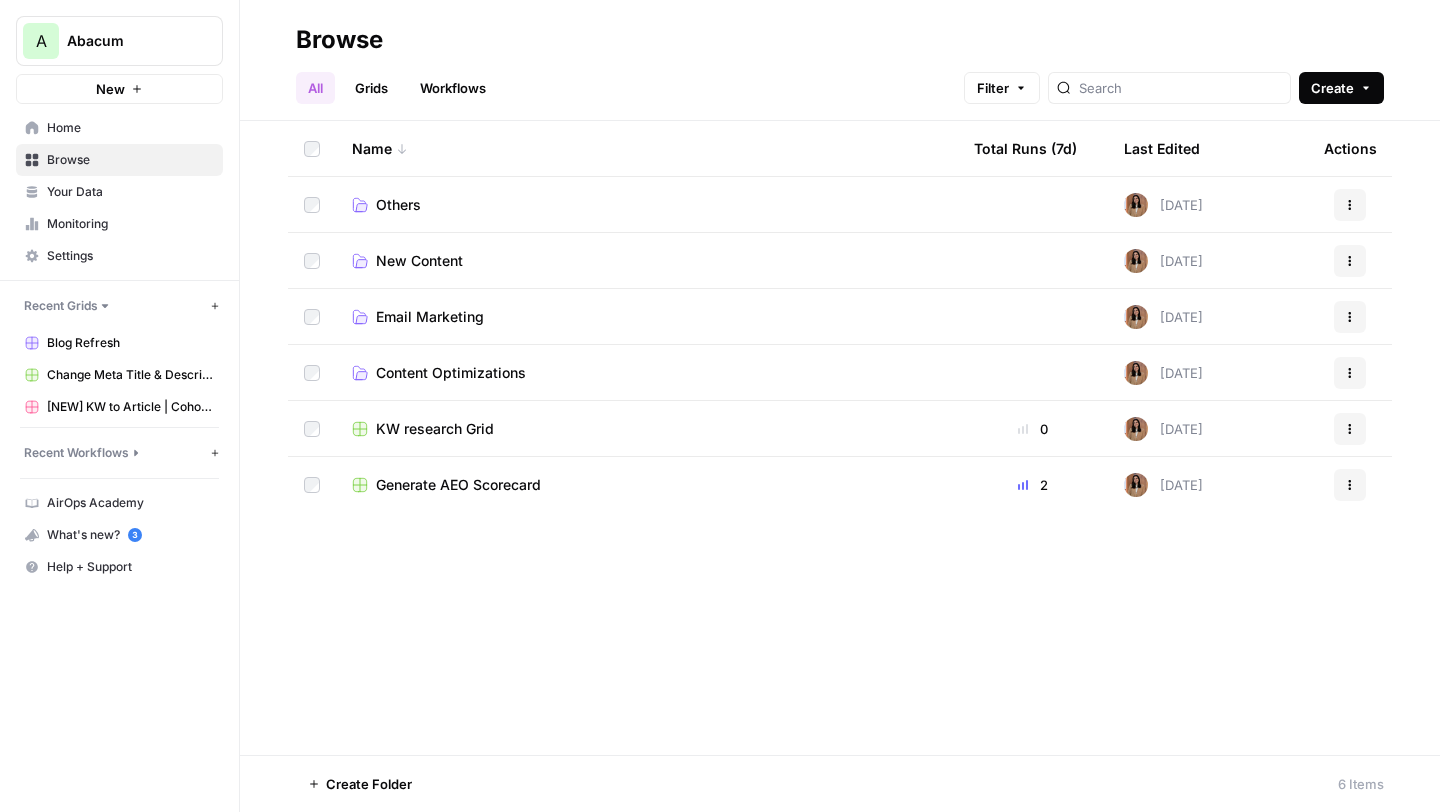 click on "Create" at bounding box center [1341, 88] 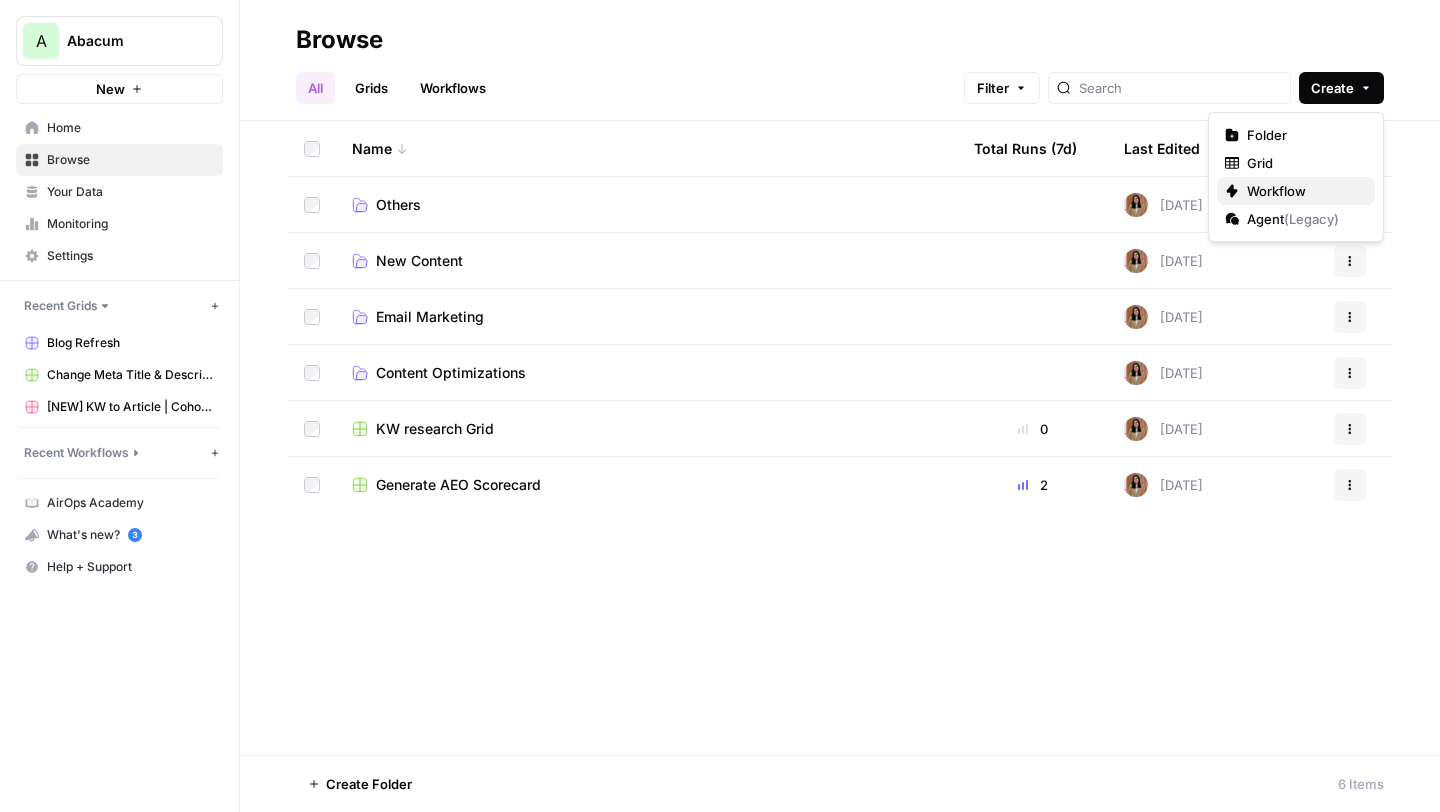 click on "Workflow" at bounding box center (1276, 191) 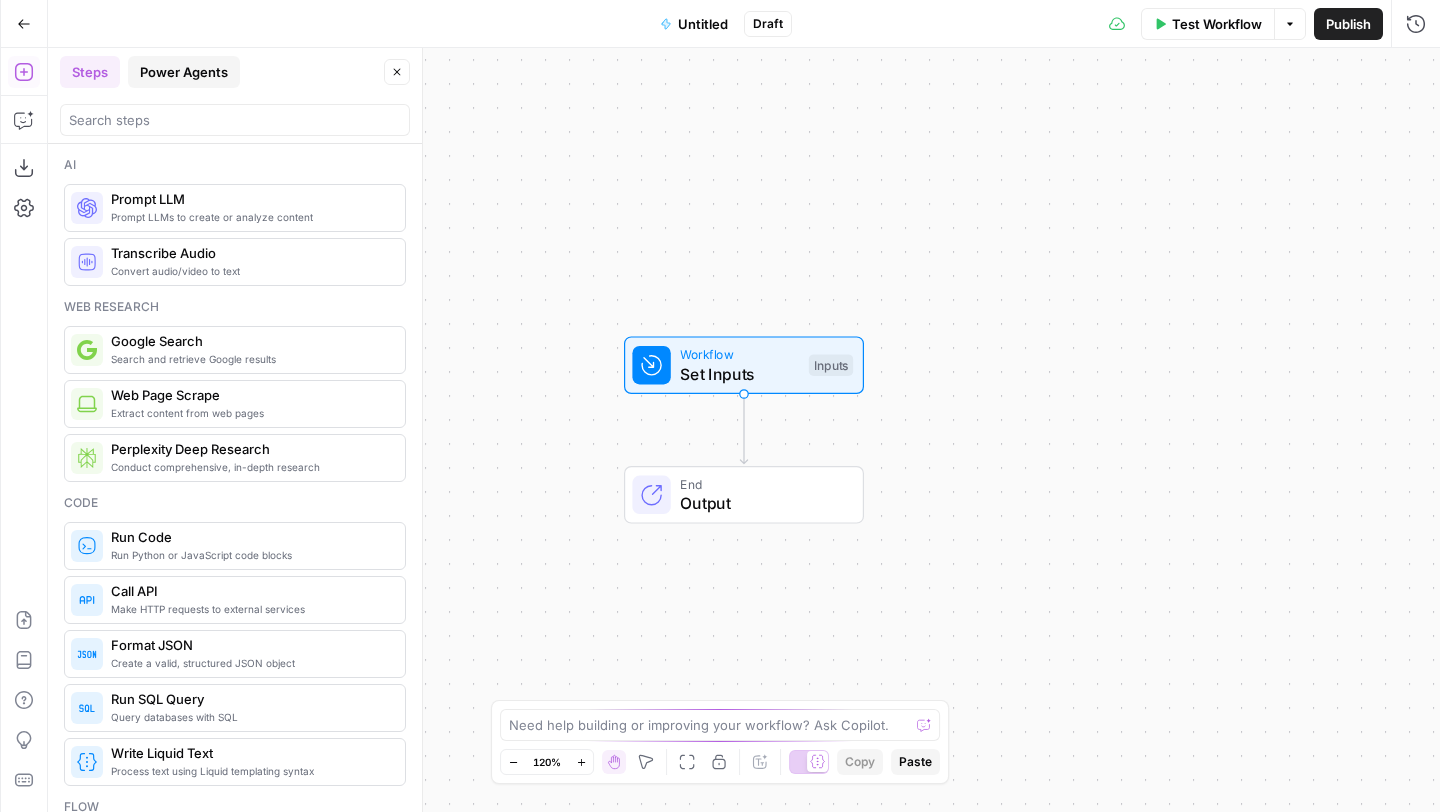 click on "Power Agents" at bounding box center (184, 72) 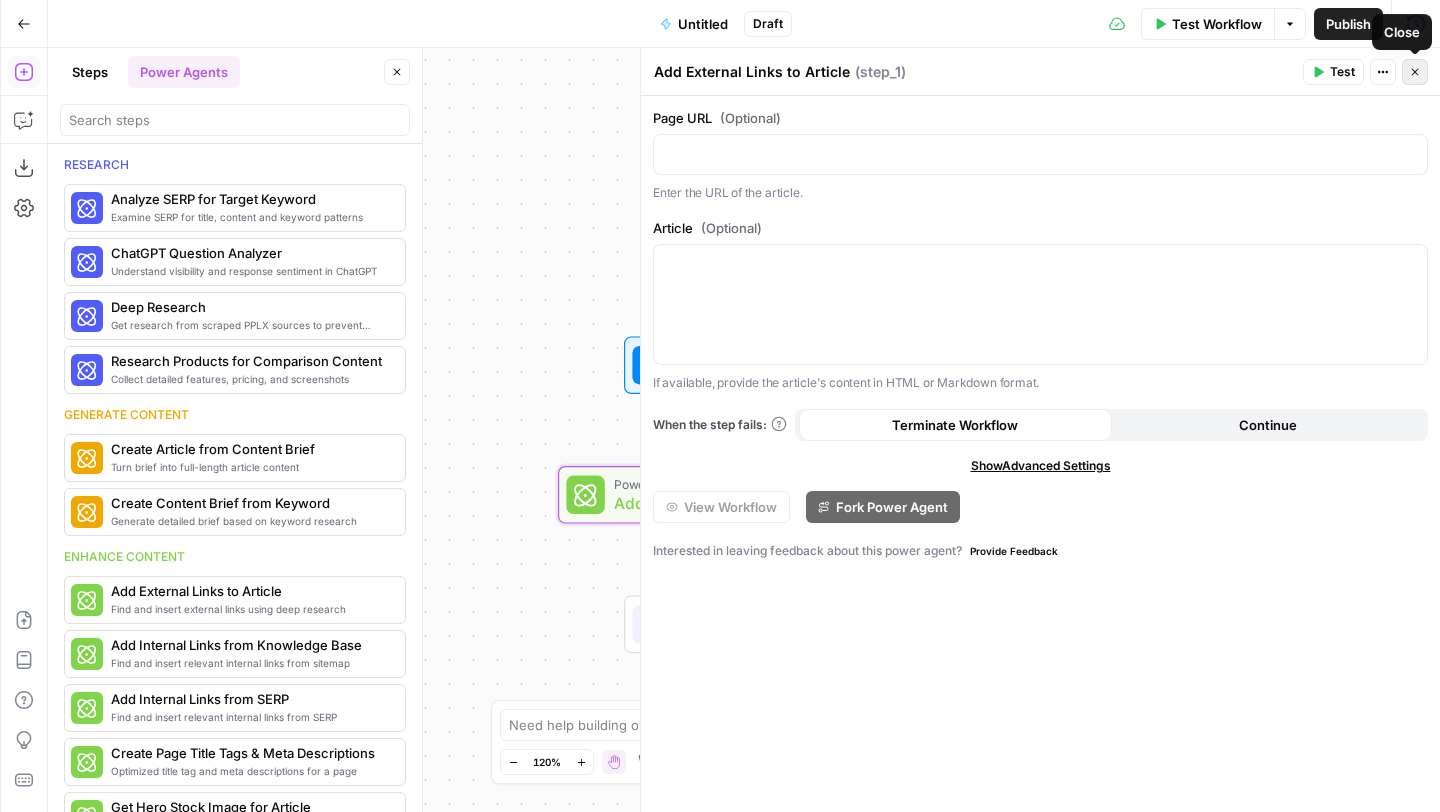 click 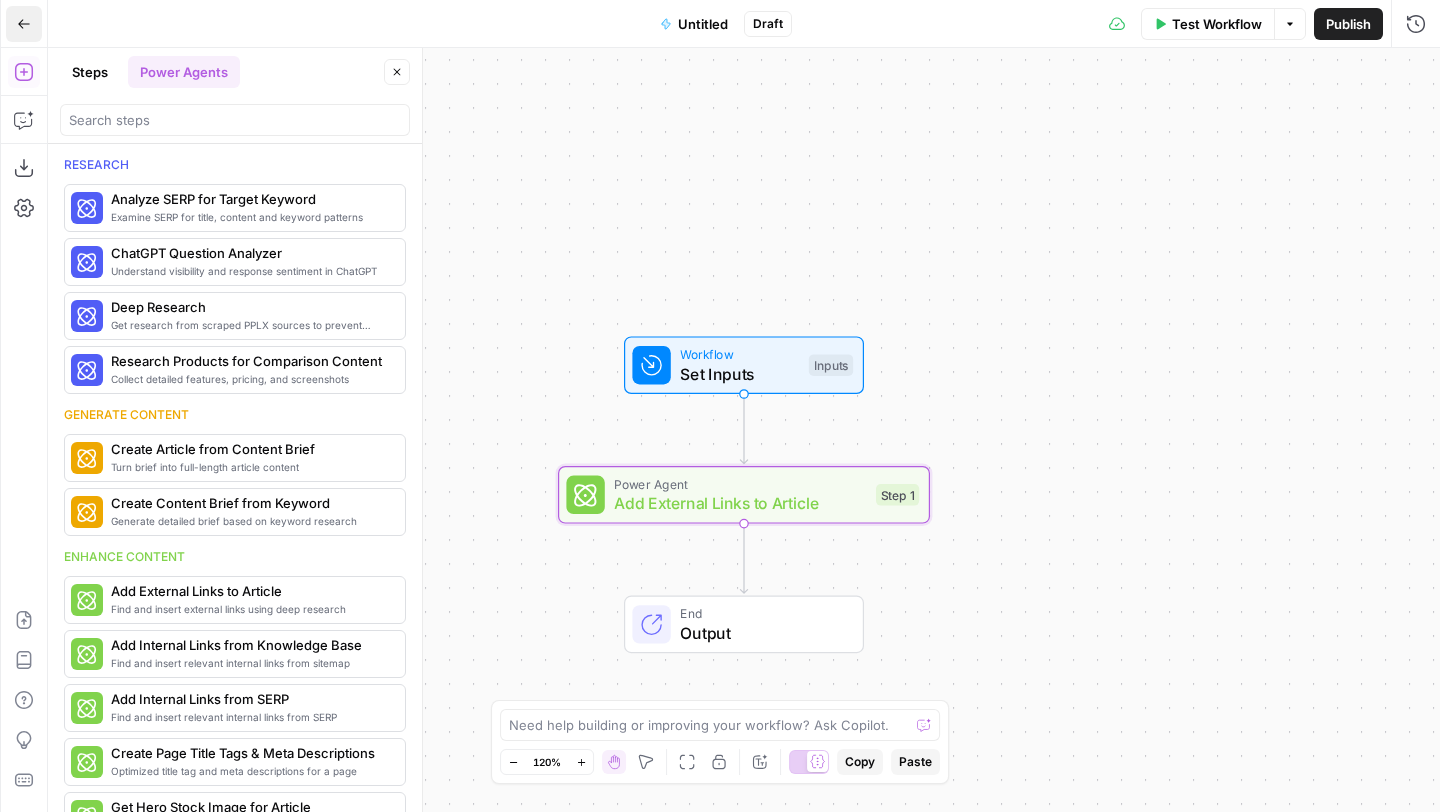 click on "Go Back" at bounding box center [24, 24] 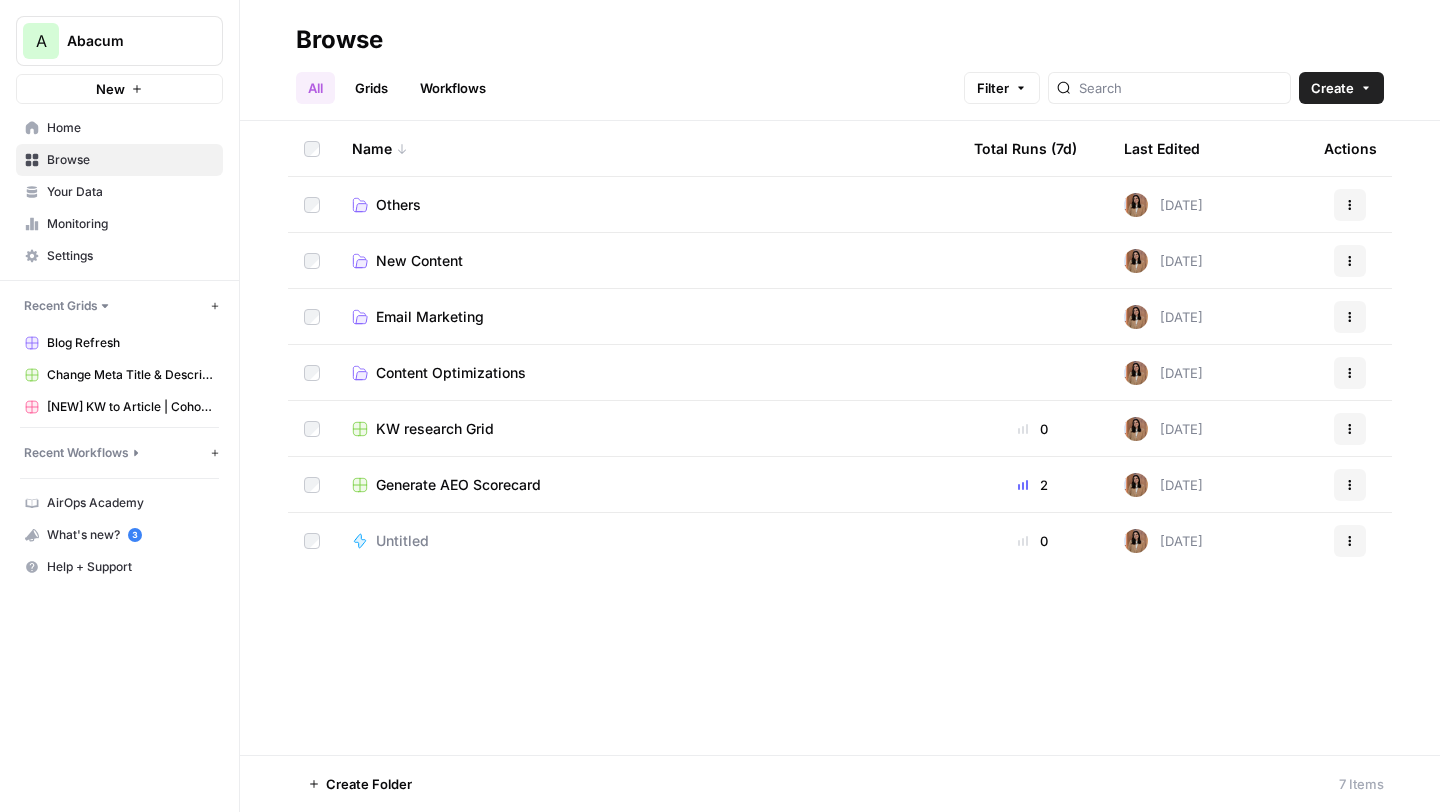 click on "Actions" at bounding box center (1350, 541) 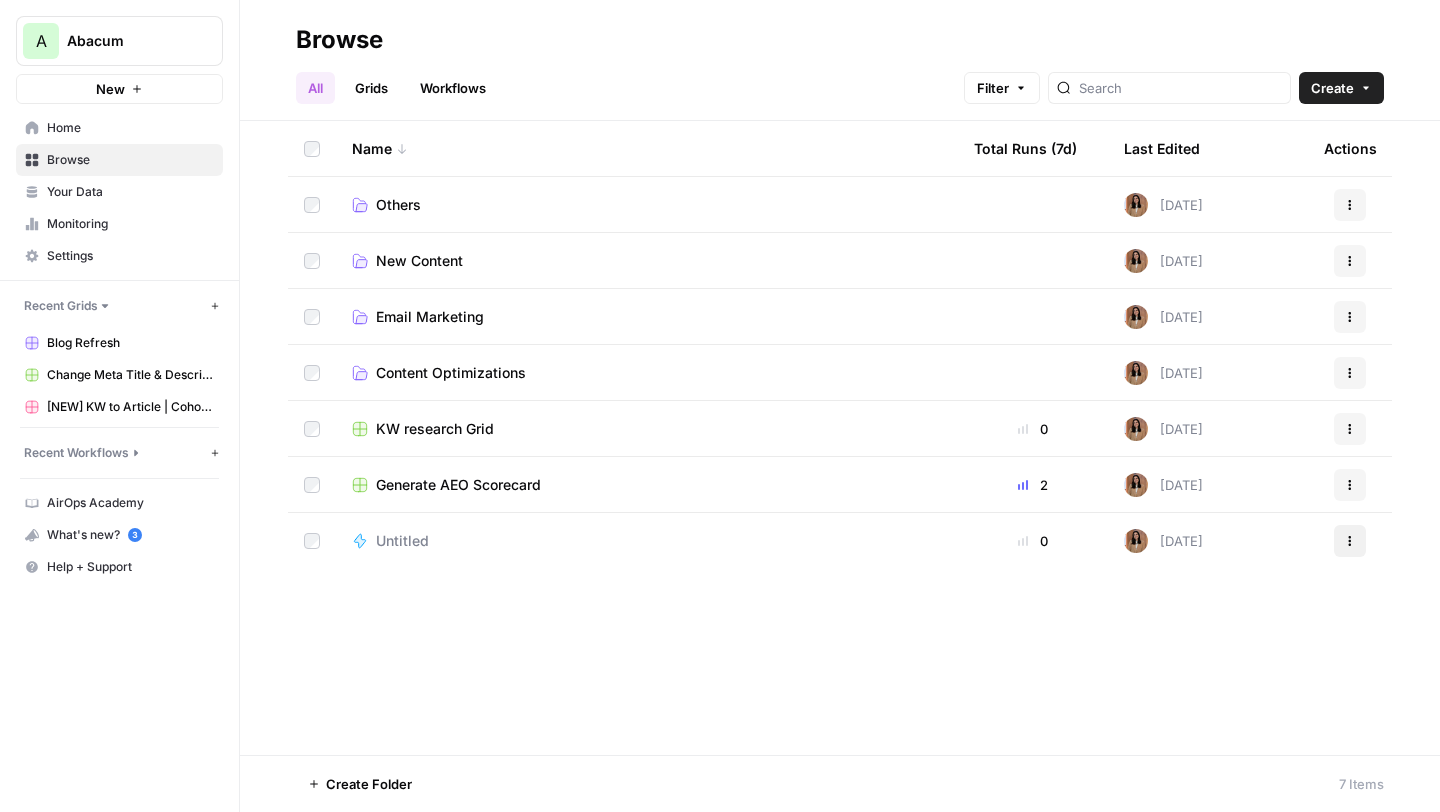 click on "Actions" at bounding box center [1350, 541] 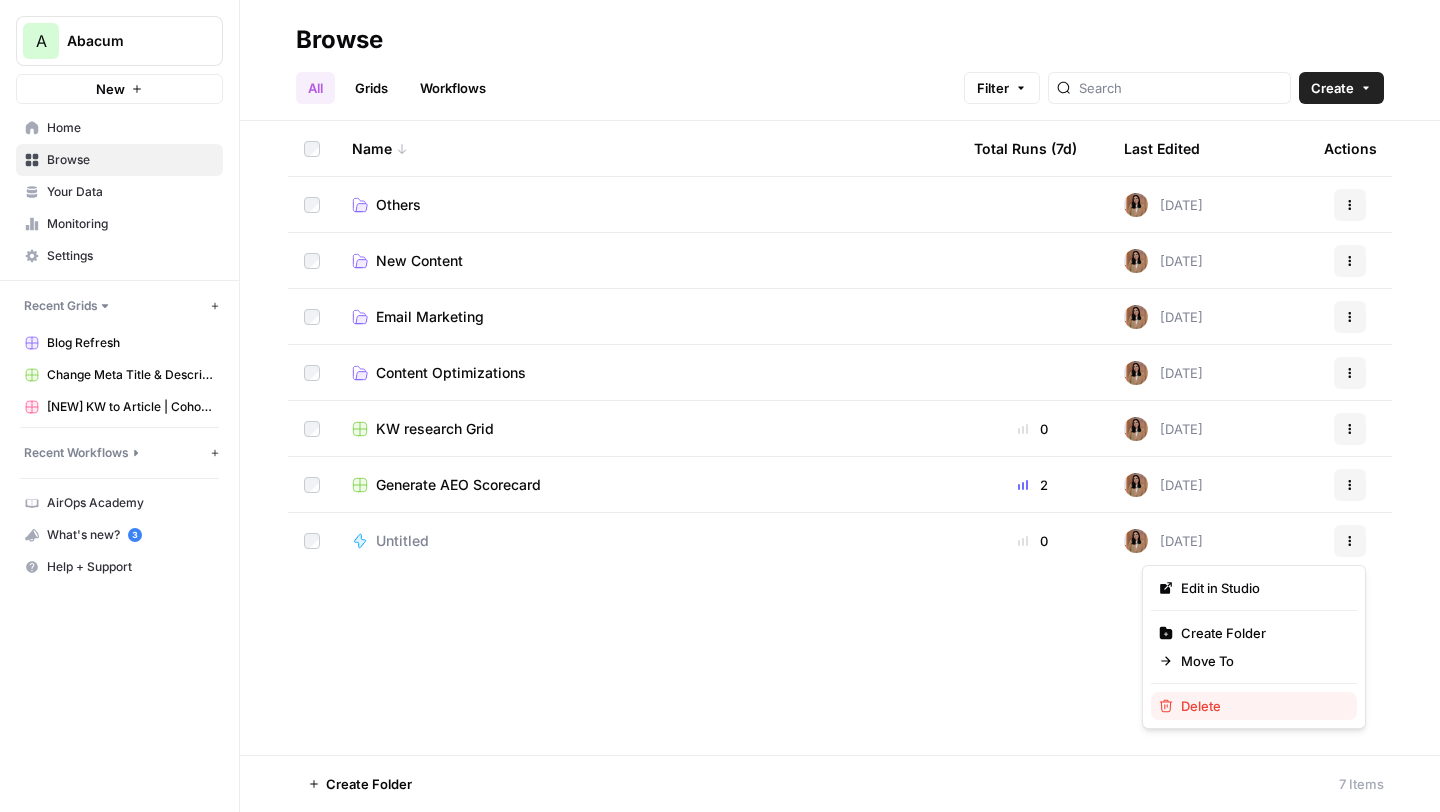 click on "Delete" at bounding box center [1254, 706] 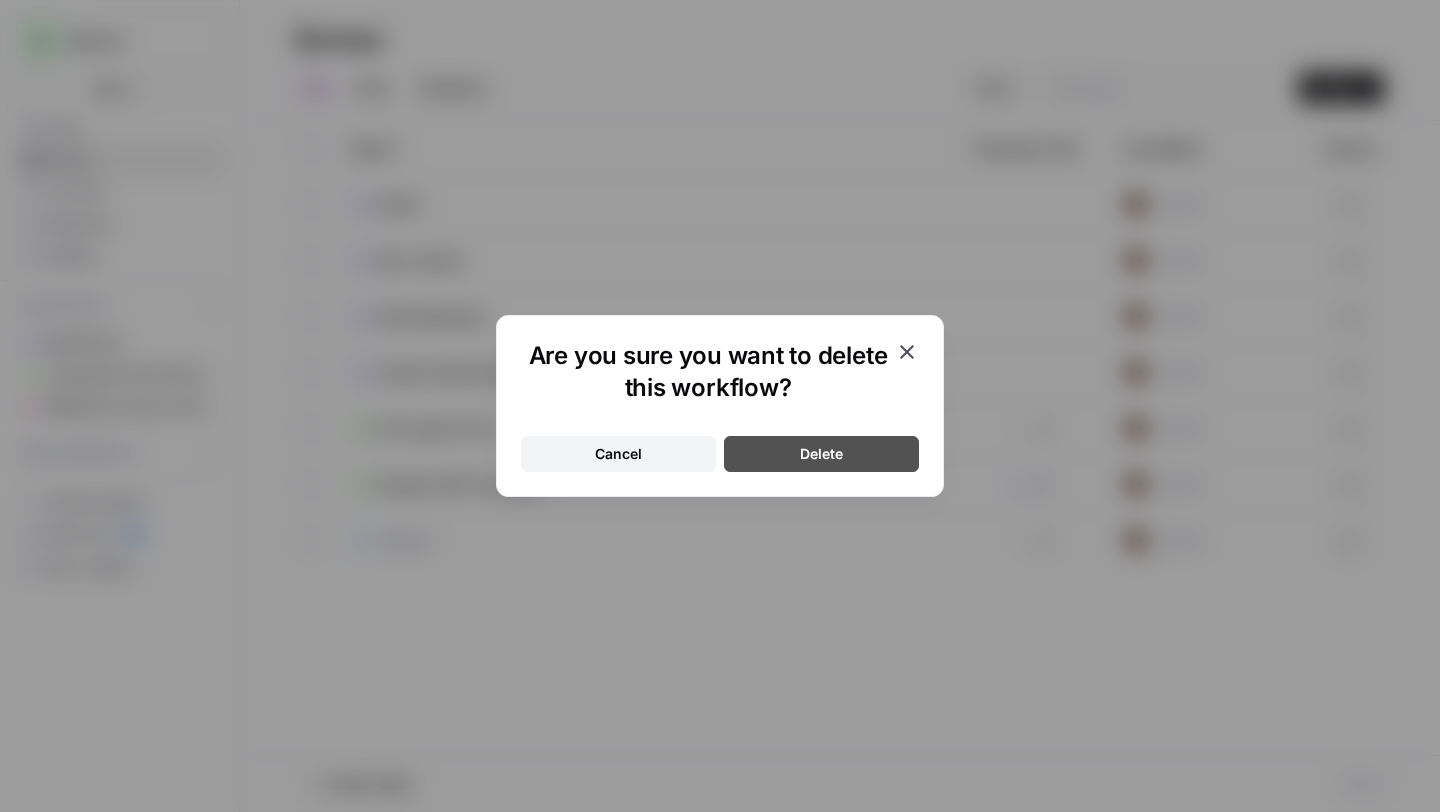 click on "Delete" at bounding box center (821, 454) 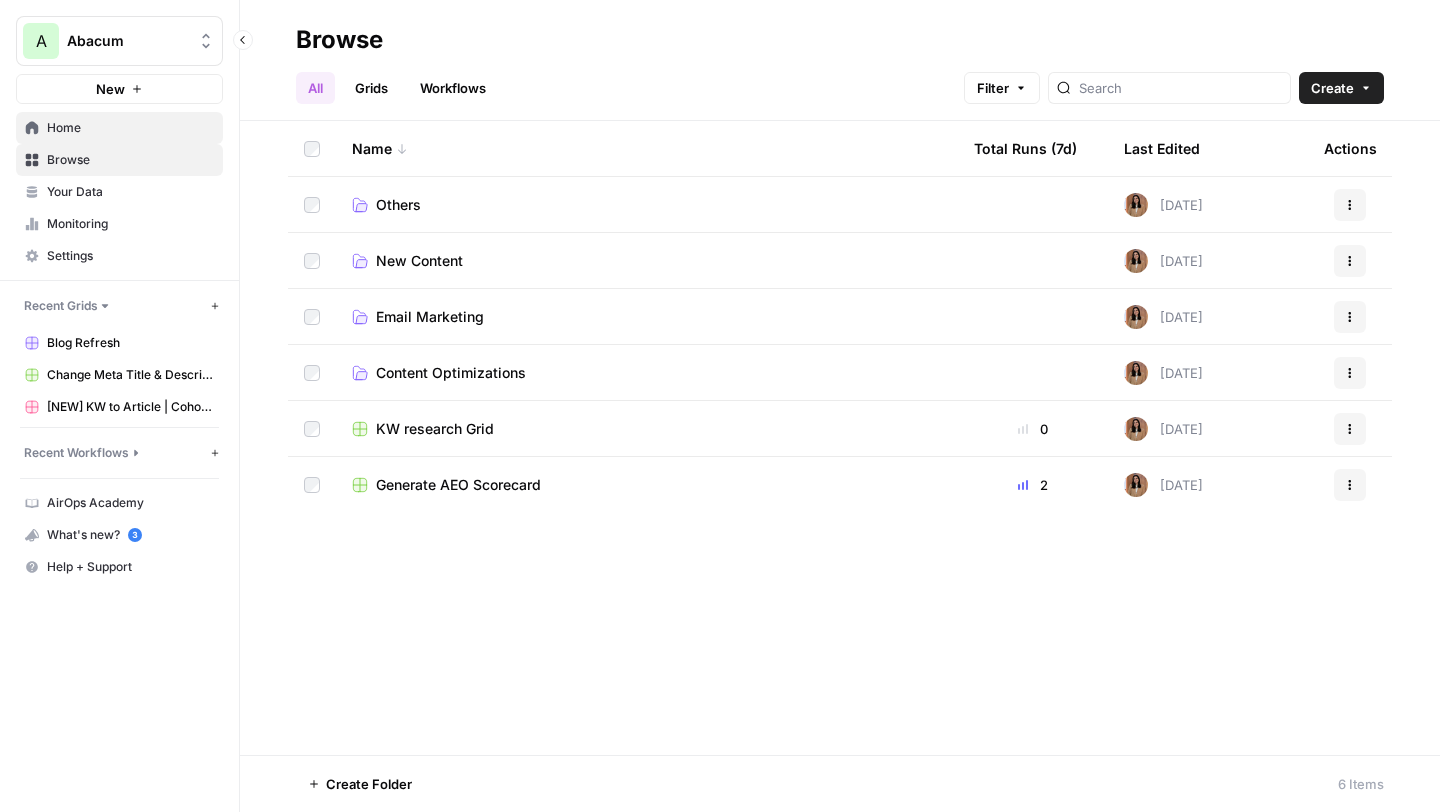 click on "Home" at bounding box center (130, 128) 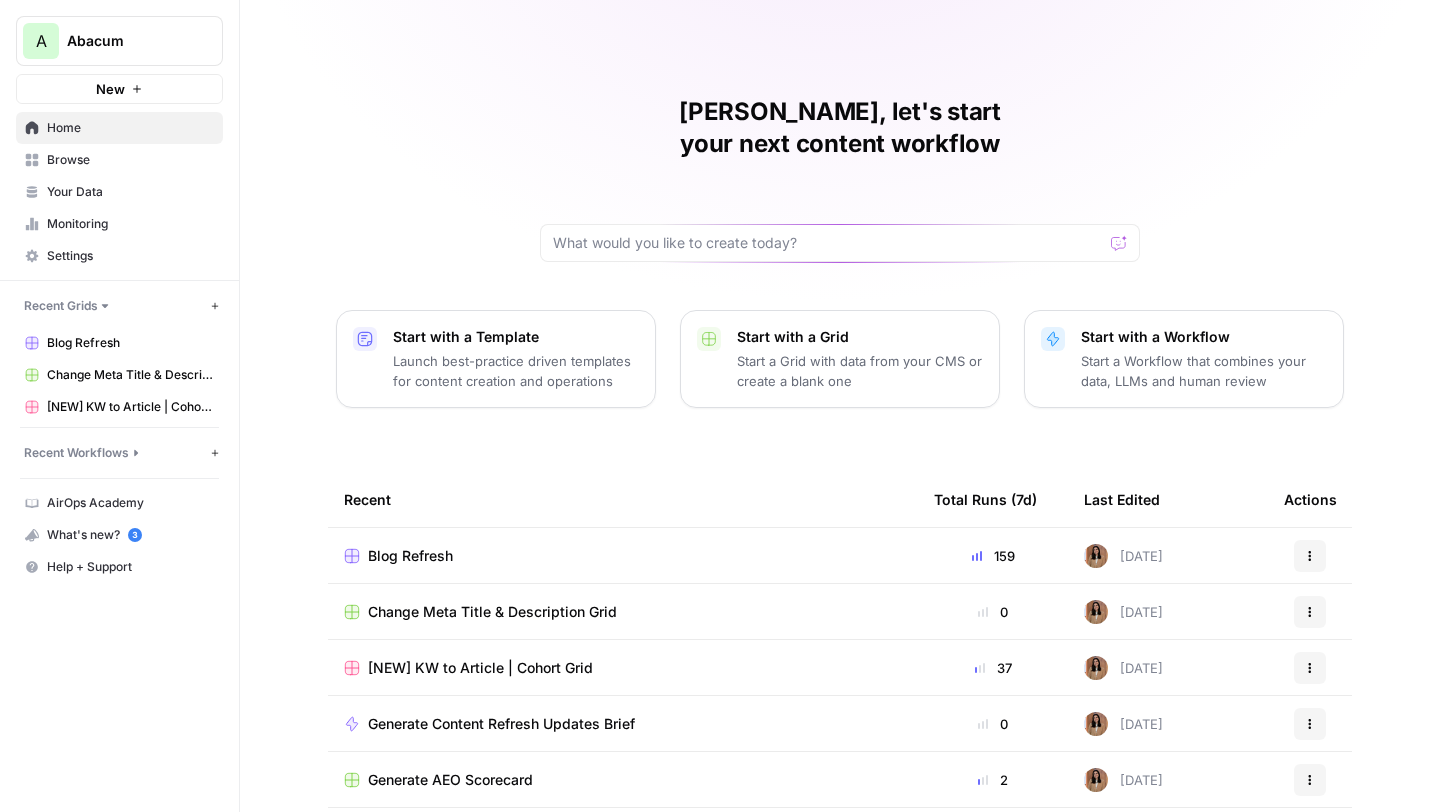 click on "Blog Refresh" at bounding box center [410, 556] 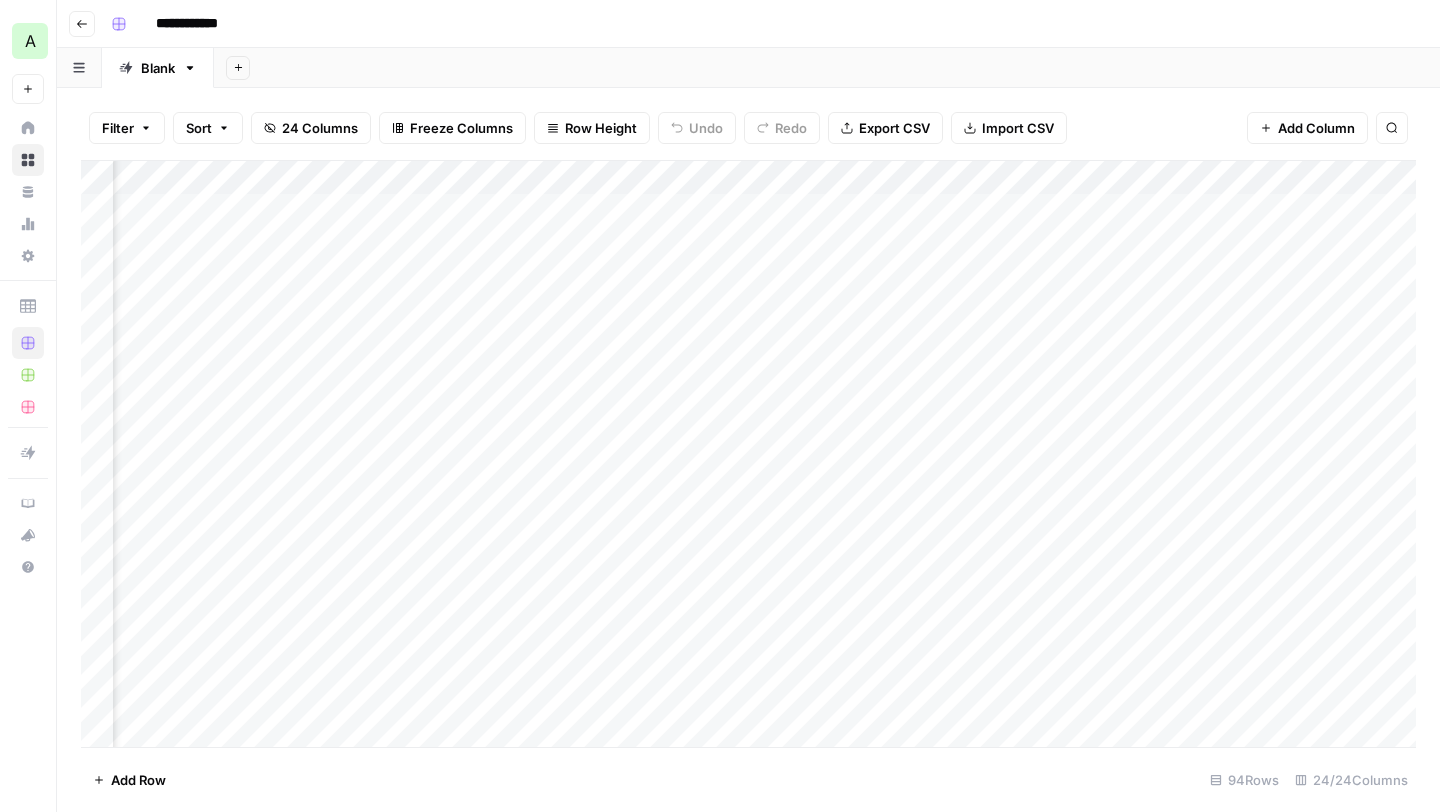 scroll, scrollTop: 0, scrollLeft: 3245, axis: horizontal 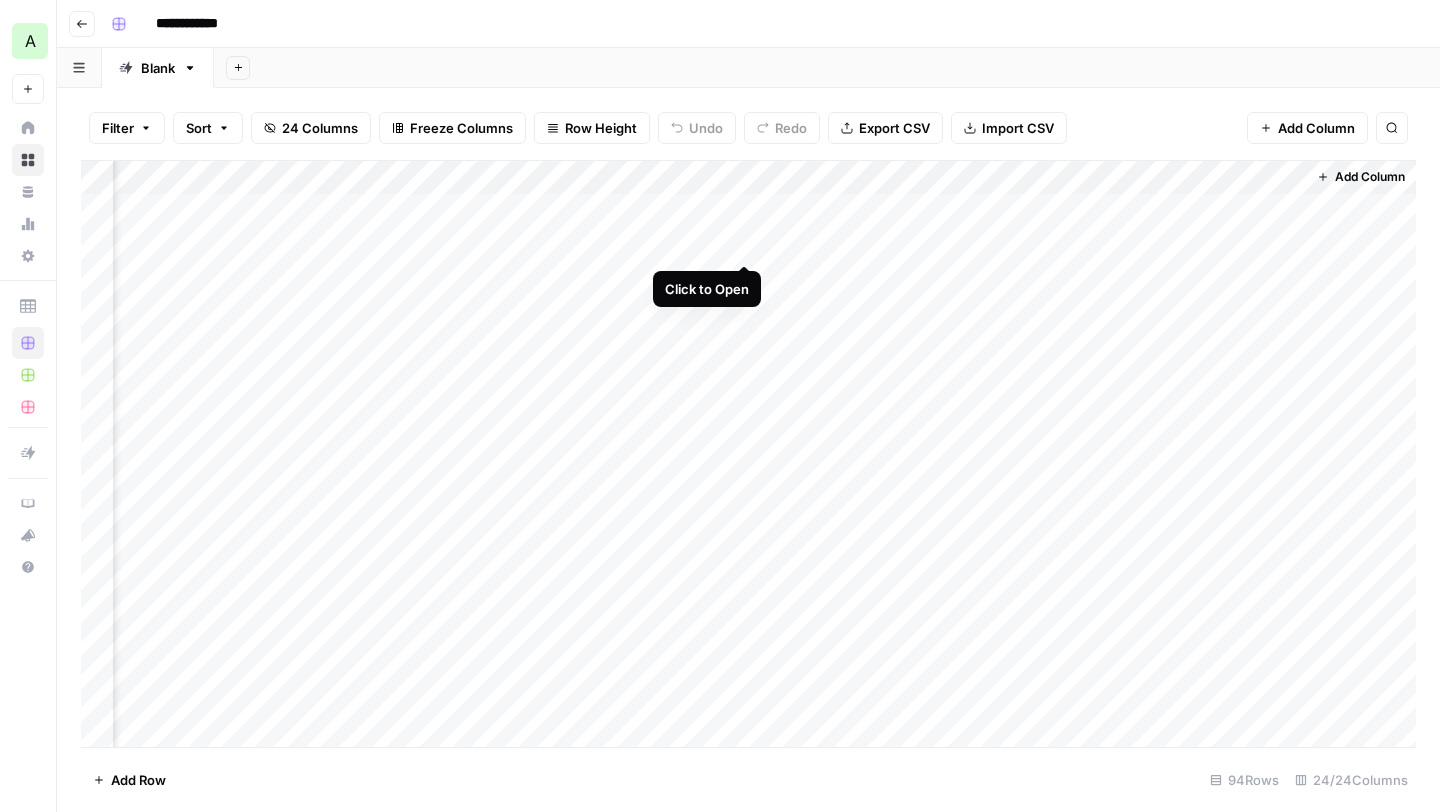 click on "Add Column" at bounding box center [748, 454] 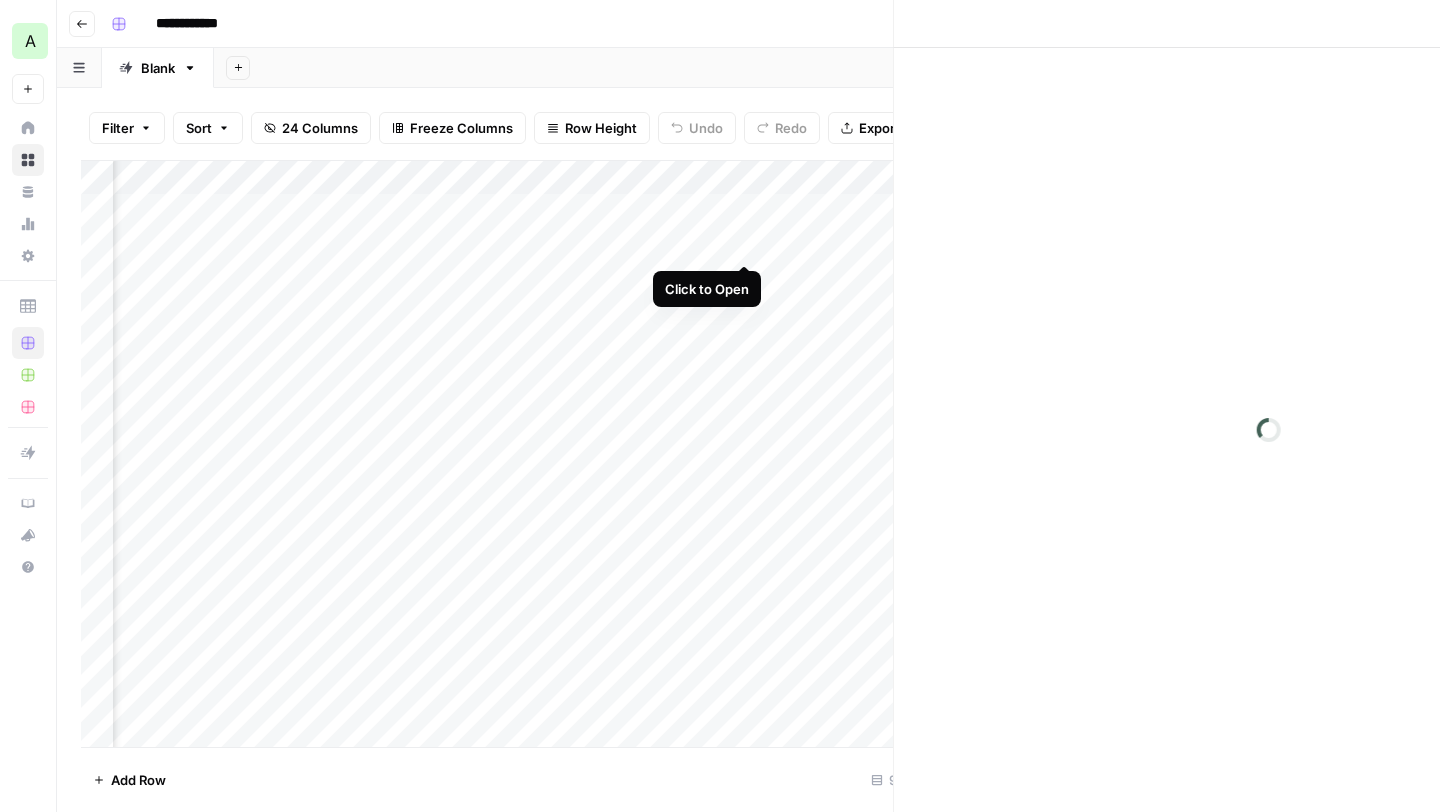 scroll, scrollTop: 0, scrollLeft: 3227, axis: horizontal 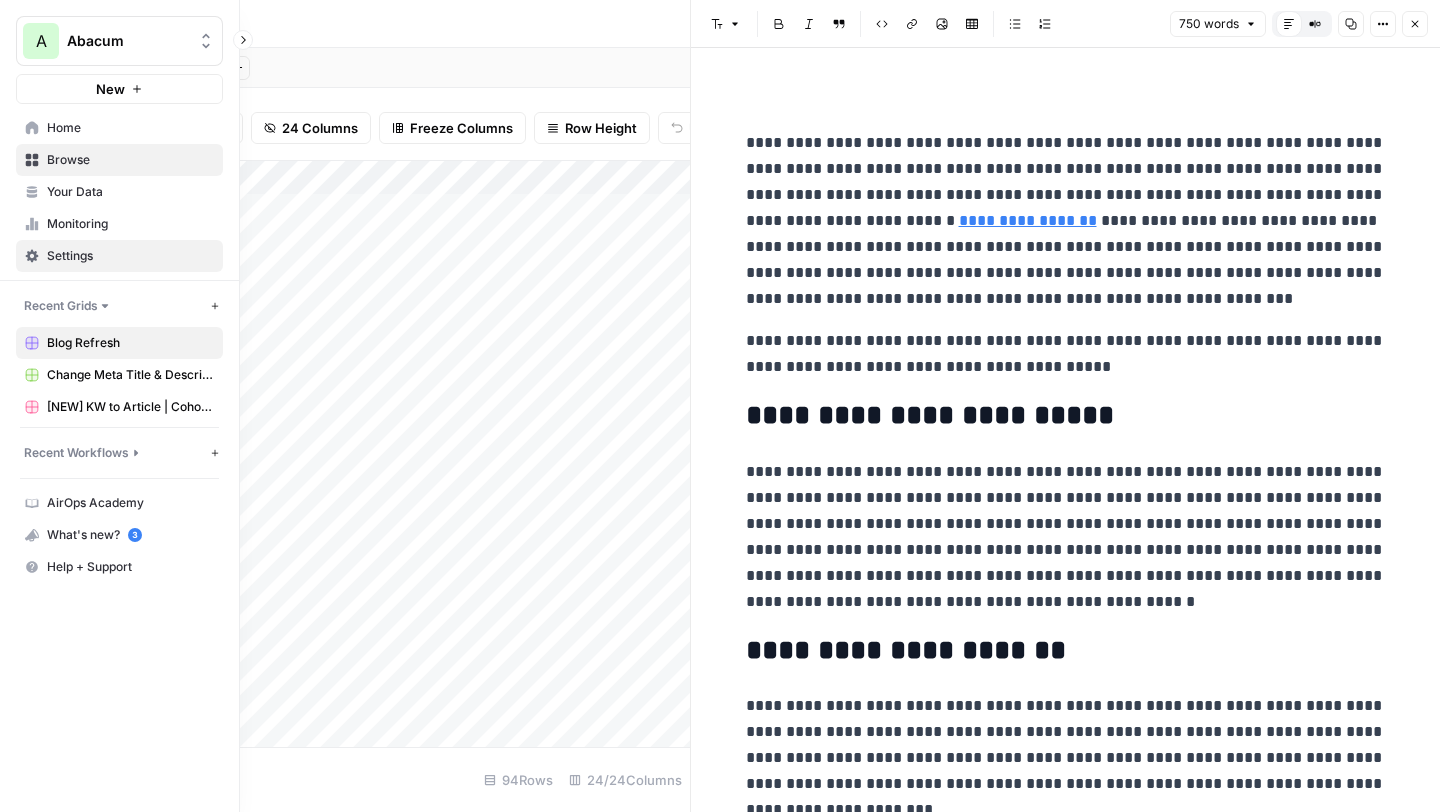 click on "Settings" at bounding box center [130, 256] 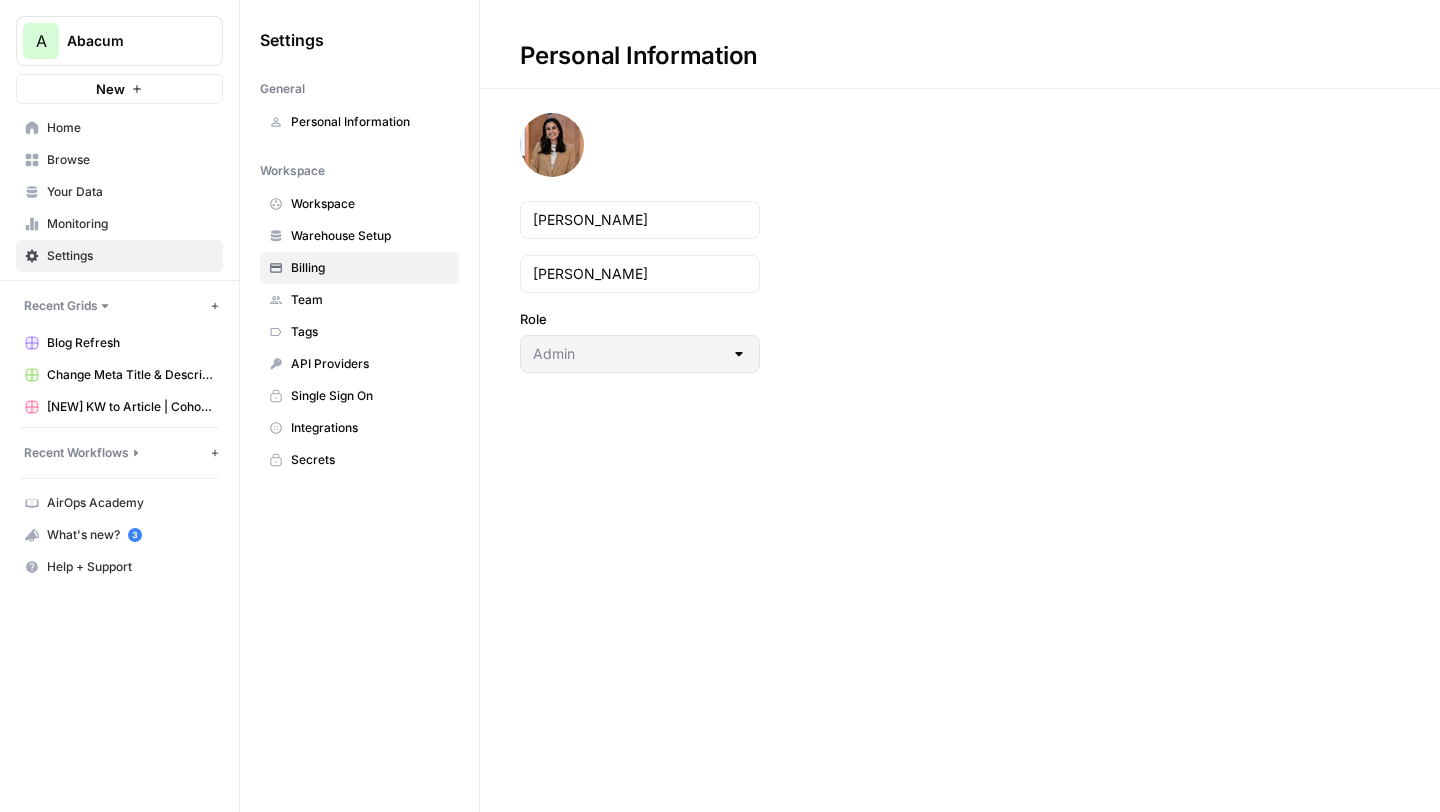 click on "Billing" at bounding box center [370, 268] 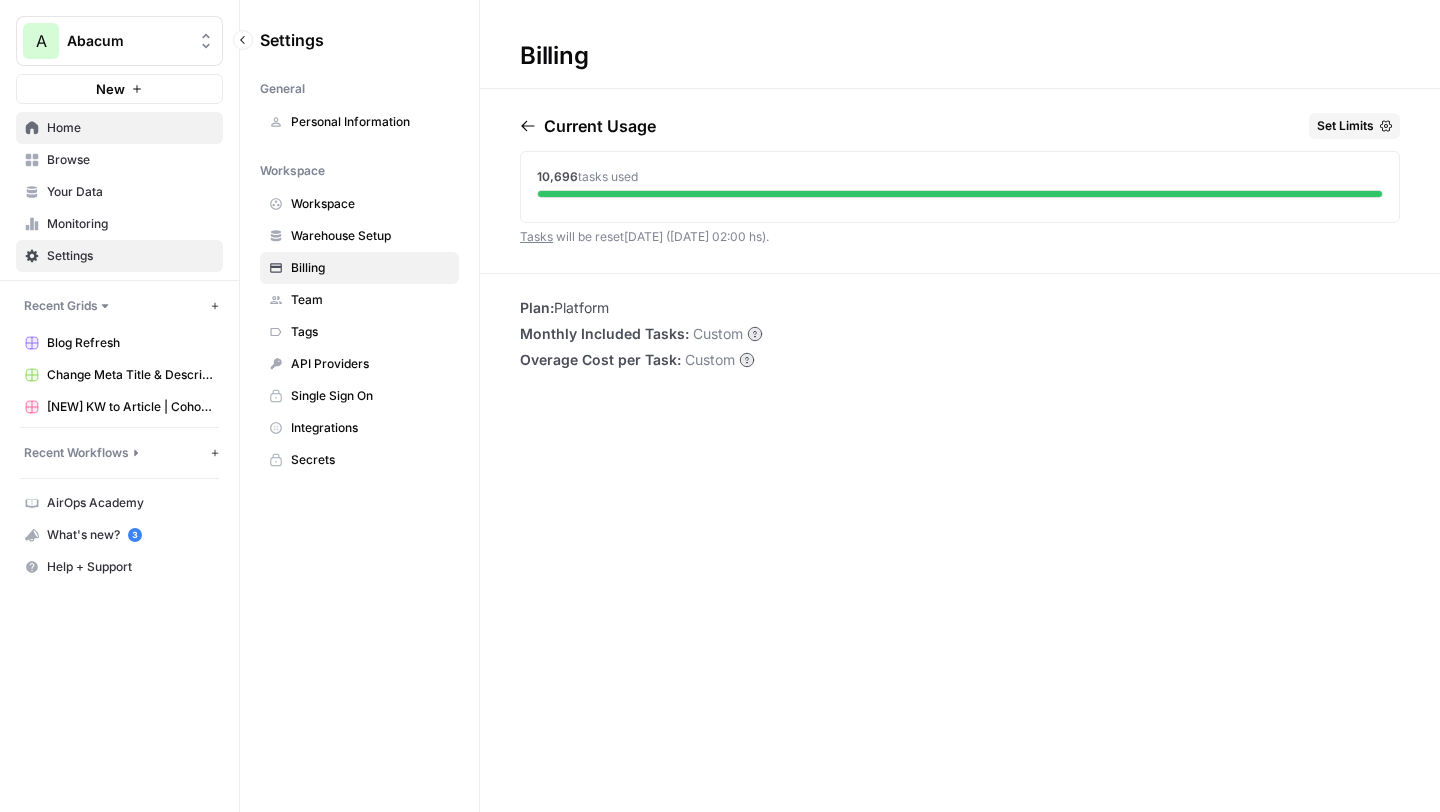 click on "Home" at bounding box center (130, 128) 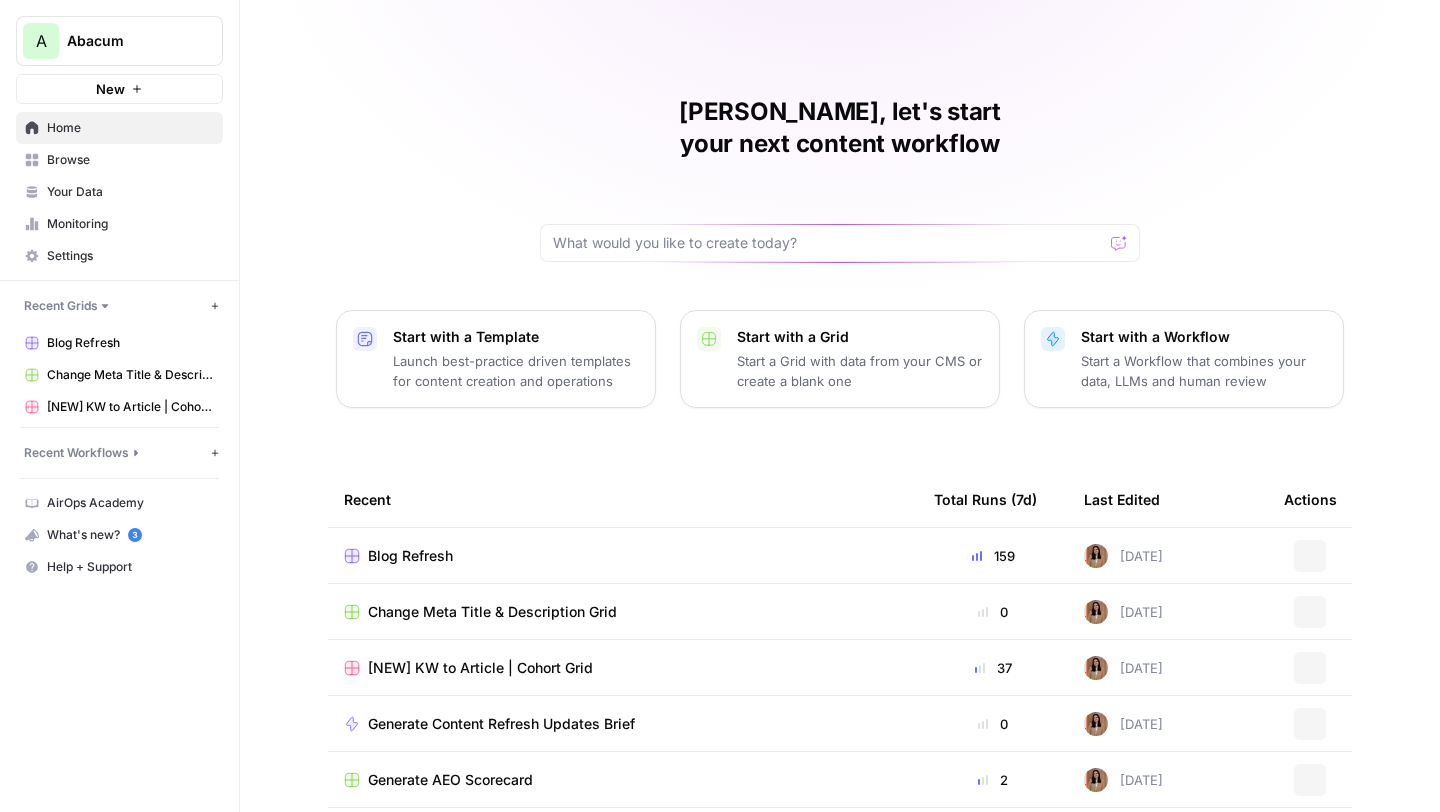 click on "Blog Refresh" at bounding box center [410, 556] 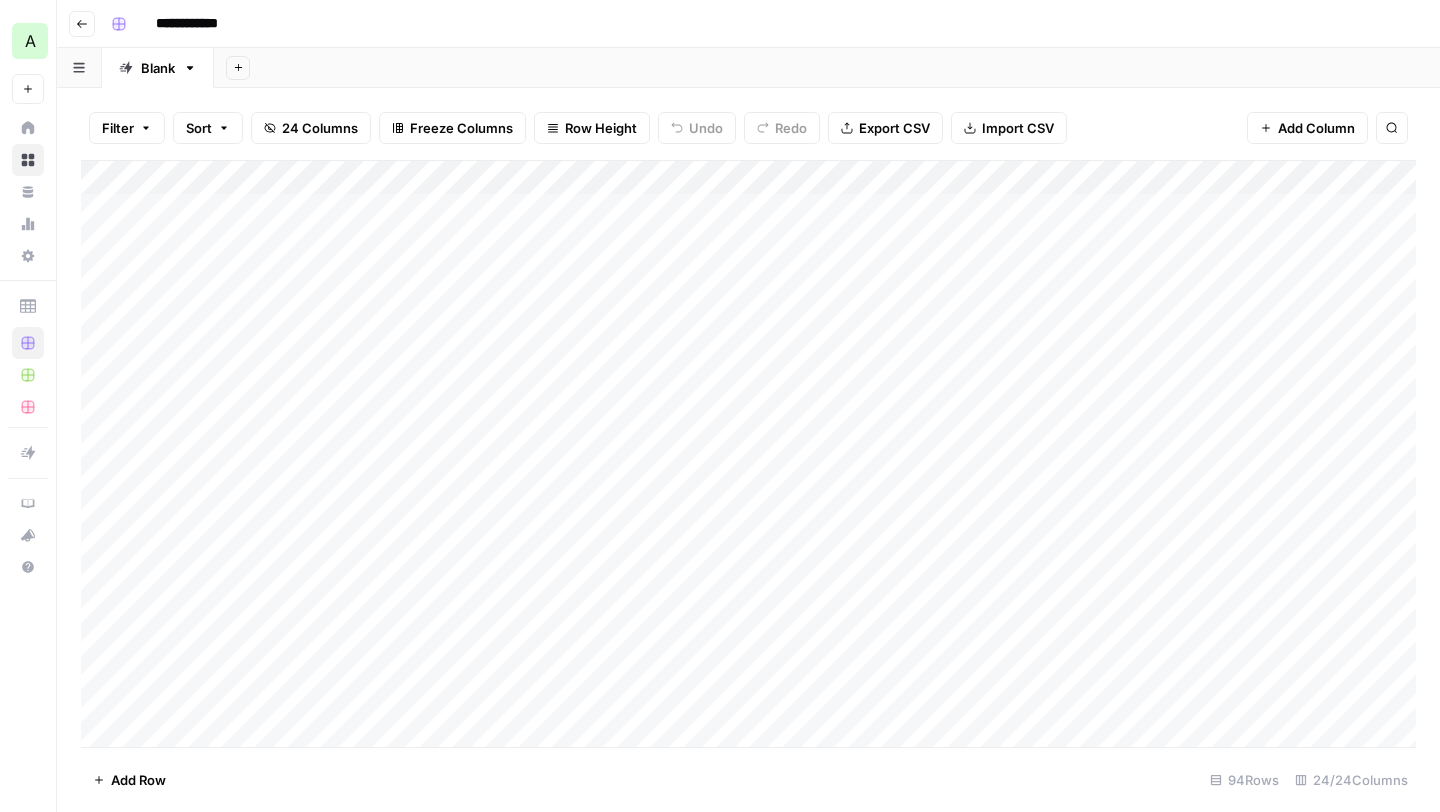 click on "**********" at bounding box center [748, 24] 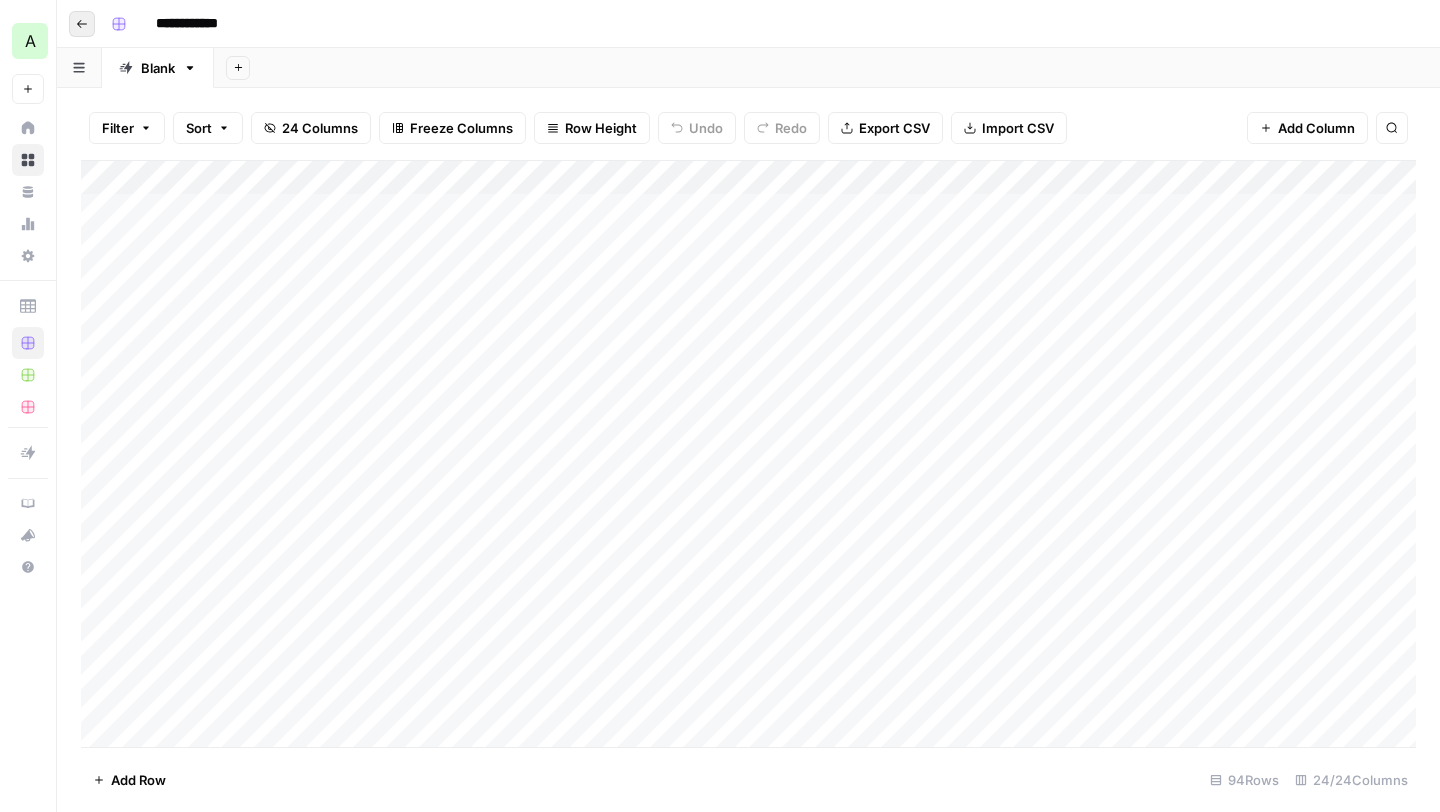 click 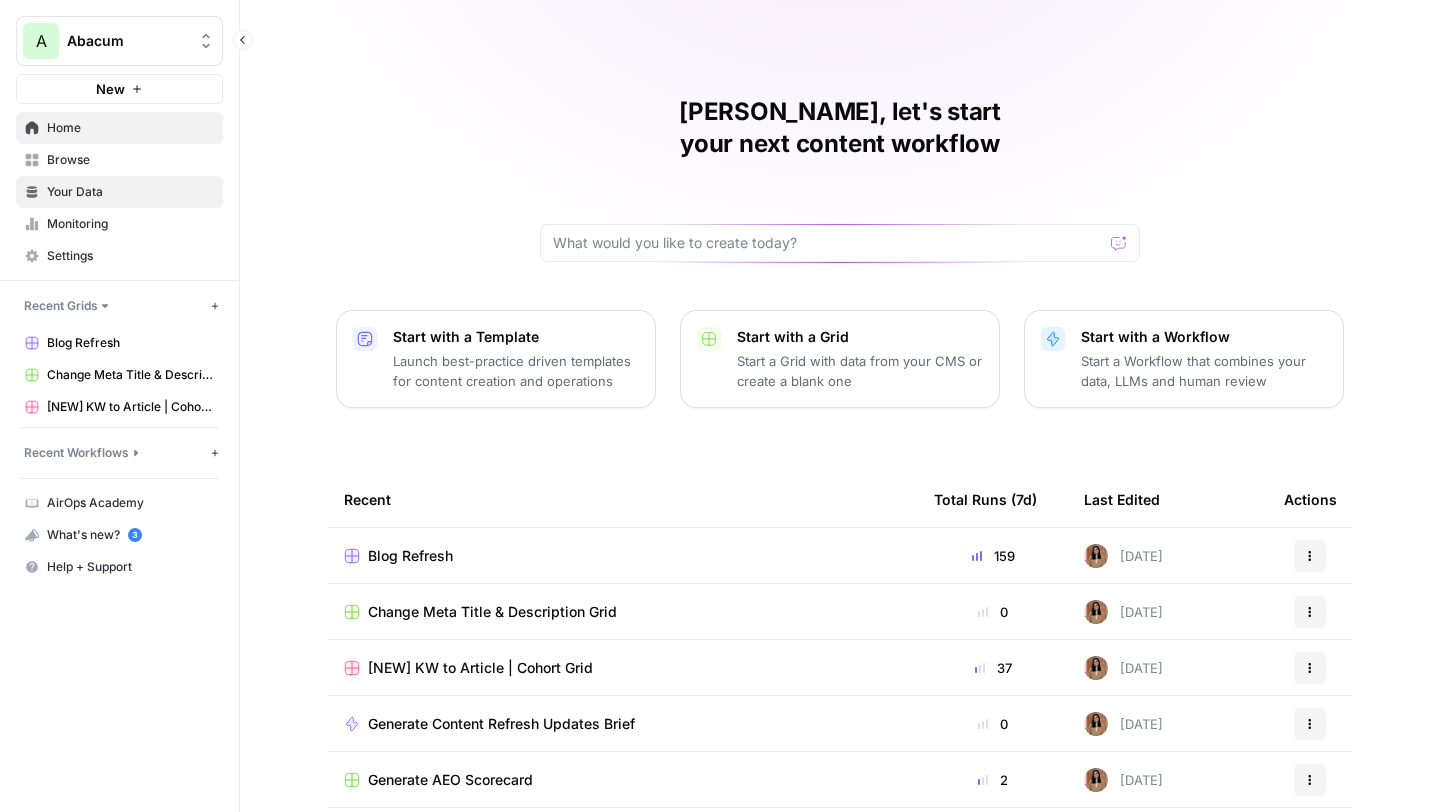 click on "Your Data" at bounding box center (130, 192) 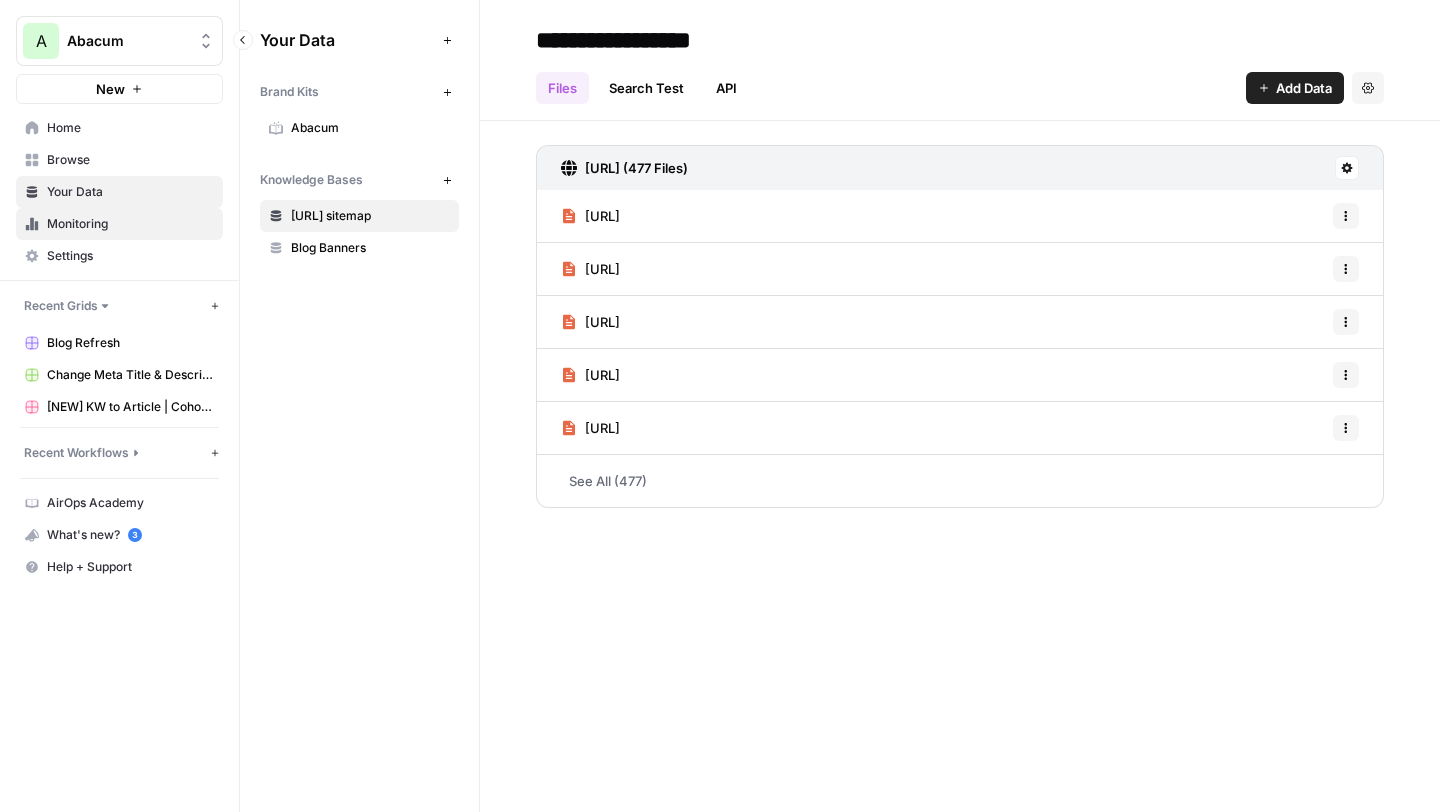 click on "Monitoring" at bounding box center (130, 224) 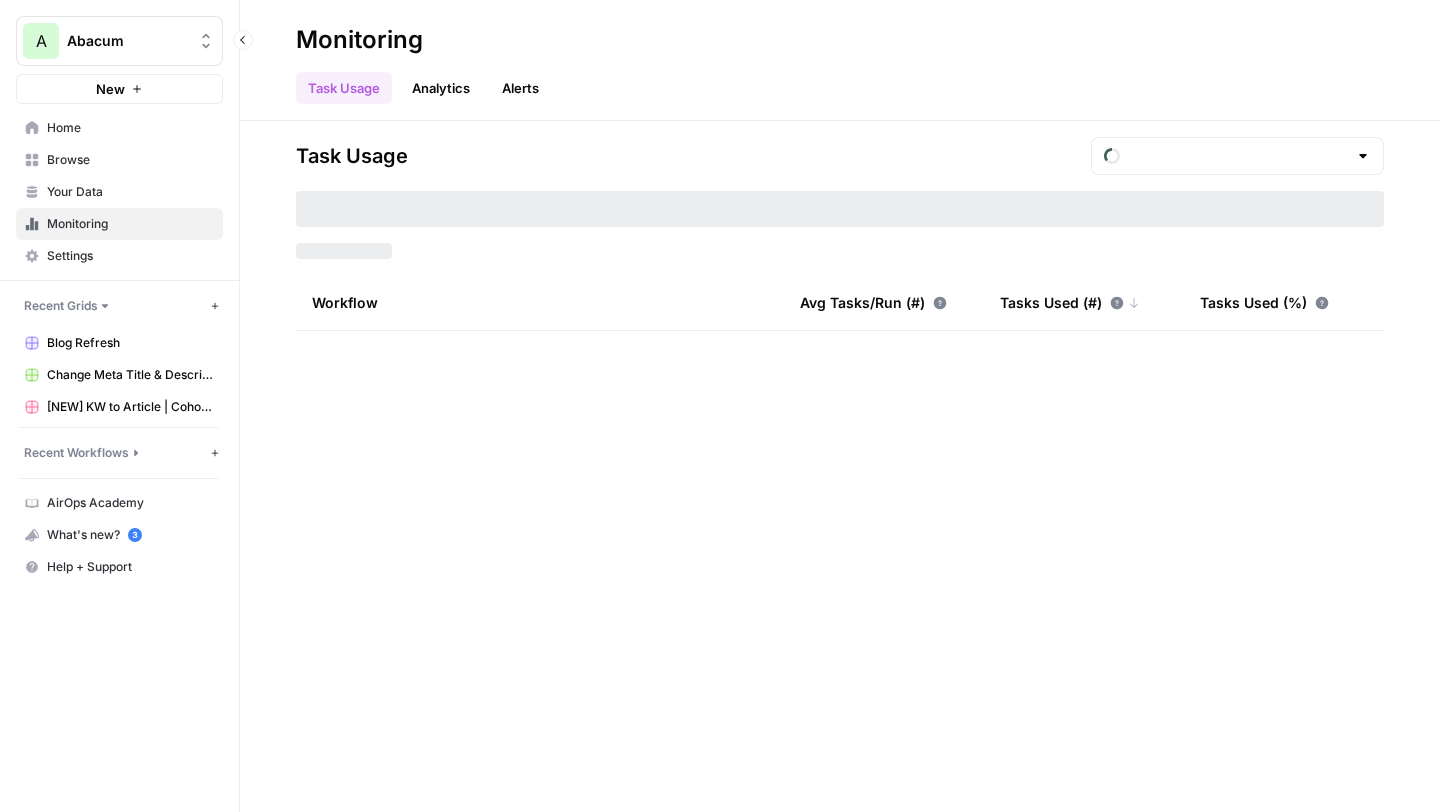 type on "July  Tasks" 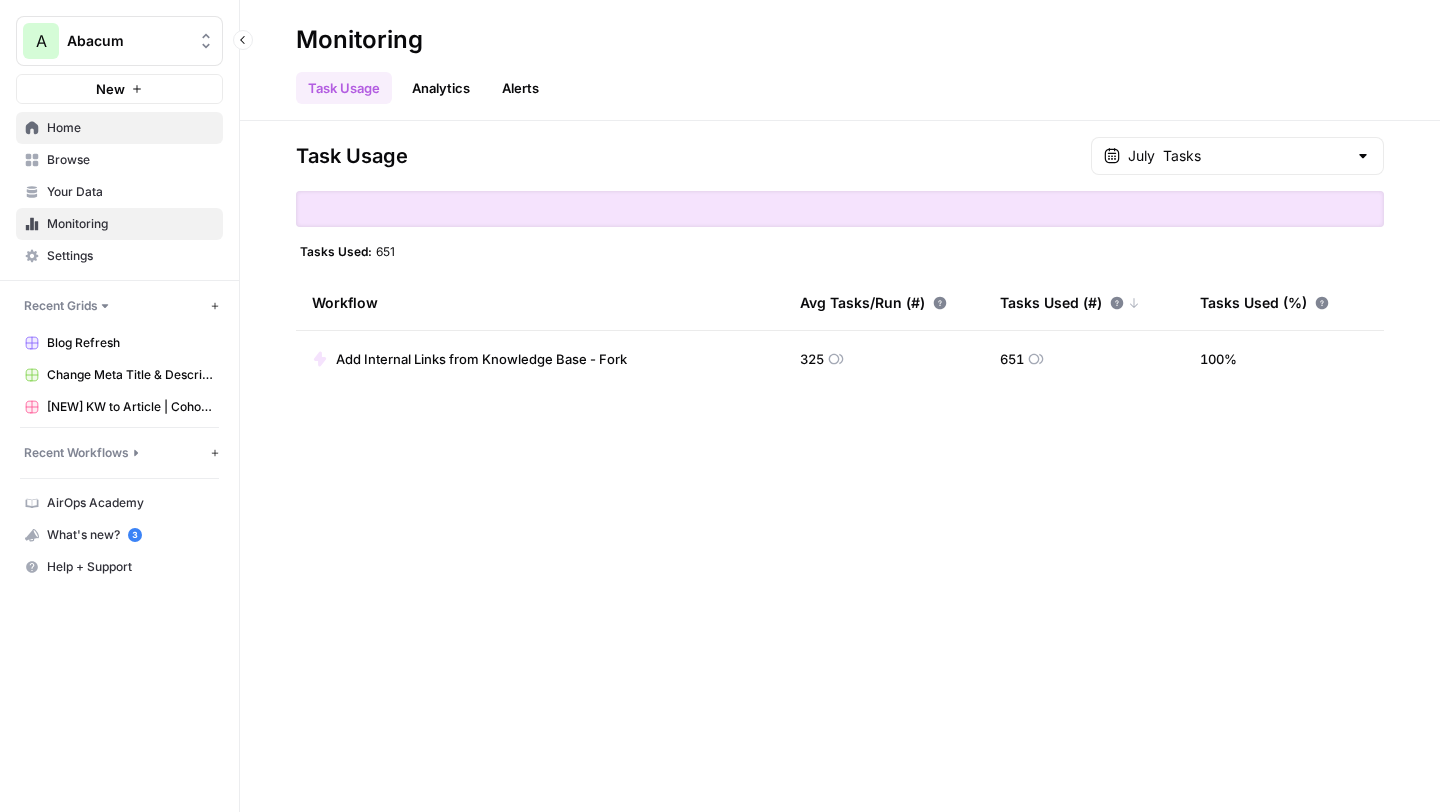 click on "Home" at bounding box center [130, 128] 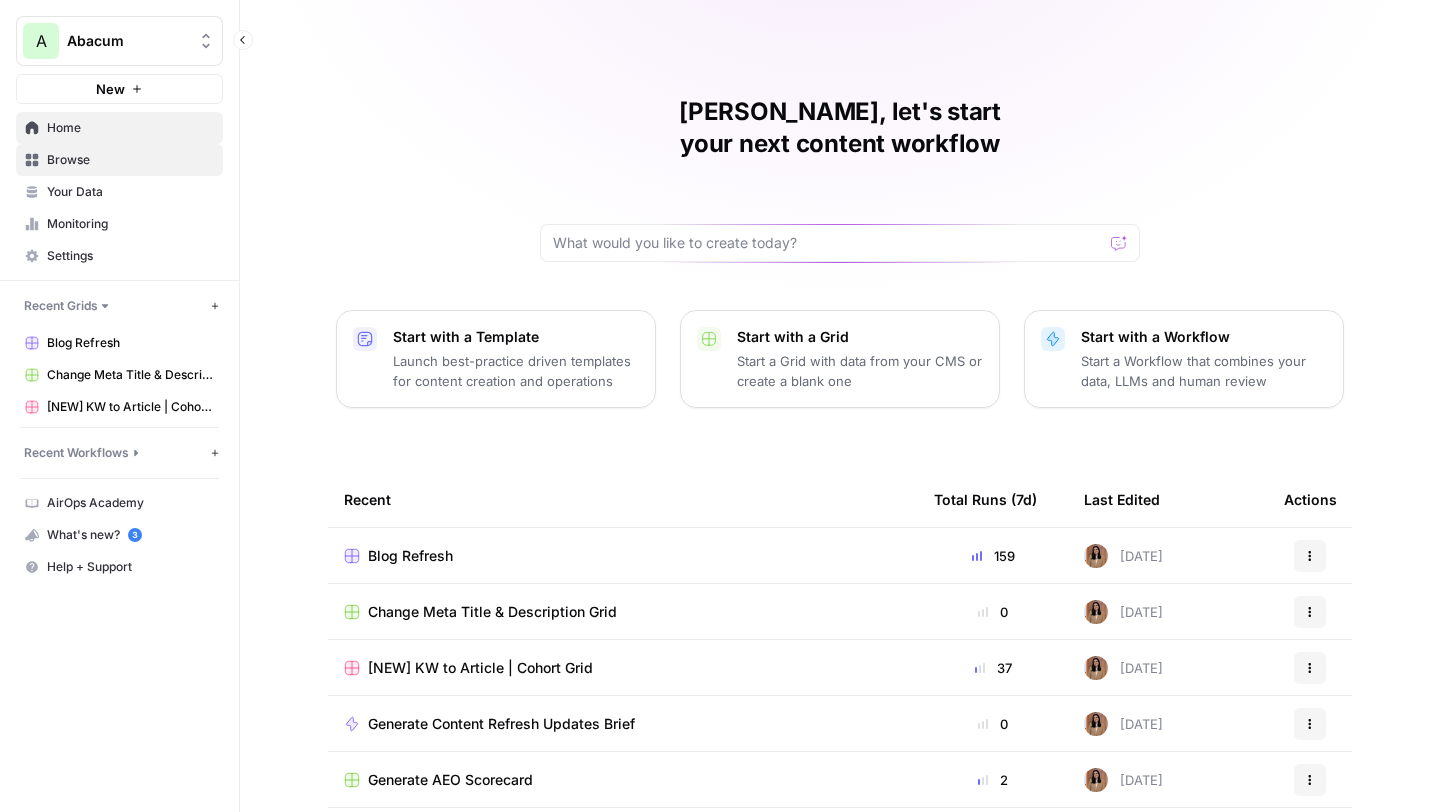 click on "Browse" at bounding box center [130, 160] 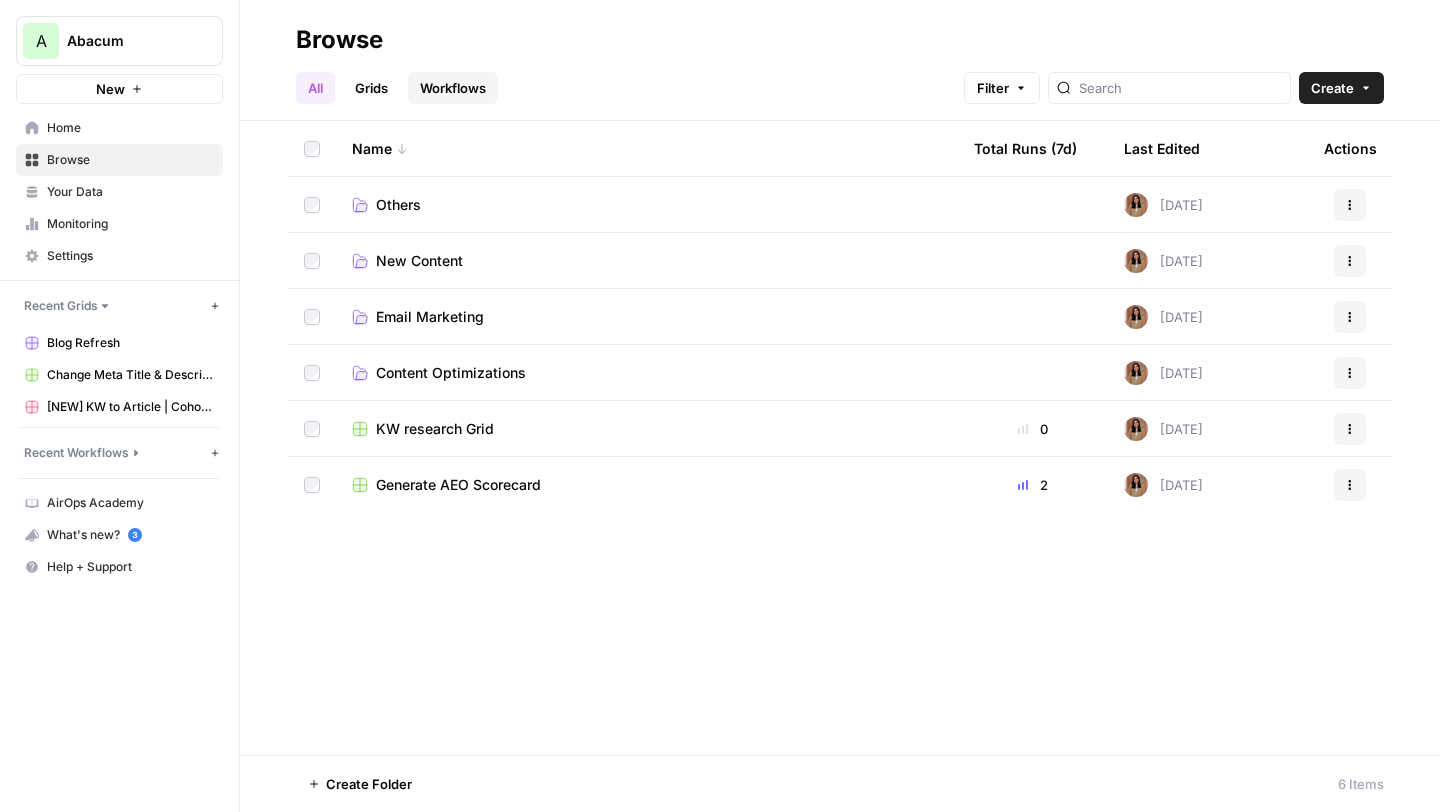 click on "Workflows" at bounding box center [453, 88] 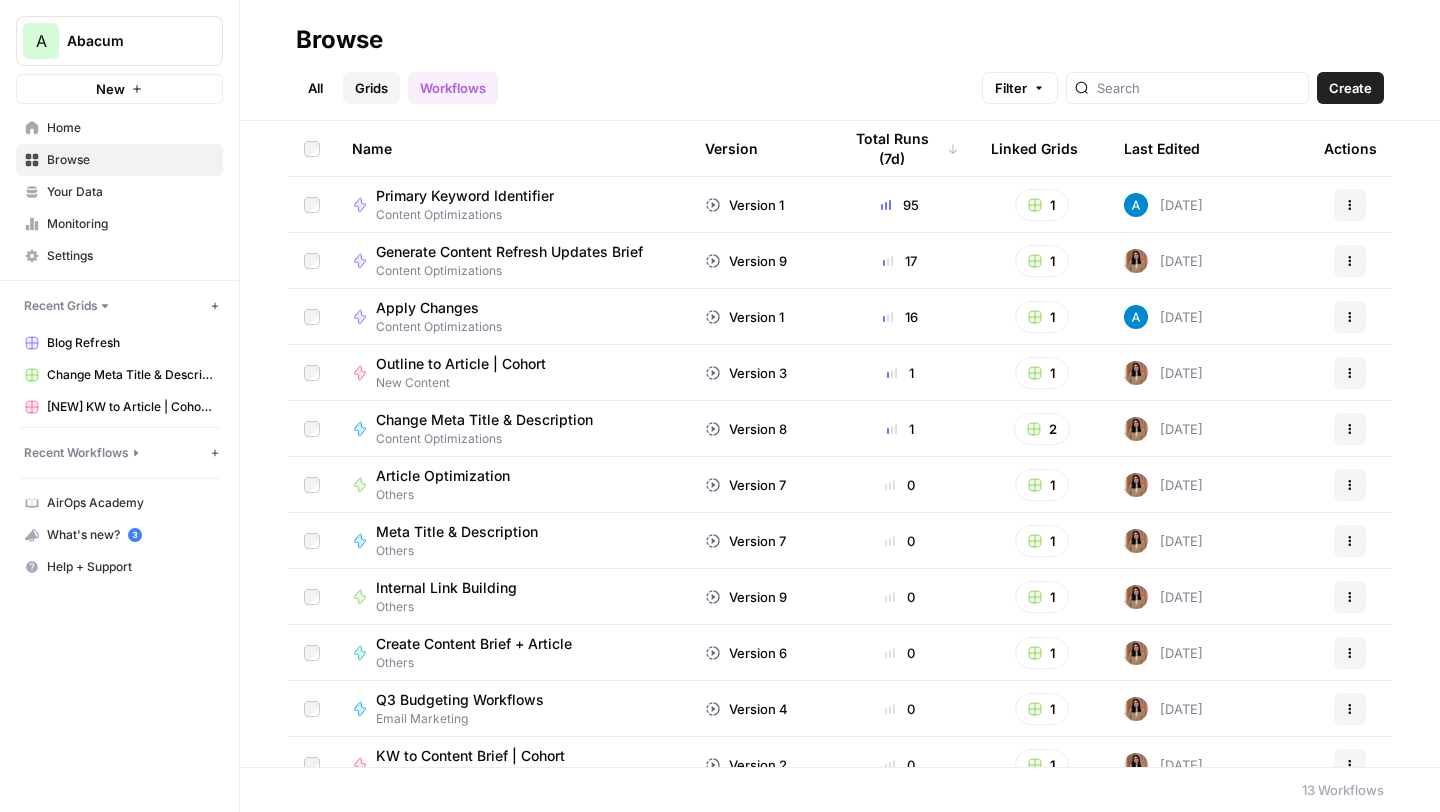 click on "Grids" at bounding box center [371, 88] 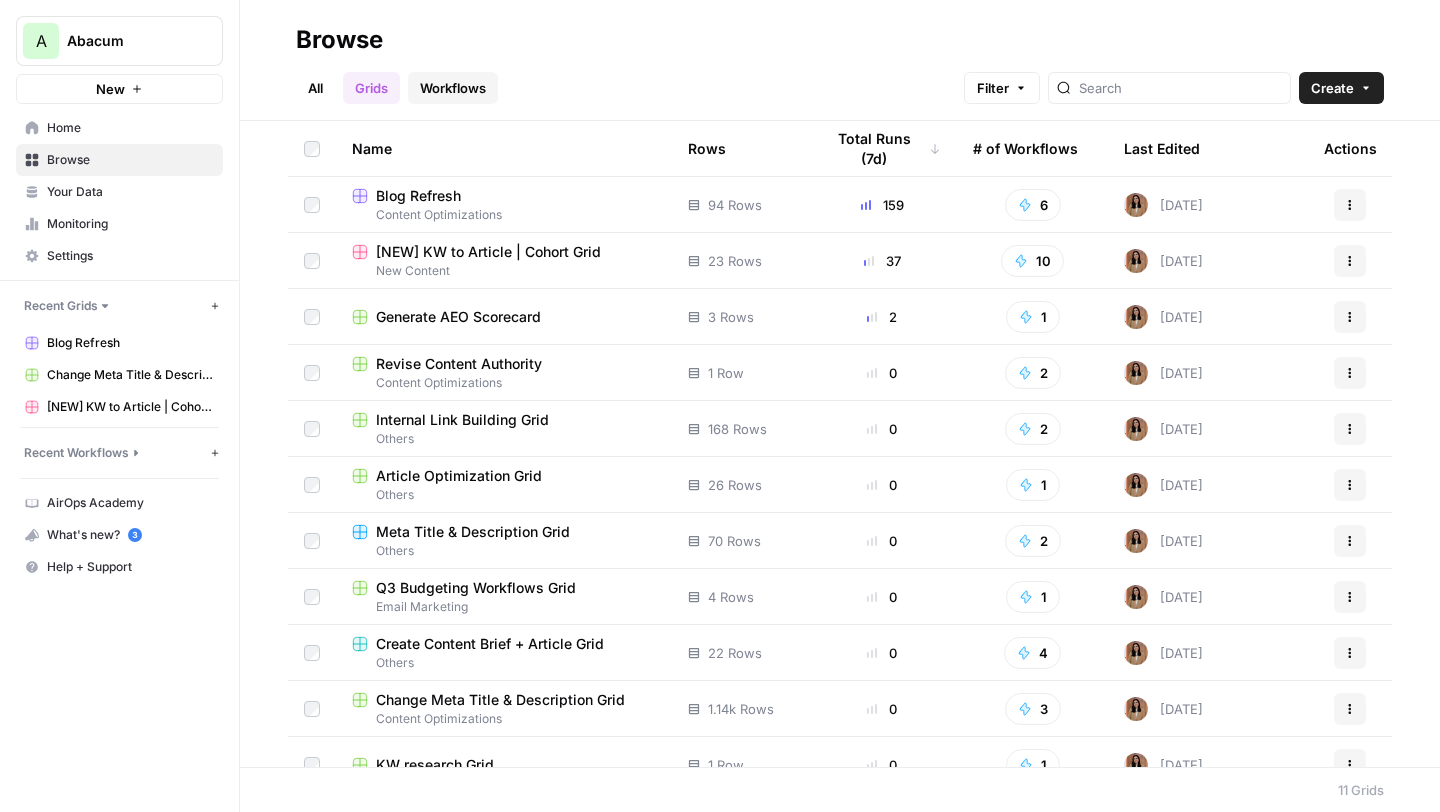 click on "Workflows" at bounding box center [453, 88] 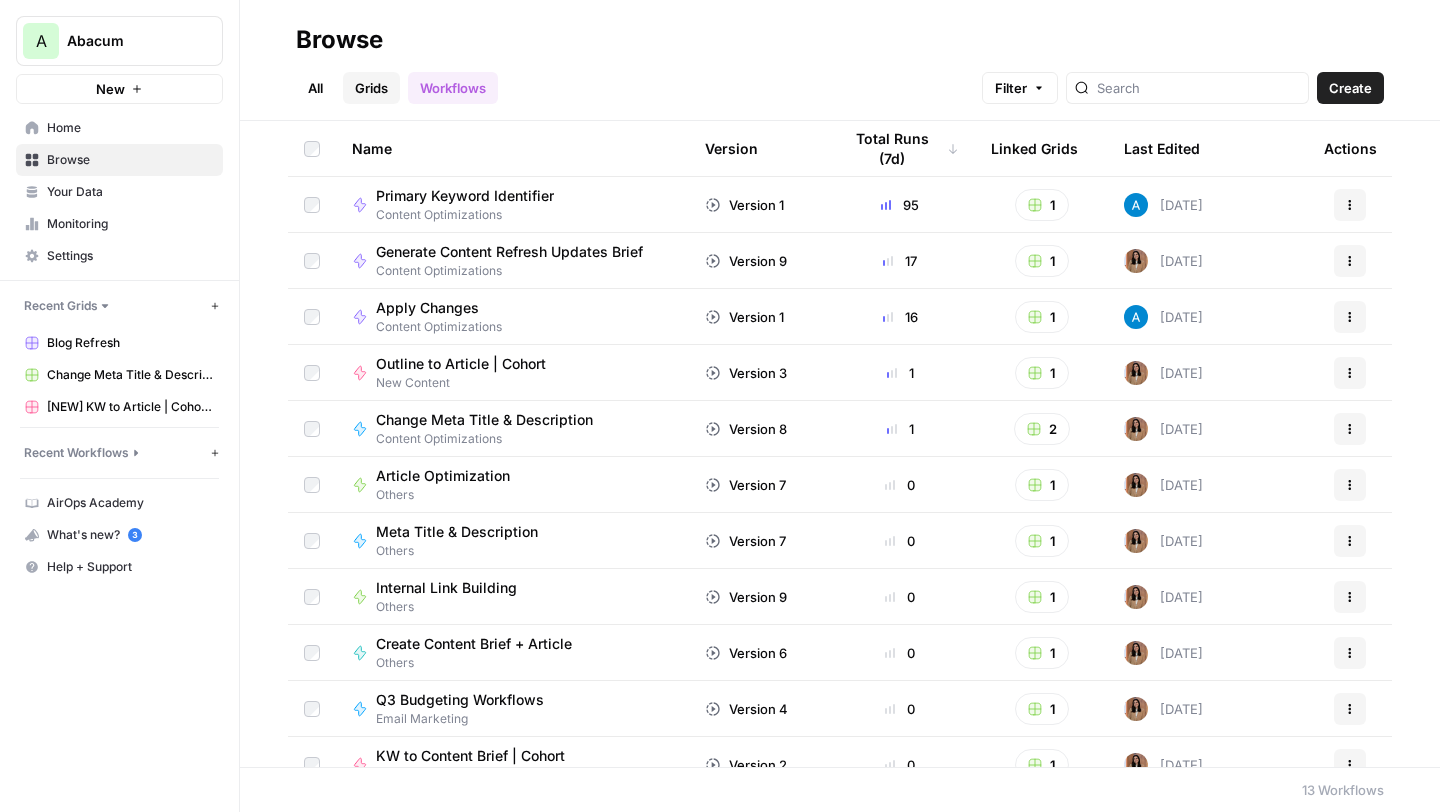 click on "Grids" at bounding box center [371, 88] 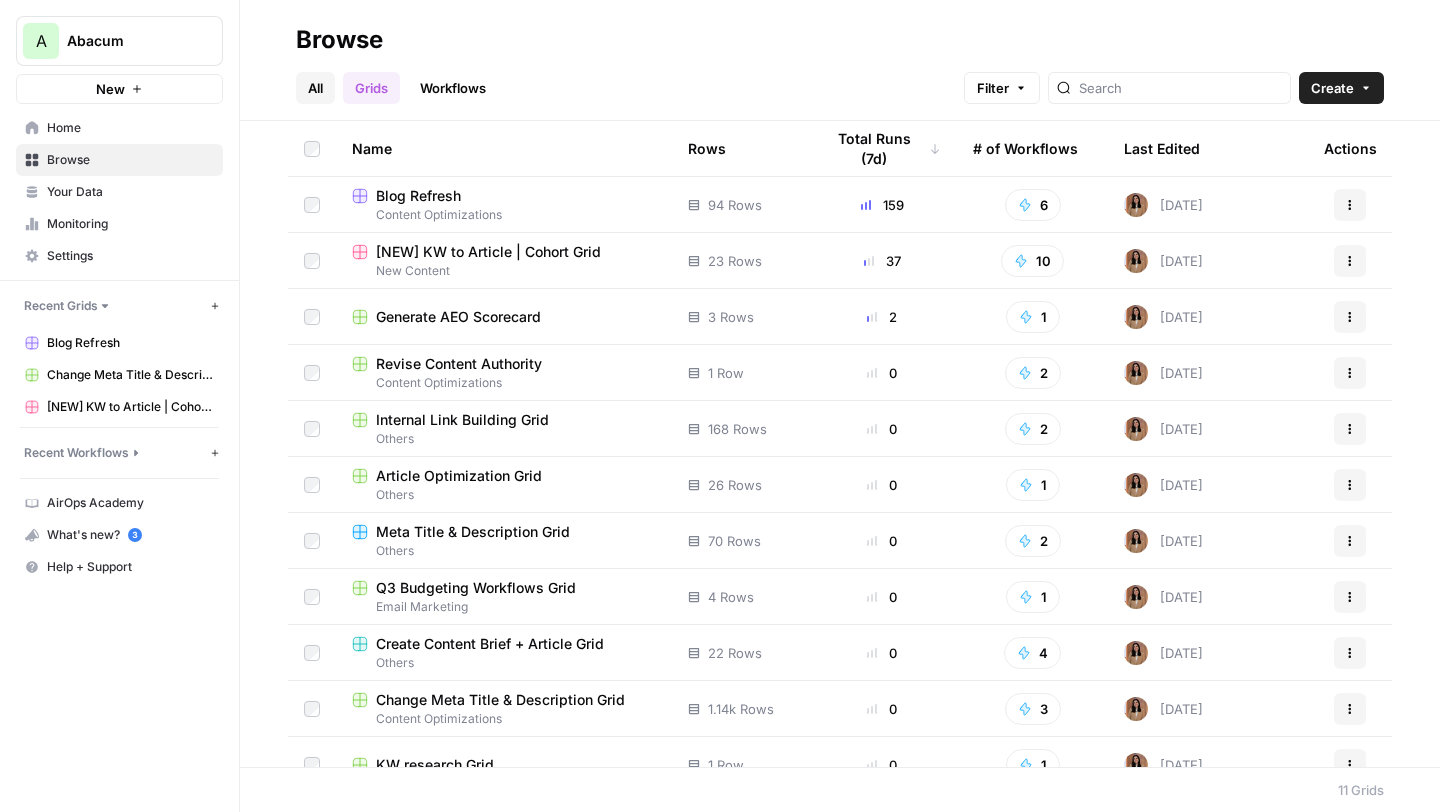 click on "All" at bounding box center (315, 88) 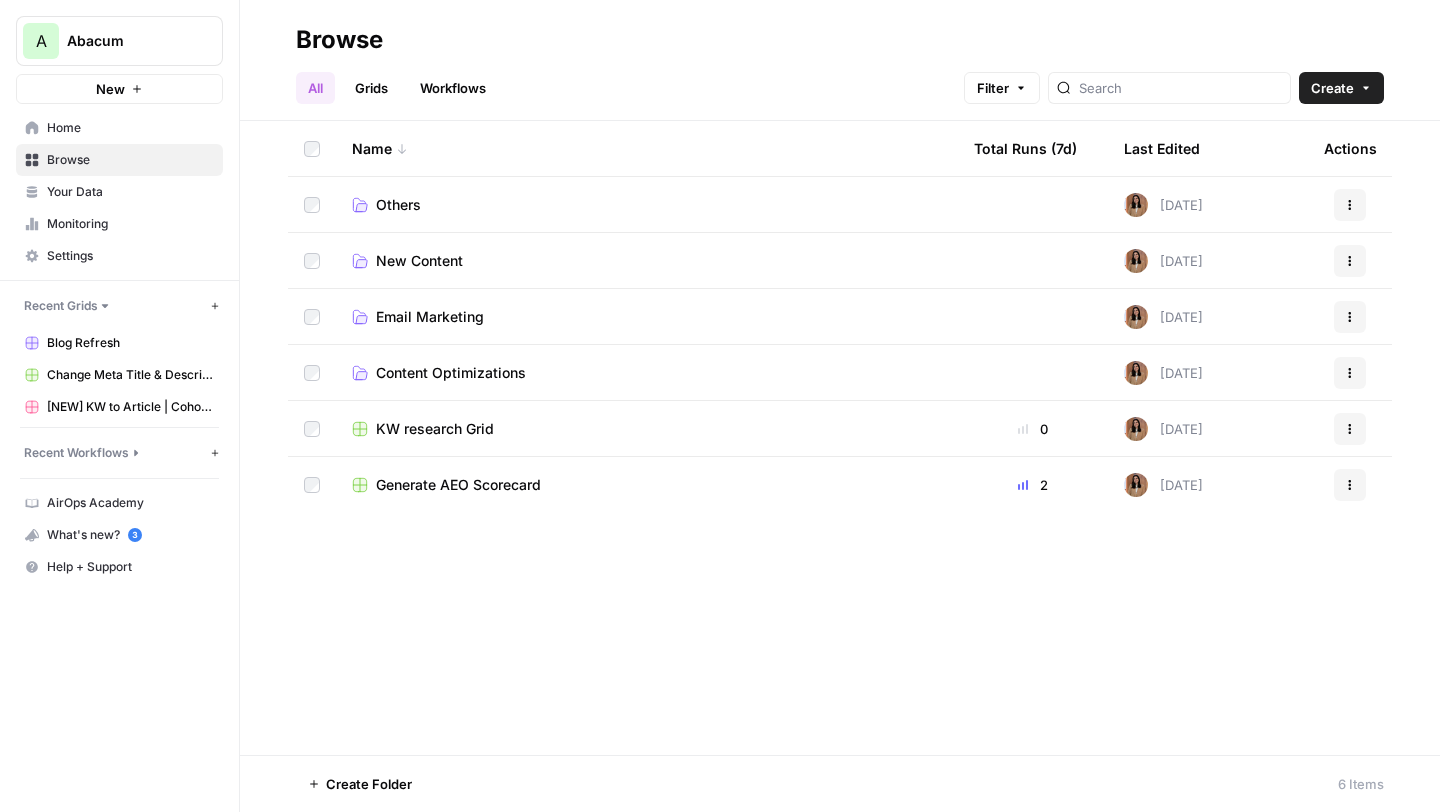 click on "Content Optimizations" at bounding box center (451, 373) 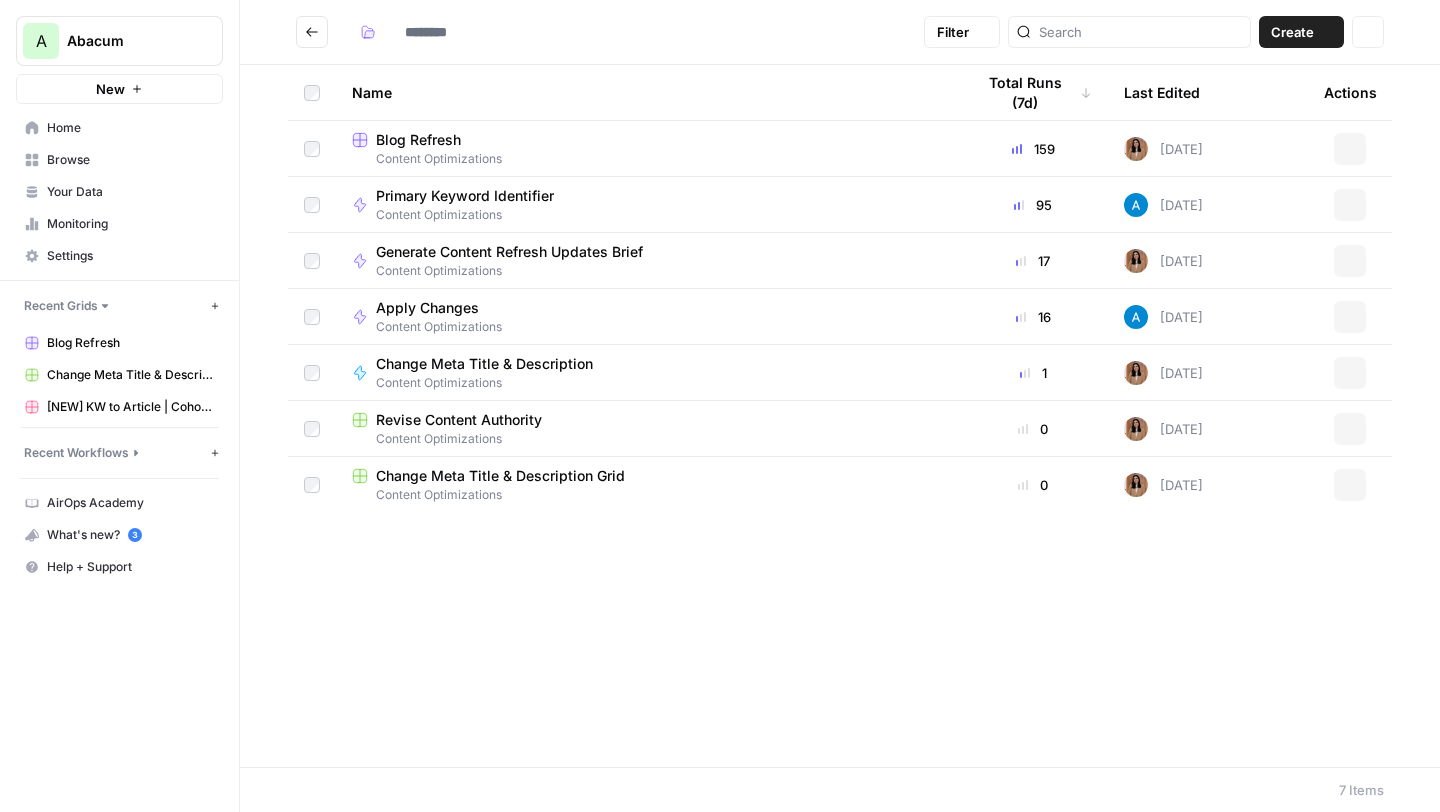 type on "**********" 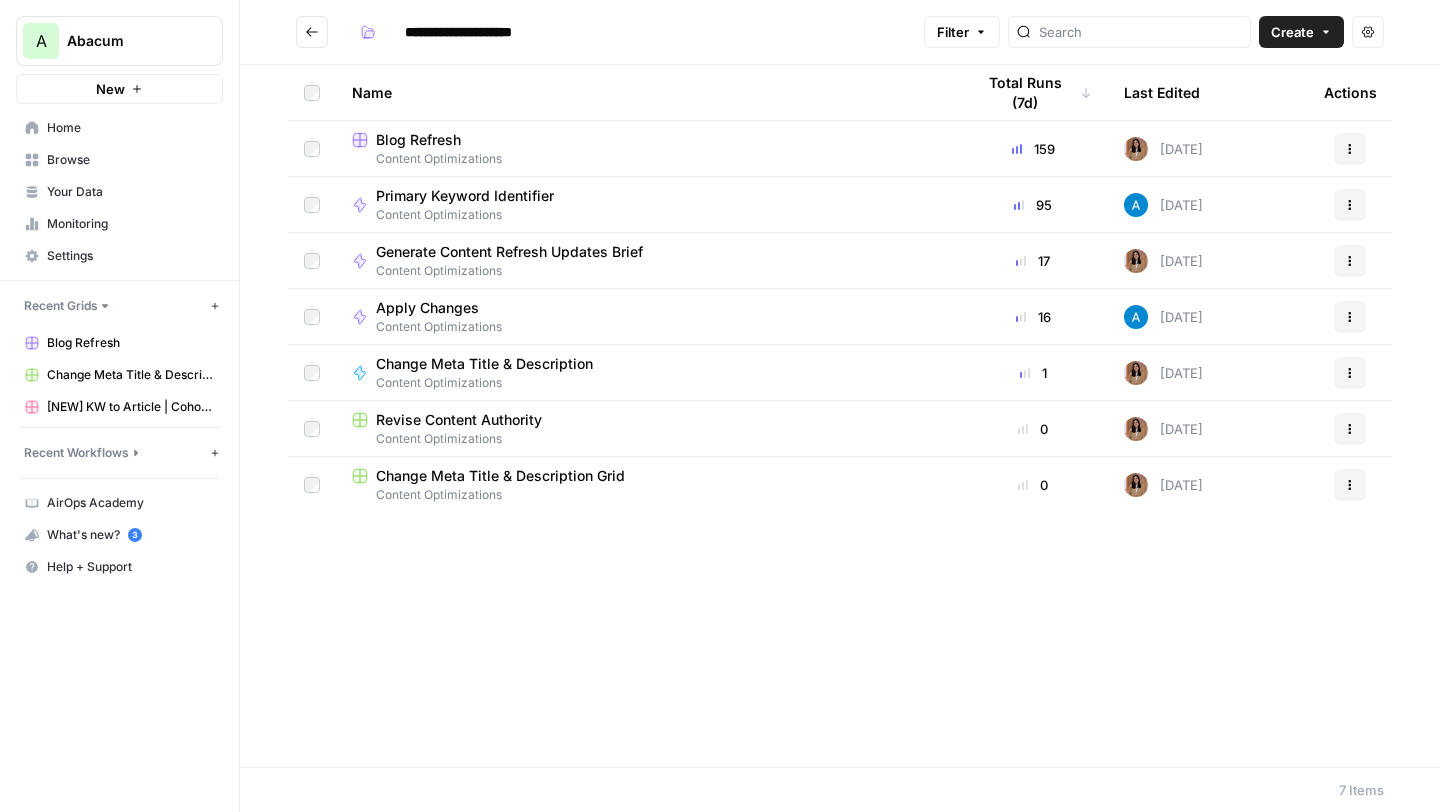 click on "Blog Refresh" at bounding box center (418, 140) 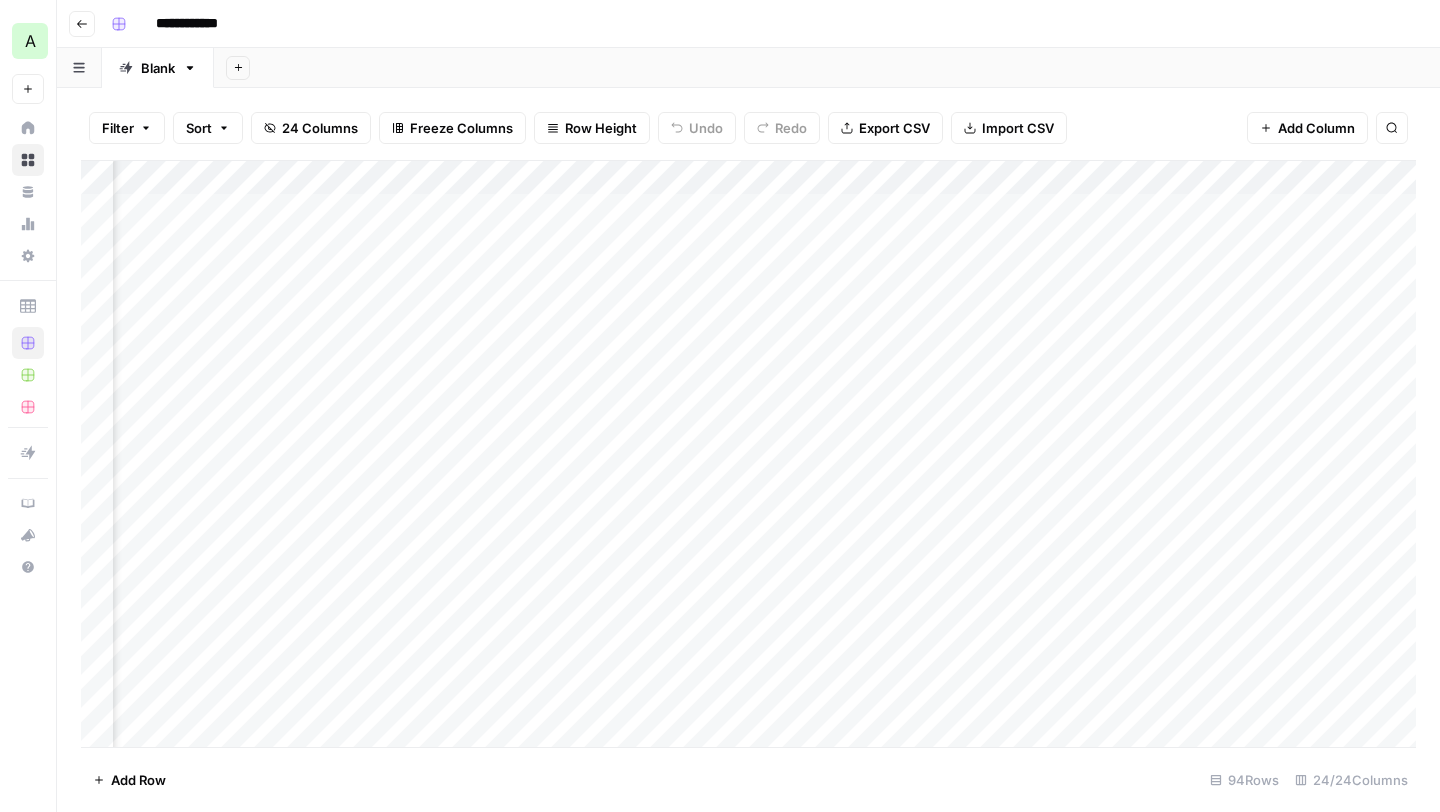 scroll, scrollTop: 0, scrollLeft: 0, axis: both 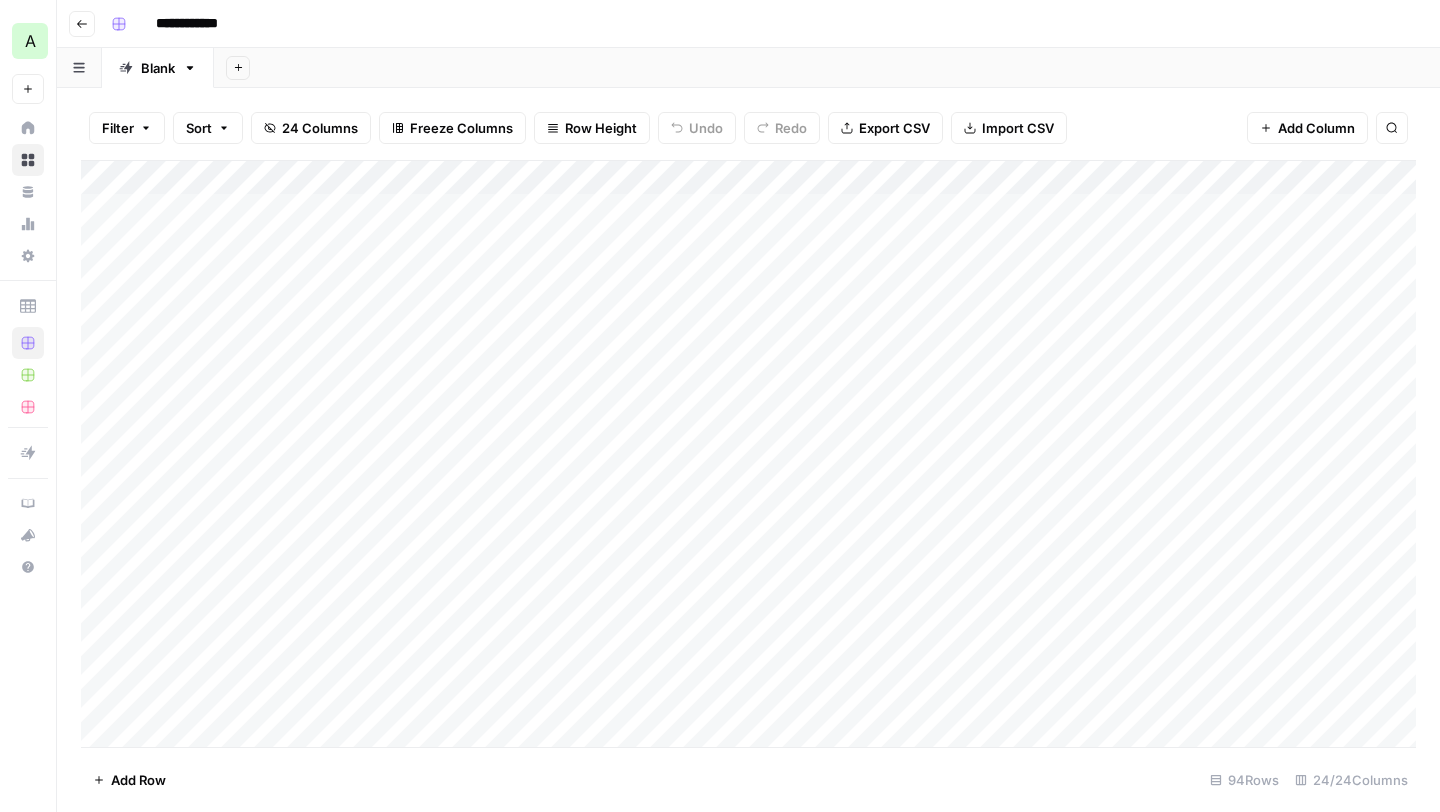 click on "Add Column" at bounding box center [748, 454] 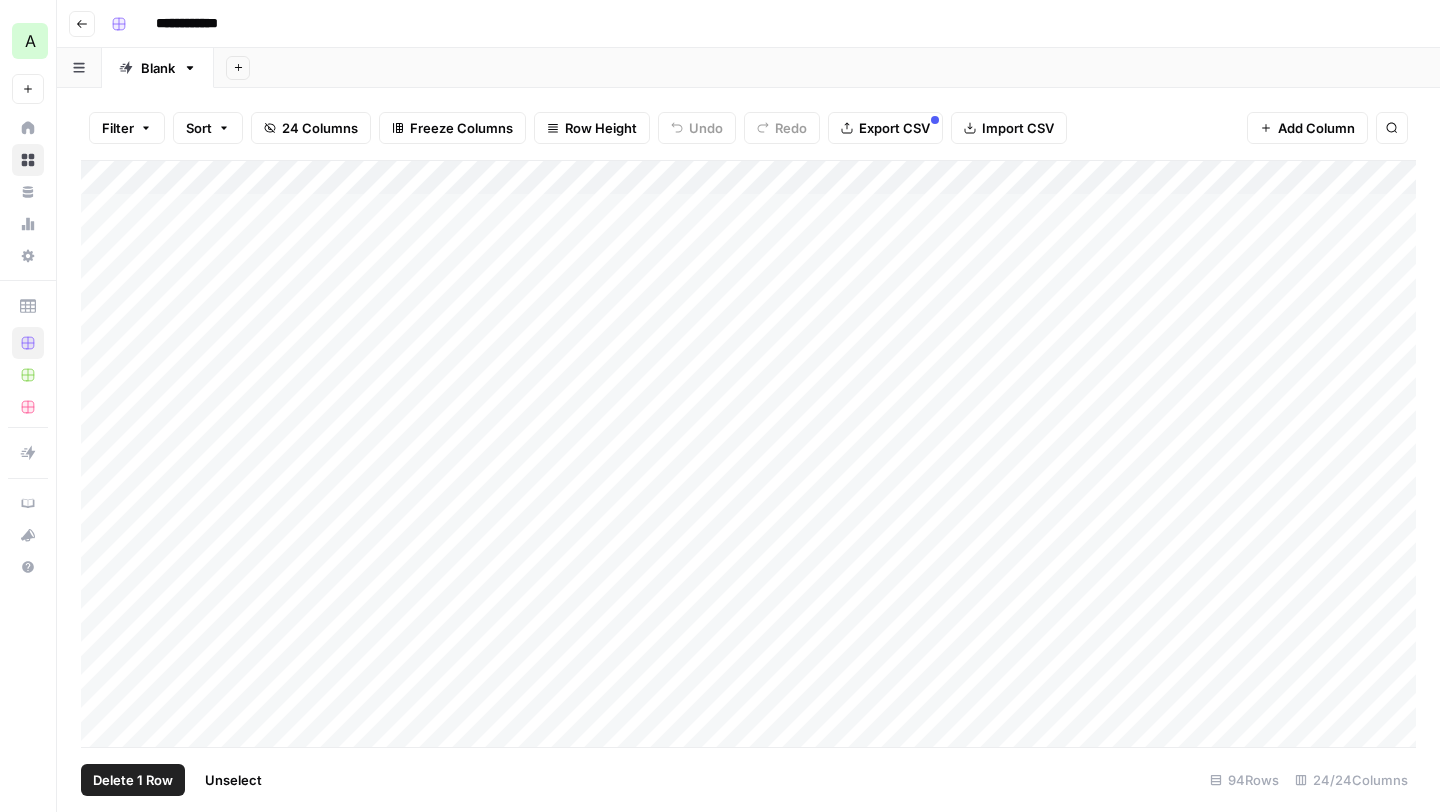 click on "Add Column" at bounding box center [748, 454] 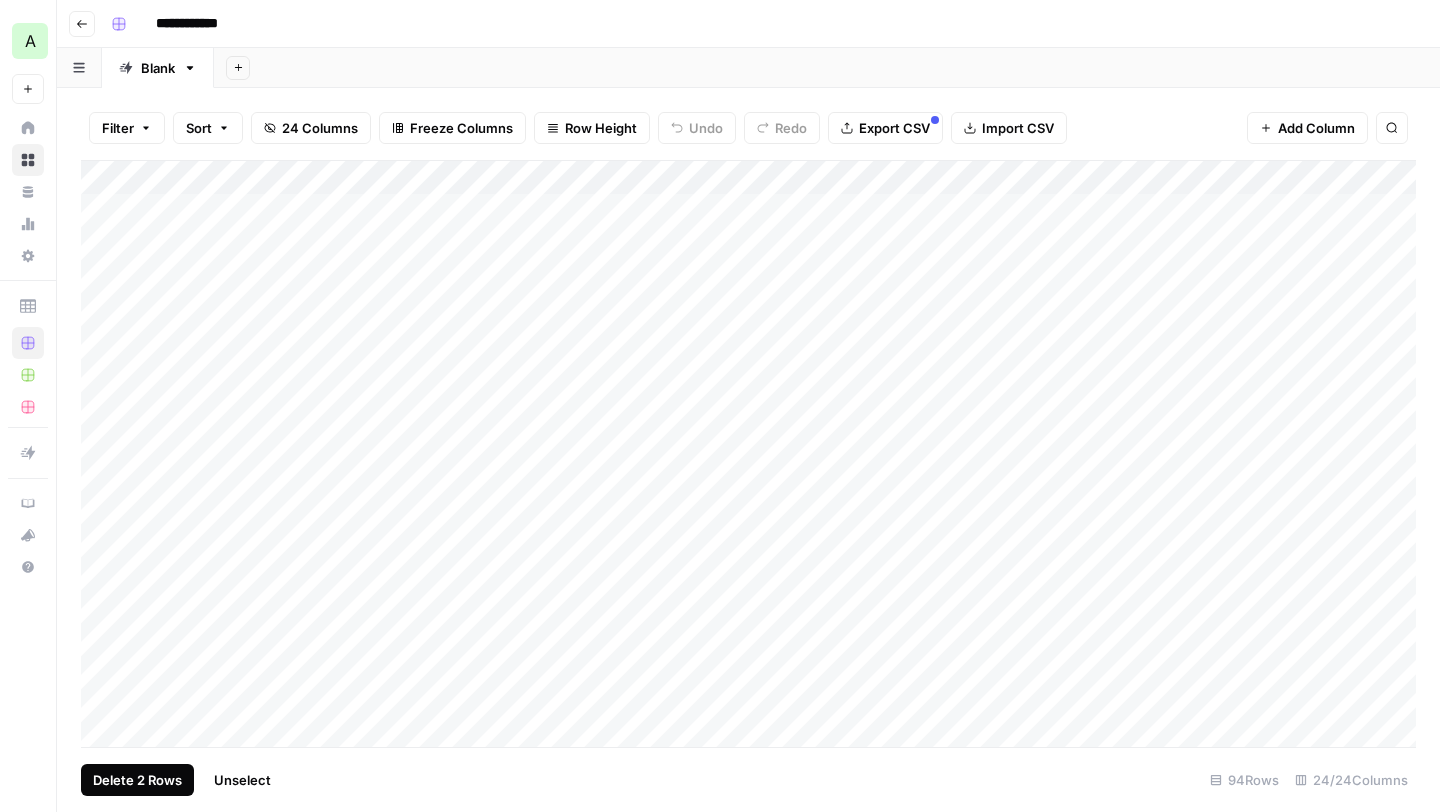 click on "Delete 2 Rows" at bounding box center [137, 780] 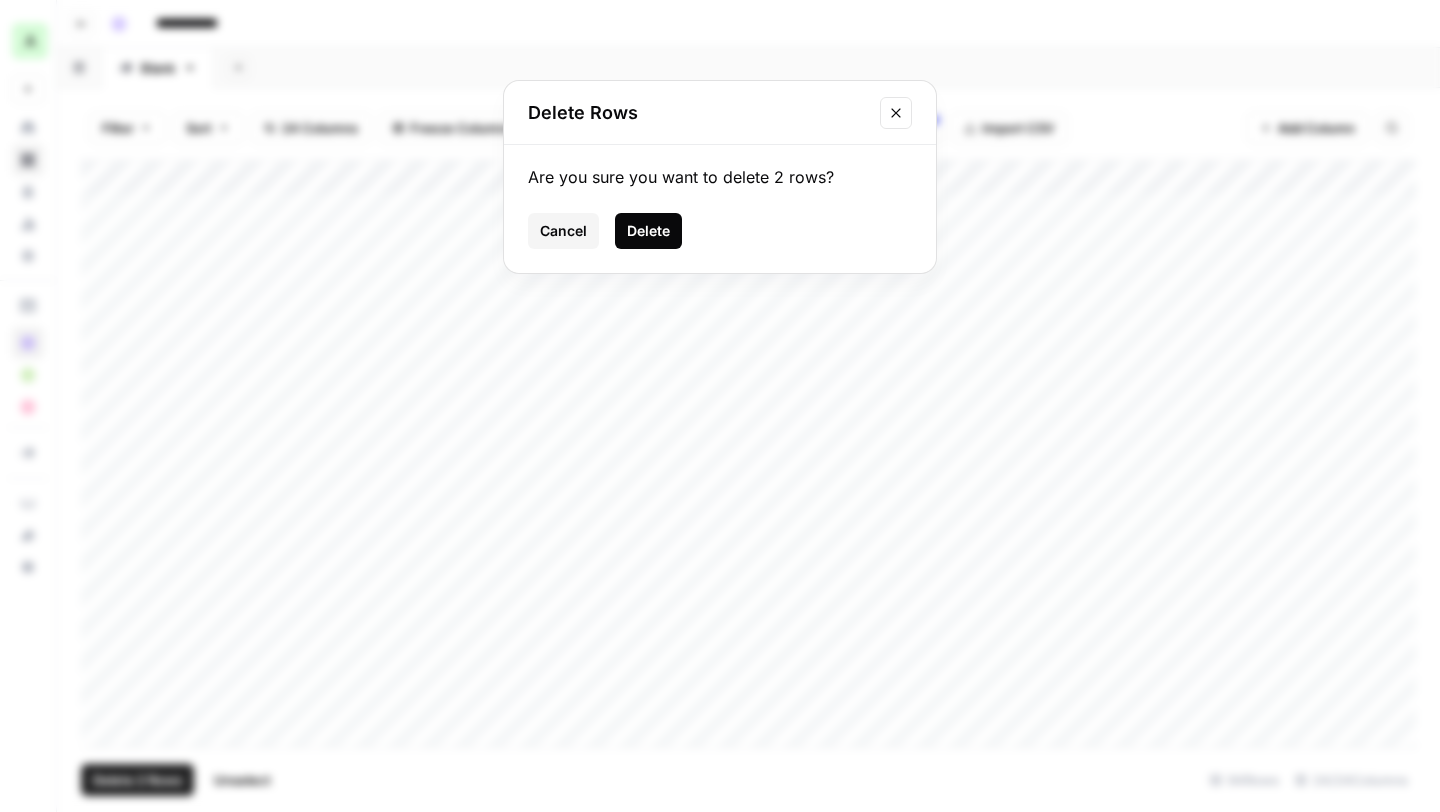 click on "Delete" at bounding box center [648, 231] 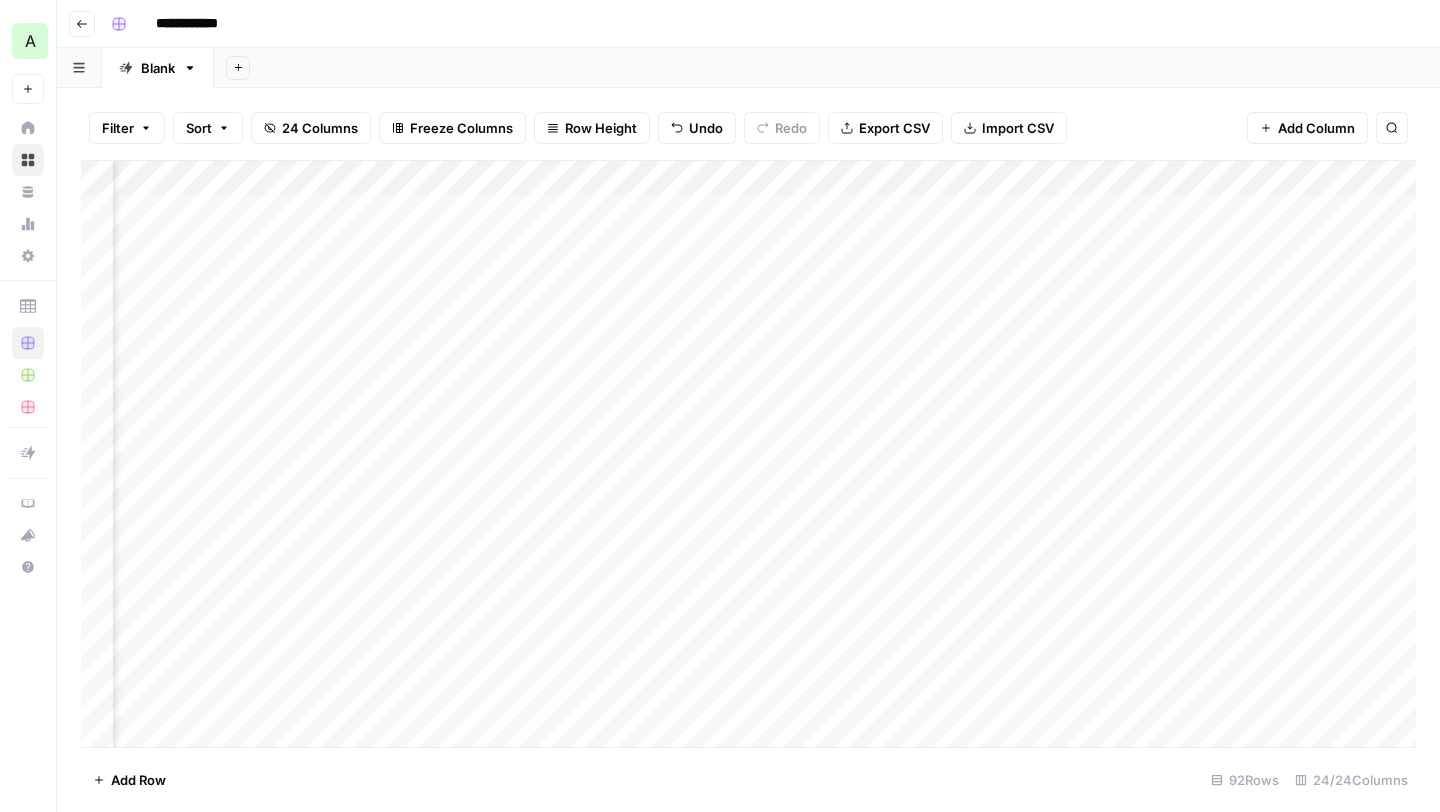 scroll, scrollTop: 0, scrollLeft: 3086, axis: horizontal 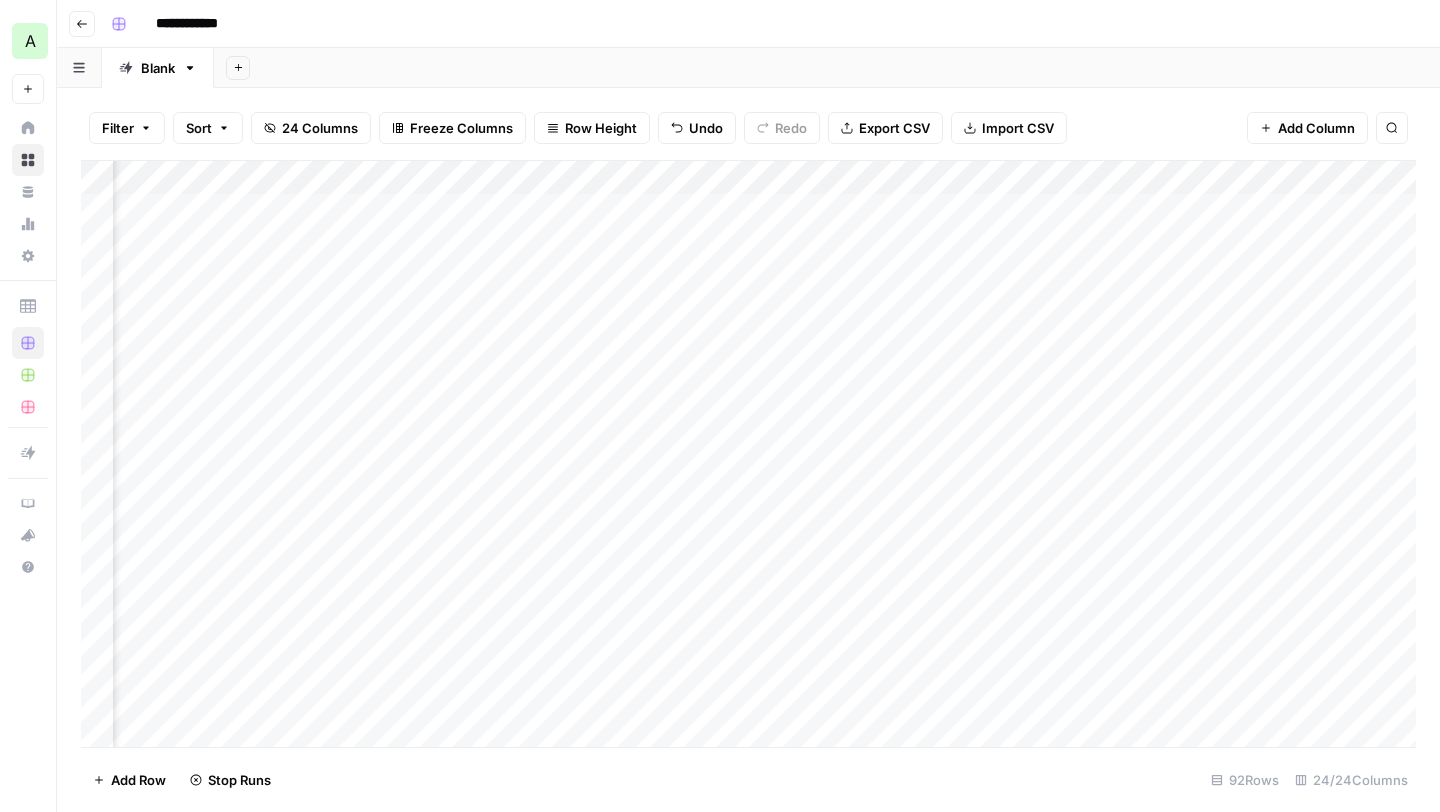 click on "Add Column" at bounding box center [748, 454] 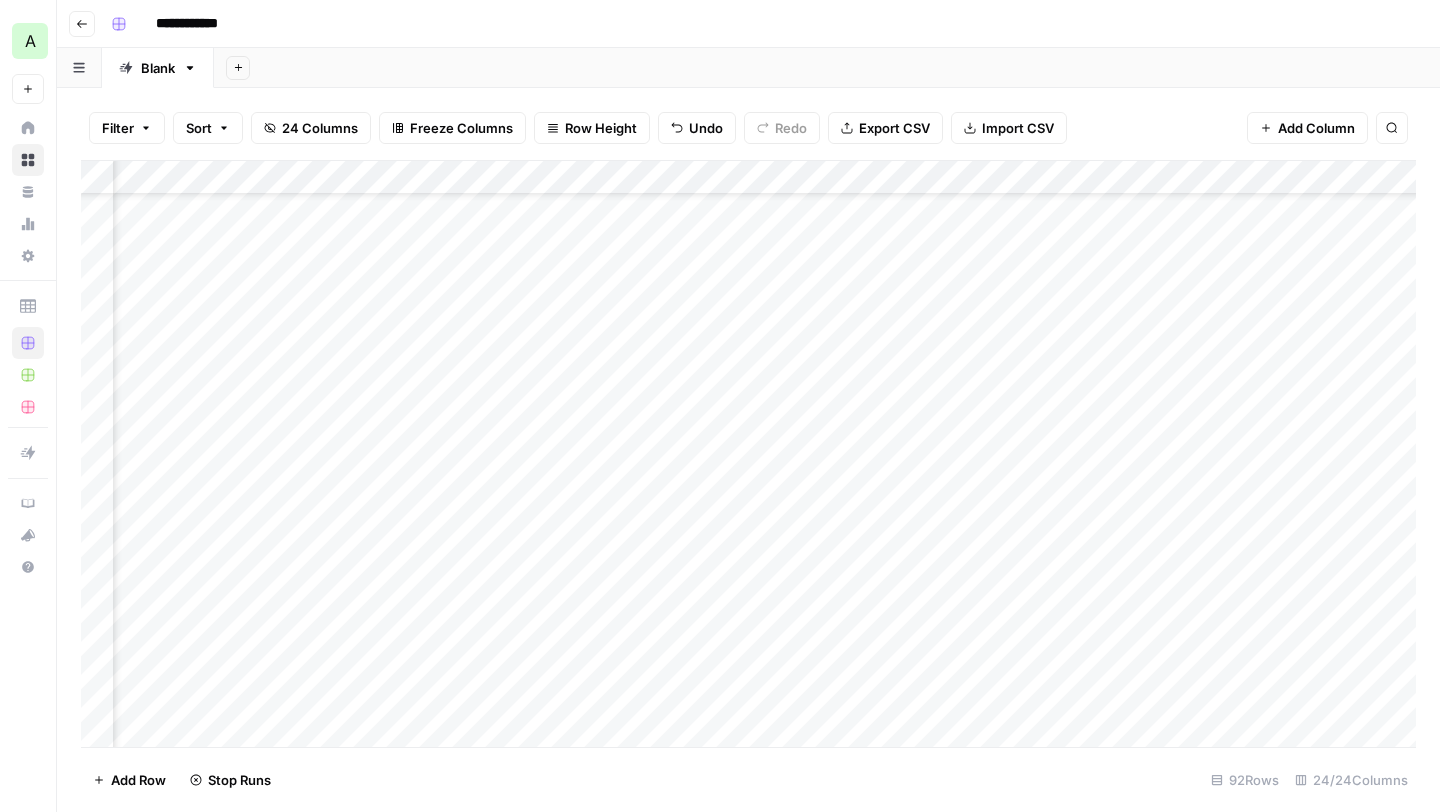 scroll, scrollTop: 108, scrollLeft: 3086, axis: both 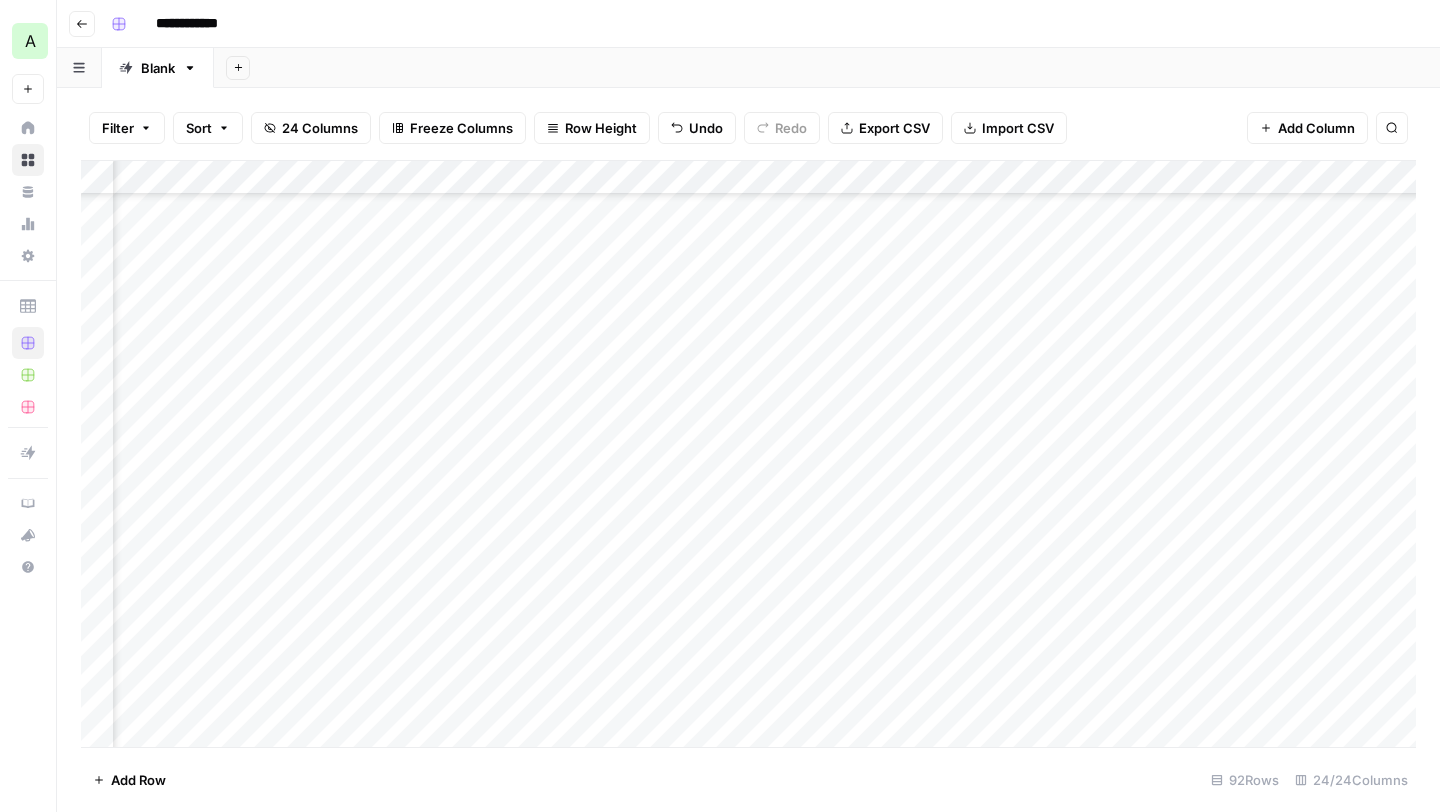 click on "Add Column" at bounding box center [748, 454] 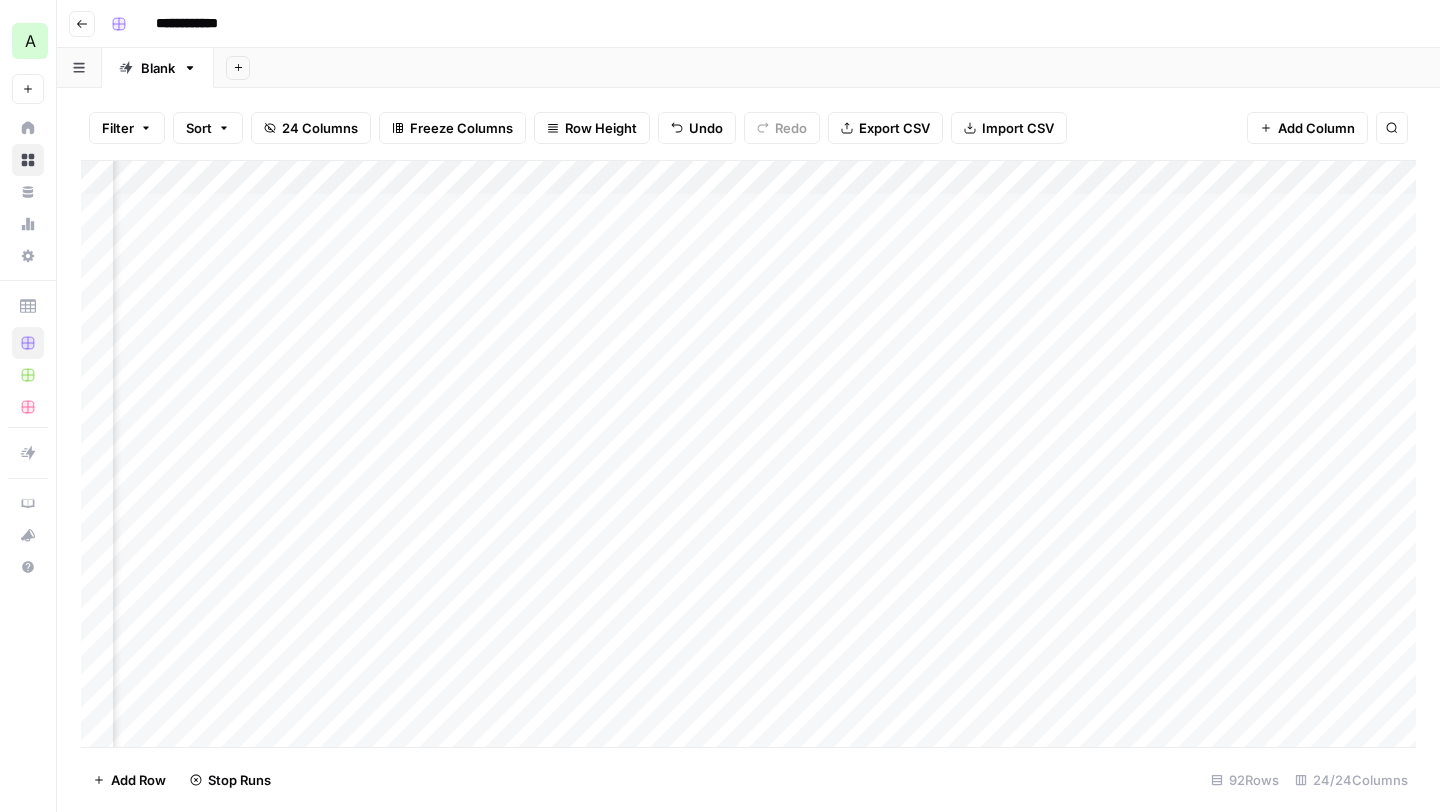 scroll, scrollTop: 0, scrollLeft: 0, axis: both 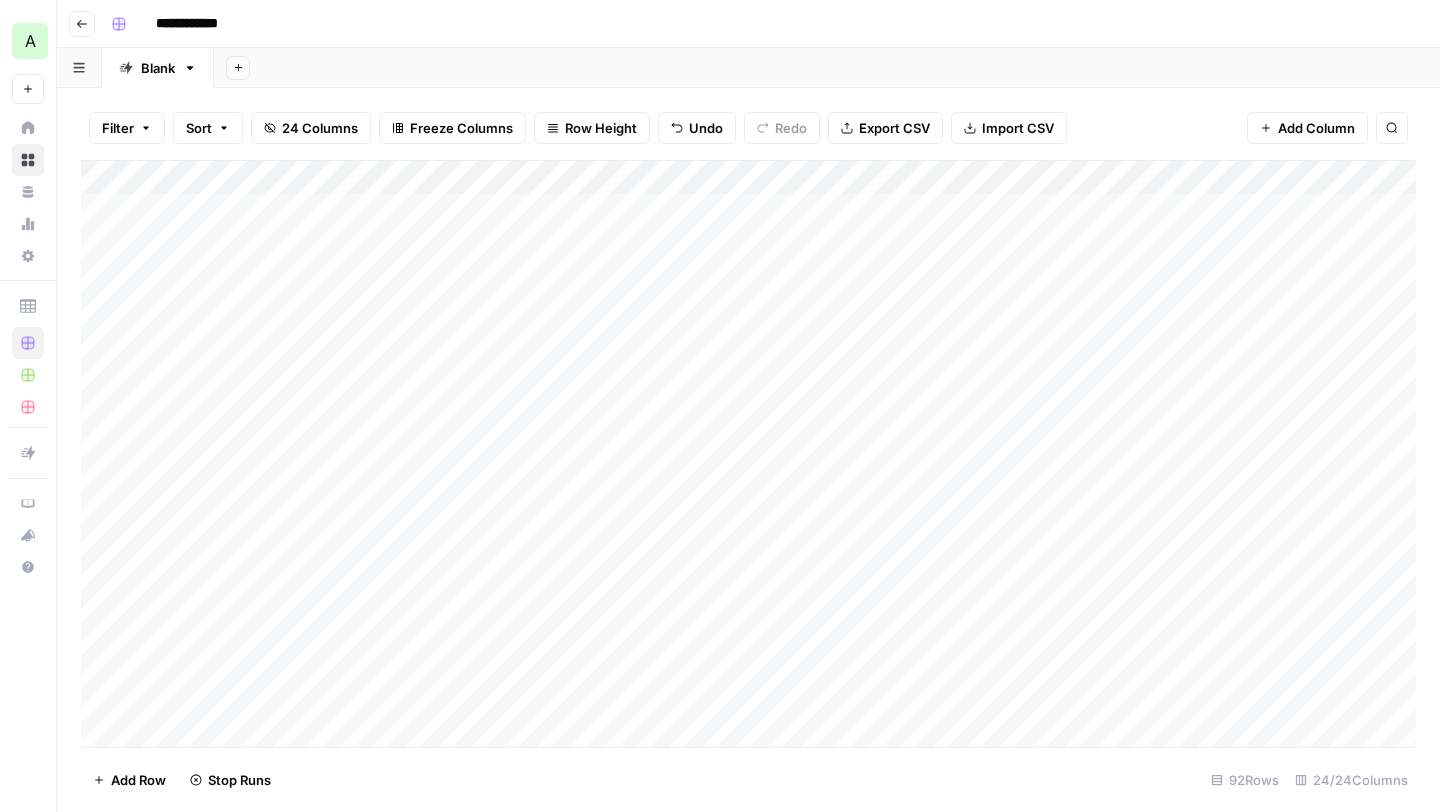 click on "Add Column" at bounding box center (748, 454) 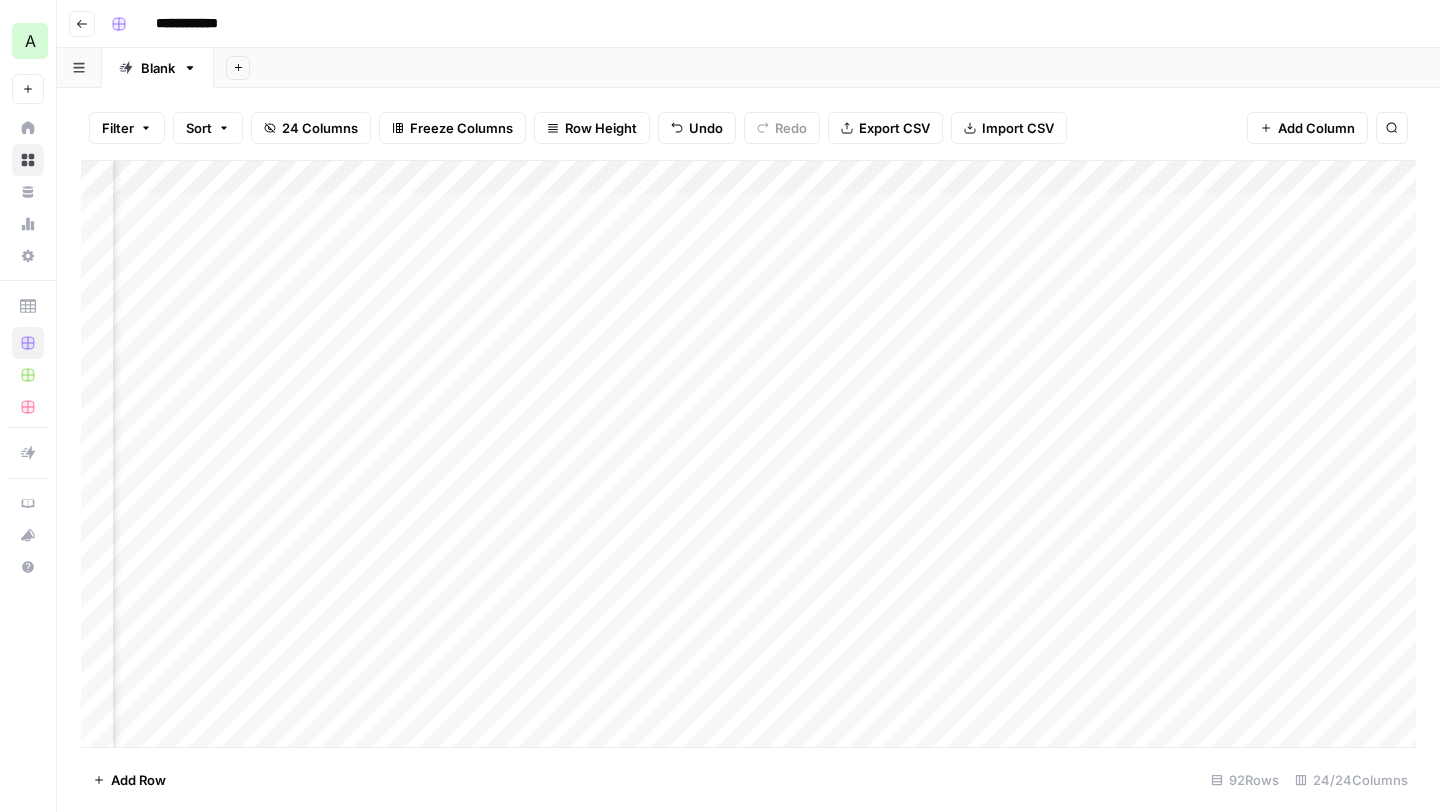 scroll, scrollTop: 0, scrollLeft: 3245, axis: horizontal 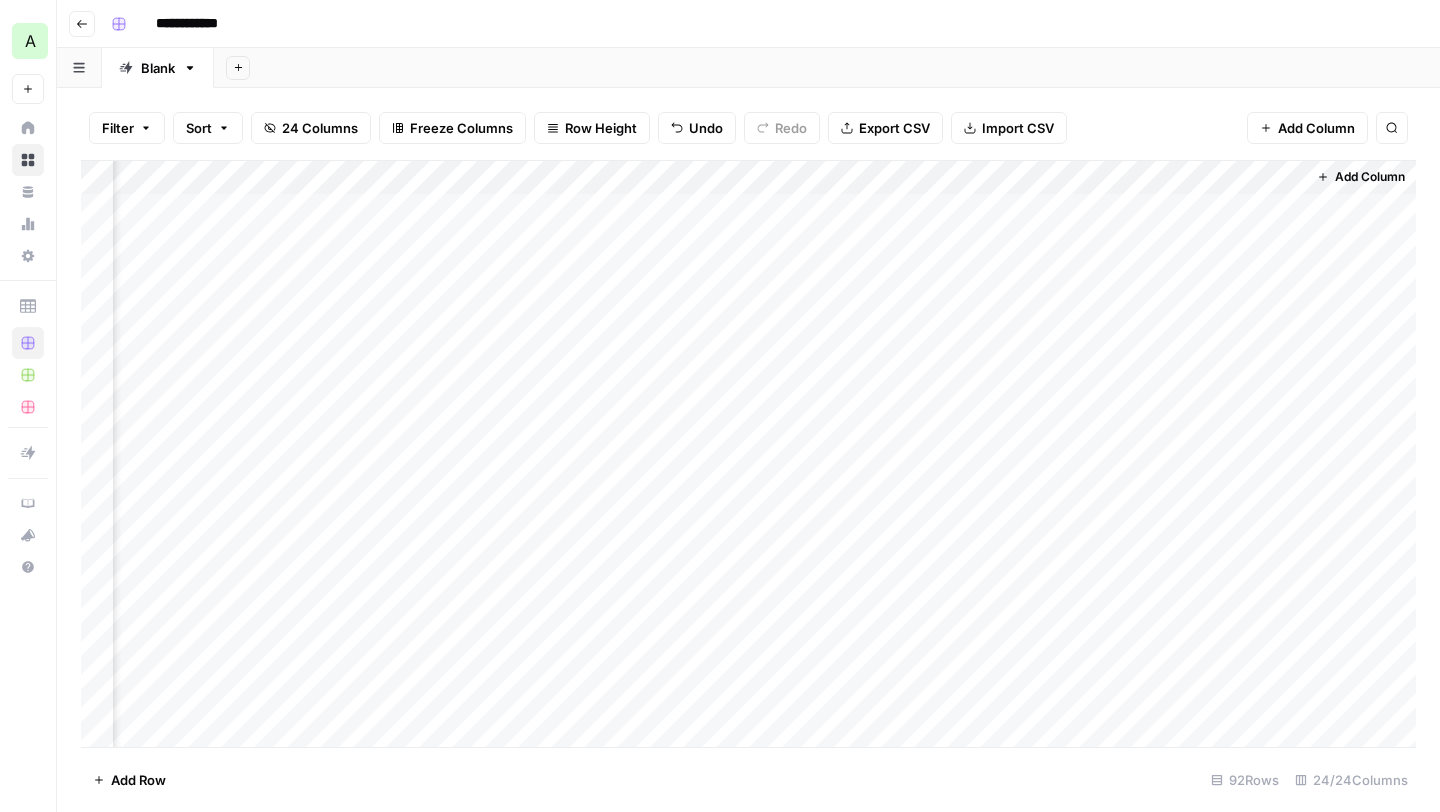 click on "Add Column" at bounding box center [748, 454] 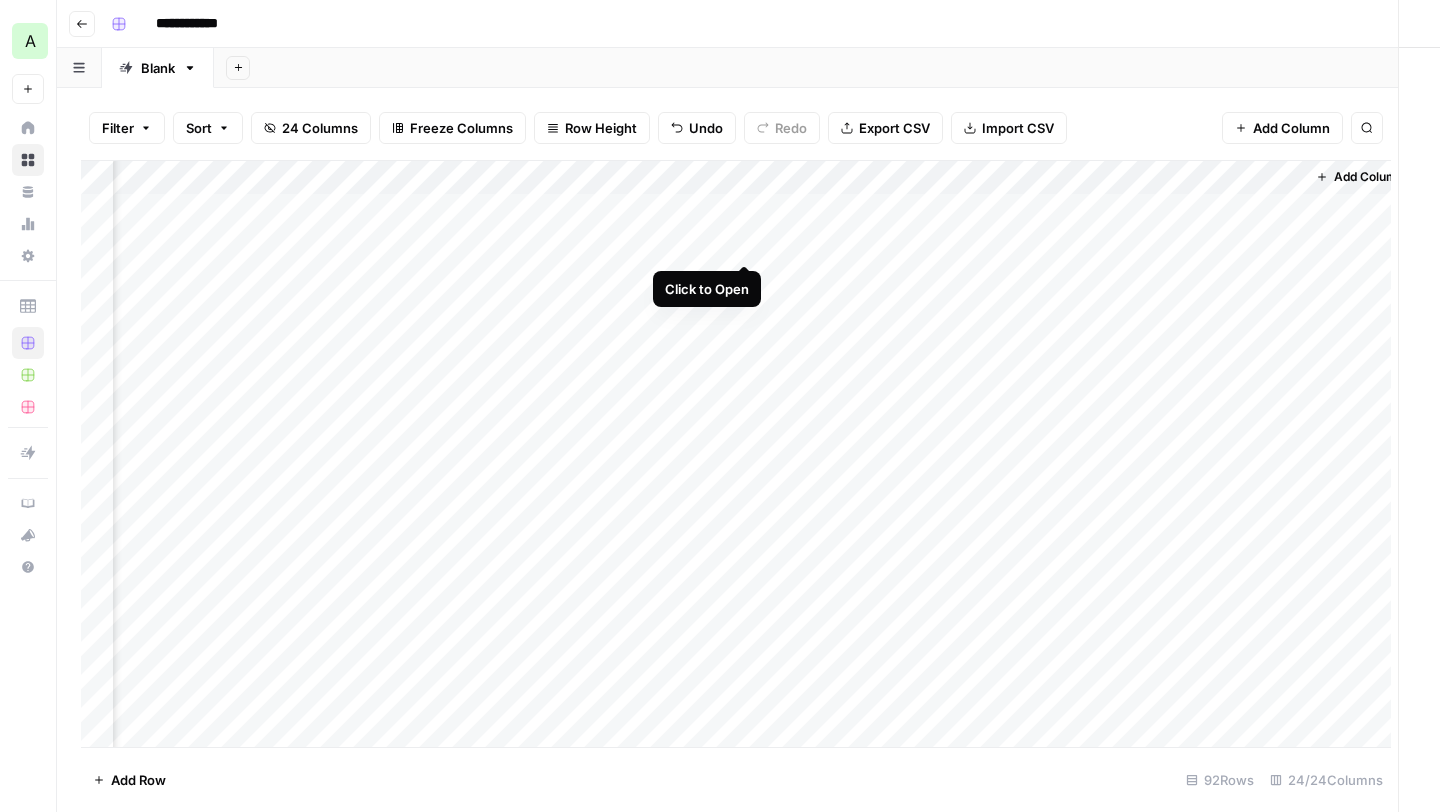 scroll, scrollTop: 0, scrollLeft: 3230, axis: horizontal 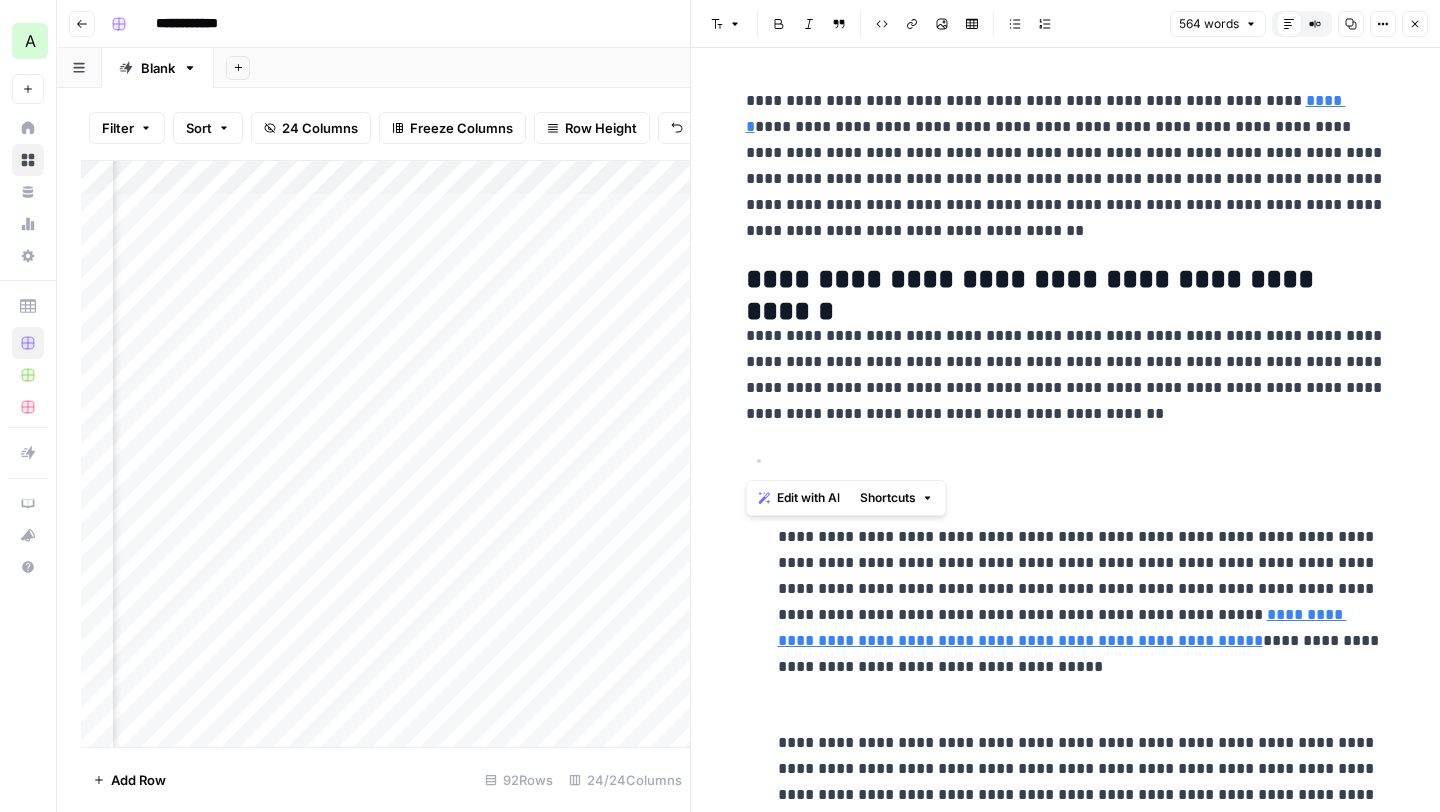 drag, startPoint x: 749, startPoint y: 102, endPoint x: 998, endPoint y: 463, distance: 438.54532 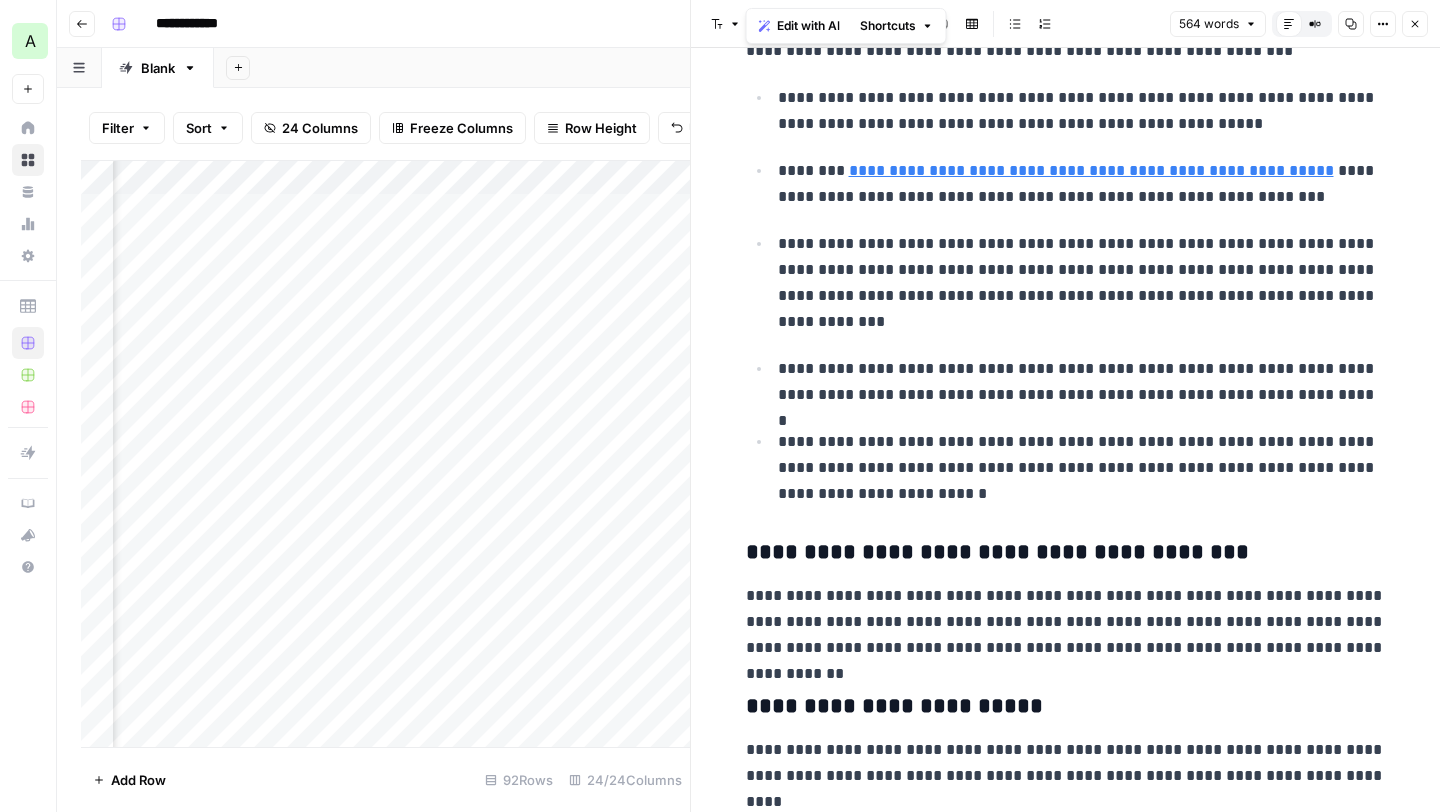scroll, scrollTop: 1944, scrollLeft: 0, axis: vertical 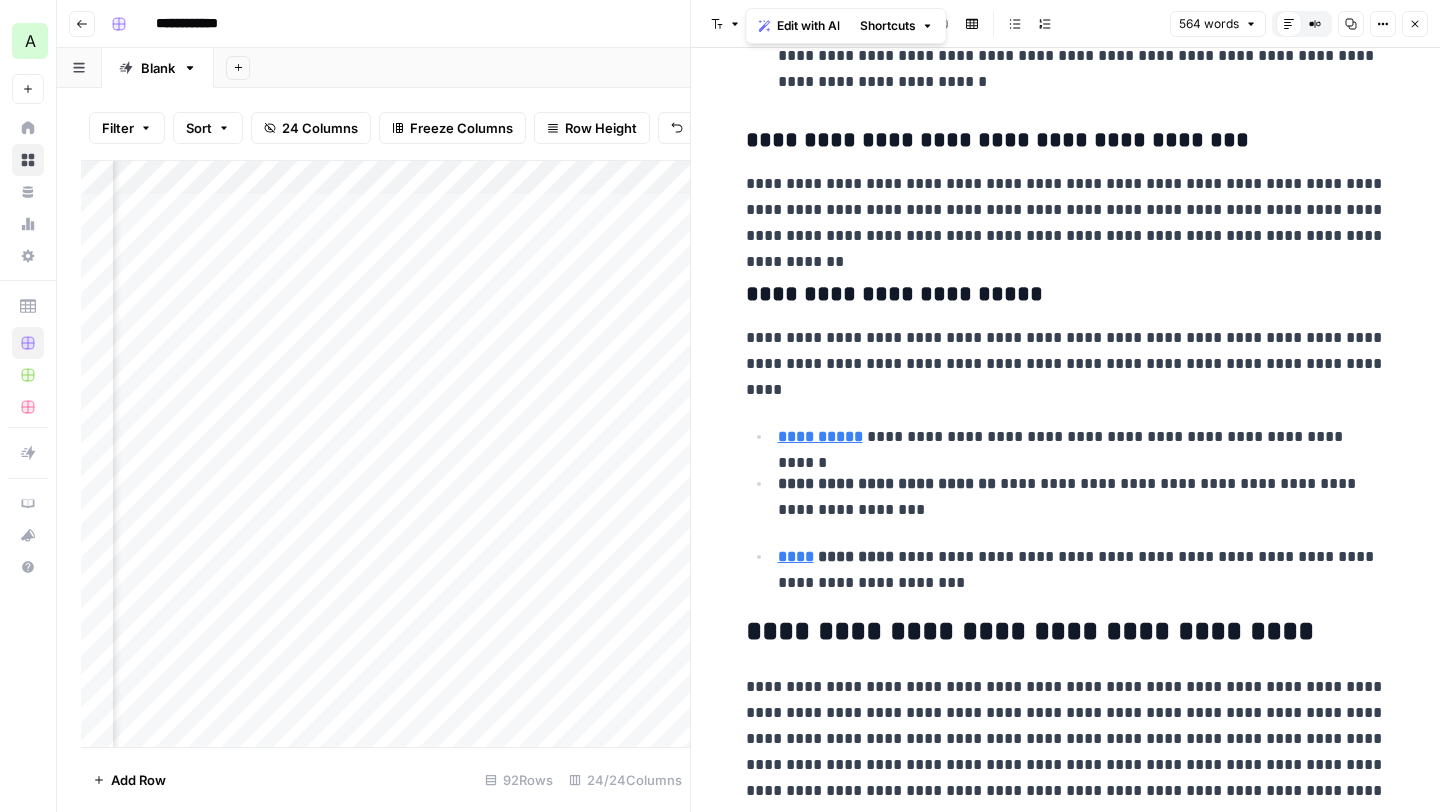 click on "**********" at bounding box center (1066, 739) 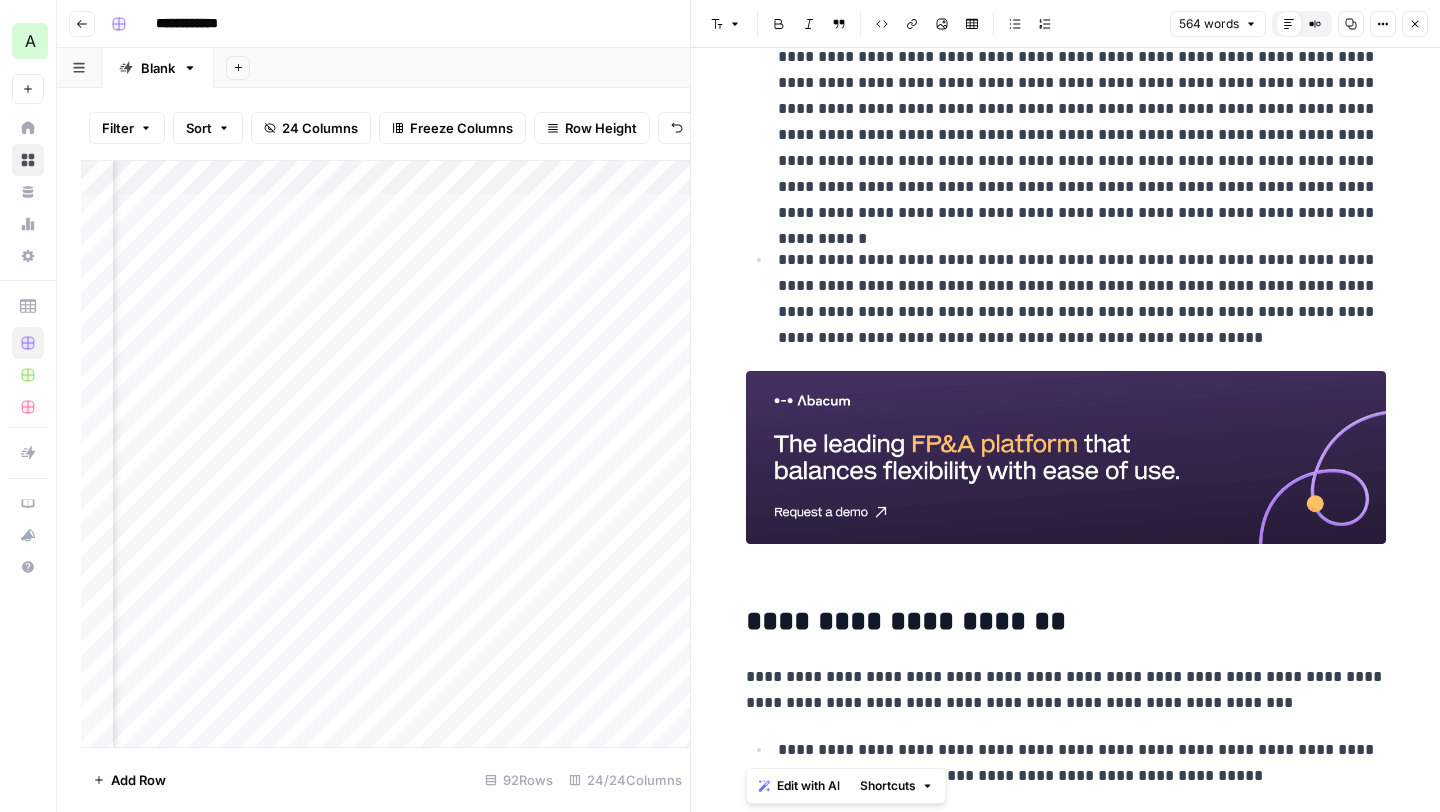 scroll, scrollTop: 0, scrollLeft: 0, axis: both 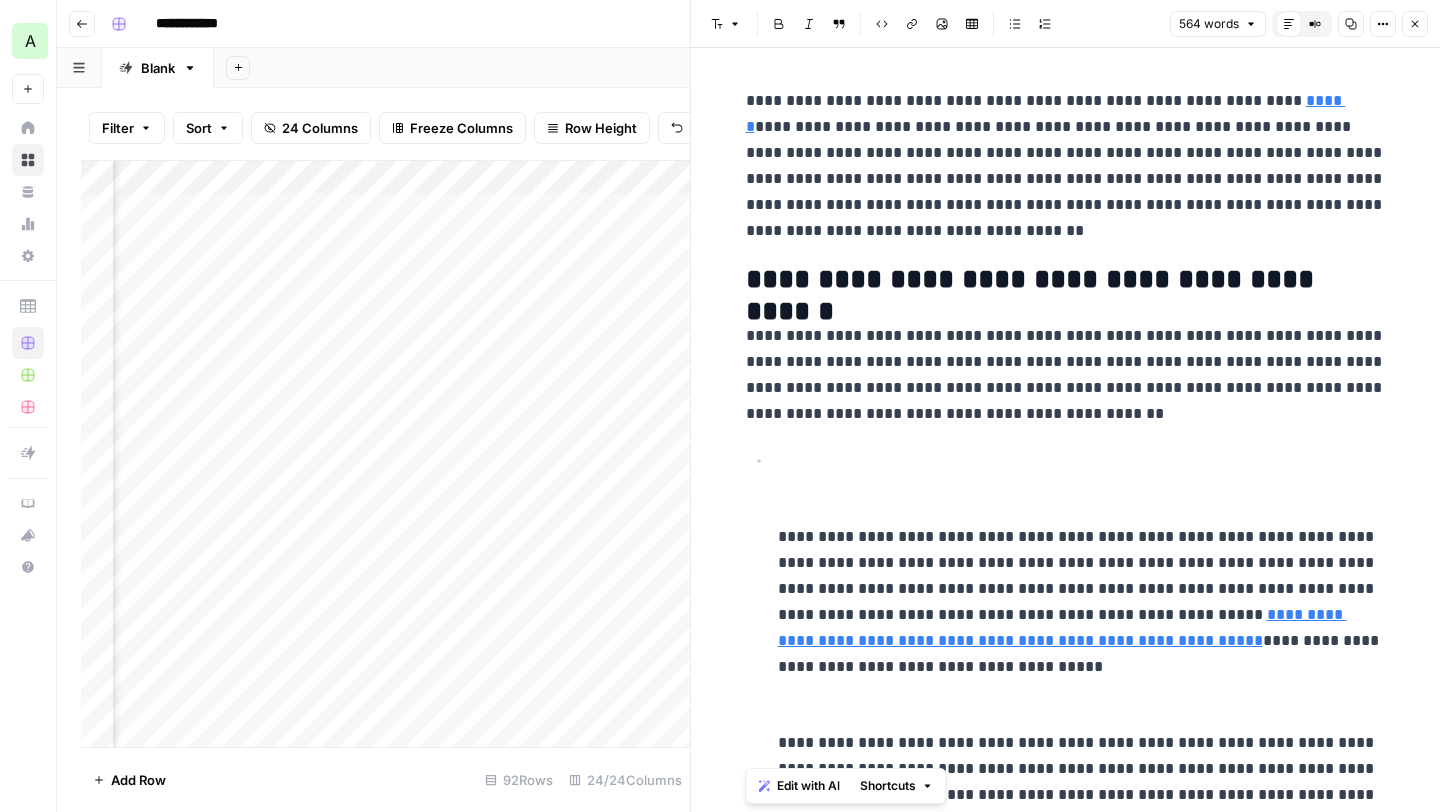drag, startPoint x: 1367, startPoint y: 788, endPoint x: 715, endPoint y: 40, distance: 992.2742 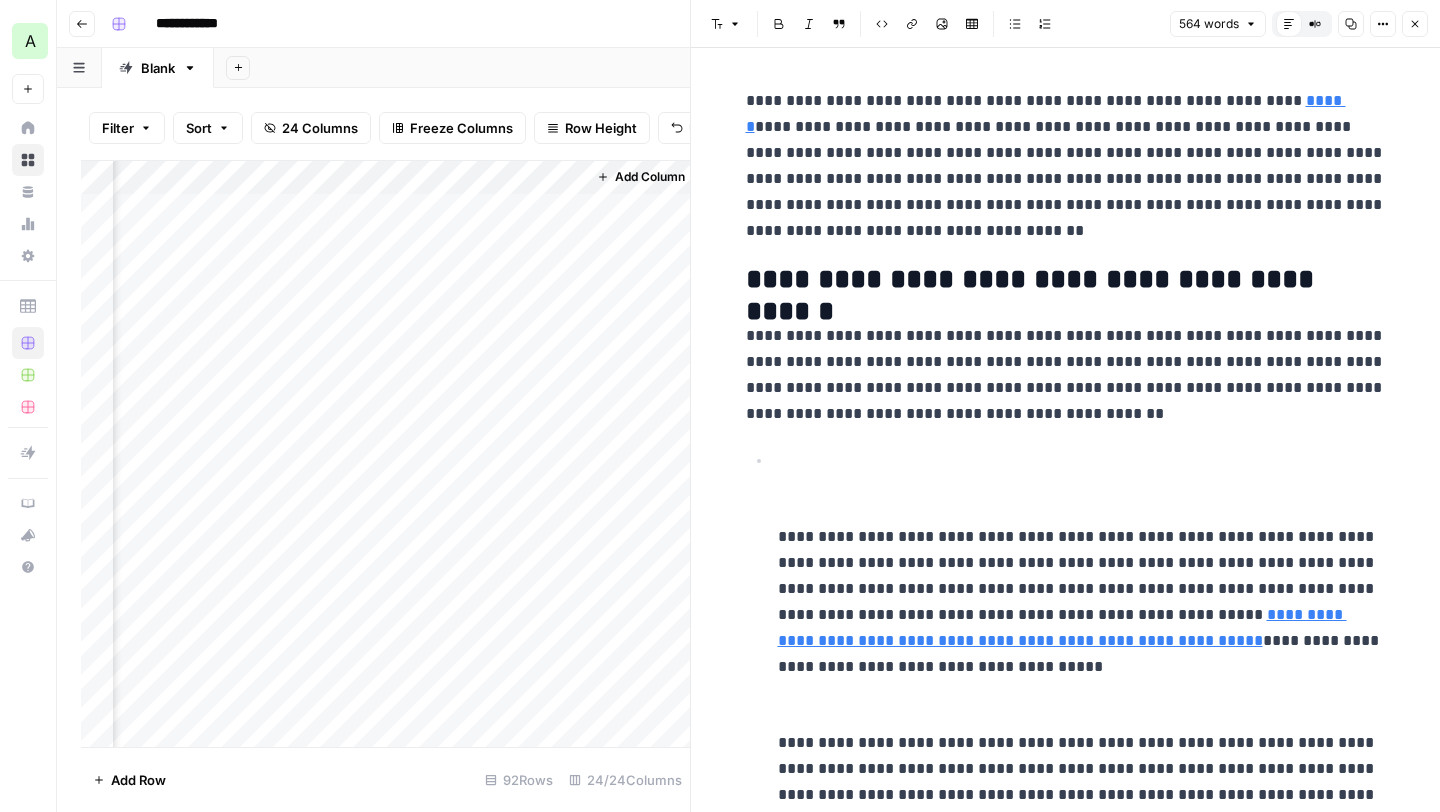 scroll, scrollTop: 0, scrollLeft: 3971, axis: horizontal 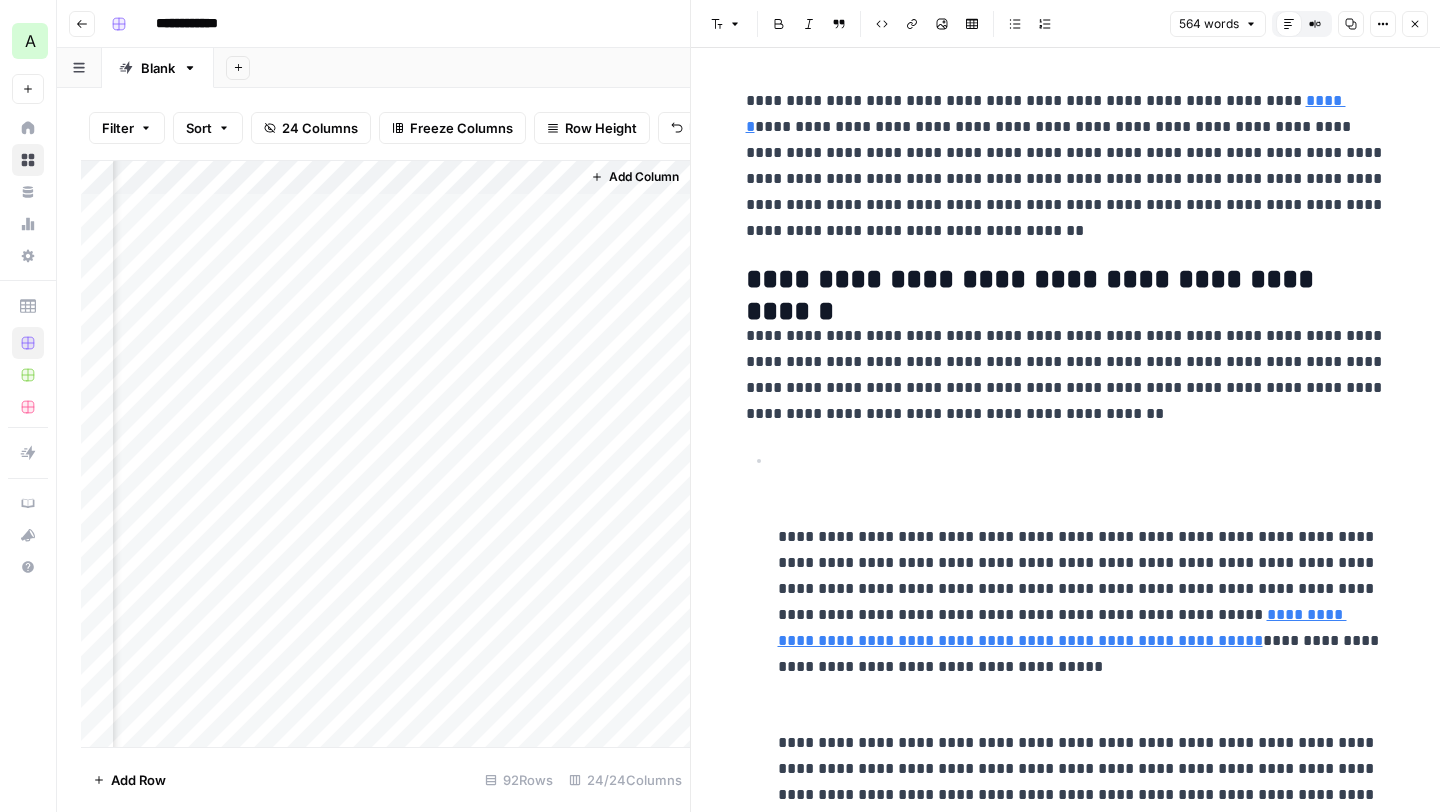 click on "Add Column" at bounding box center [385, 454] 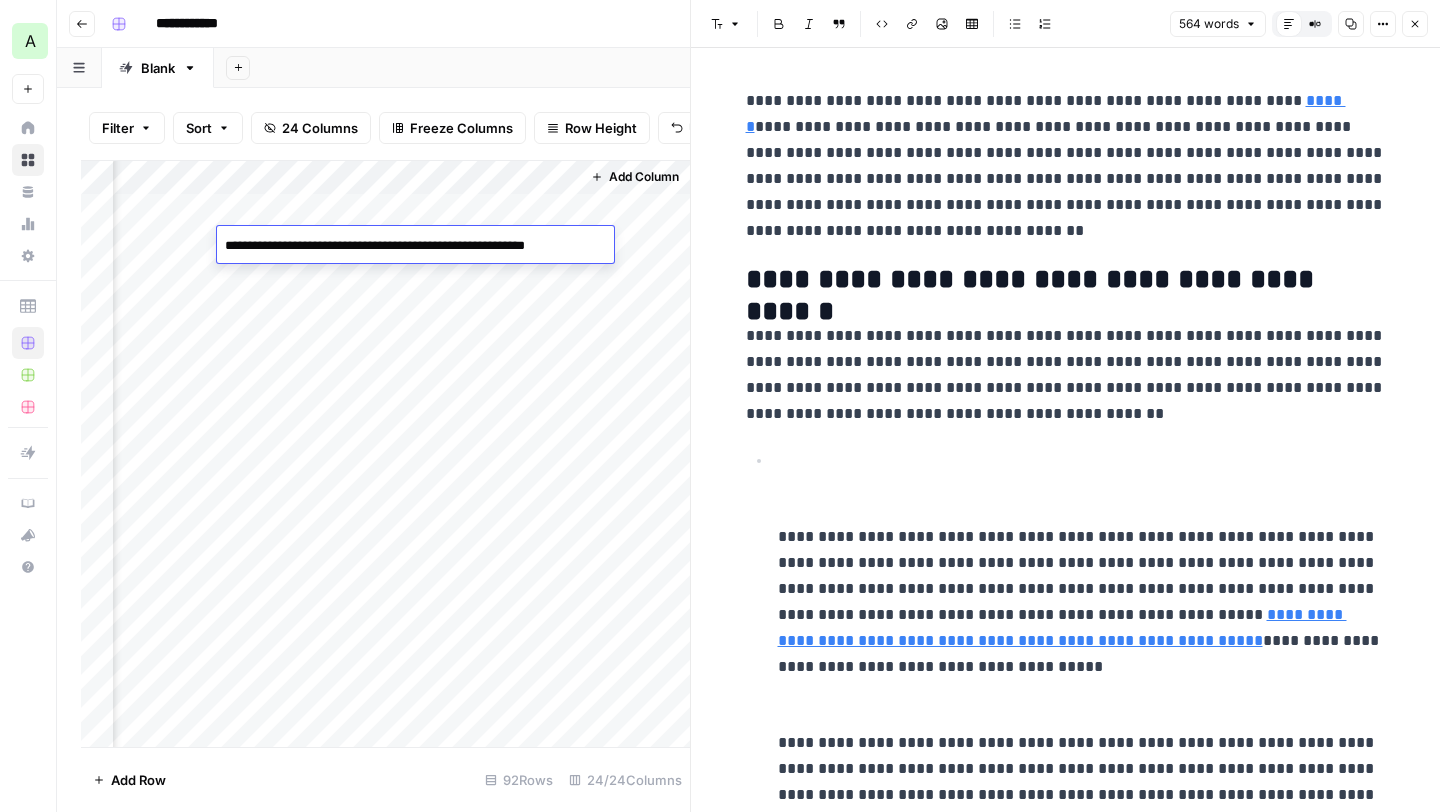 click on "**********" at bounding box center [415, 246] 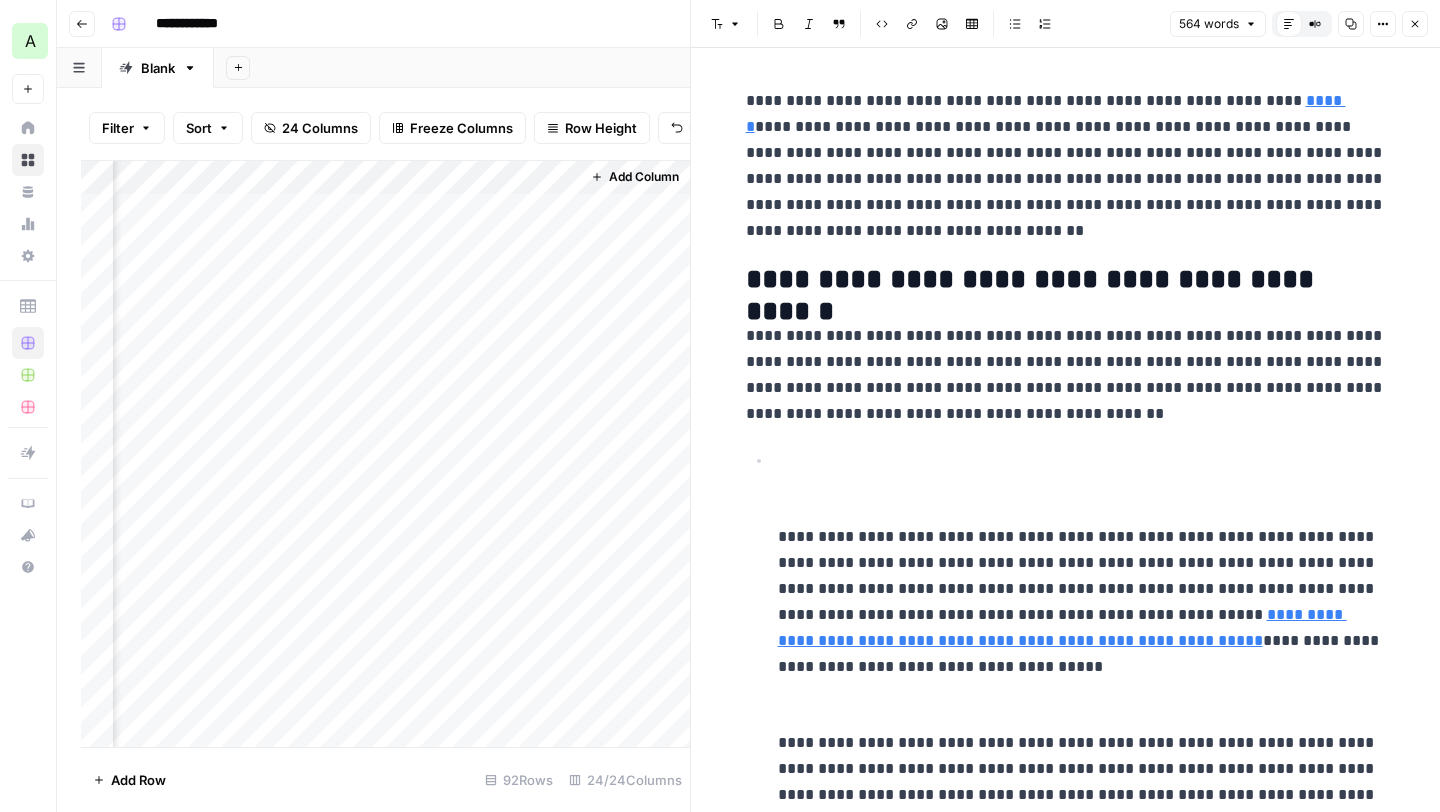 click on "Add Column" at bounding box center [385, 454] 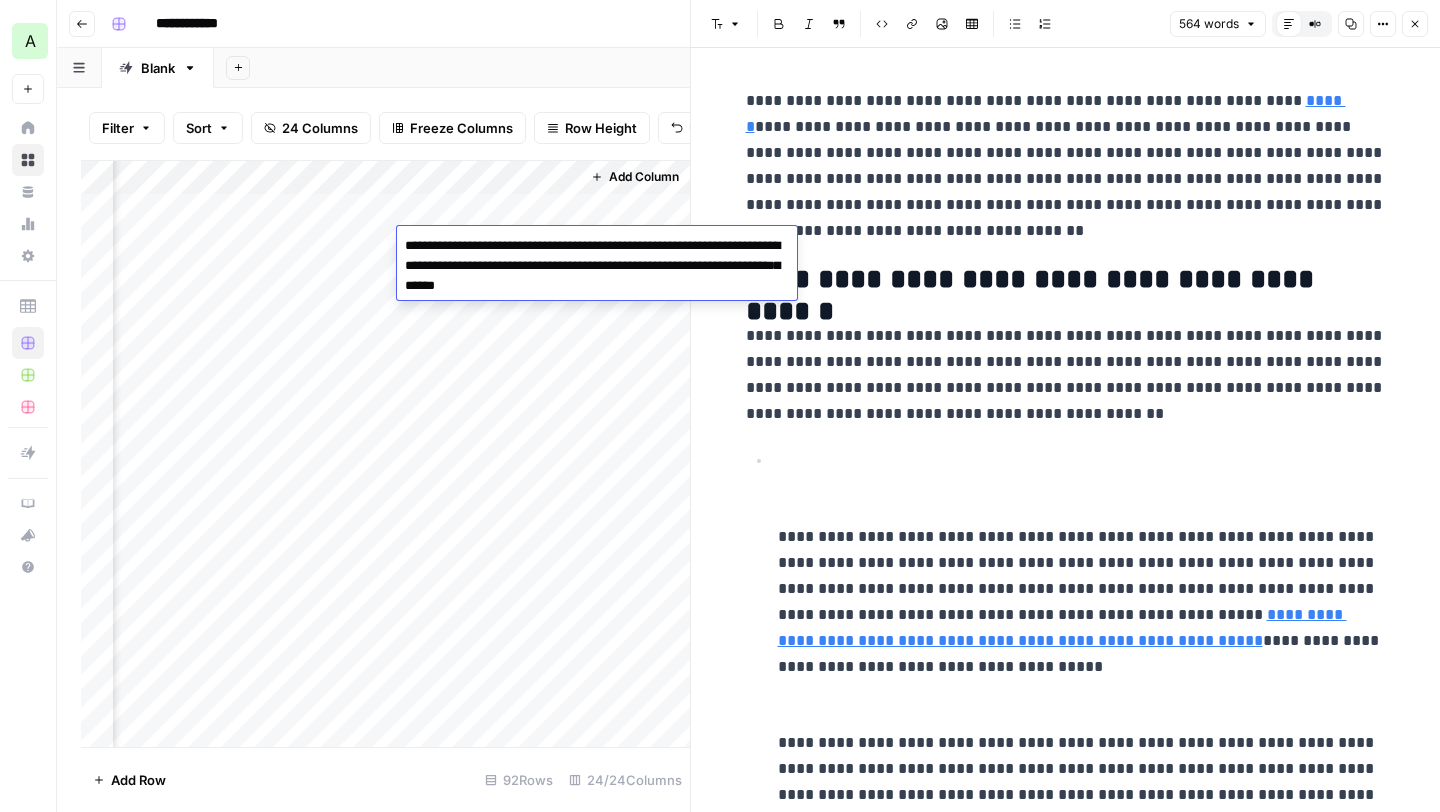click on "**********" at bounding box center [597, 266] 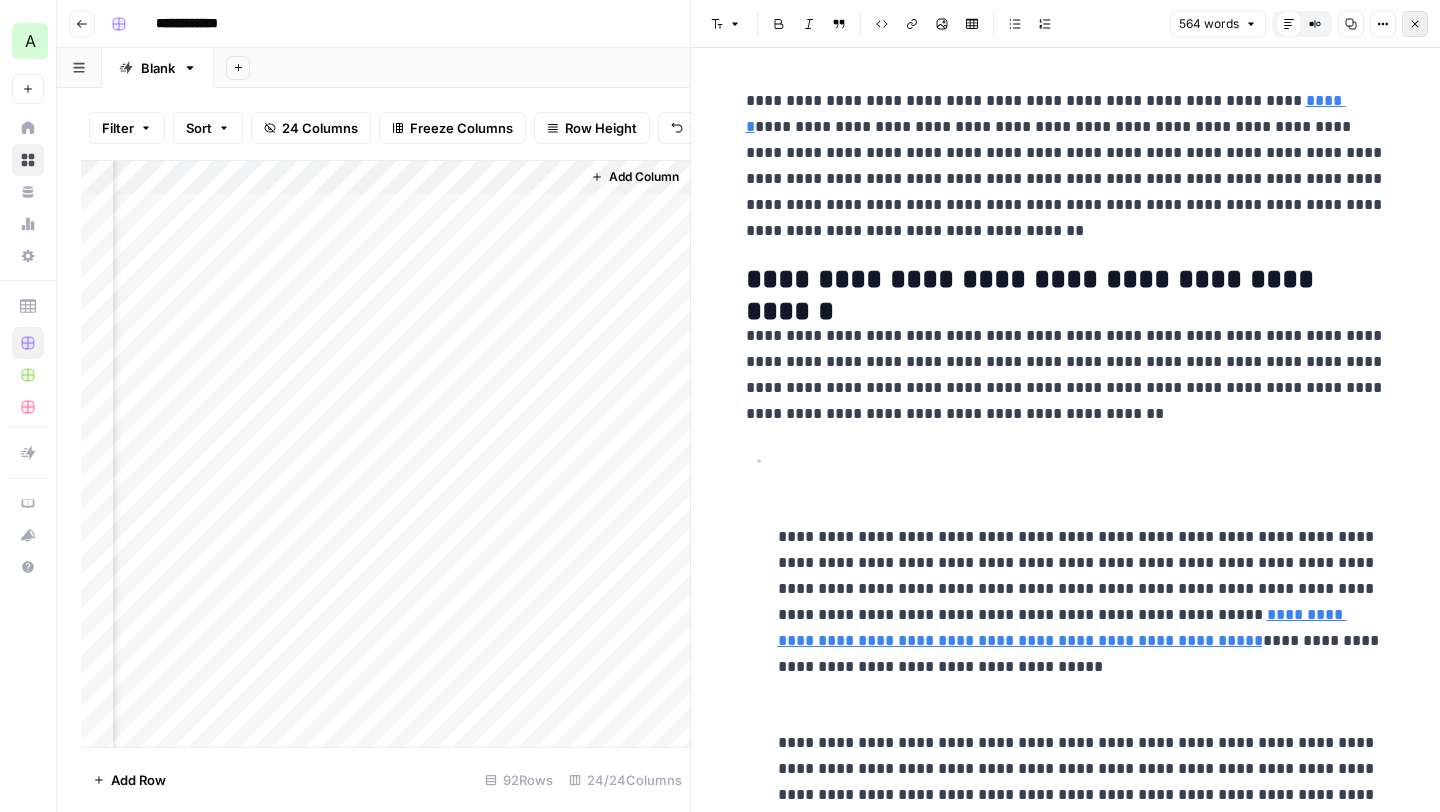 click 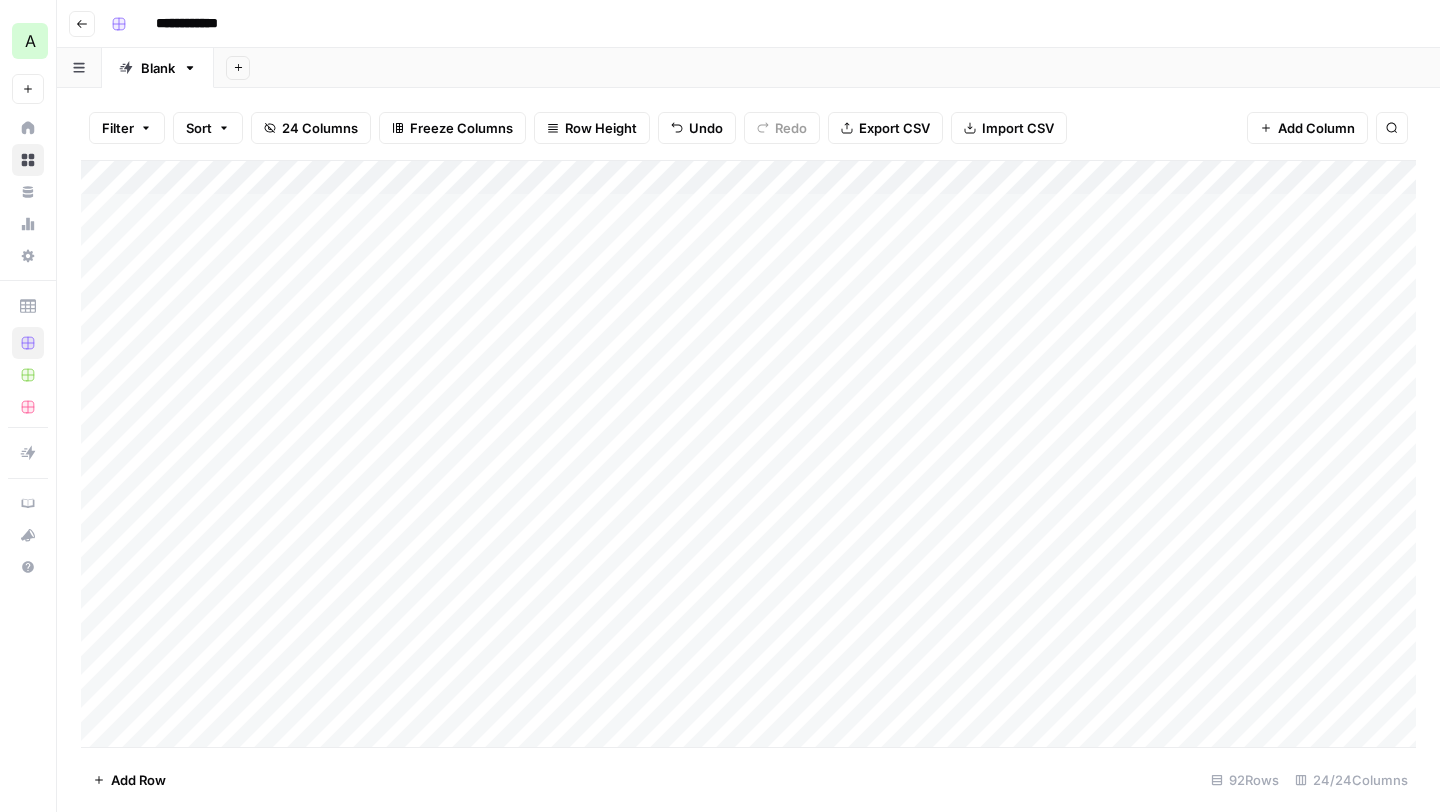 scroll, scrollTop: 0, scrollLeft: 0, axis: both 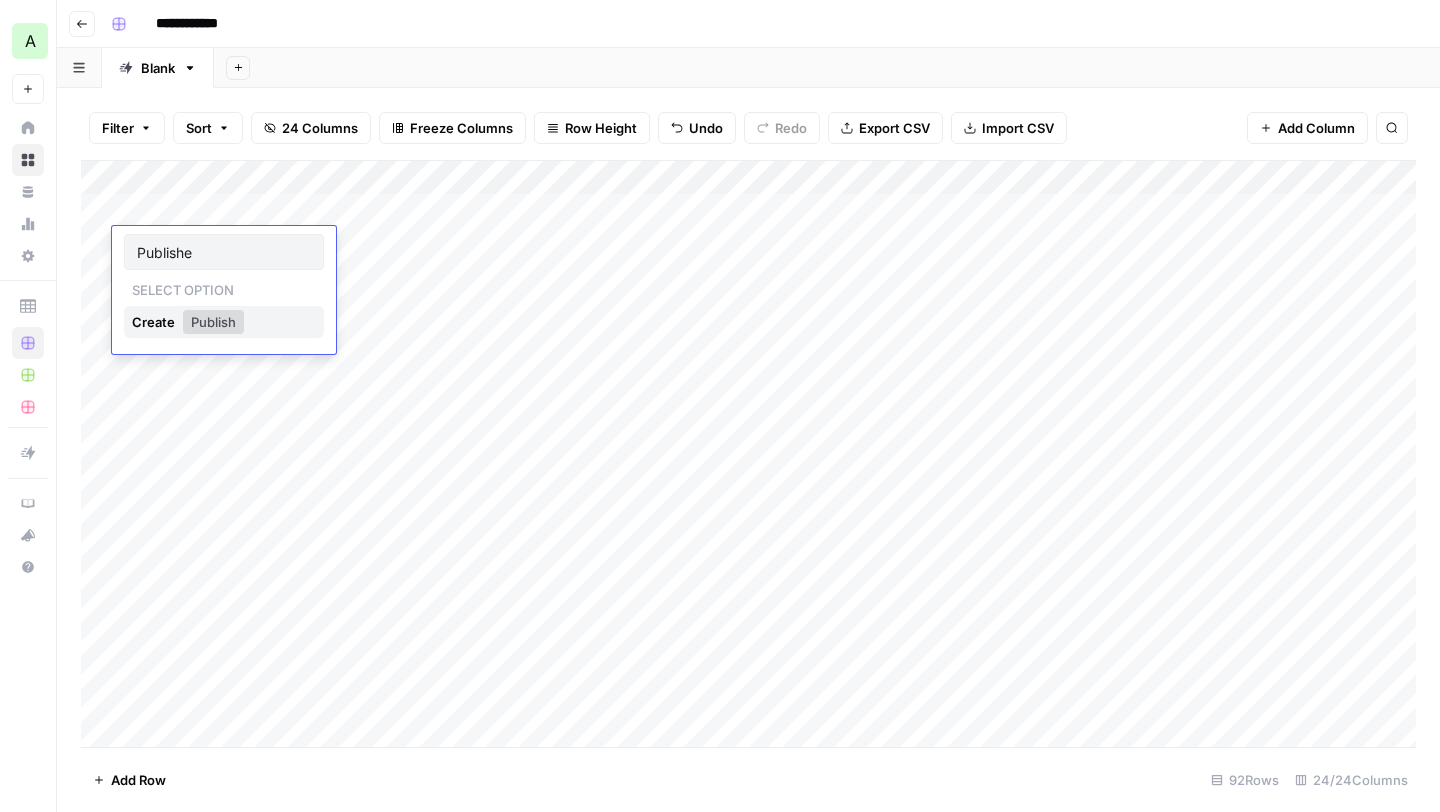 type on "Published" 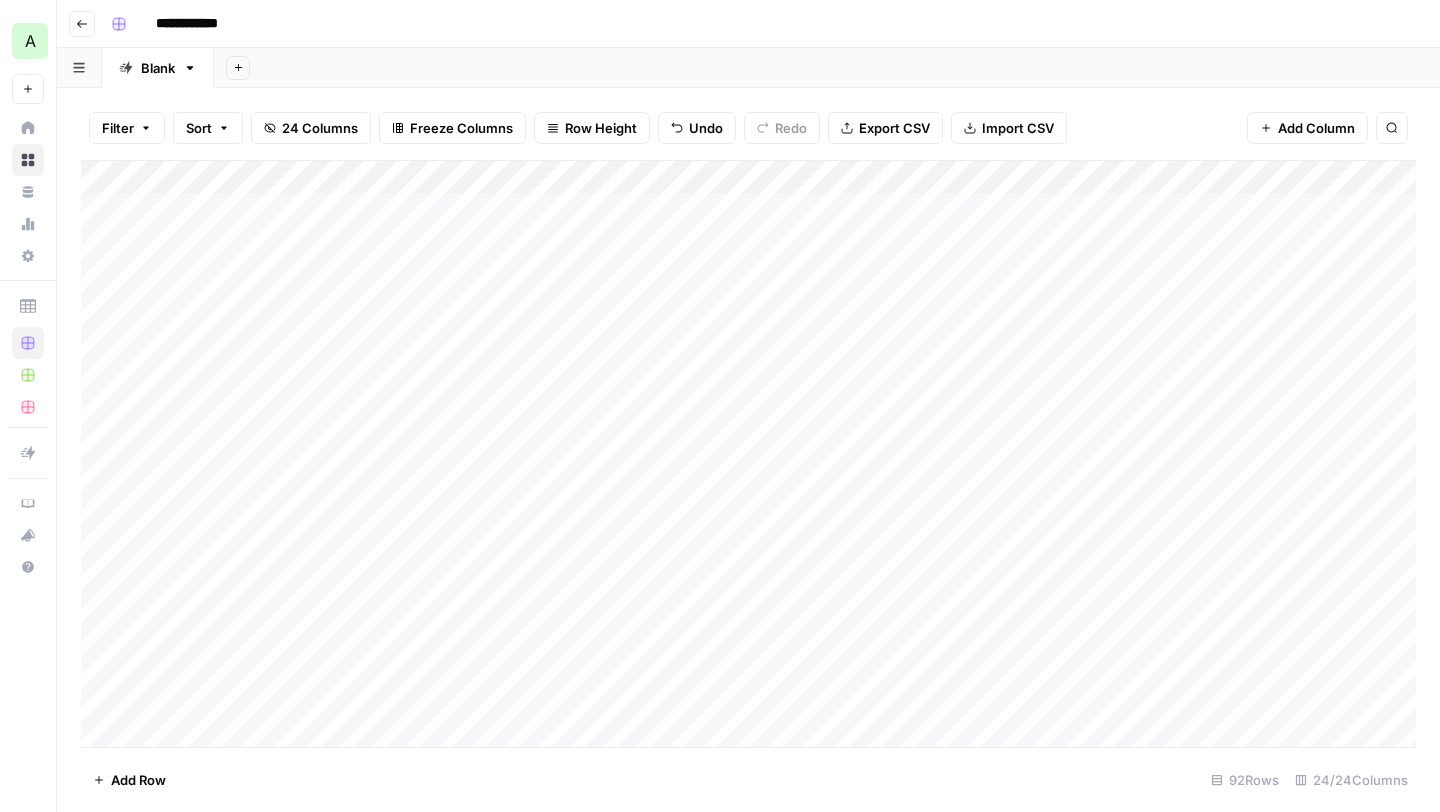 click on "Add Column" at bounding box center (748, 454) 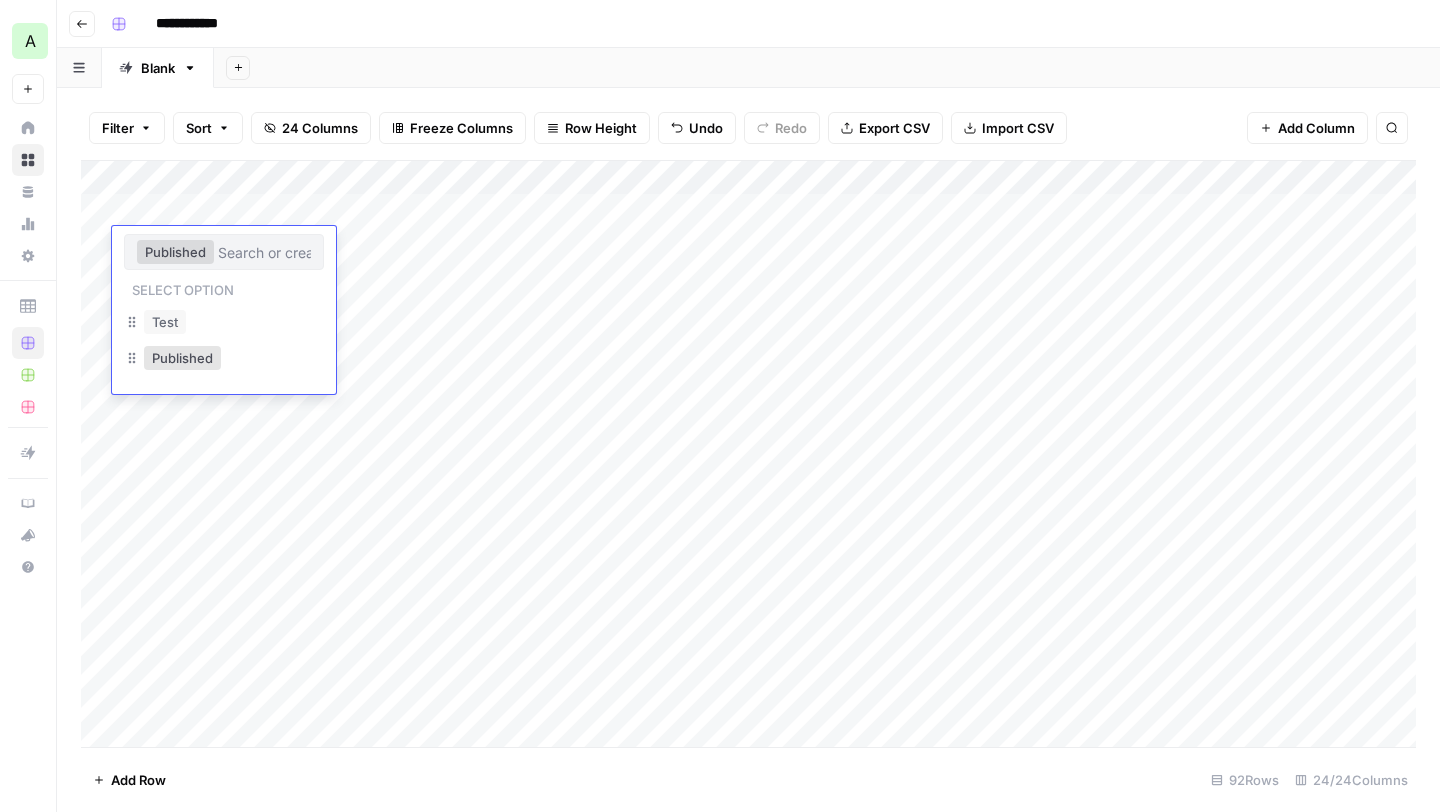 click 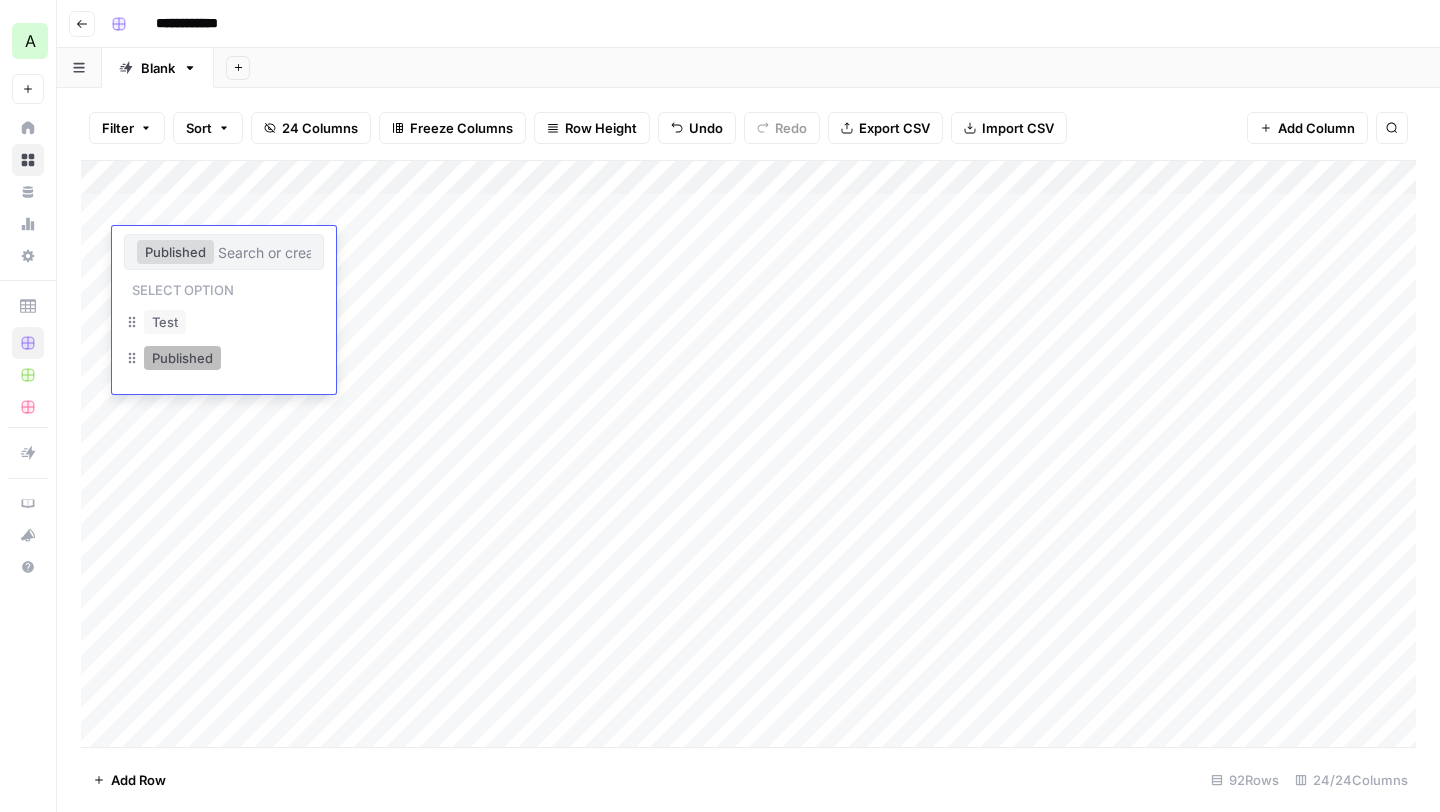click on "Published" at bounding box center [182, 358] 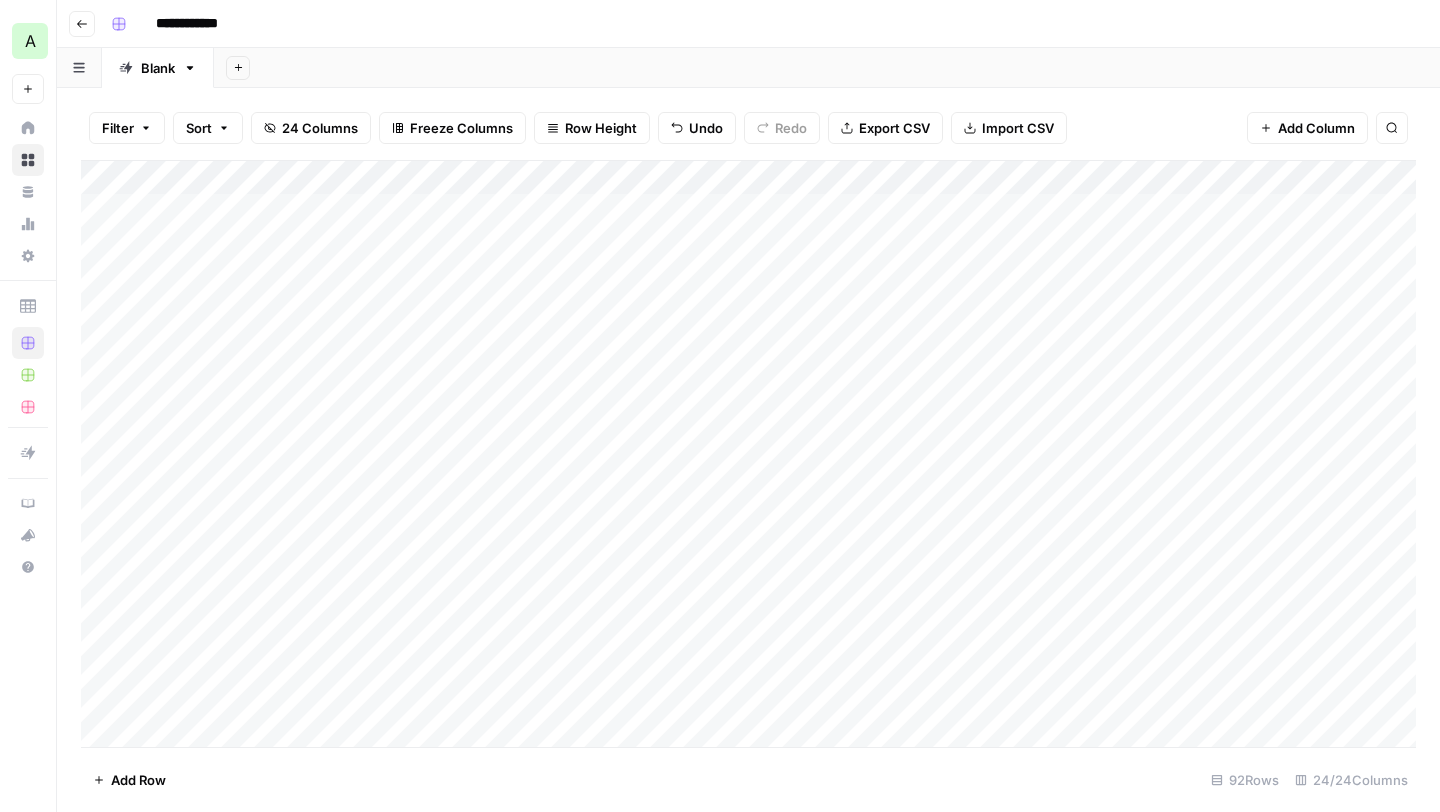 click on "Add Column" at bounding box center (748, 454) 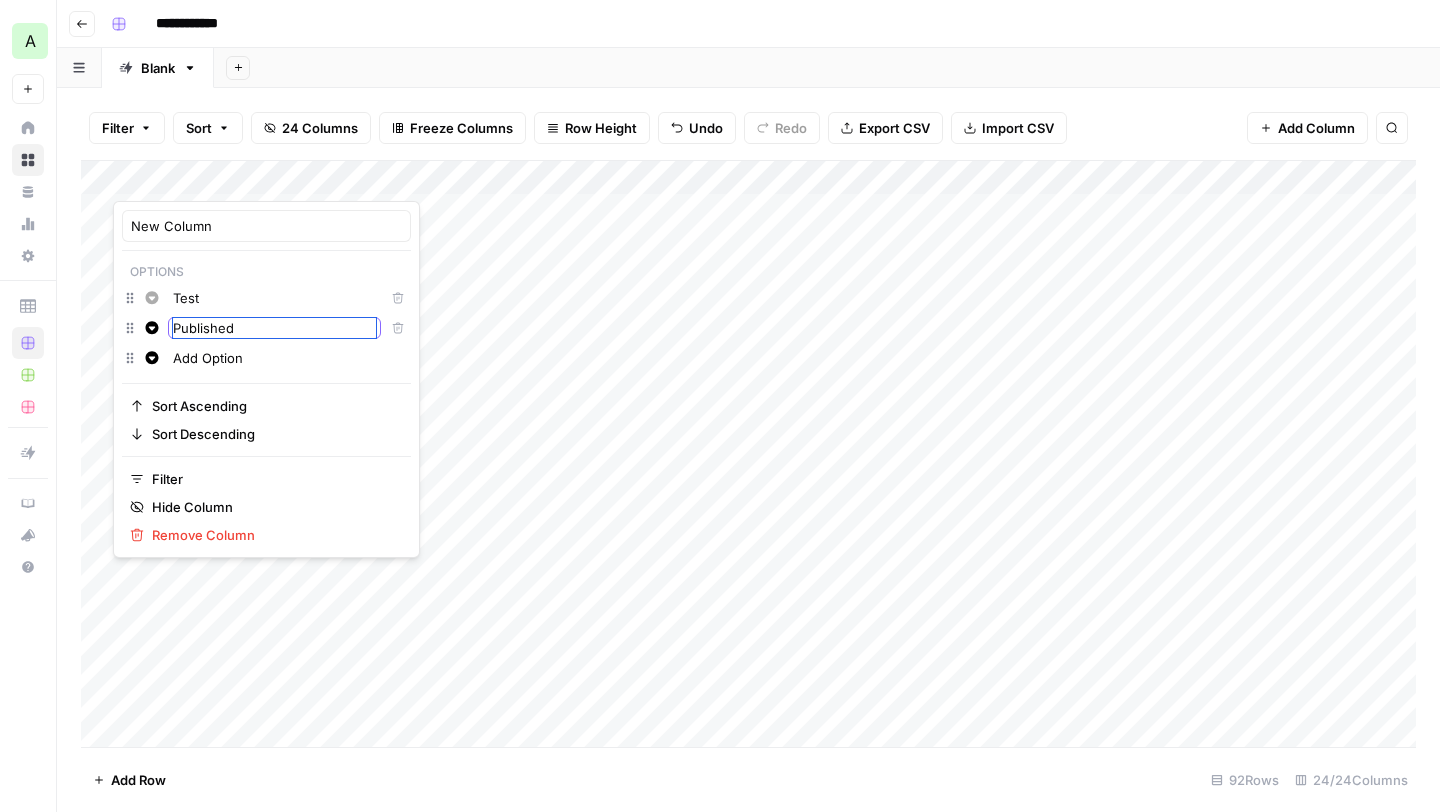 click on "Published" at bounding box center (274, 328) 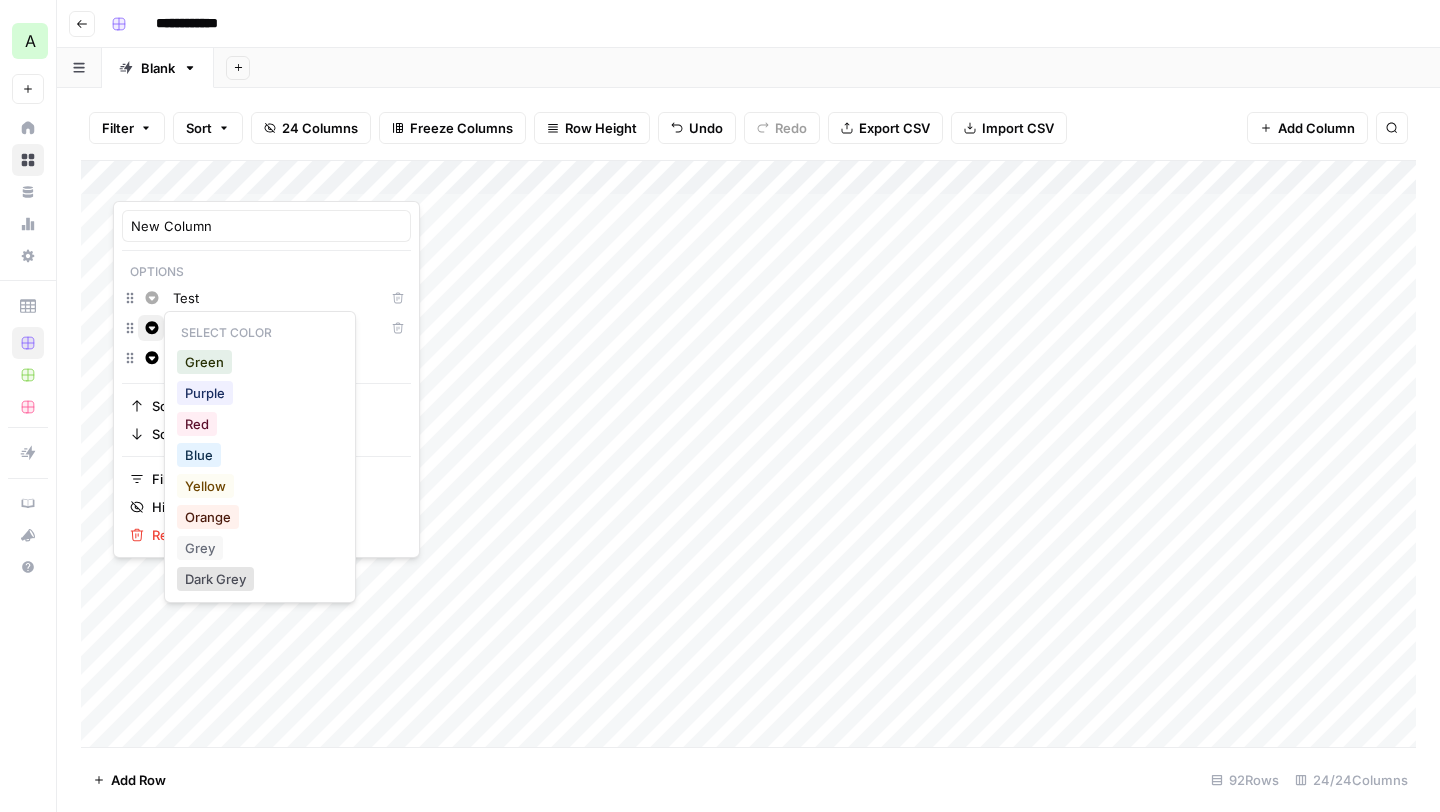 click 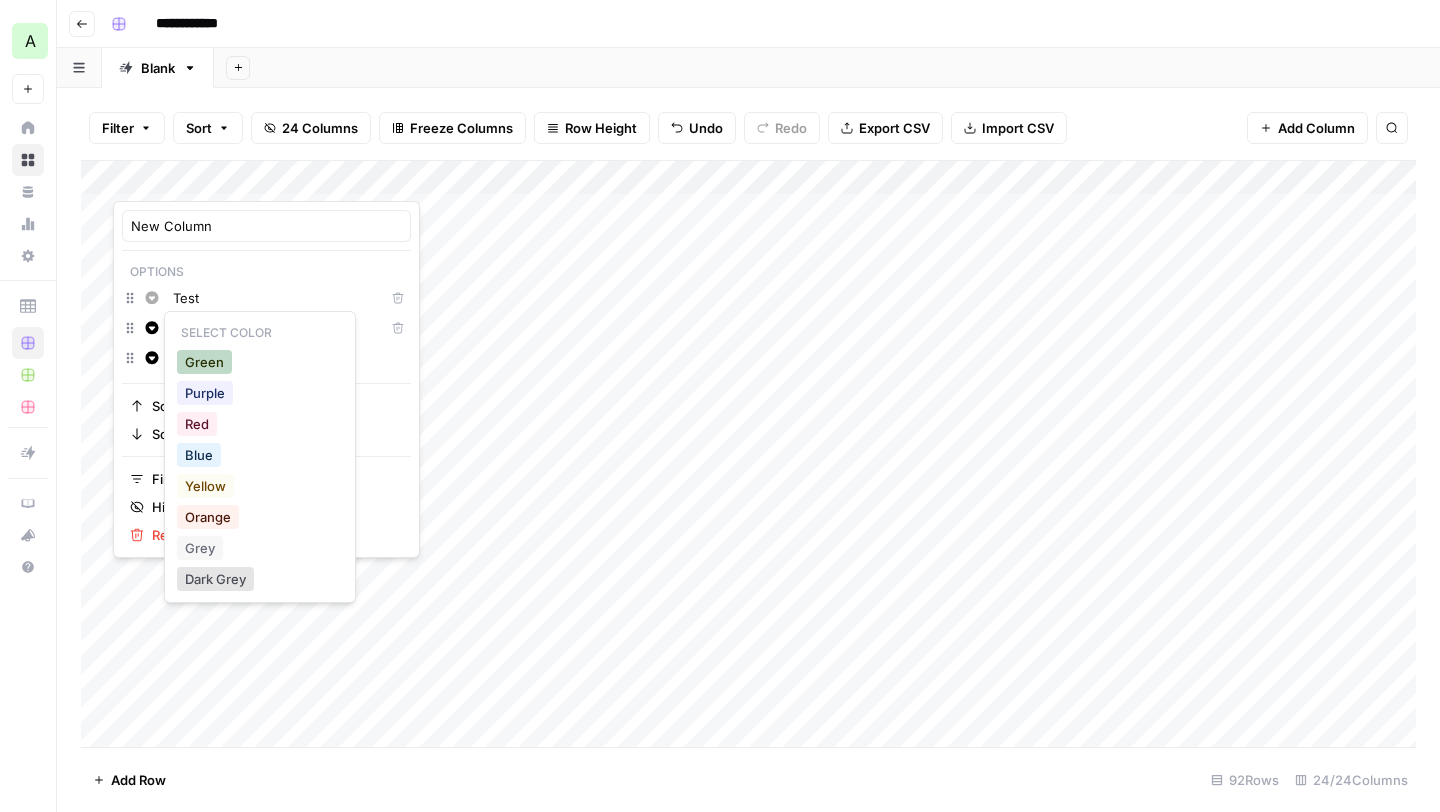 click on "Green" at bounding box center [204, 362] 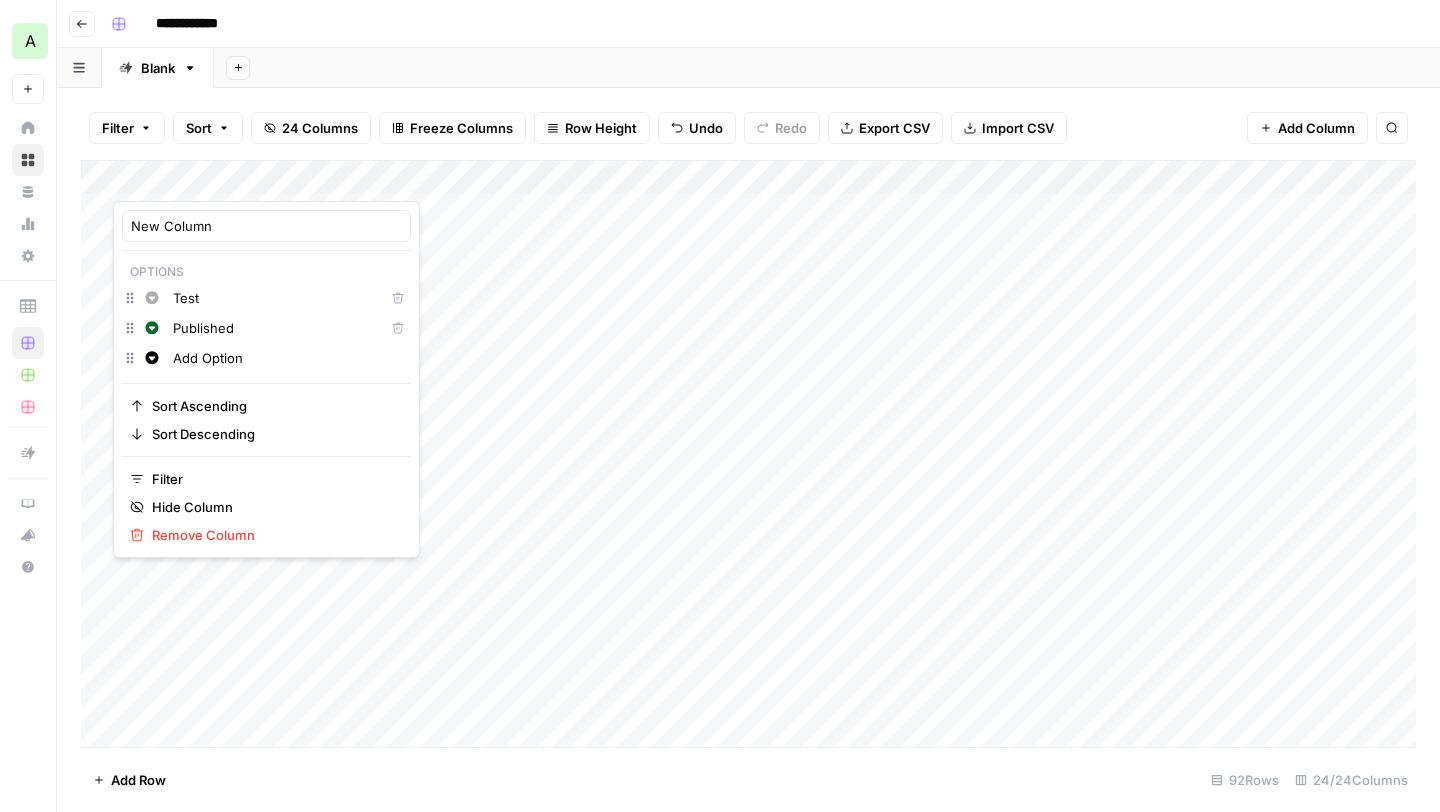 click on "Add Column" at bounding box center (748, 454) 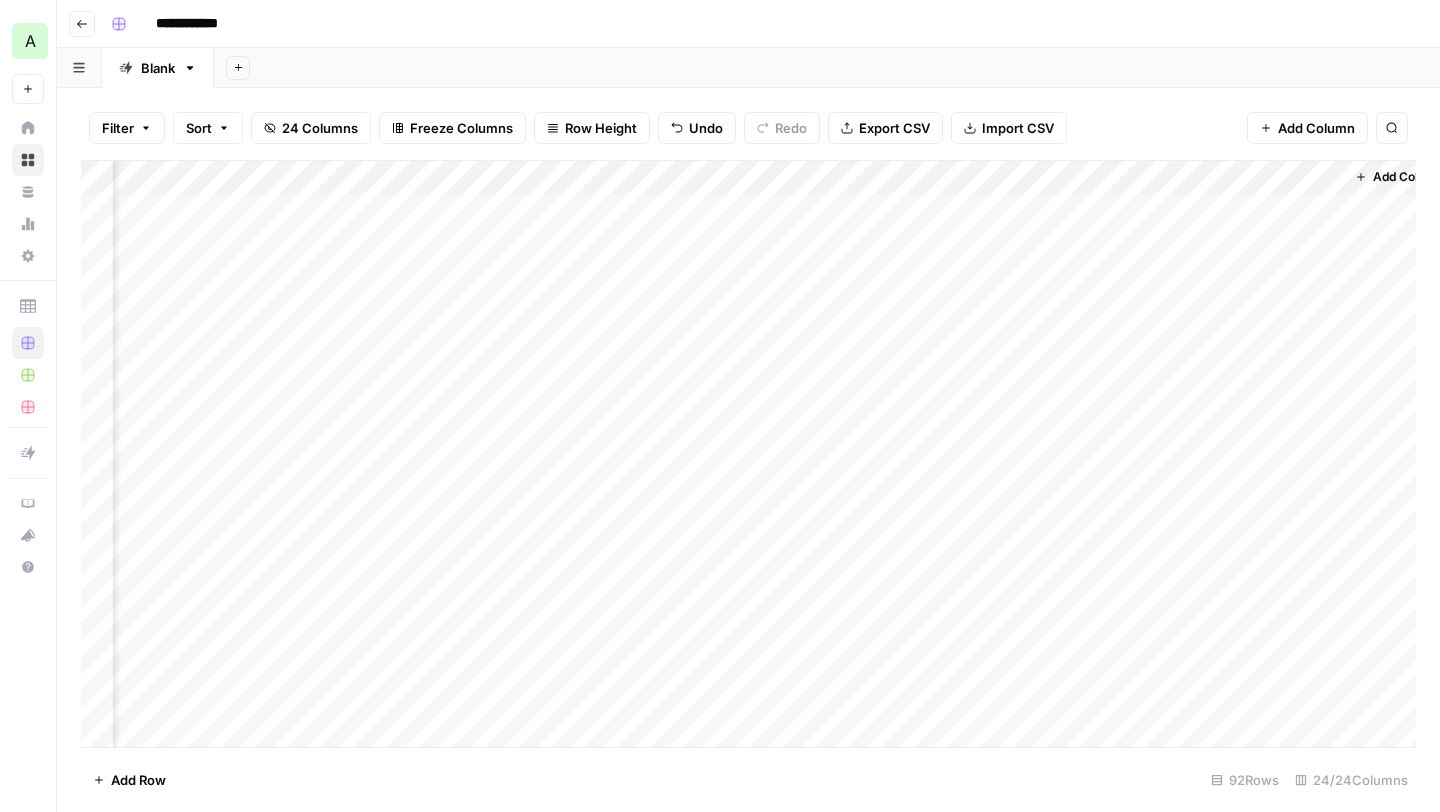 scroll, scrollTop: 0, scrollLeft: 3245, axis: horizontal 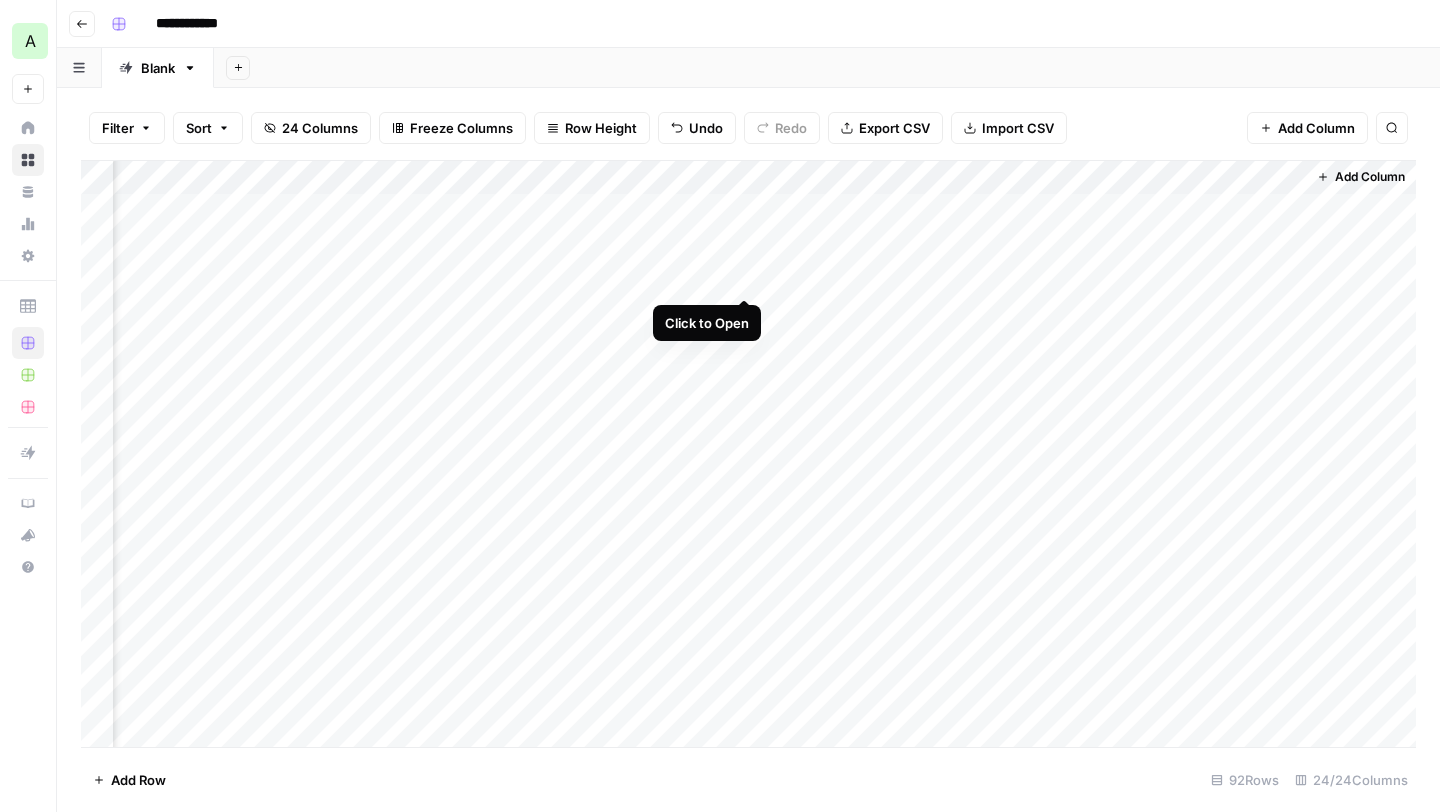 click on "Add Column" at bounding box center [748, 454] 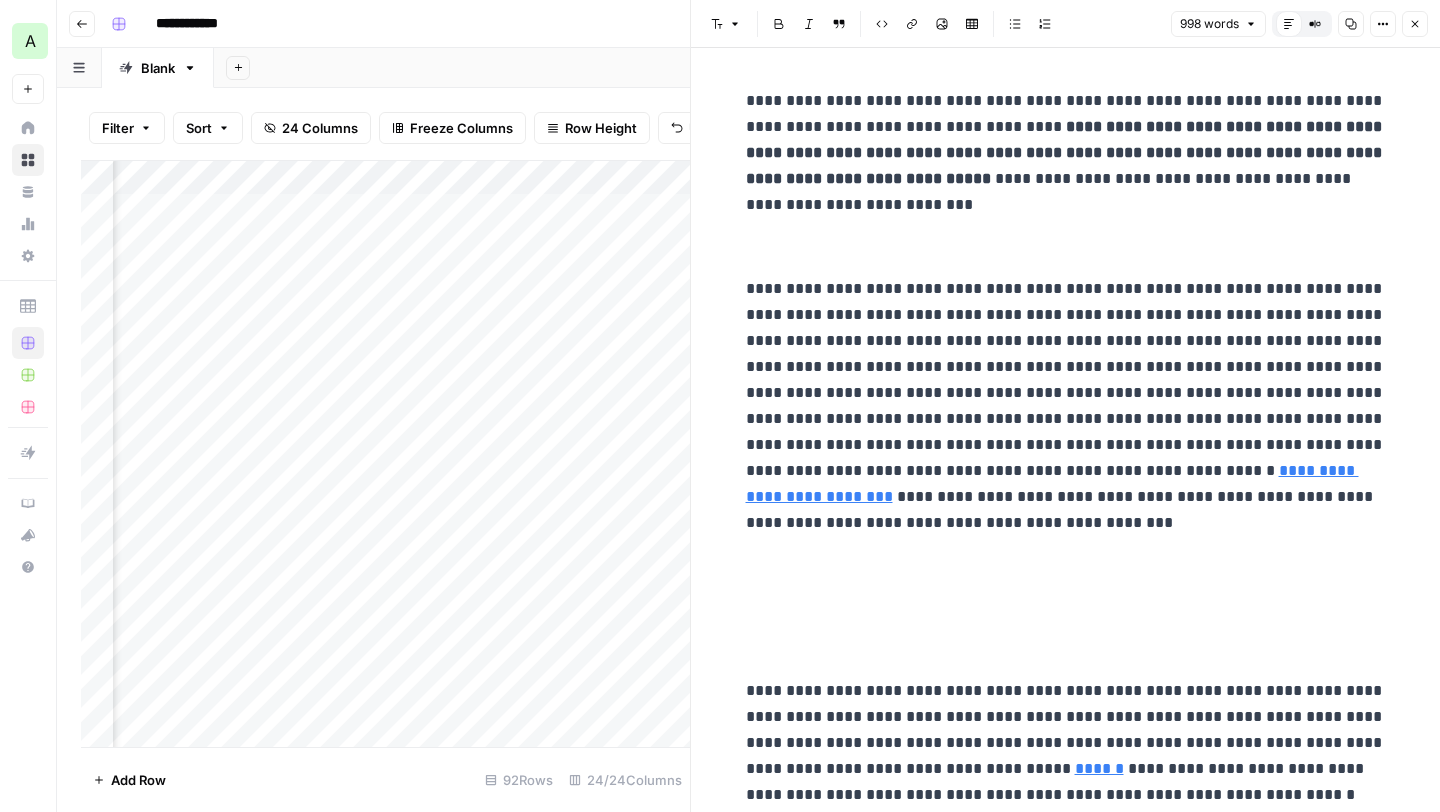 scroll, scrollTop: 0, scrollLeft: 215, axis: horizontal 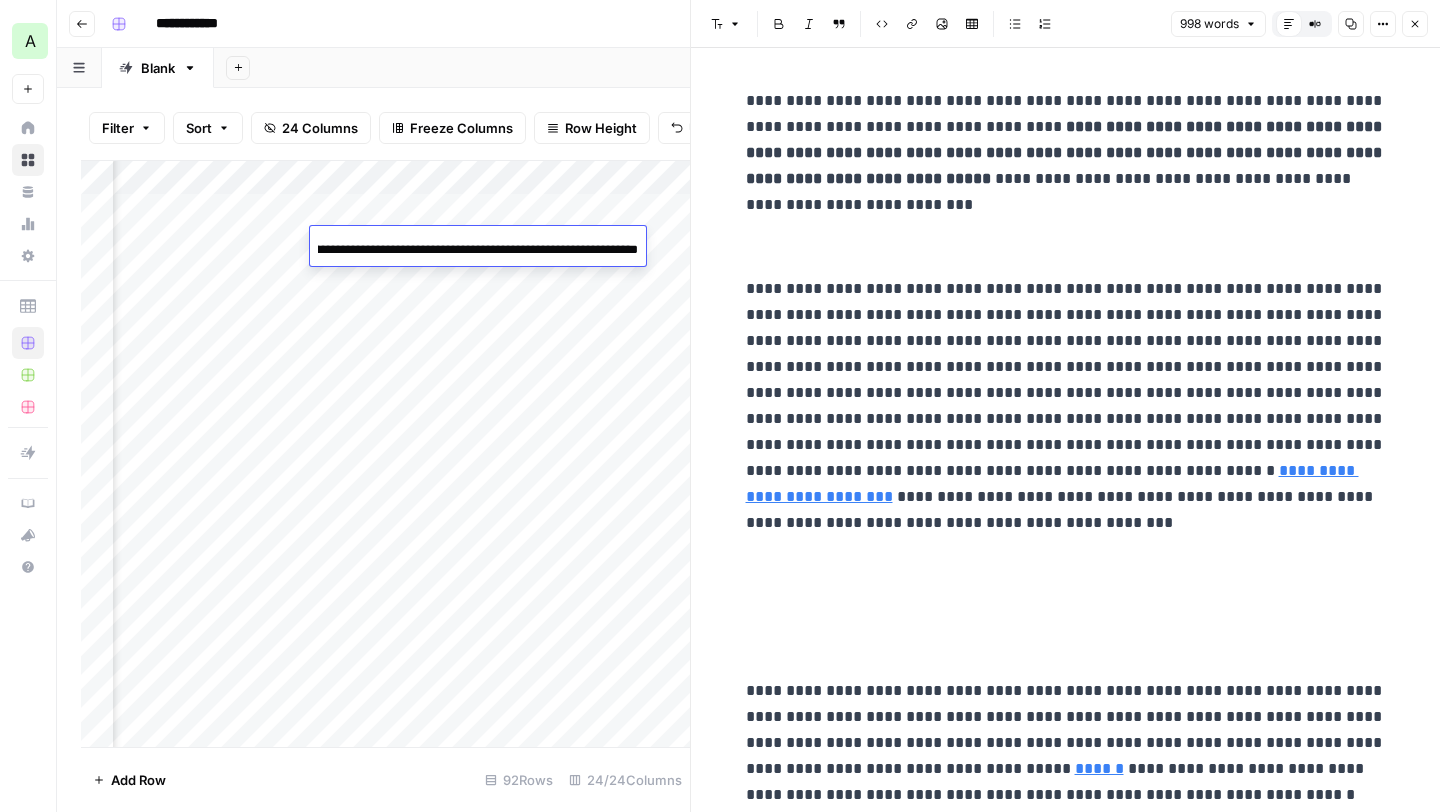 click on "**********" at bounding box center [478, 250] 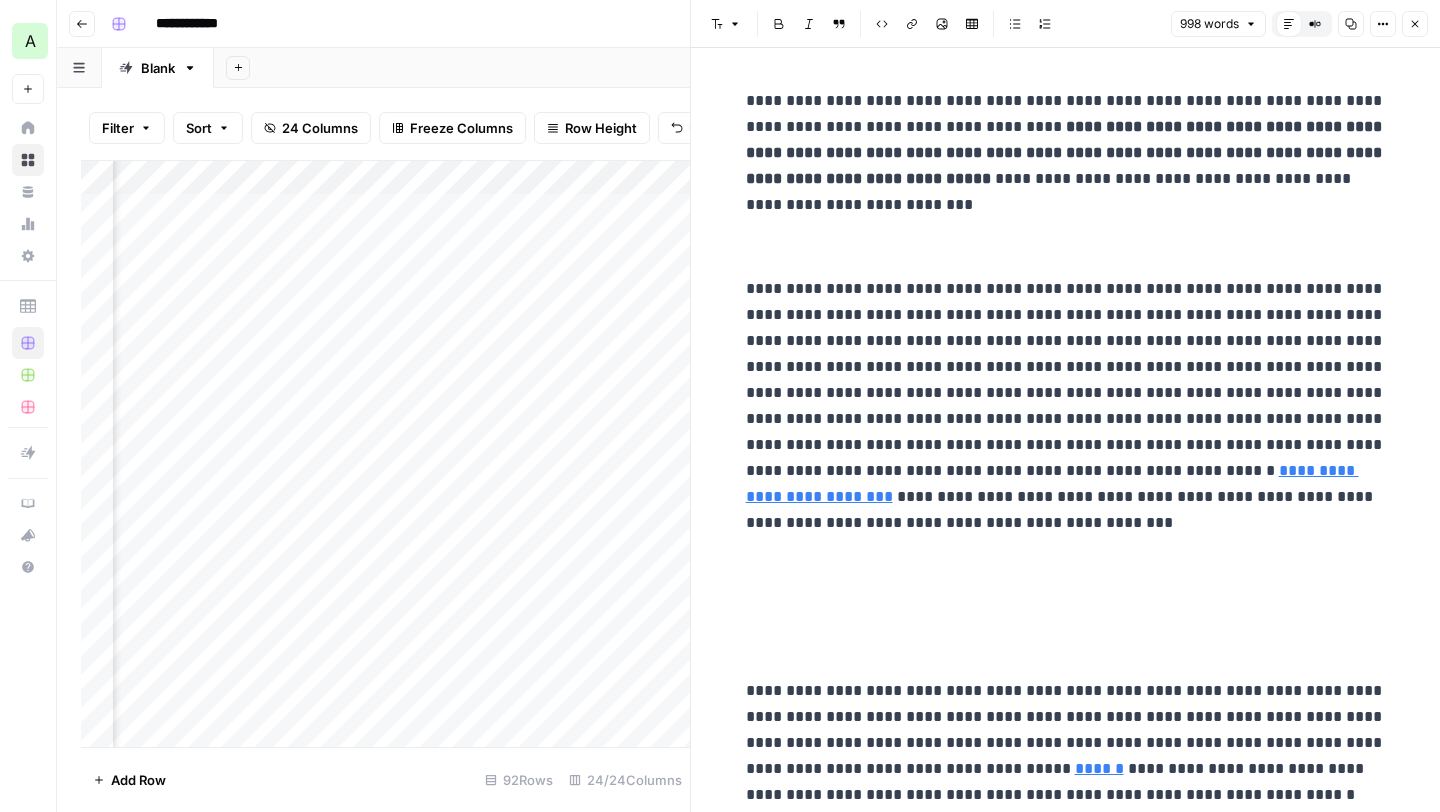 click on "Add Column" at bounding box center (385, 454) 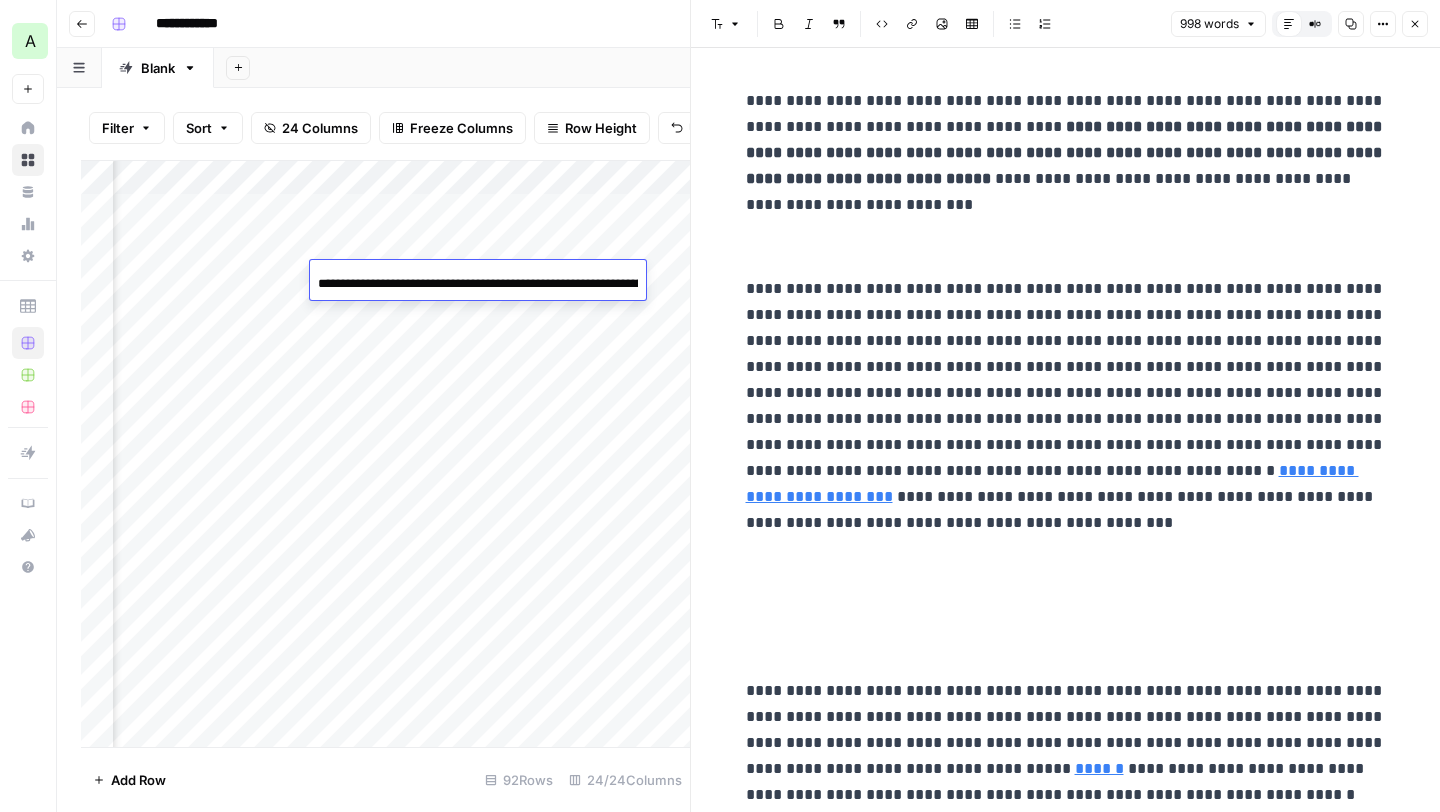 click on "**********" at bounding box center [478, 284] 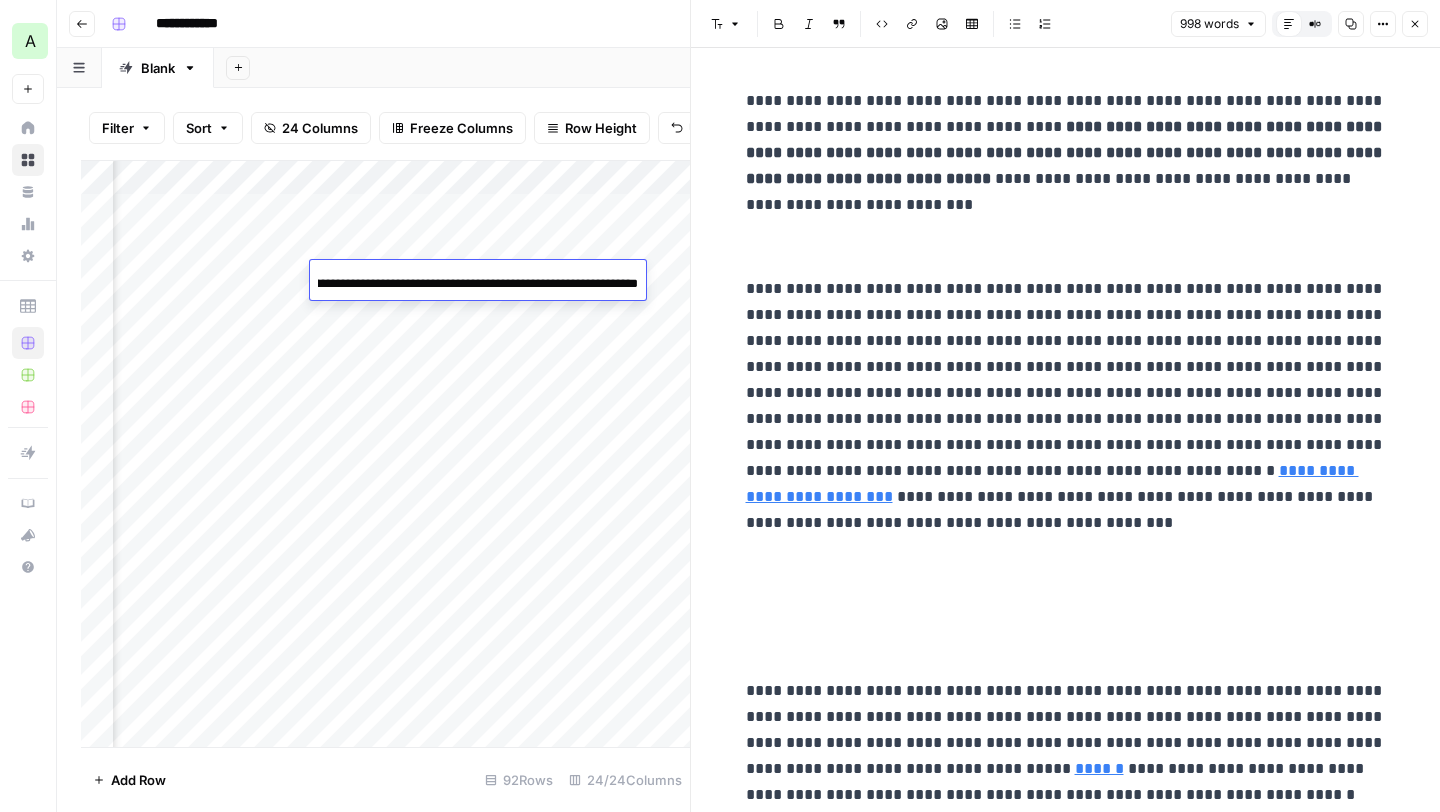 click on "**********" at bounding box center (478, 284) 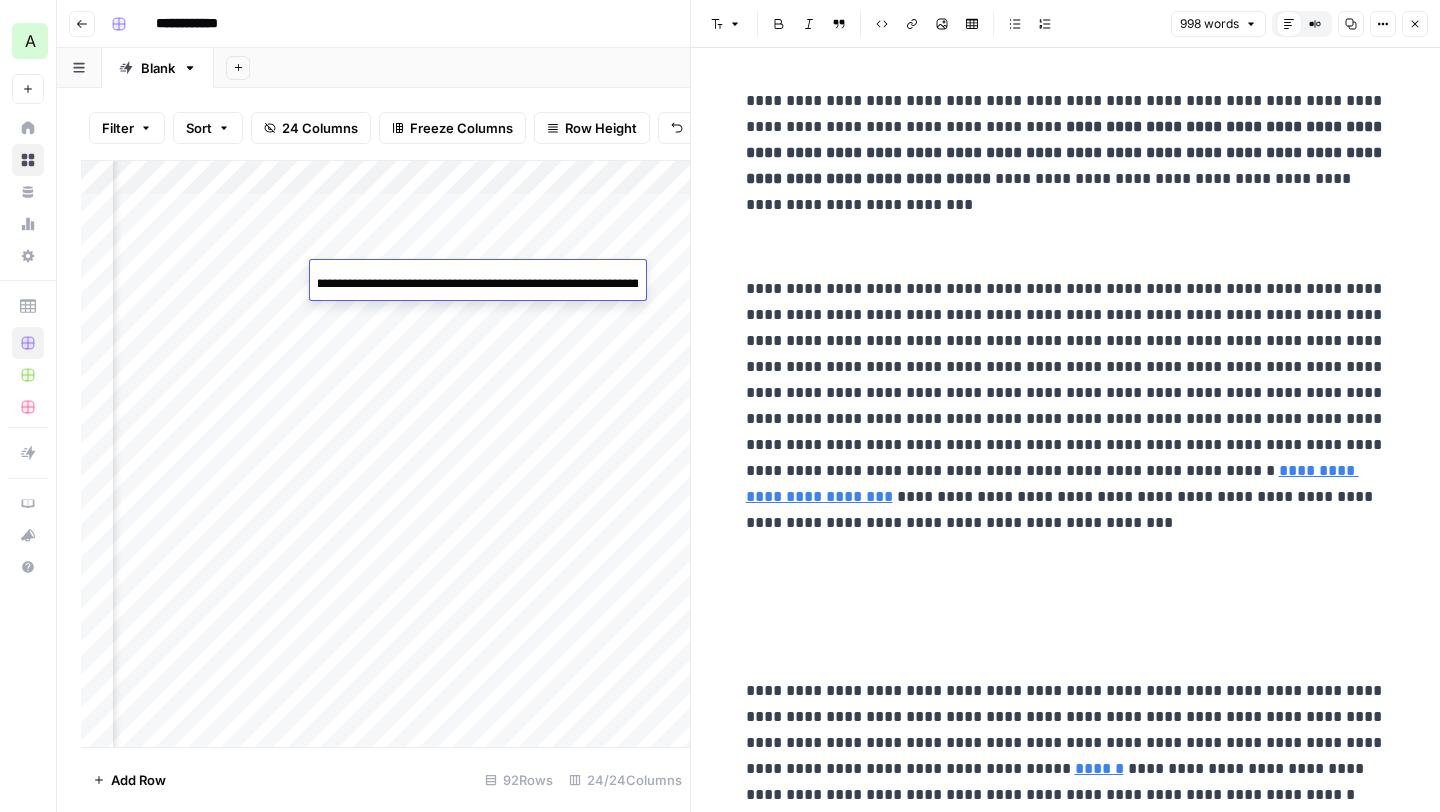 scroll, scrollTop: 0, scrollLeft: 0, axis: both 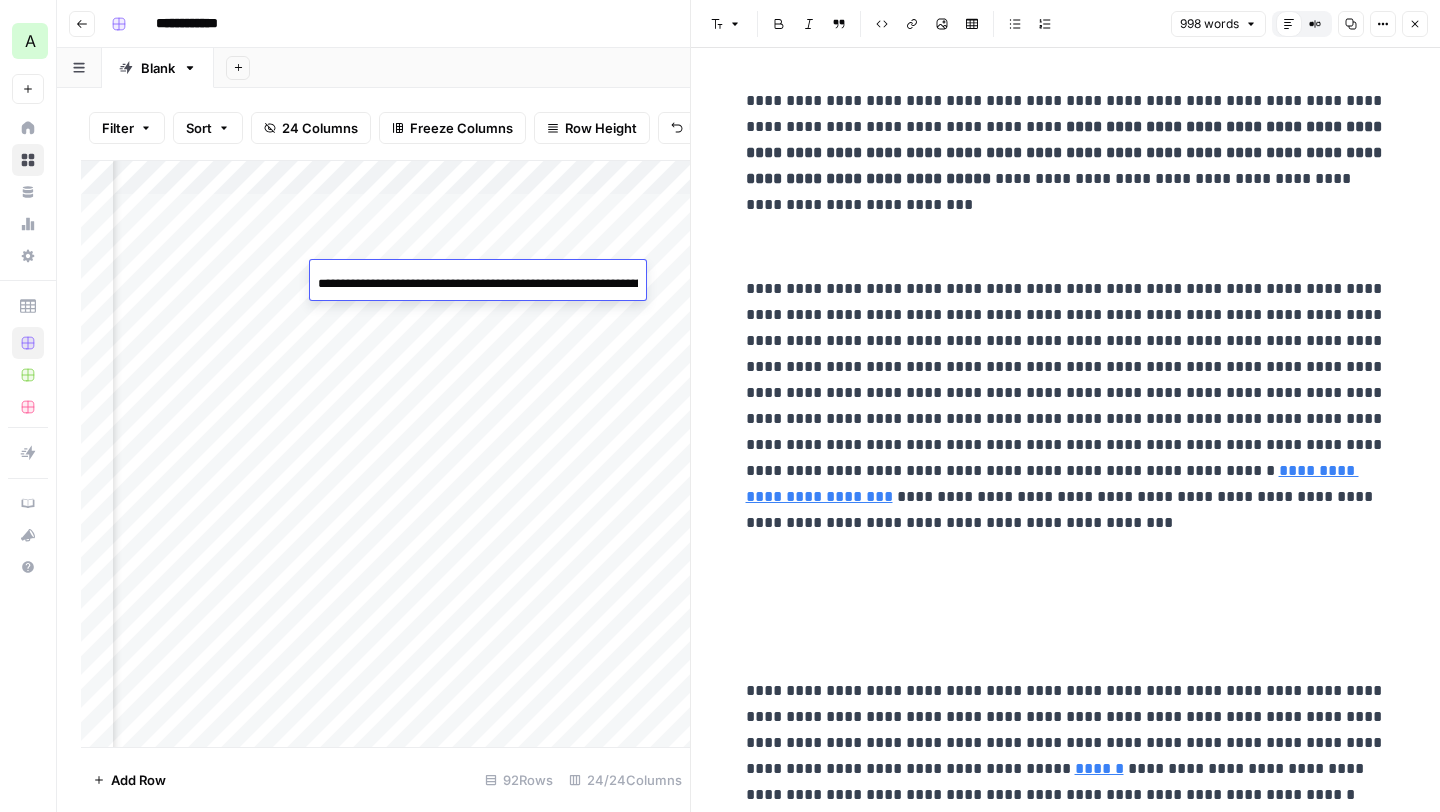 click on "Add Column" at bounding box center [385, 454] 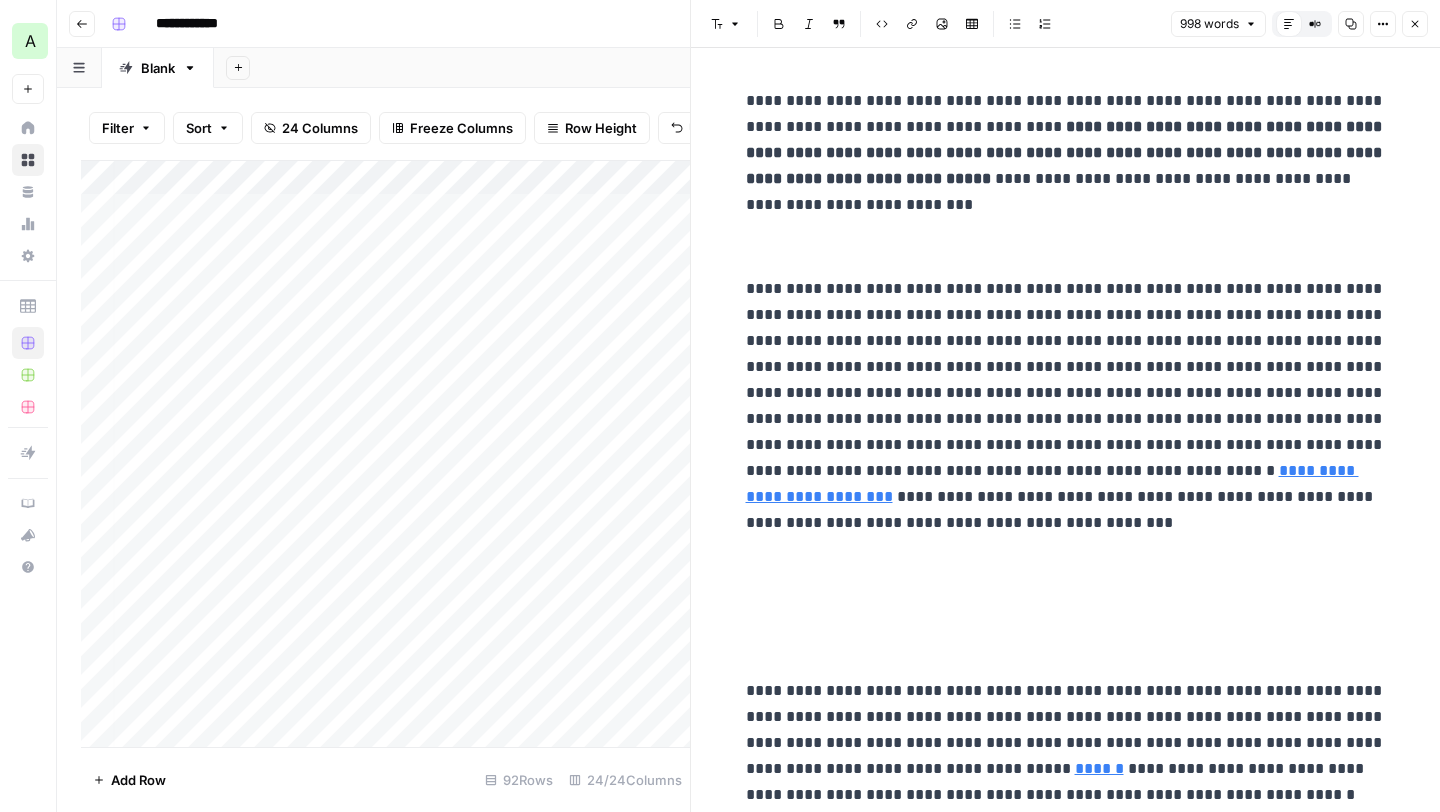 scroll, scrollTop: 0, scrollLeft: 69, axis: horizontal 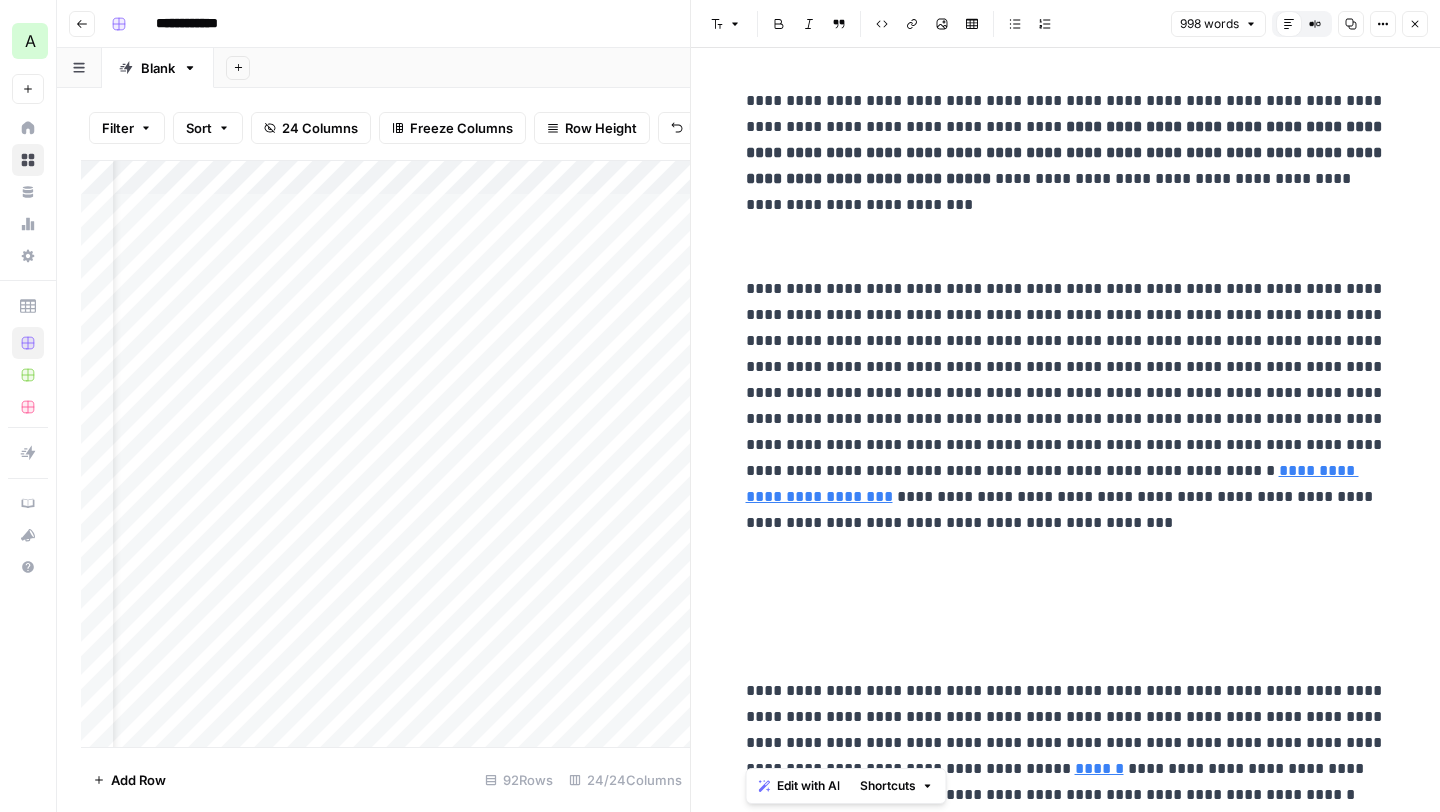 drag, startPoint x: 1289, startPoint y: 558, endPoint x: 742, endPoint y: 98, distance: 714.70905 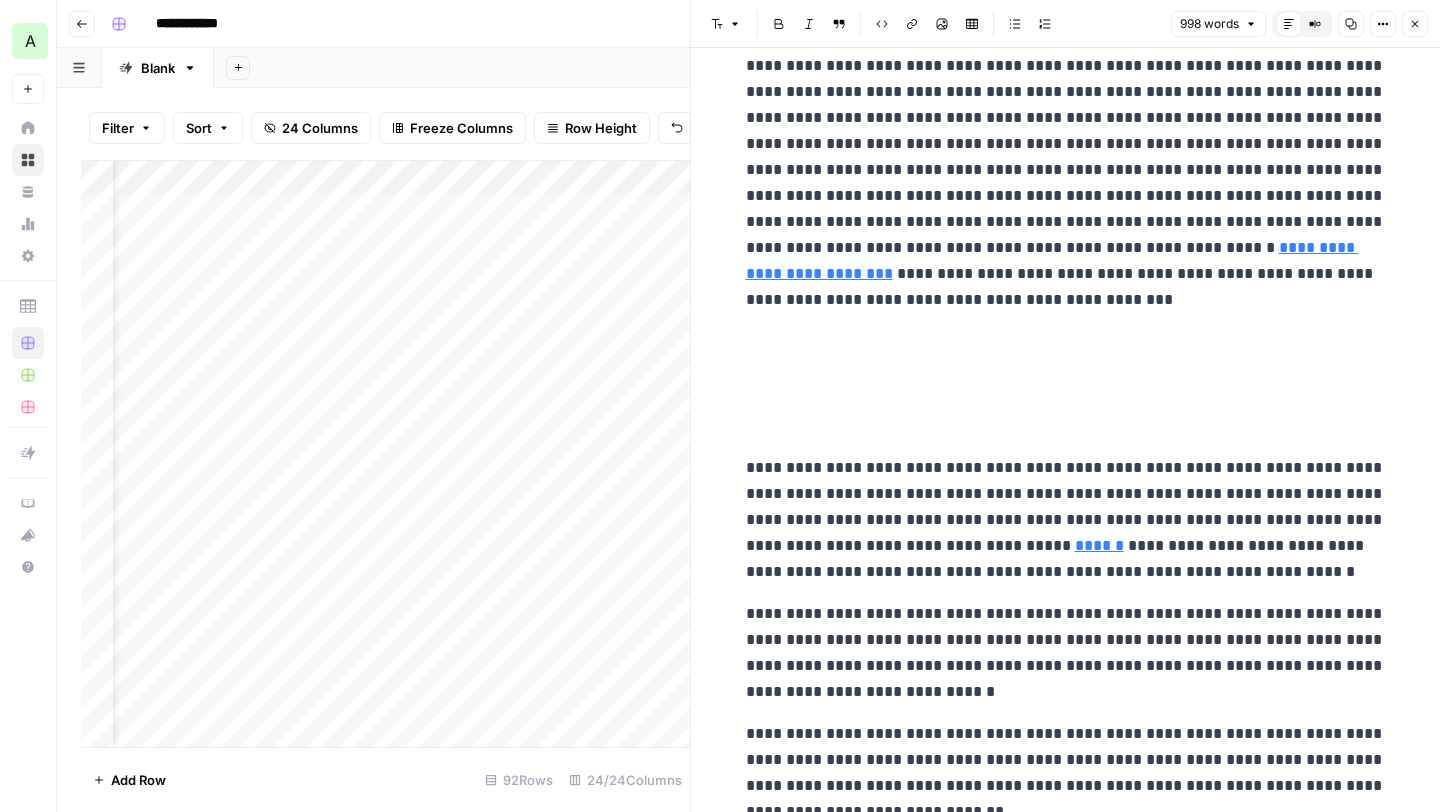 scroll, scrollTop: 0, scrollLeft: 0, axis: both 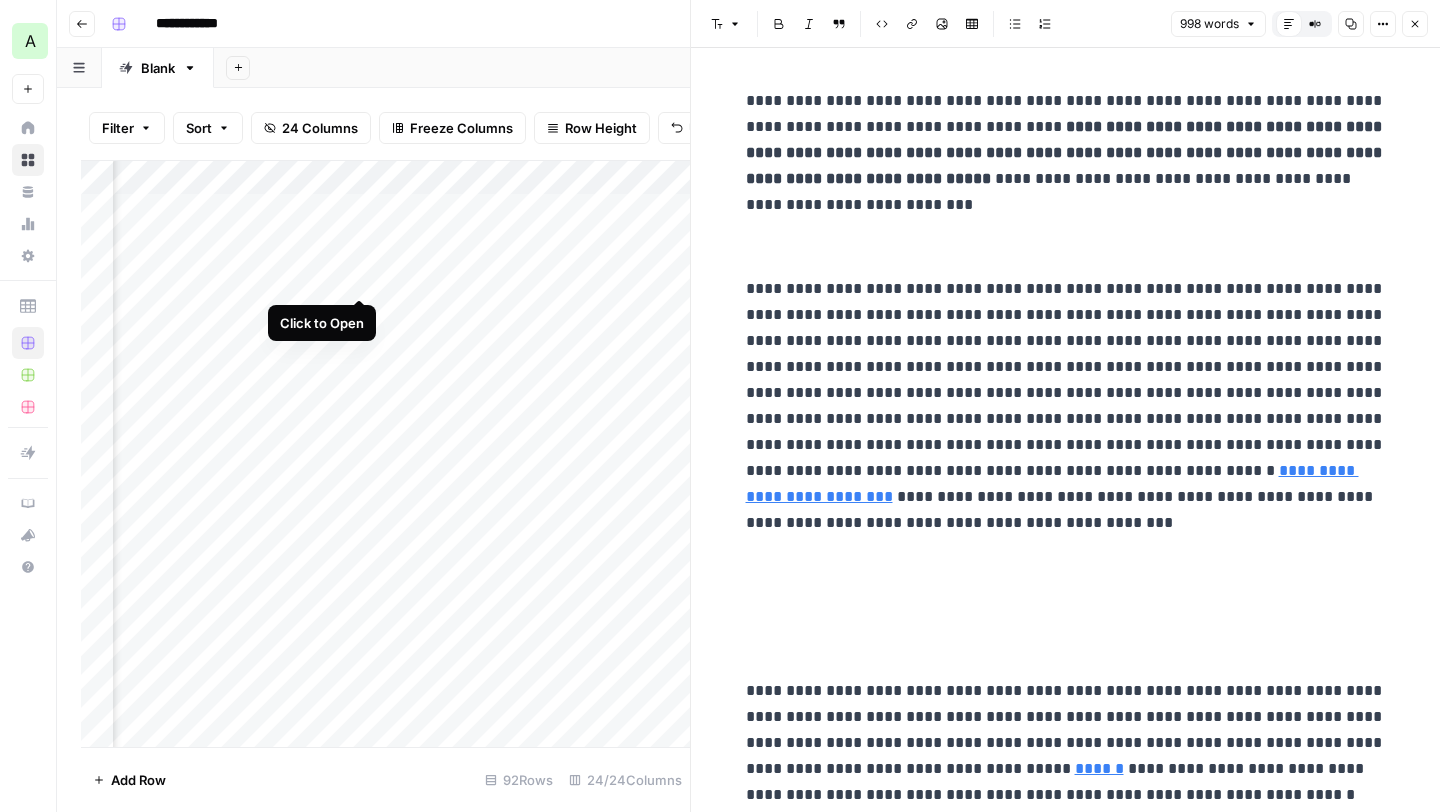 click on "Add Column" at bounding box center (385, 454) 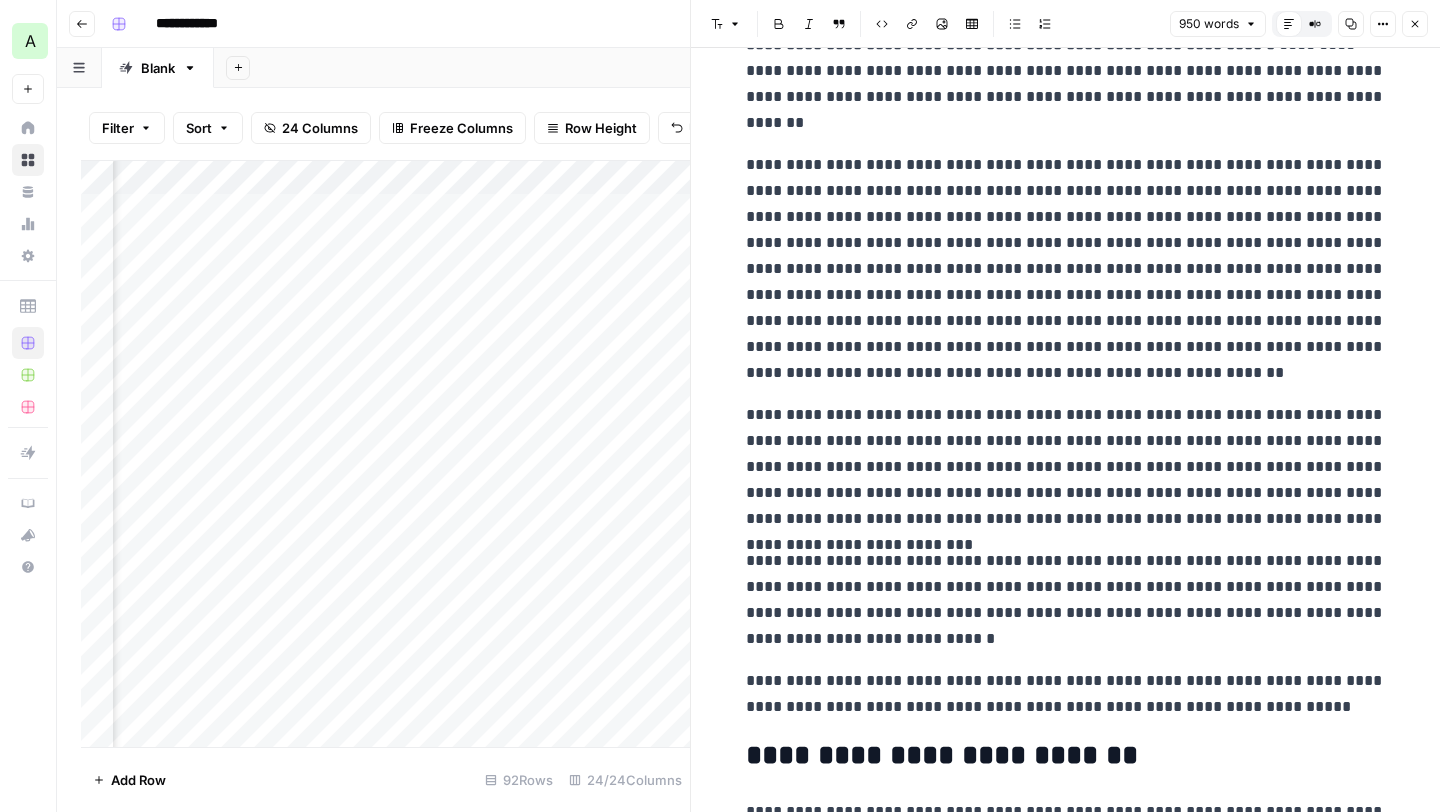 scroll, scrollTop: 189, scrollLeft: 0, axis: vertical 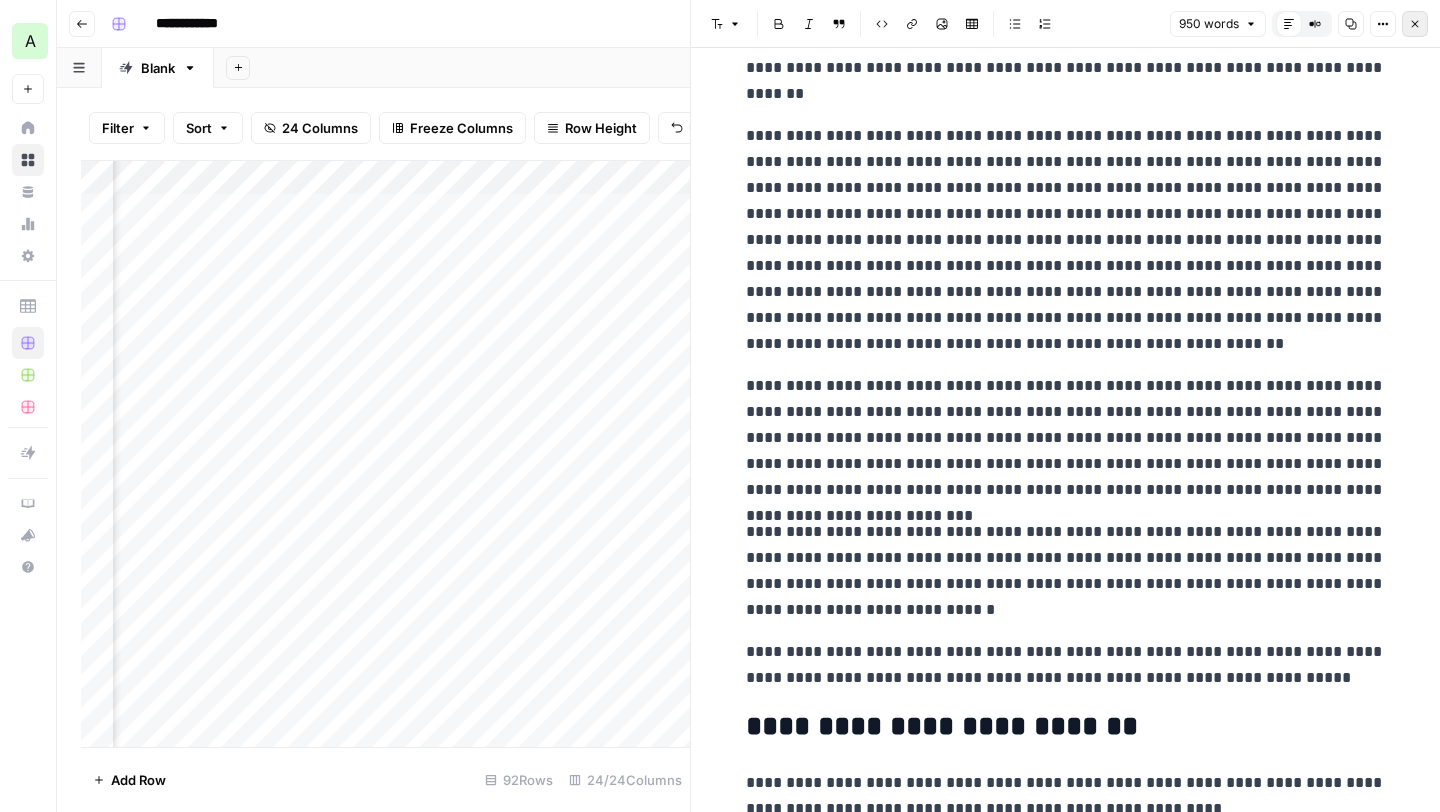 click 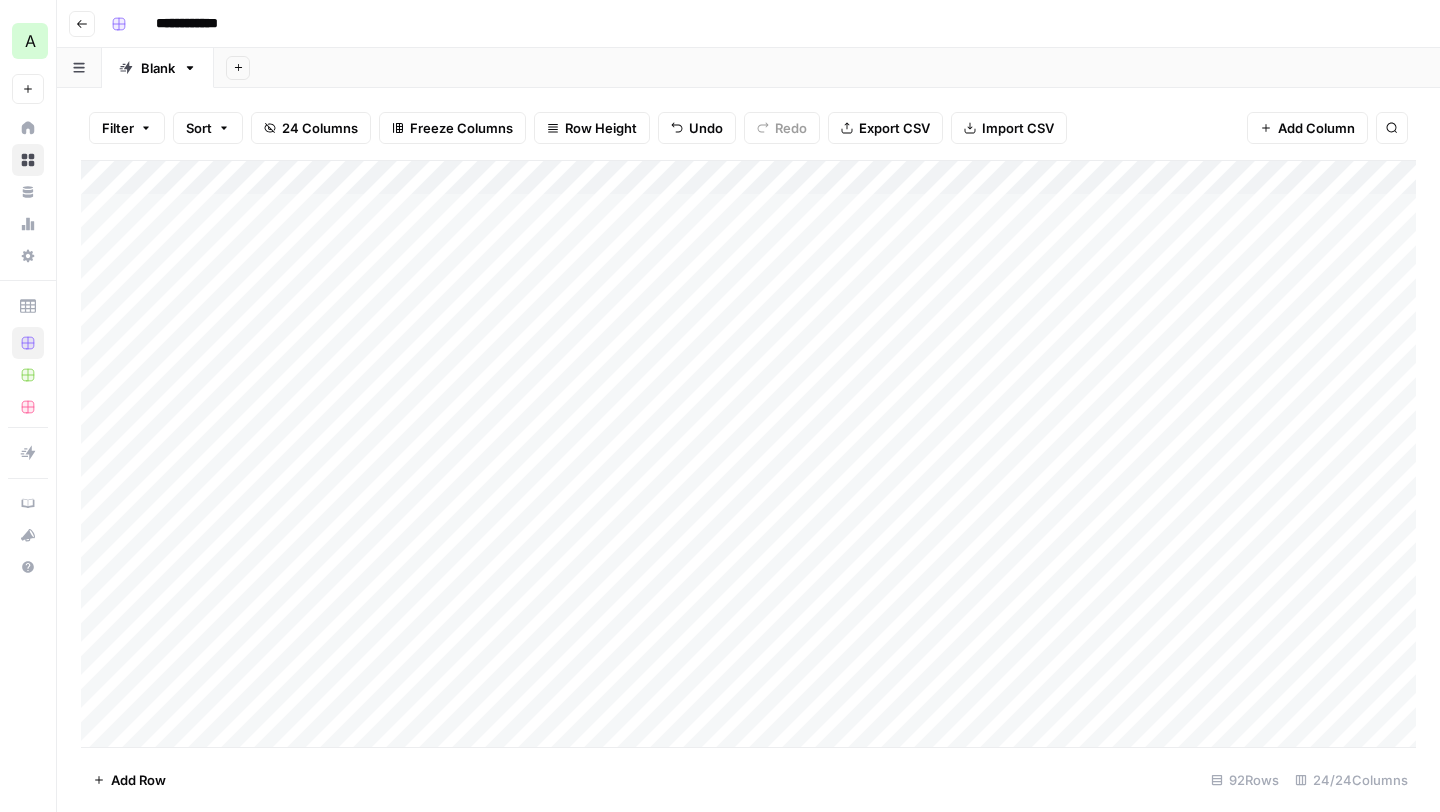 scroll, scrollTop: 0, scrollLeft: 0, axis: both 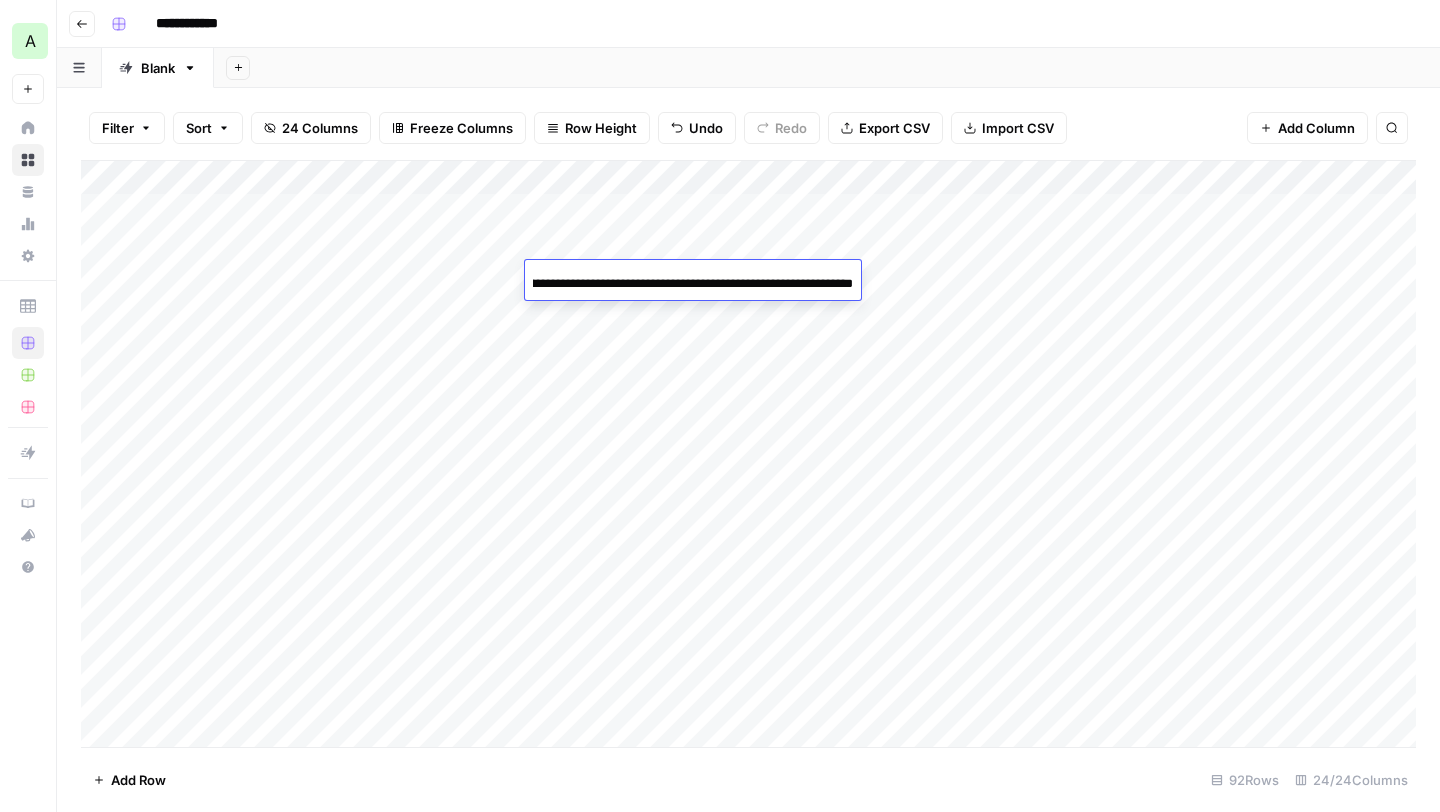 click on "**********" at bounding box center (693, 284) 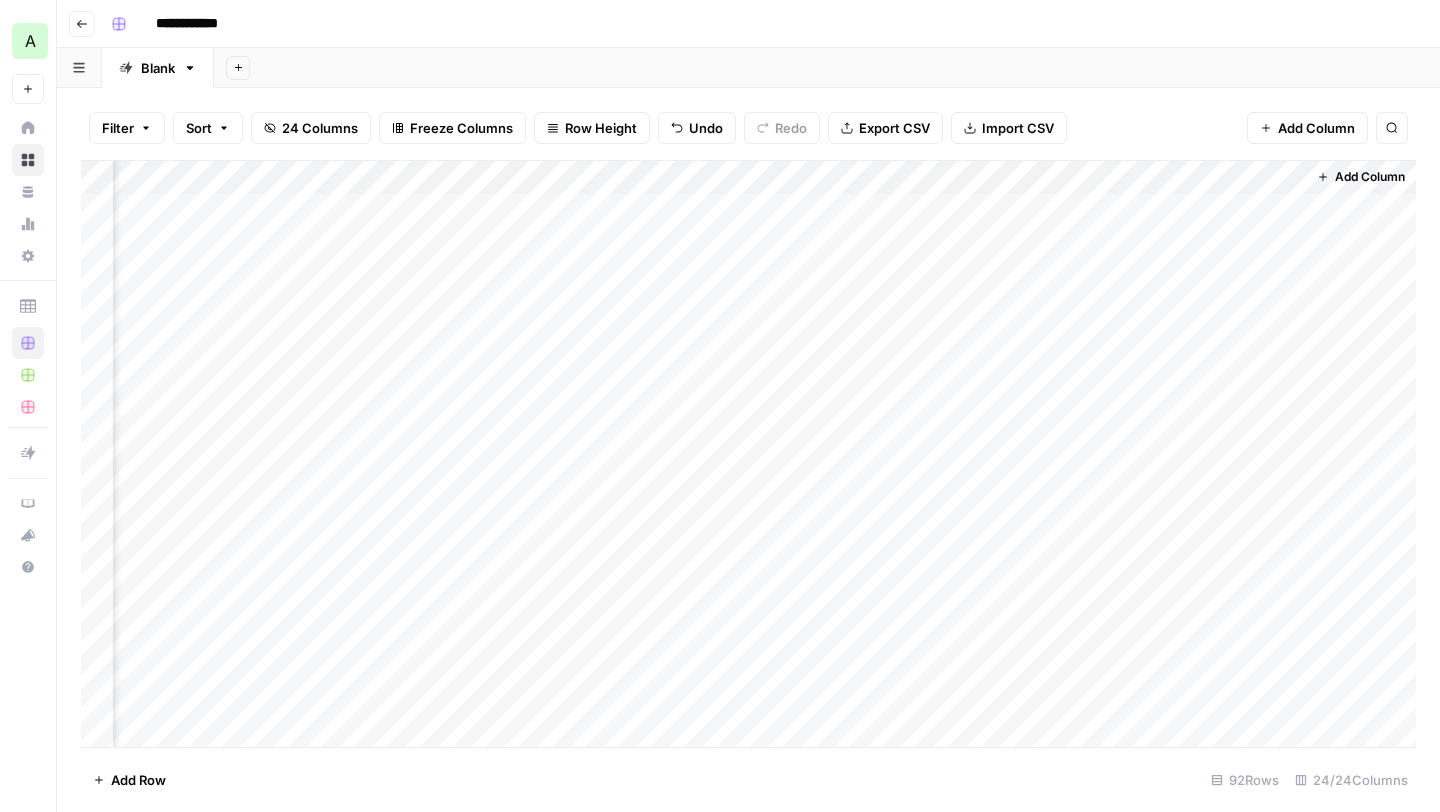 scroll, scrollTop: 1, scrollLeft: 3245, axis: both 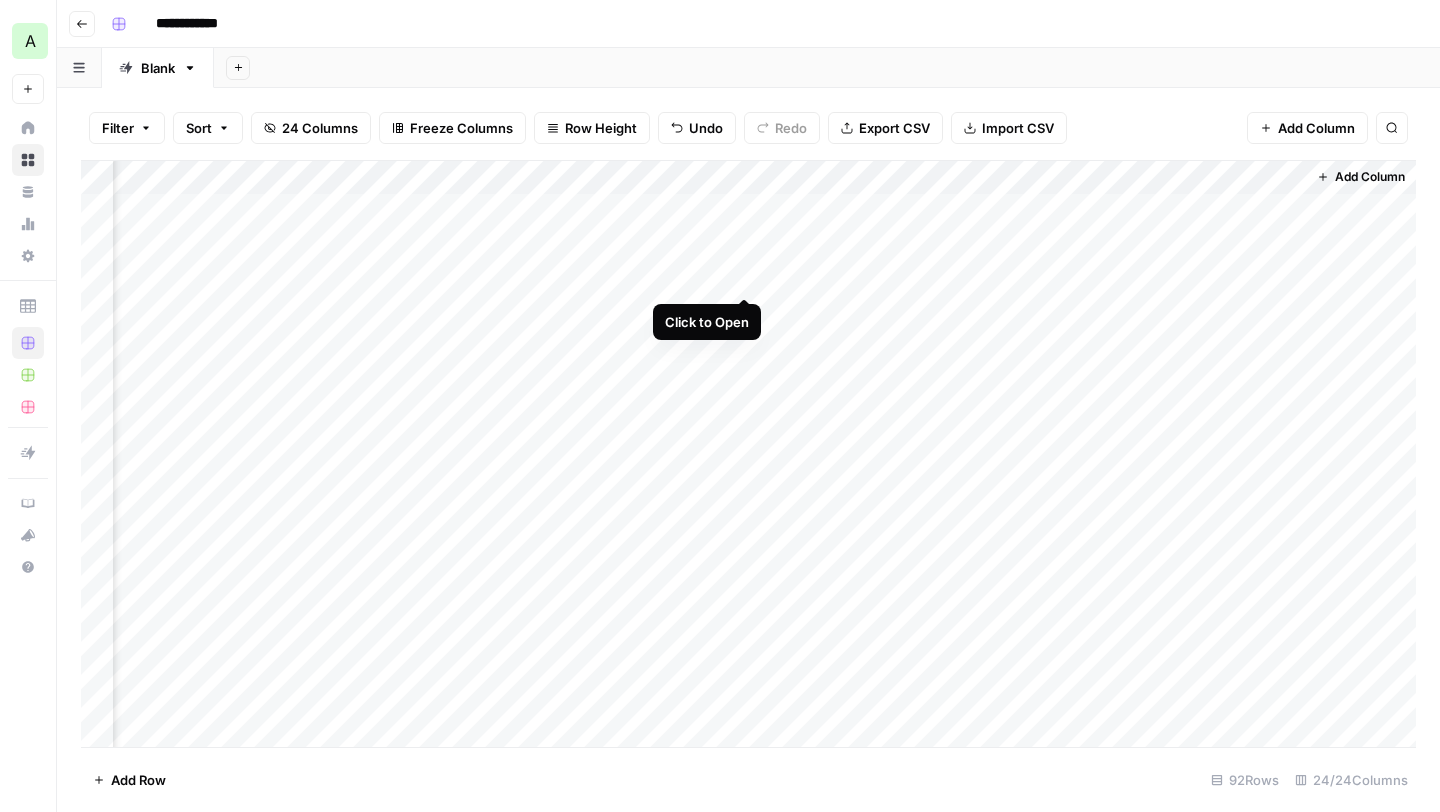 click on "Add Column" at bounding box center (748, 454) 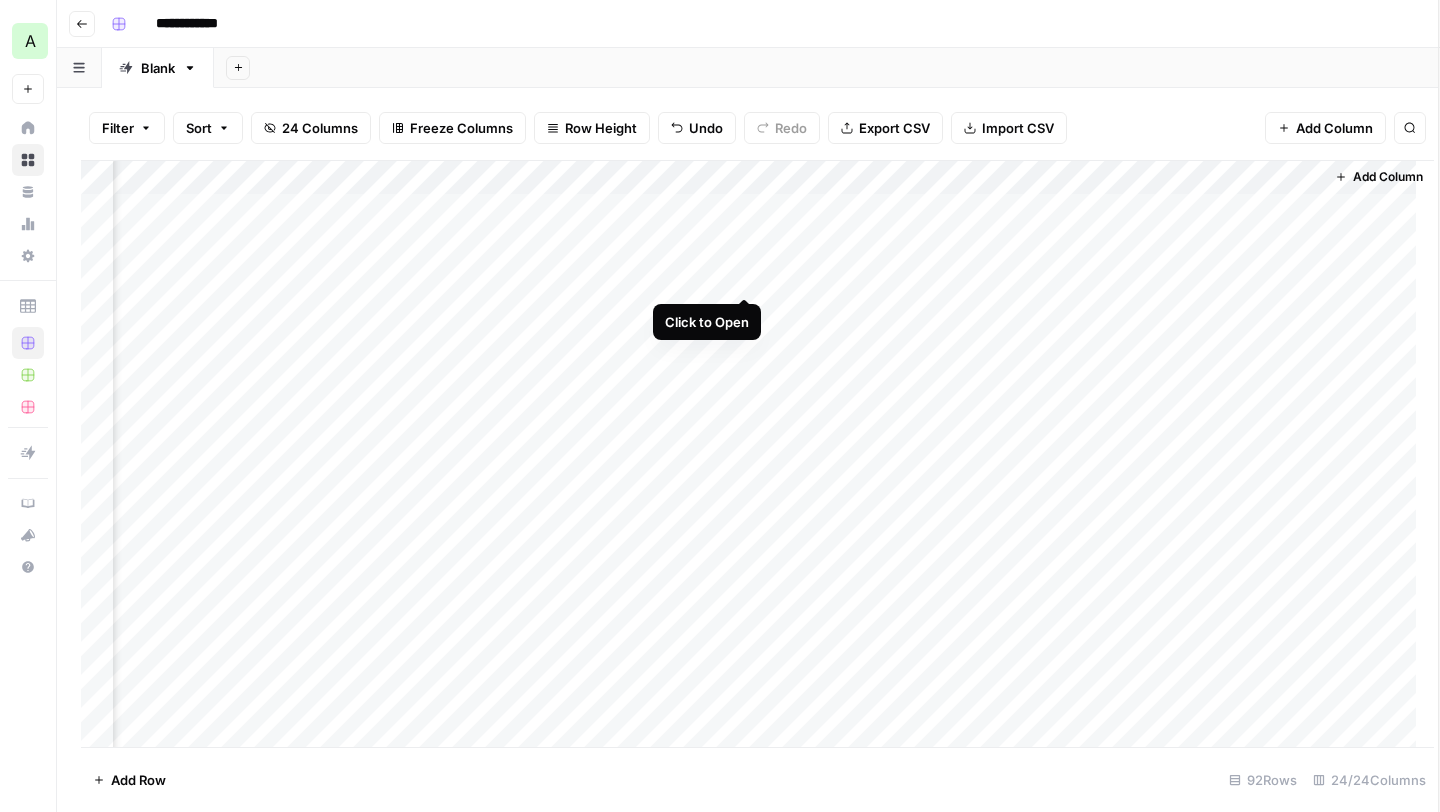 scroll, scrollTop: 1, scrollLeft: 3227, axis: both 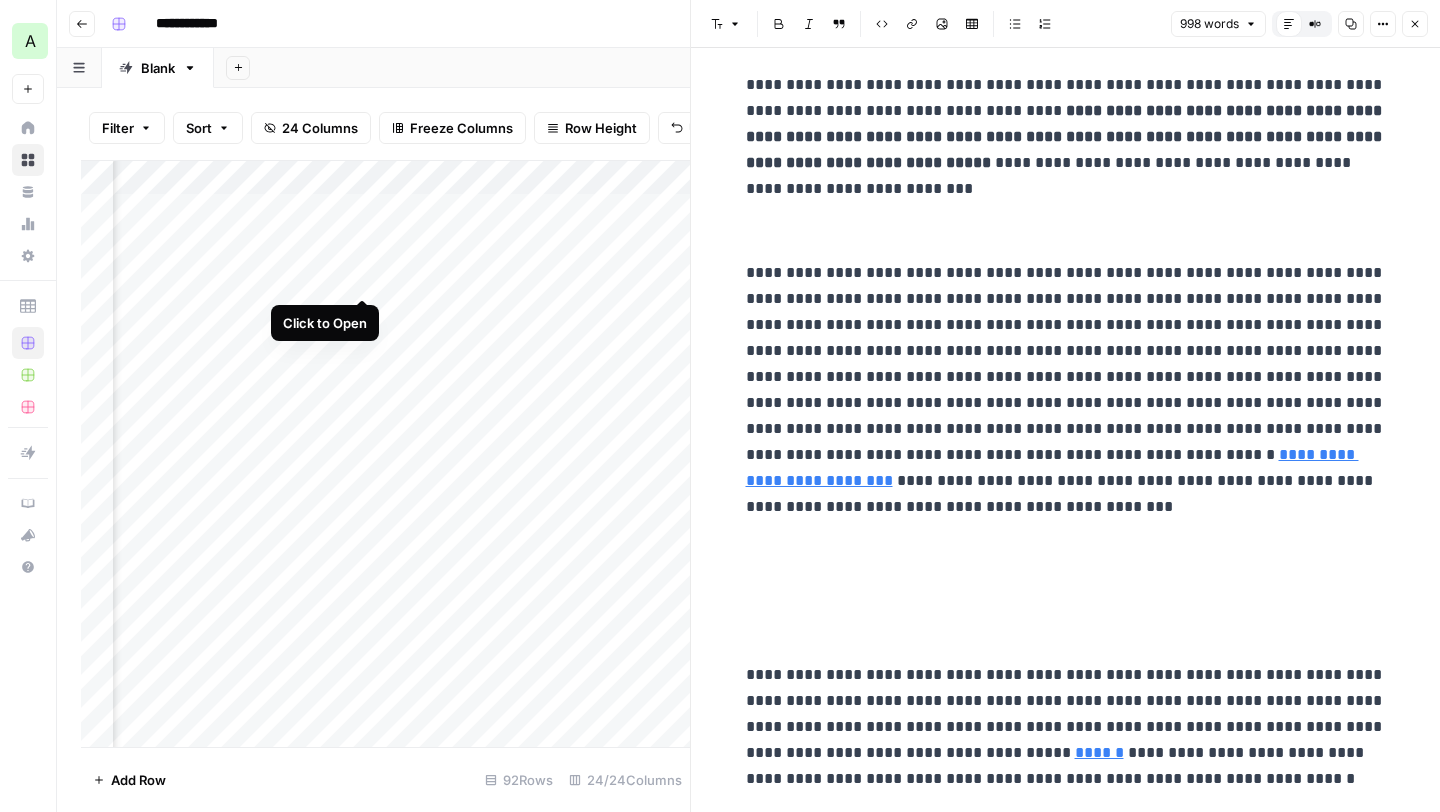 click on "Add Column" at bounding box center (385, 454) 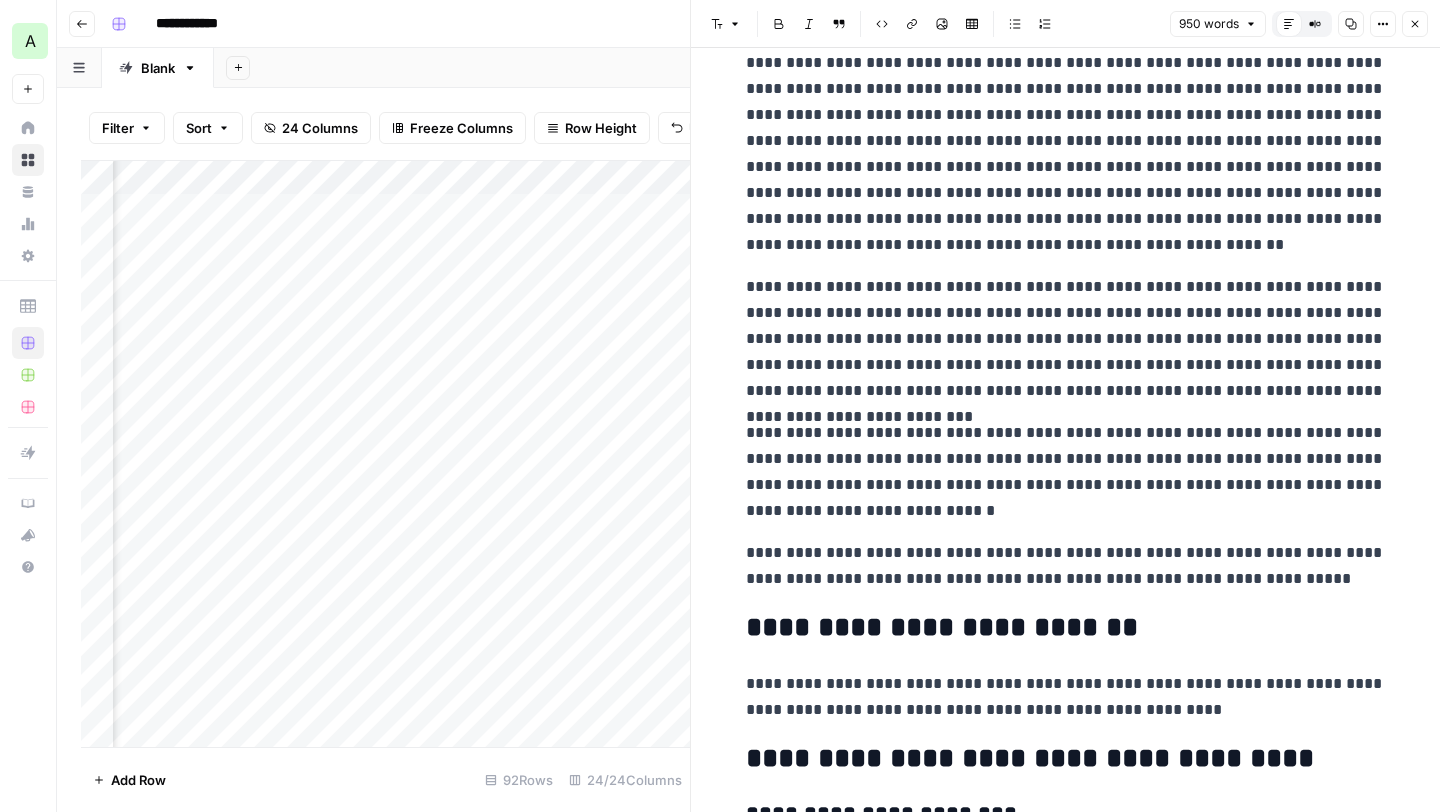 scroll, scrollTop: 323, scrollLeft: 0, axis: vertical 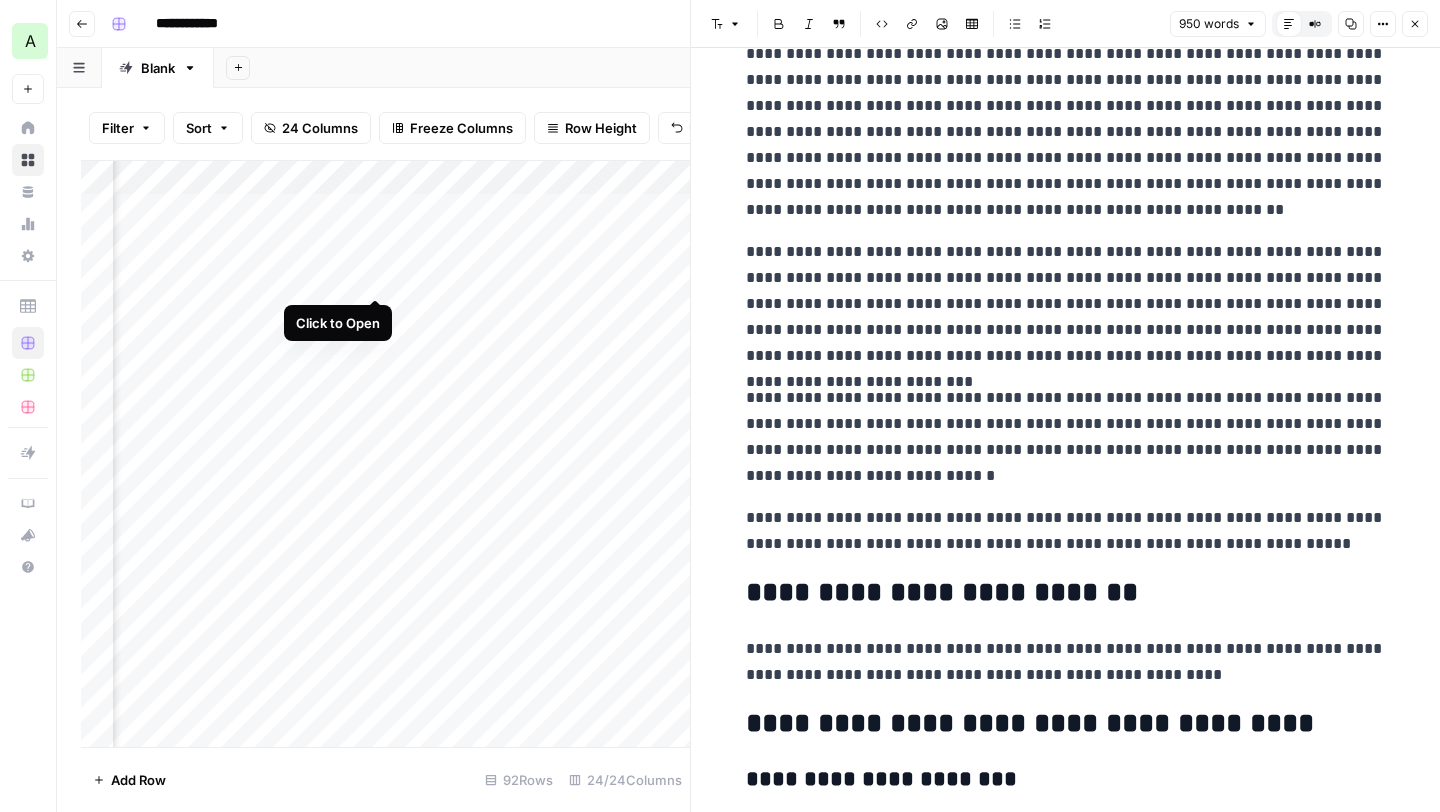 click on "Add Column" at bounding box center (385, 454) 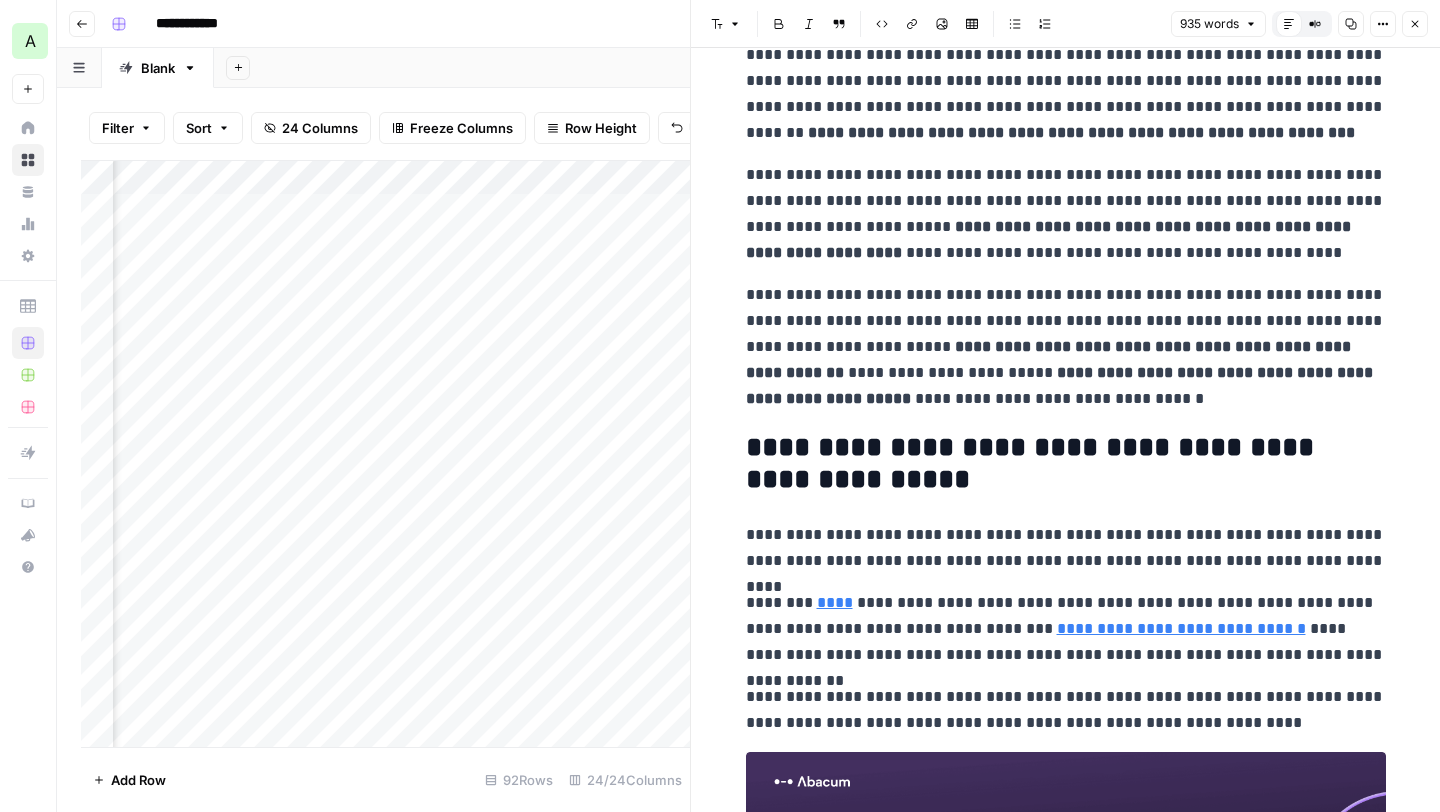 scroll, scrollTop: 2447, scrollLeft: 0, axis: vertical 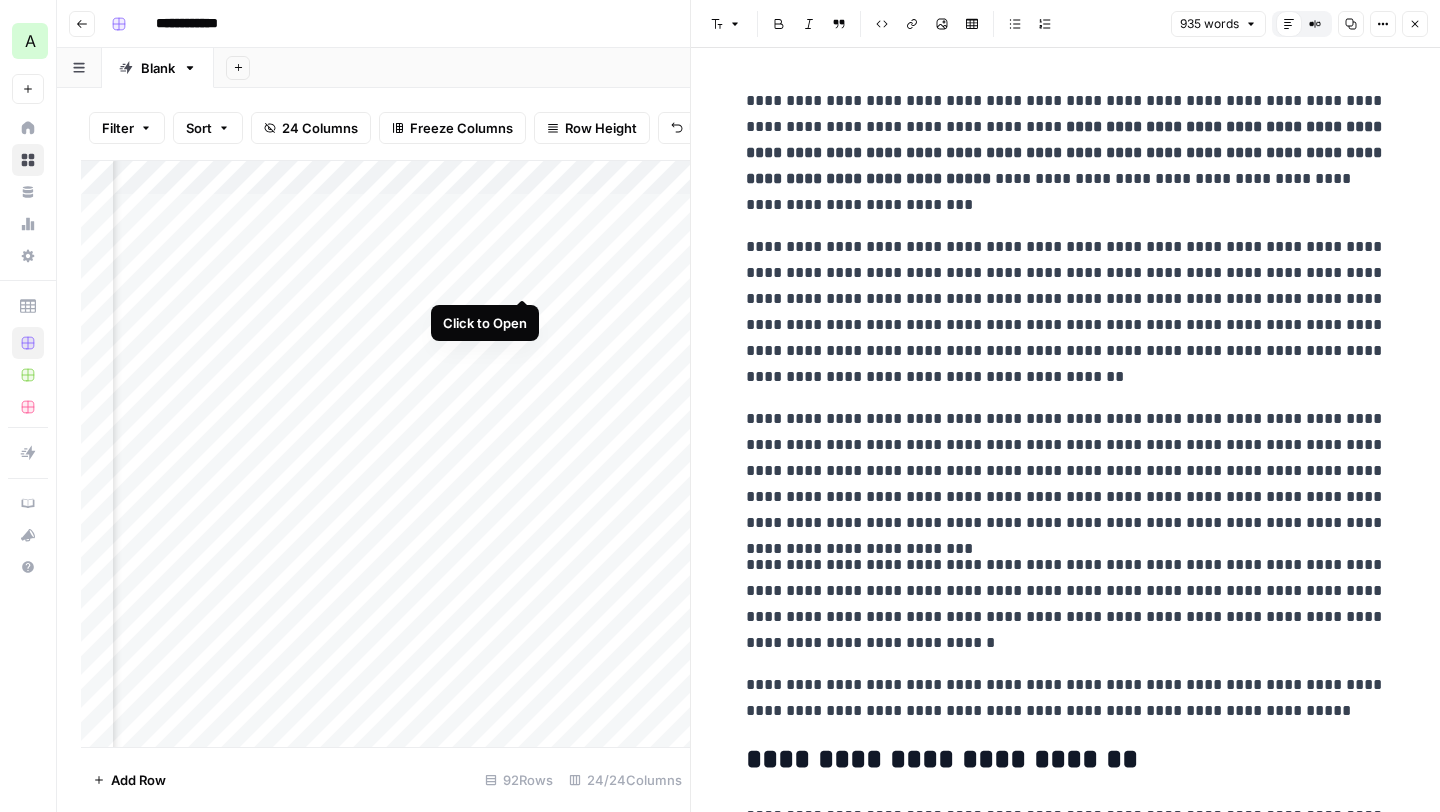 click on "Add Column" at bounding box center (385, 454) 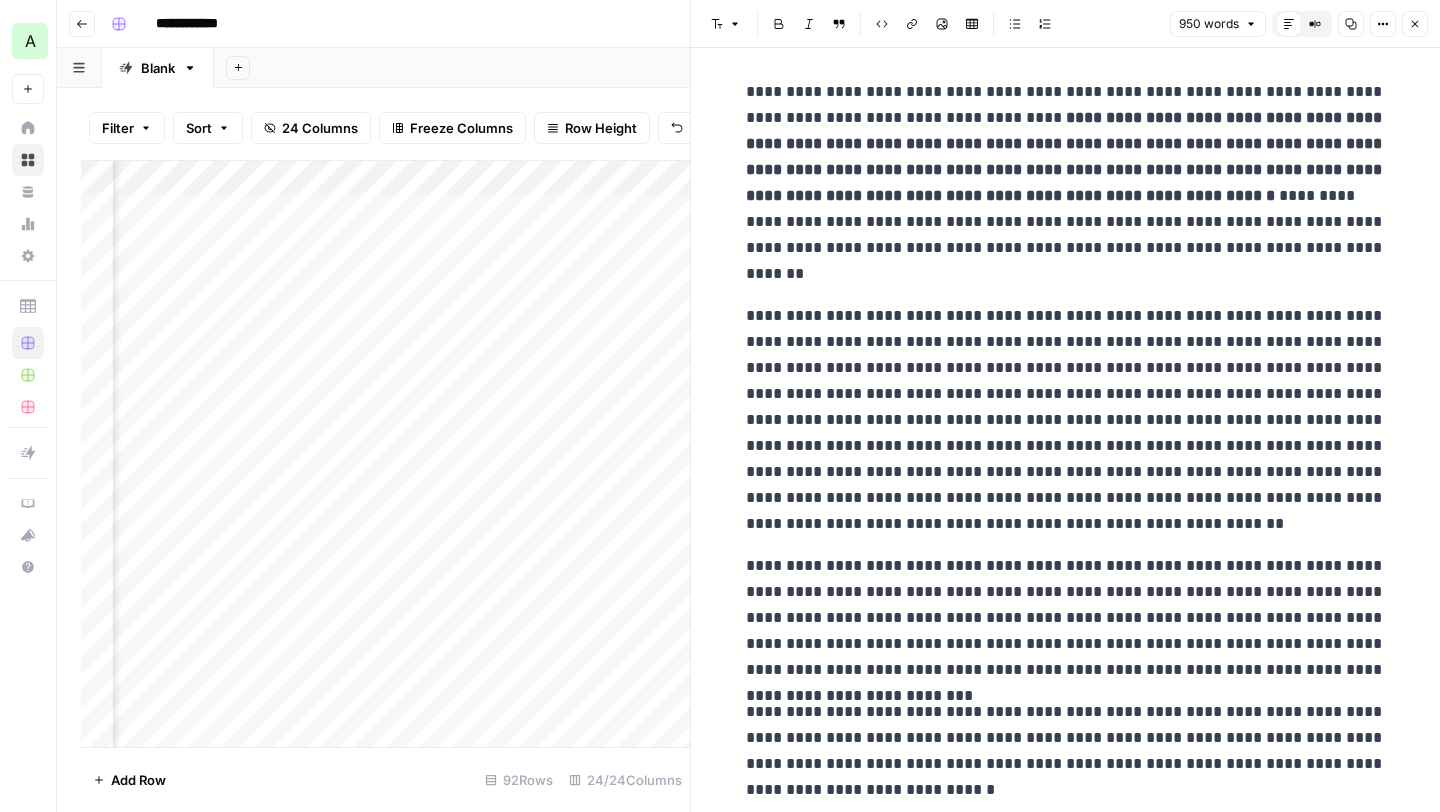 scroll, scrollTop: 0, scrollLeft: 0, axis: both 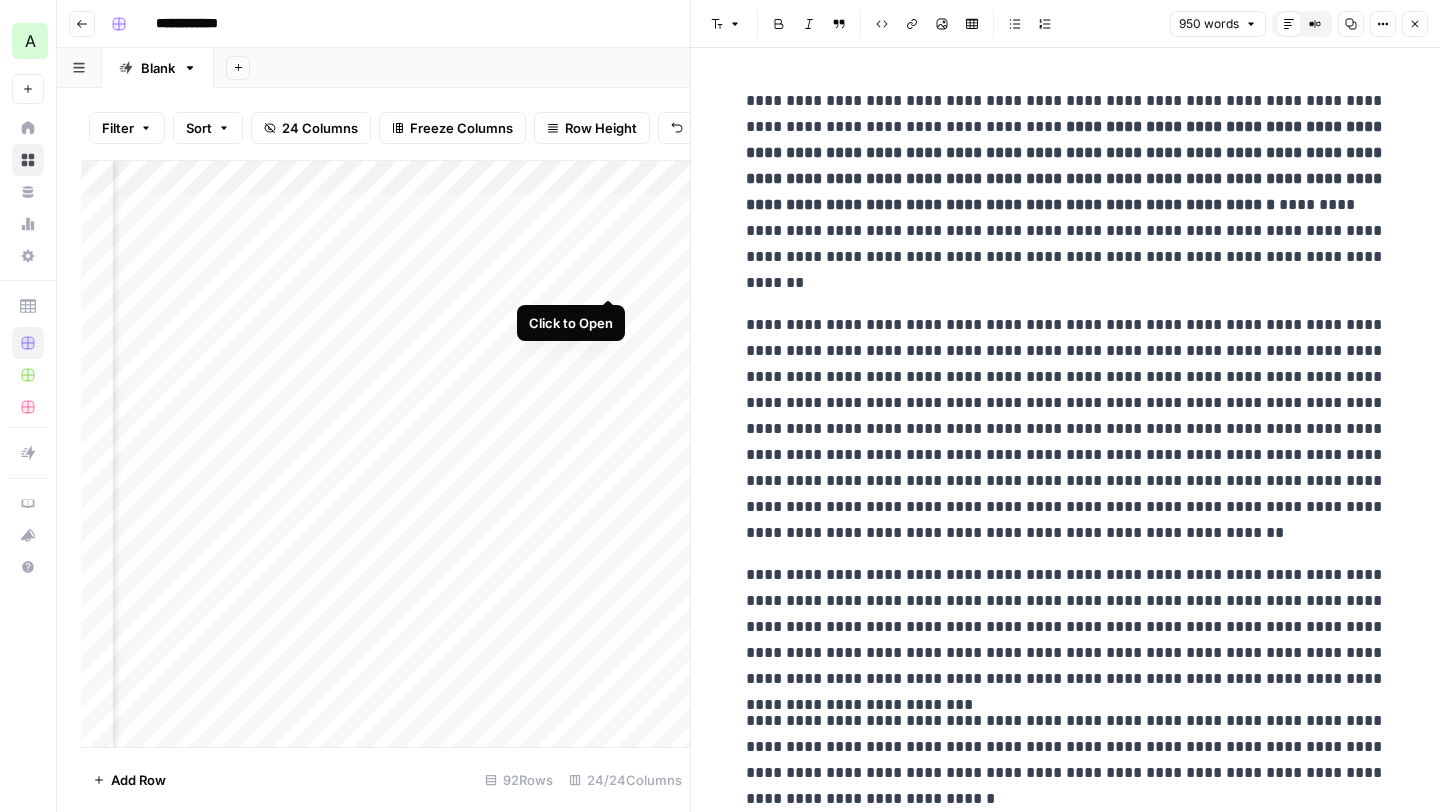 drag, startPoint x: 616, startPoint y: 273, endPoint x: 639, endPoint y: 281, distance: 24.351591 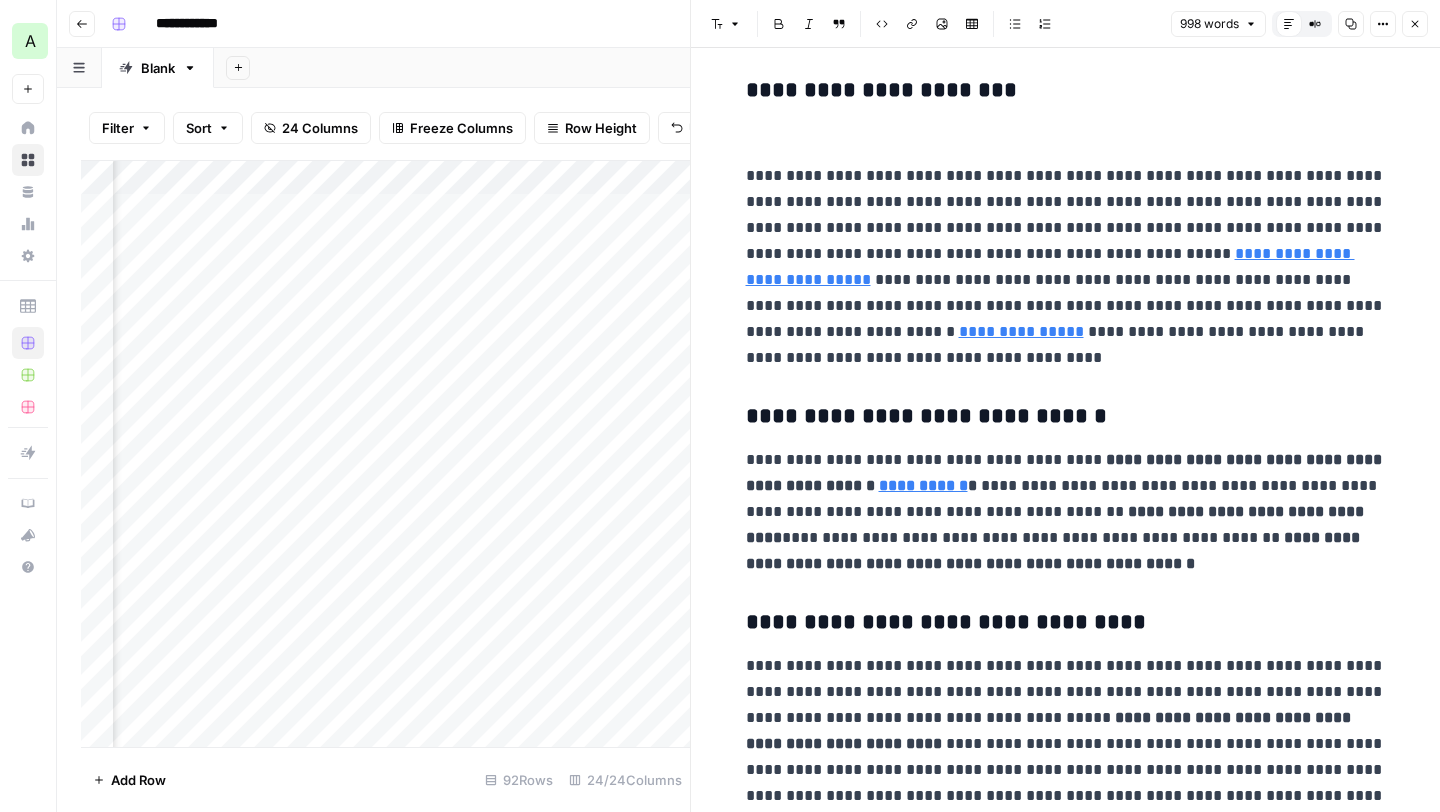 scroll, scrollTop: 1176, scrollLeft: 0, axis: vertical 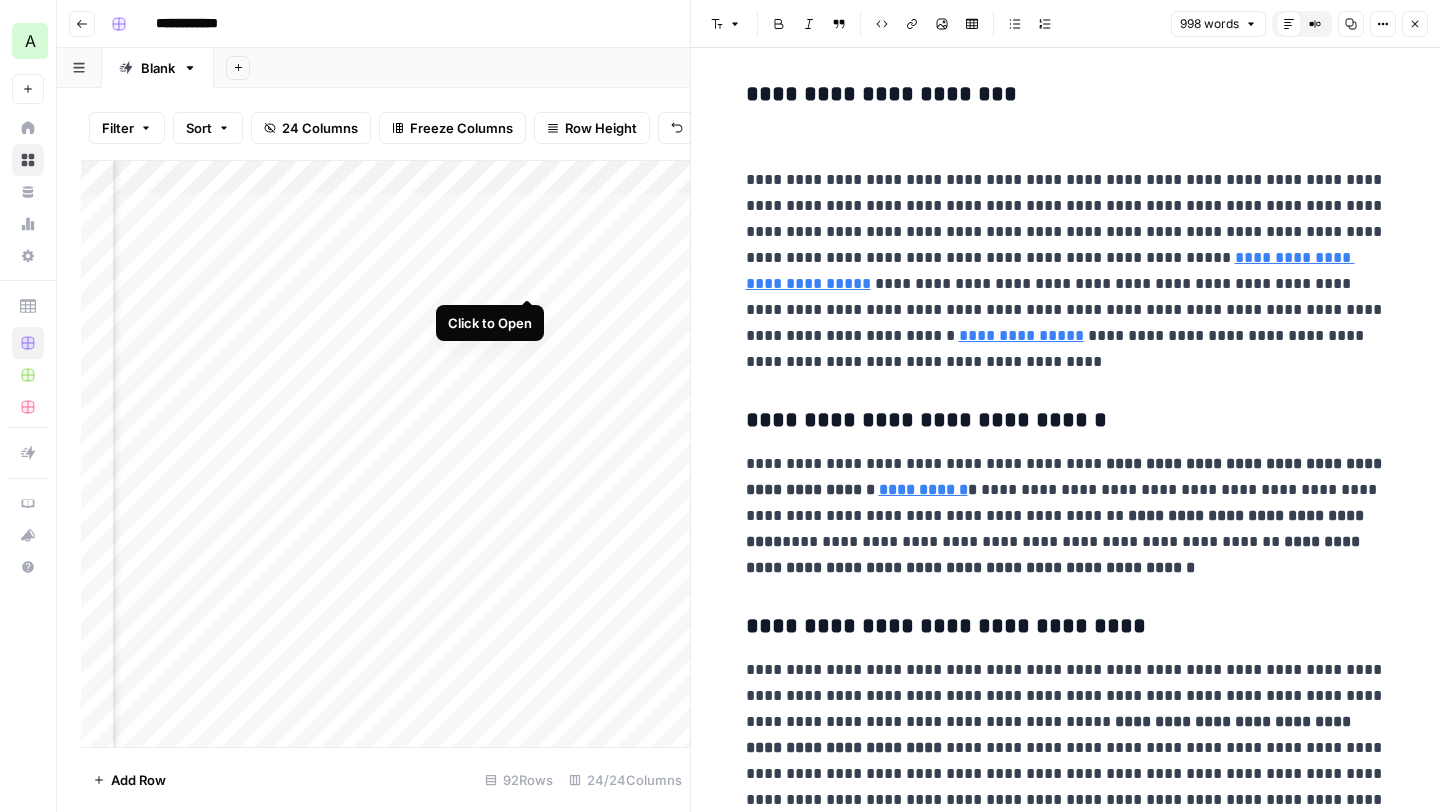 click on "Add Column" at bounding box center [385, 454] 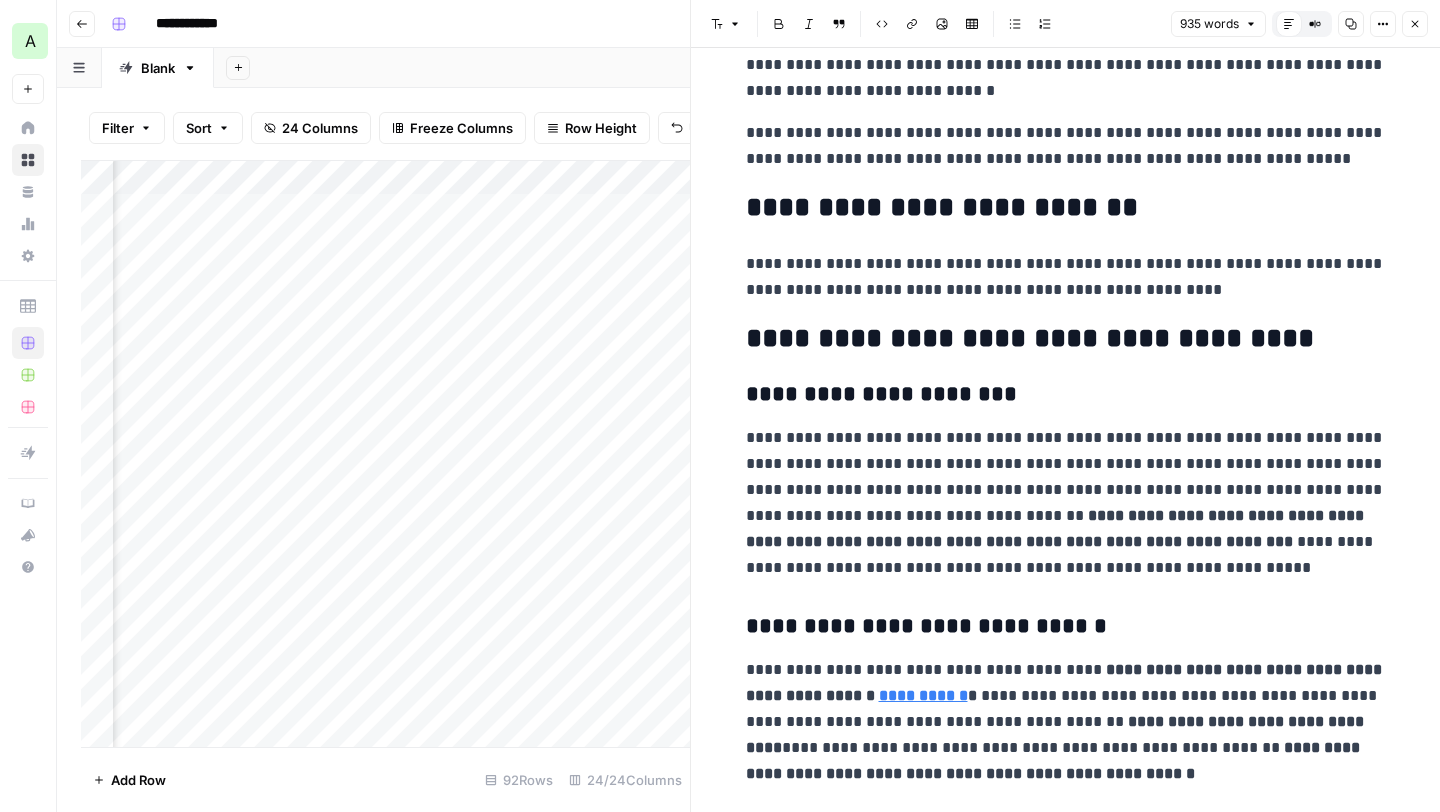 scroll, scrollTop: 654, scrollLeft: 0, axis: vertical 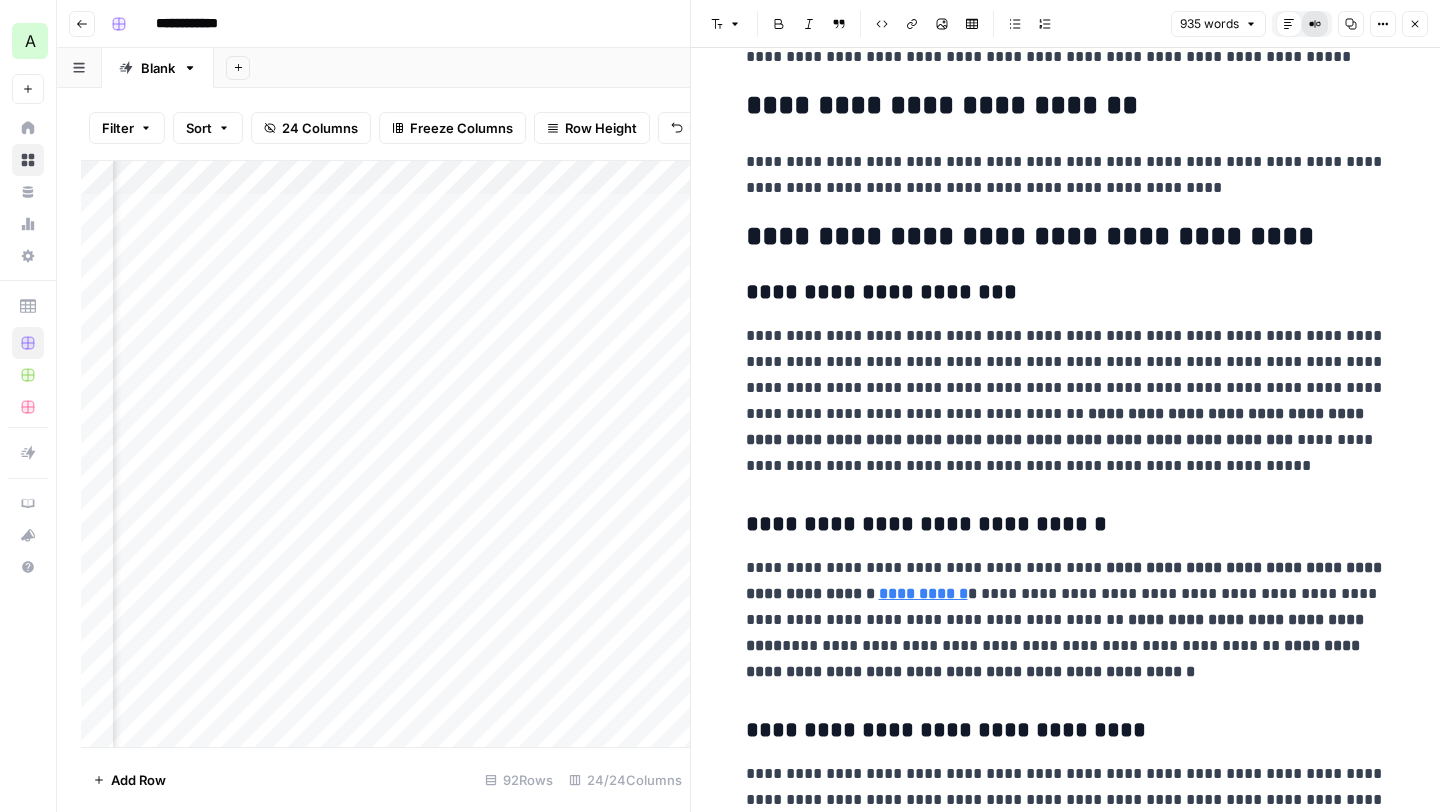 click 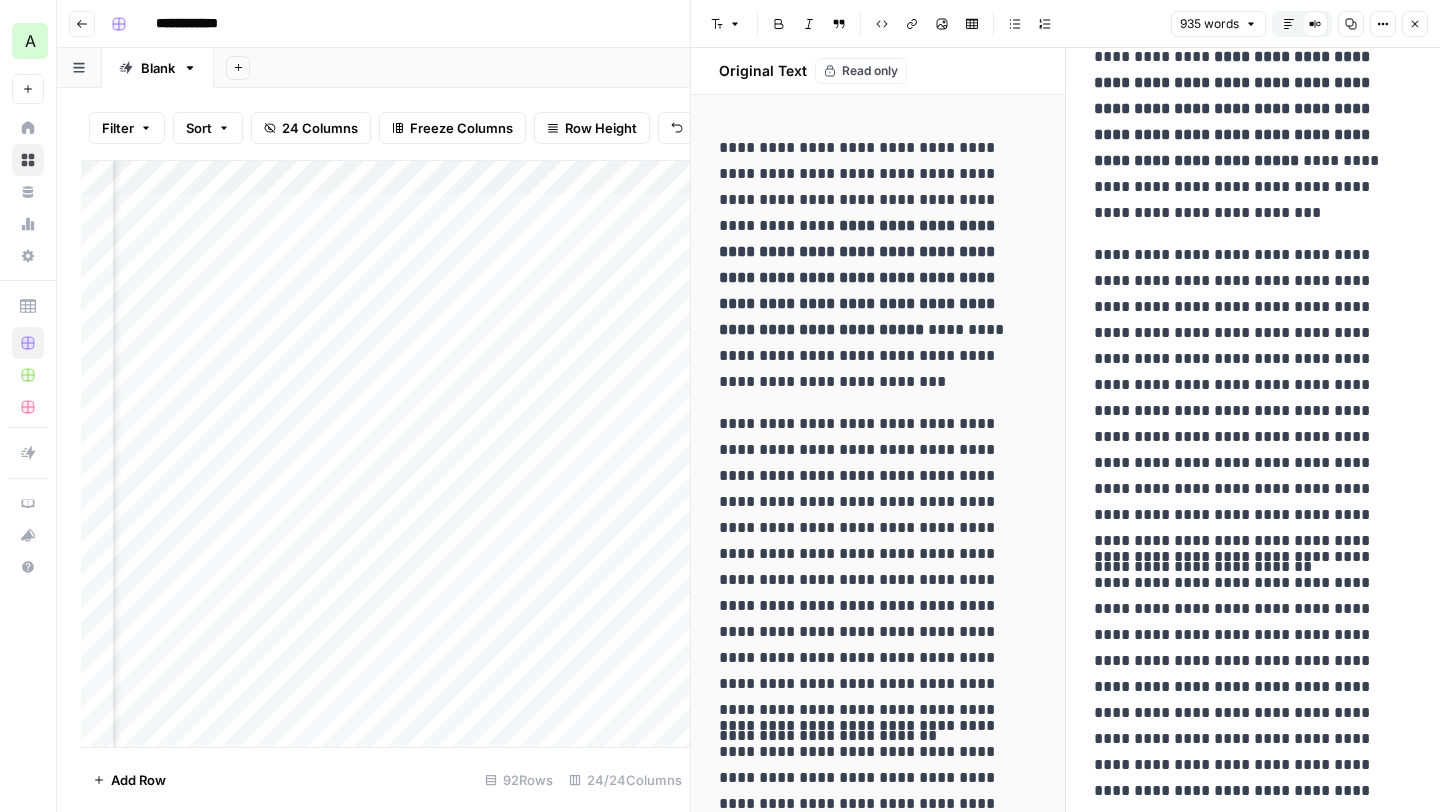 scroll, scrollTop: 8, scrollLeft: 0, axis: vertical 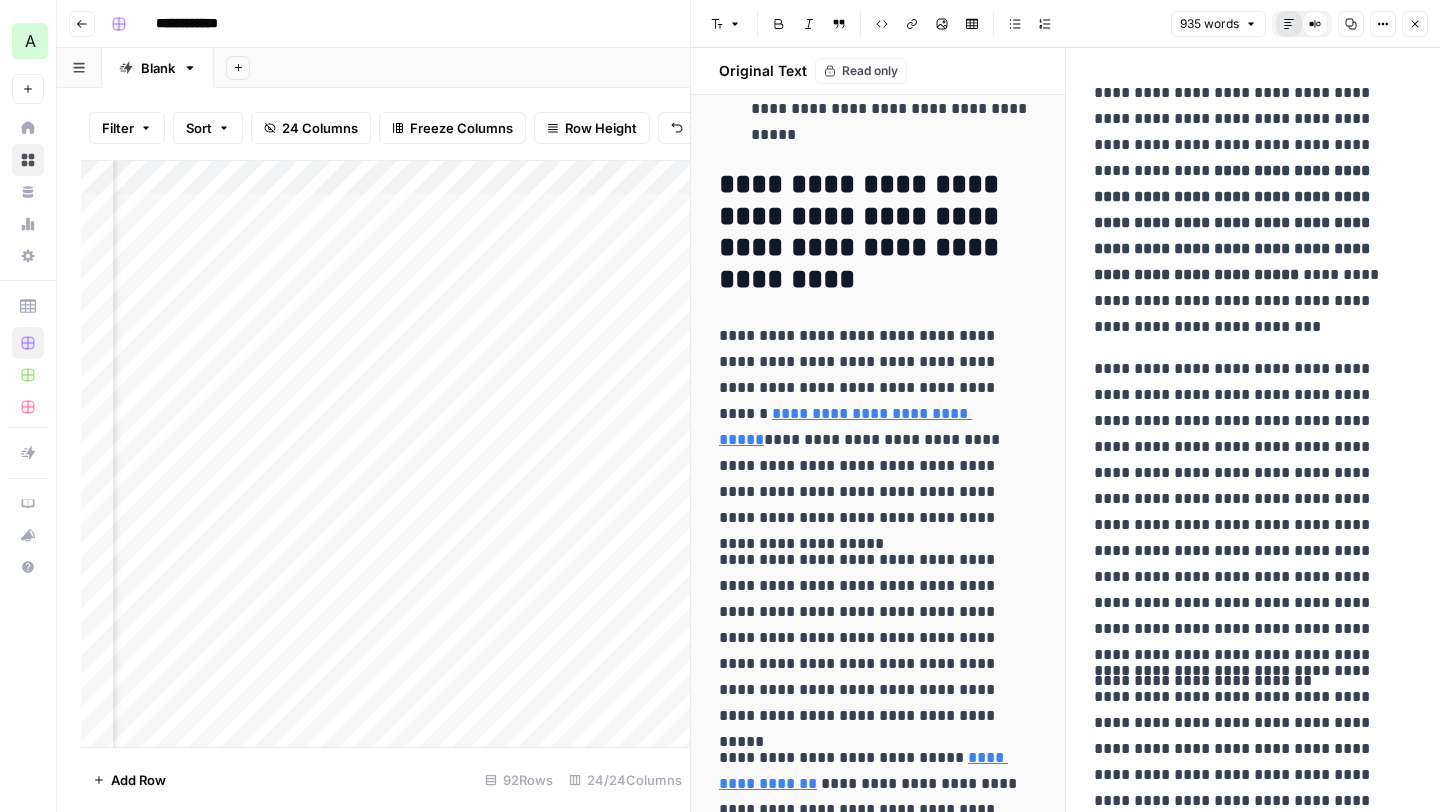 click 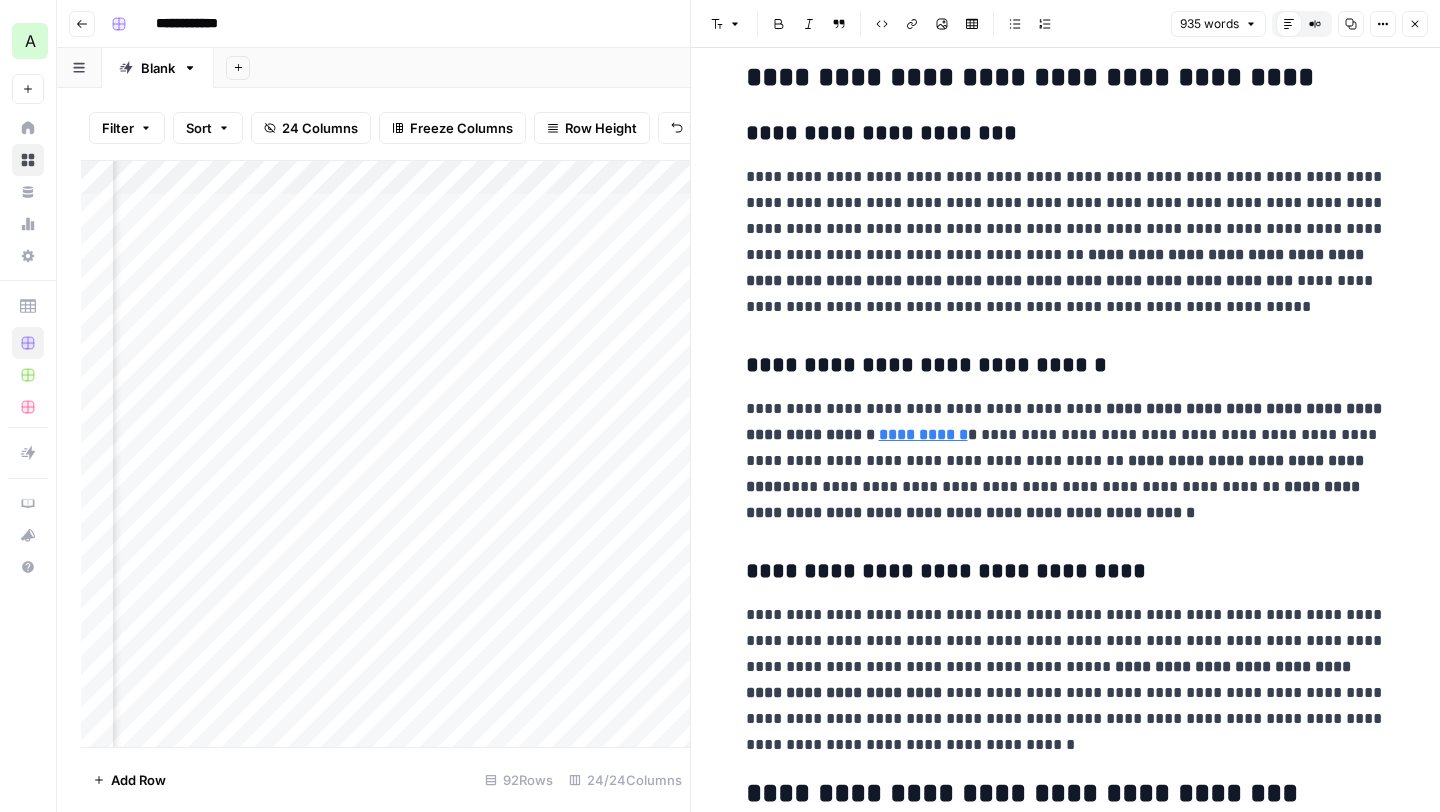 scroll, scrollTop: 836, scrollLeft: 0, axis: vertical 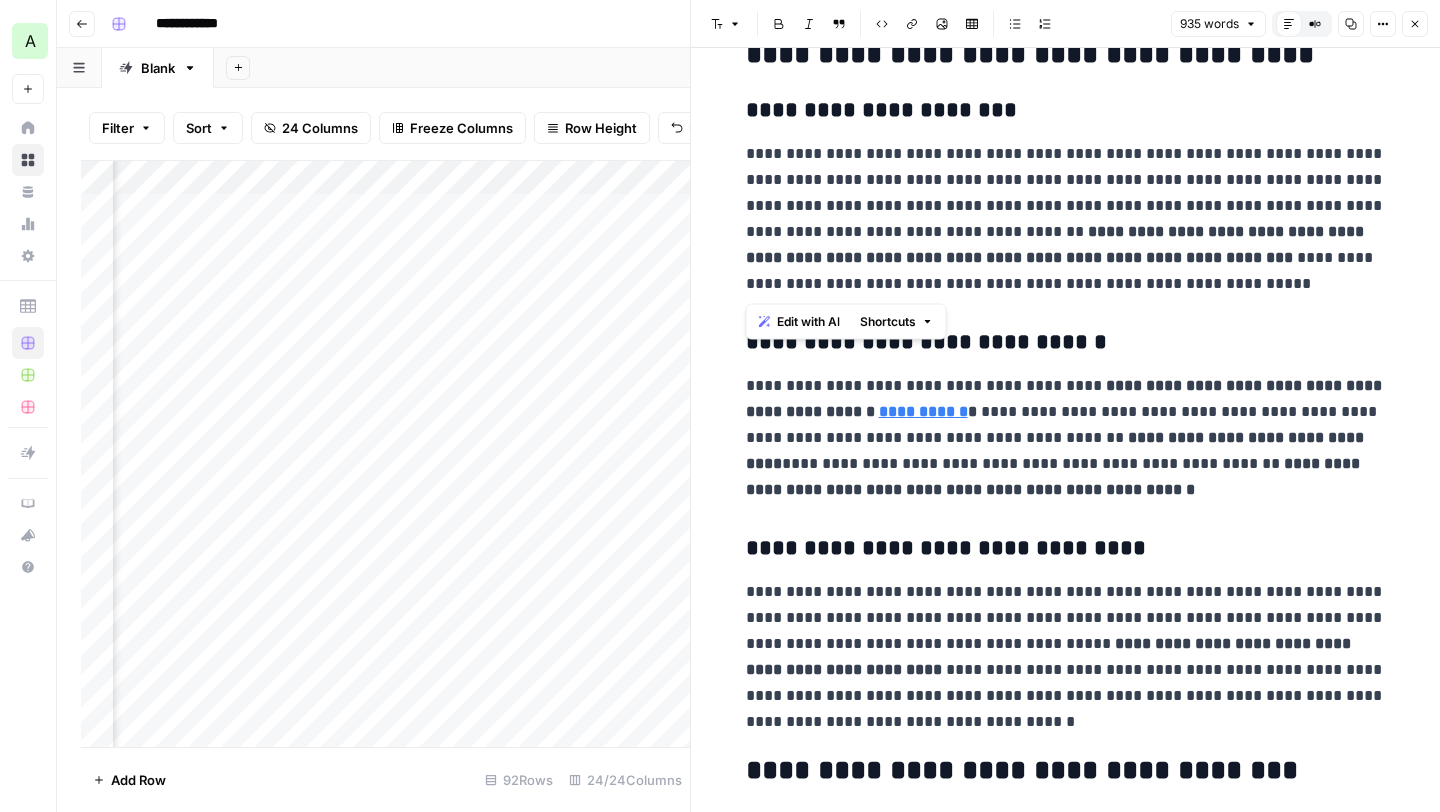drag, startPoint x: 752, startPoint y: 155, endPoint x: 1094, endPoint y: 290, distance: 367.68057 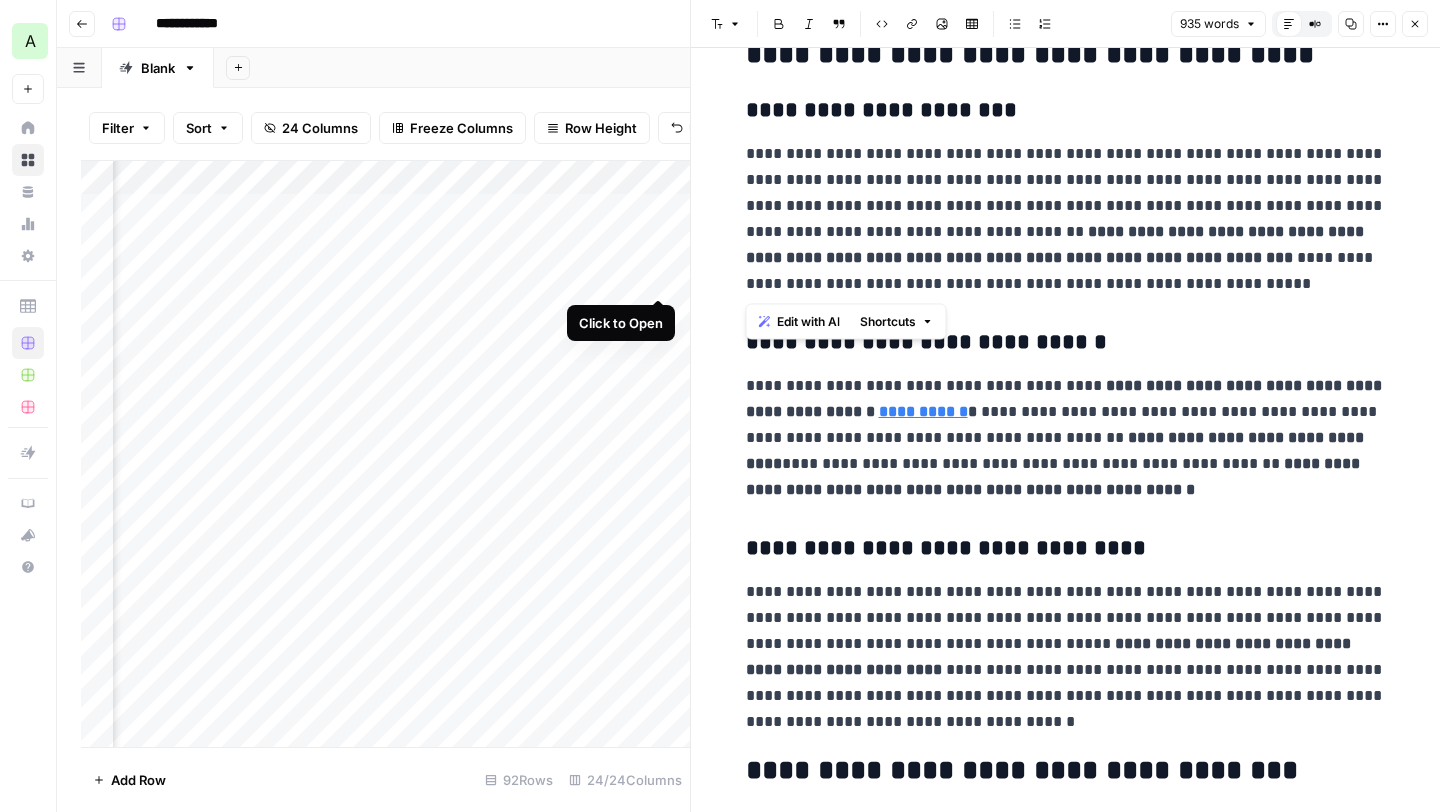 click on "Add Column" at bounding box center [385, 454] 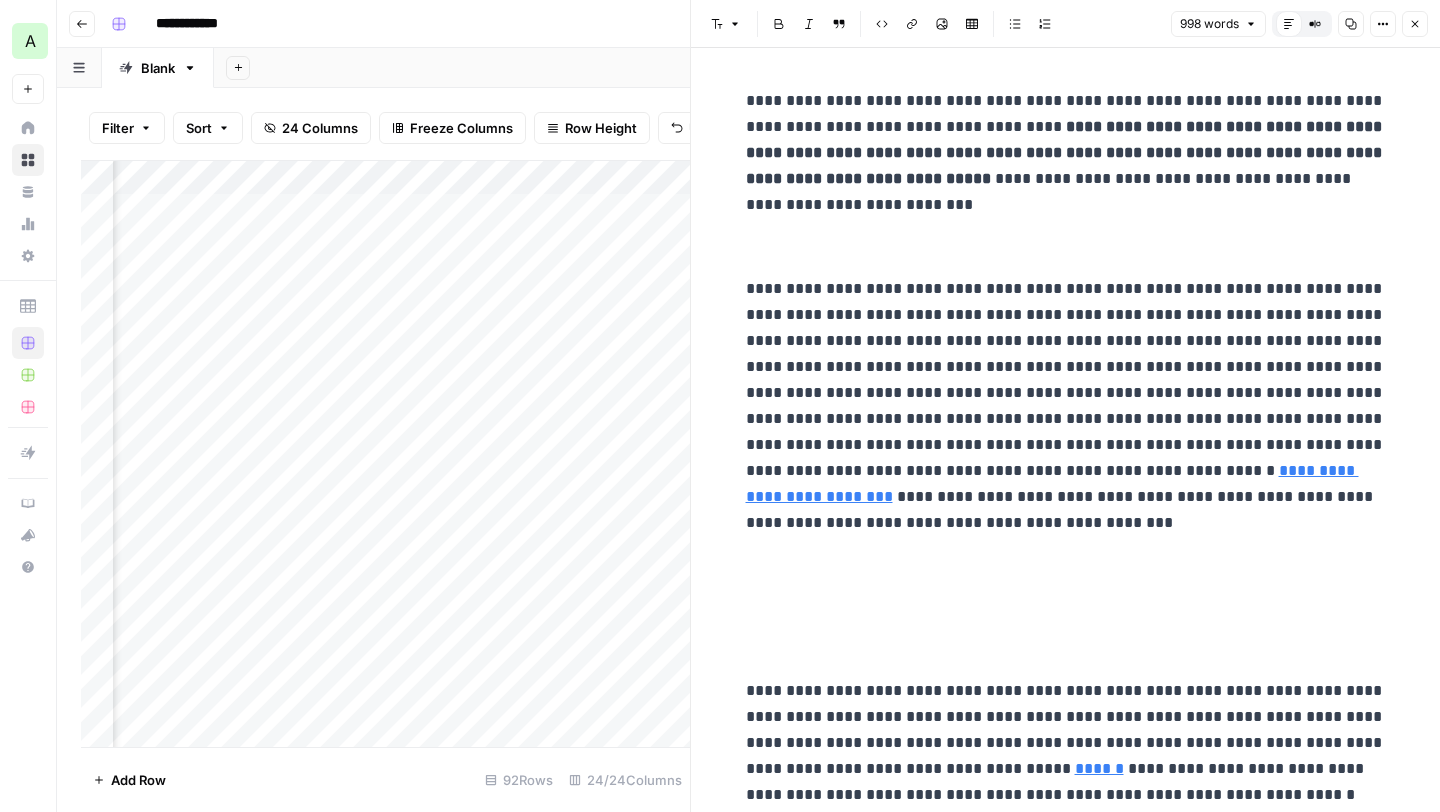 click on "Add Column" at bounding box center [385, 454] 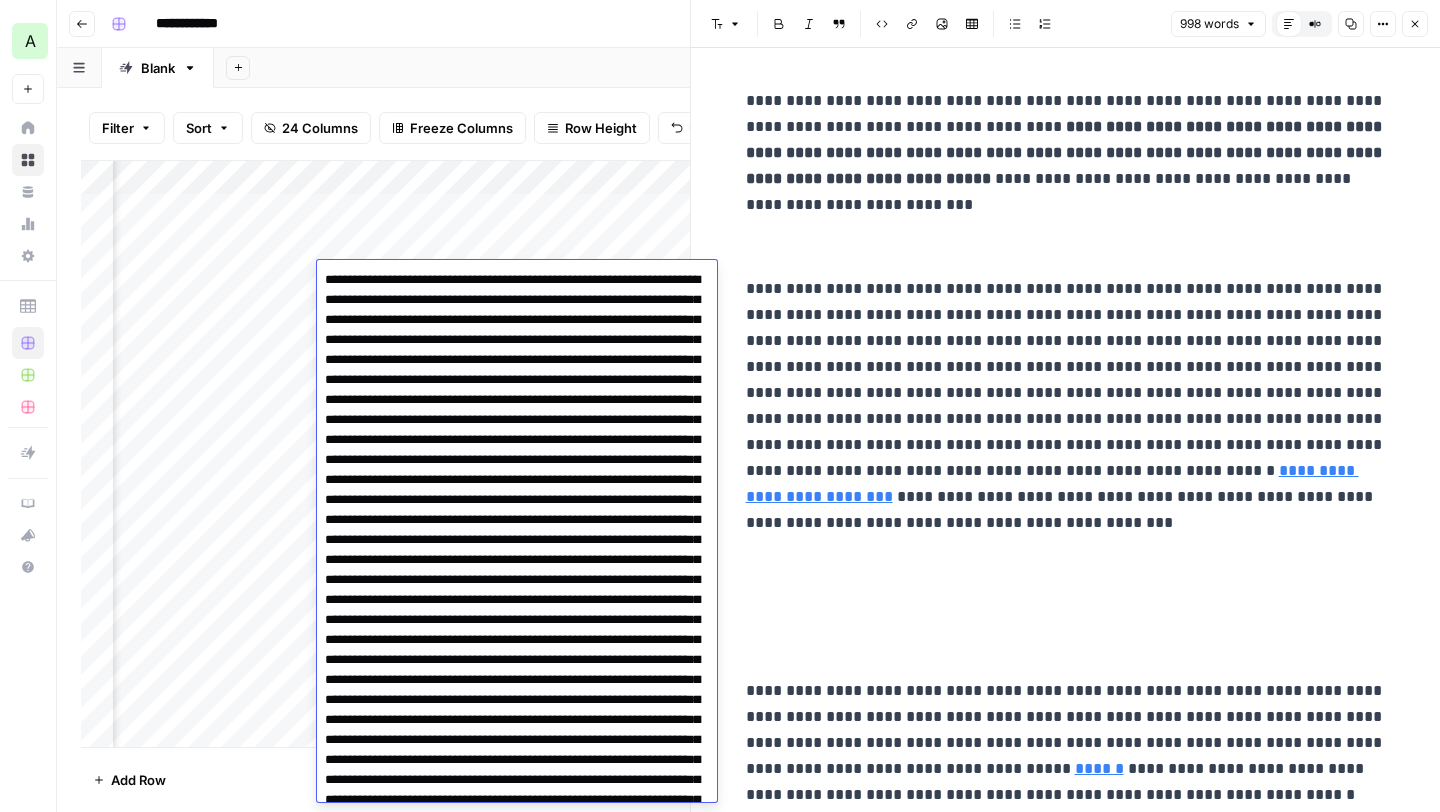 click at bounding box center (517, 1340) 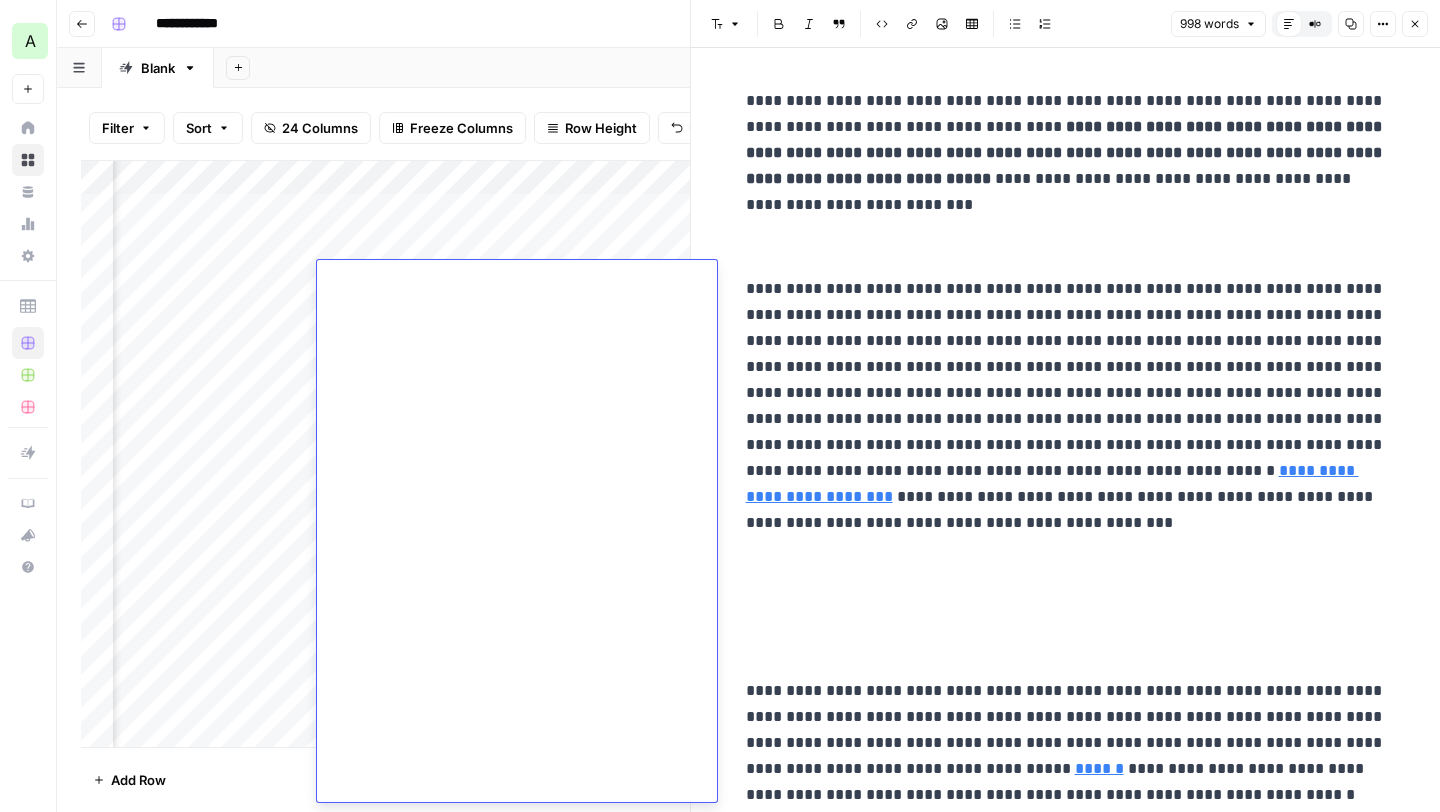 click at bounding box center (517, -272) 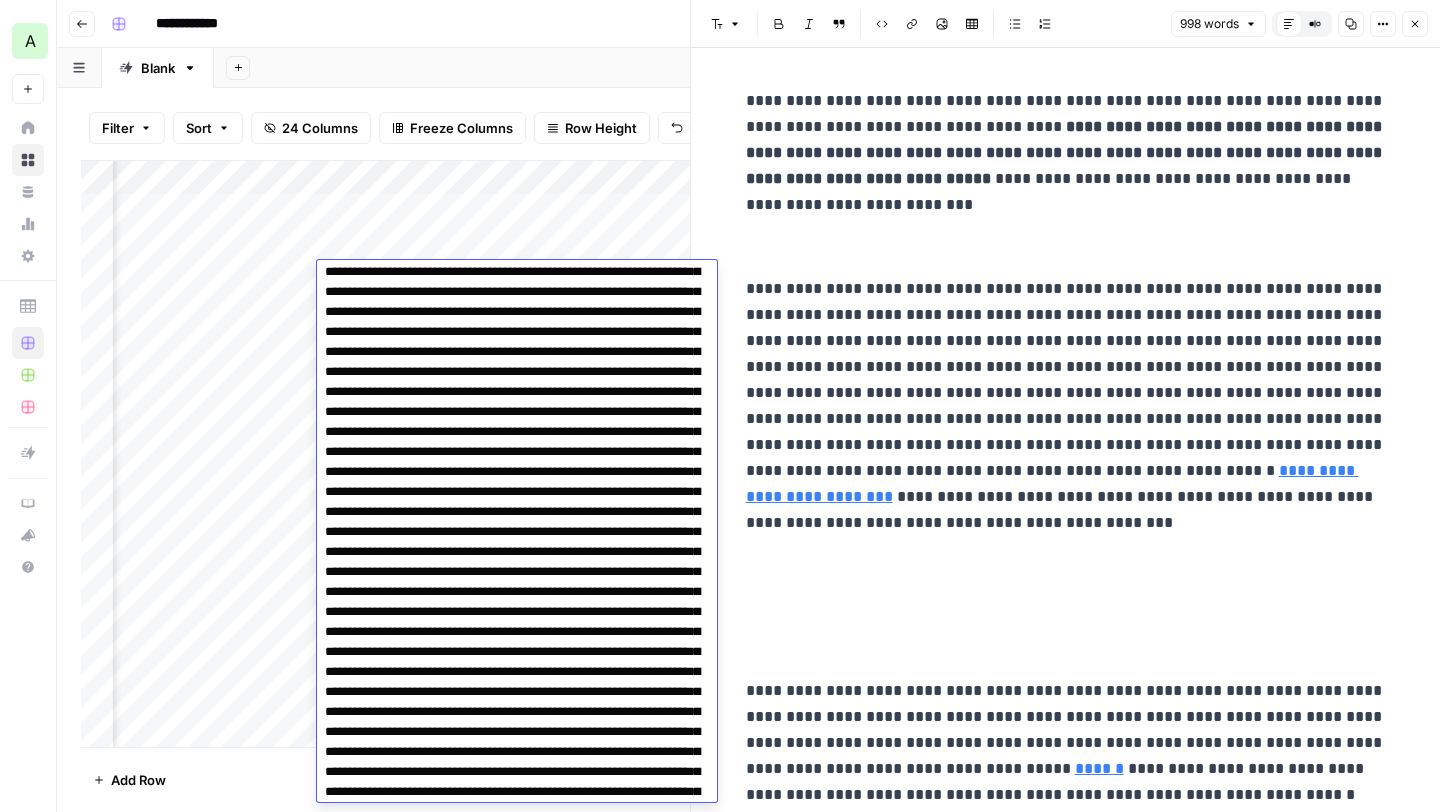 scroll, scrollTop: 0, scrollLeft: 0, axis: both 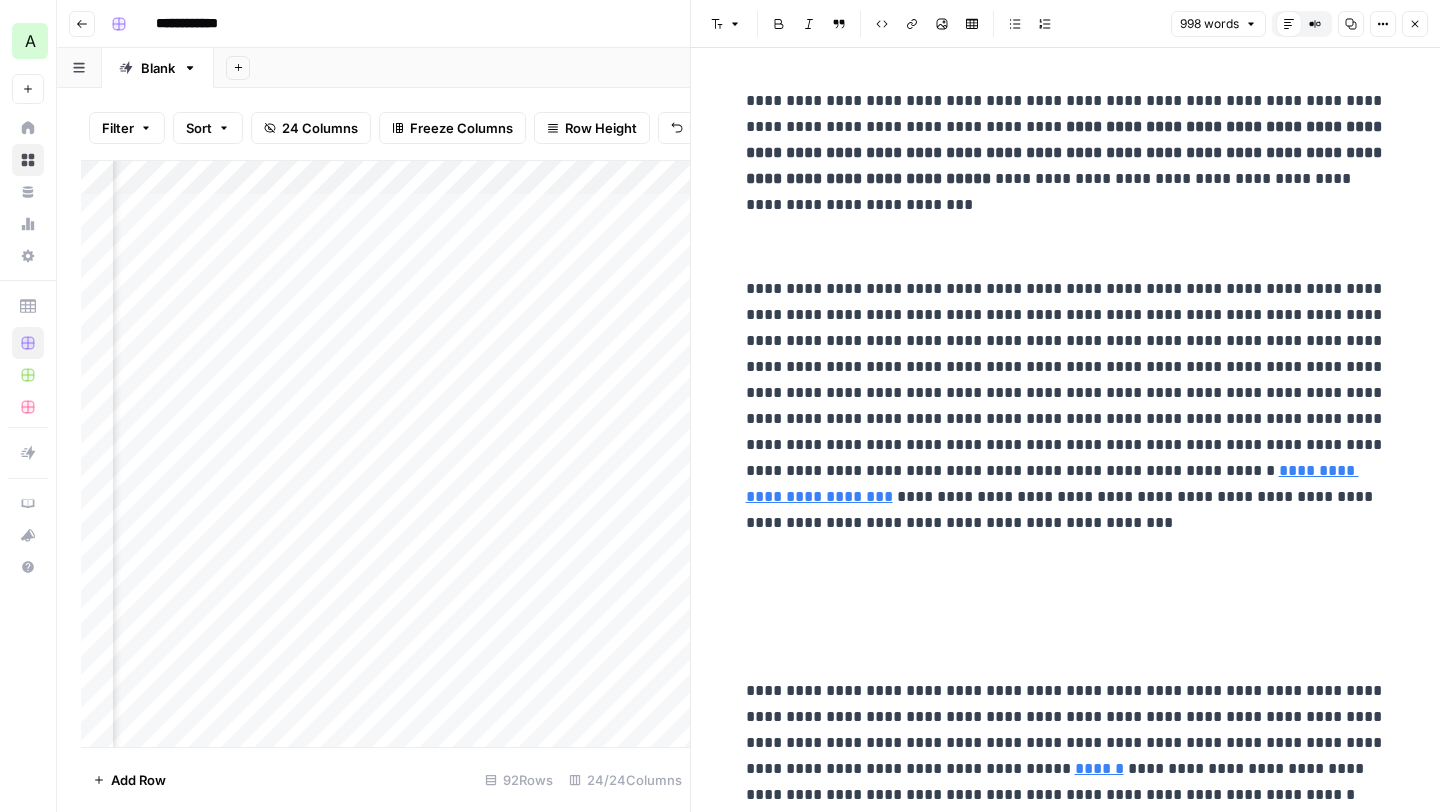 click on "Add Column" at bounding box center (385, 454) 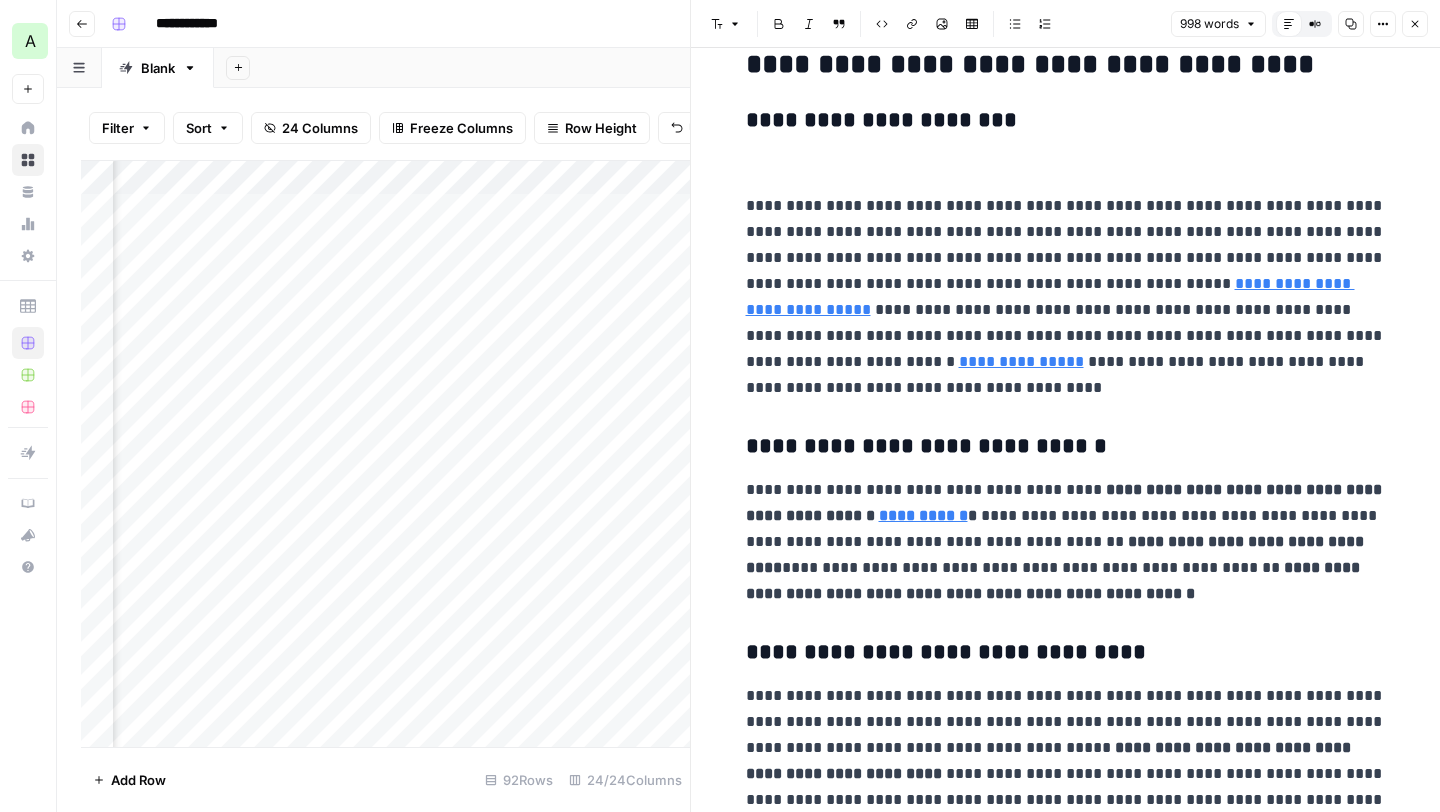scroll, scrollTop: 1151, scrollLeft: 0, axis: vertical 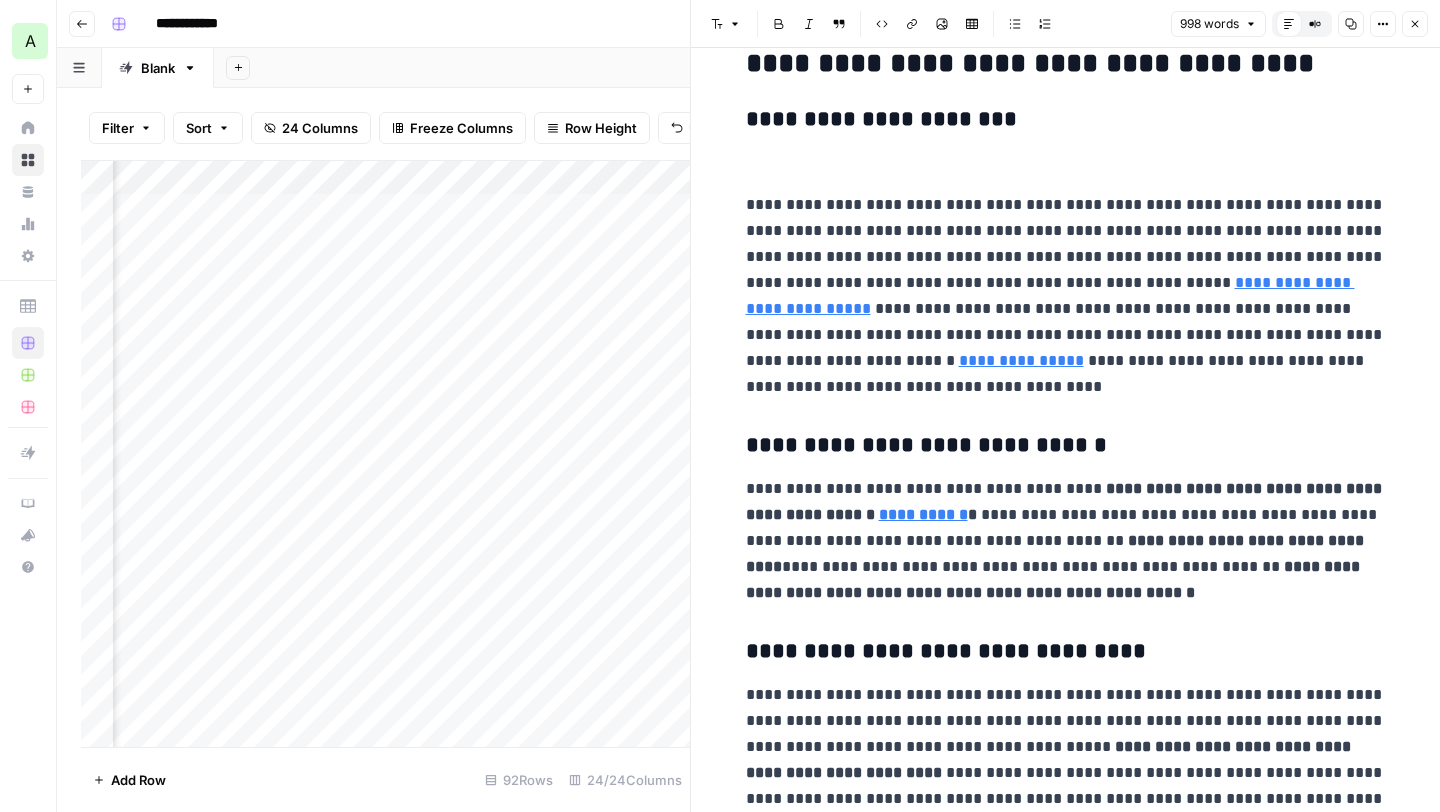 click on "**********" at bounding box center (1066, 296) 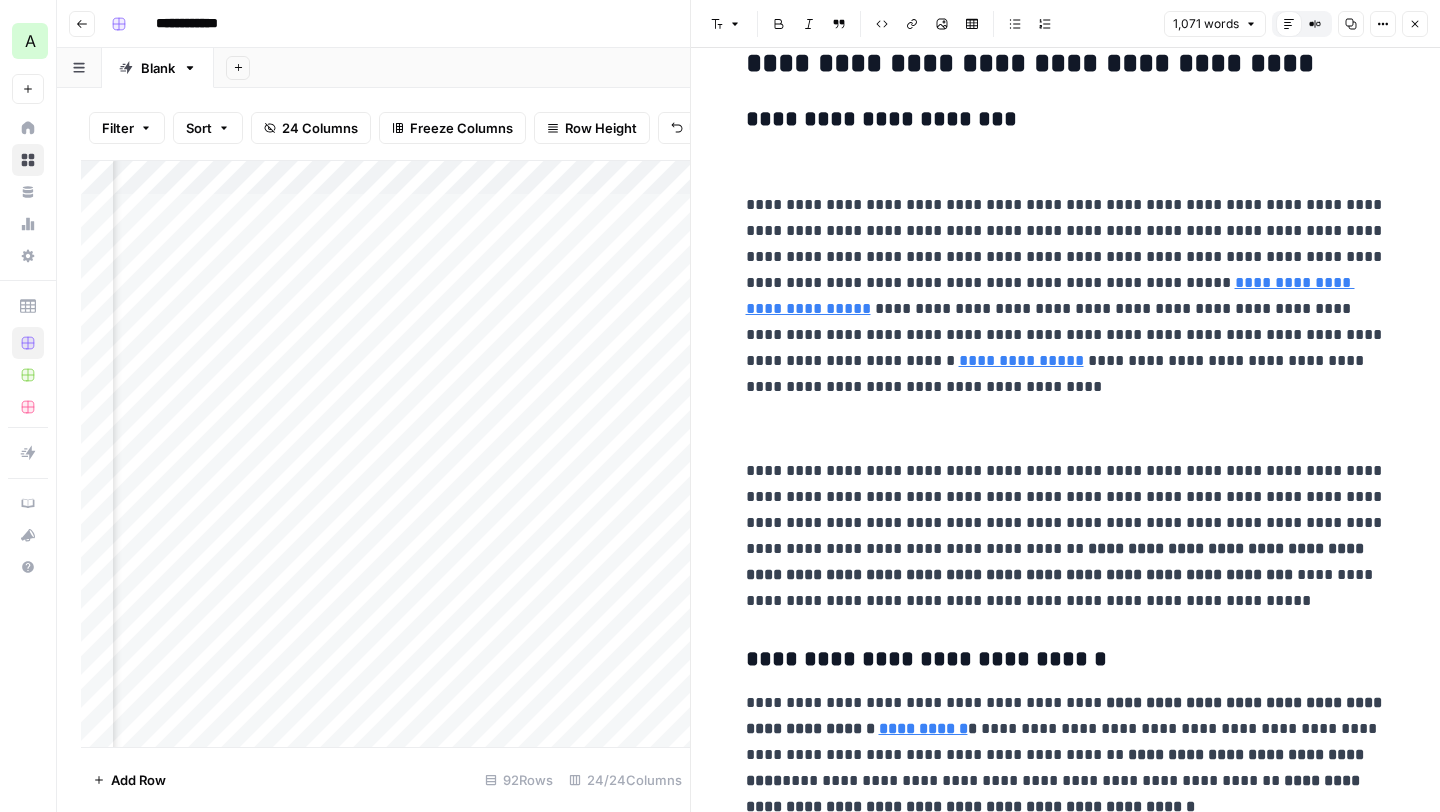 click on "**********" at bounding box center (1066, 296) 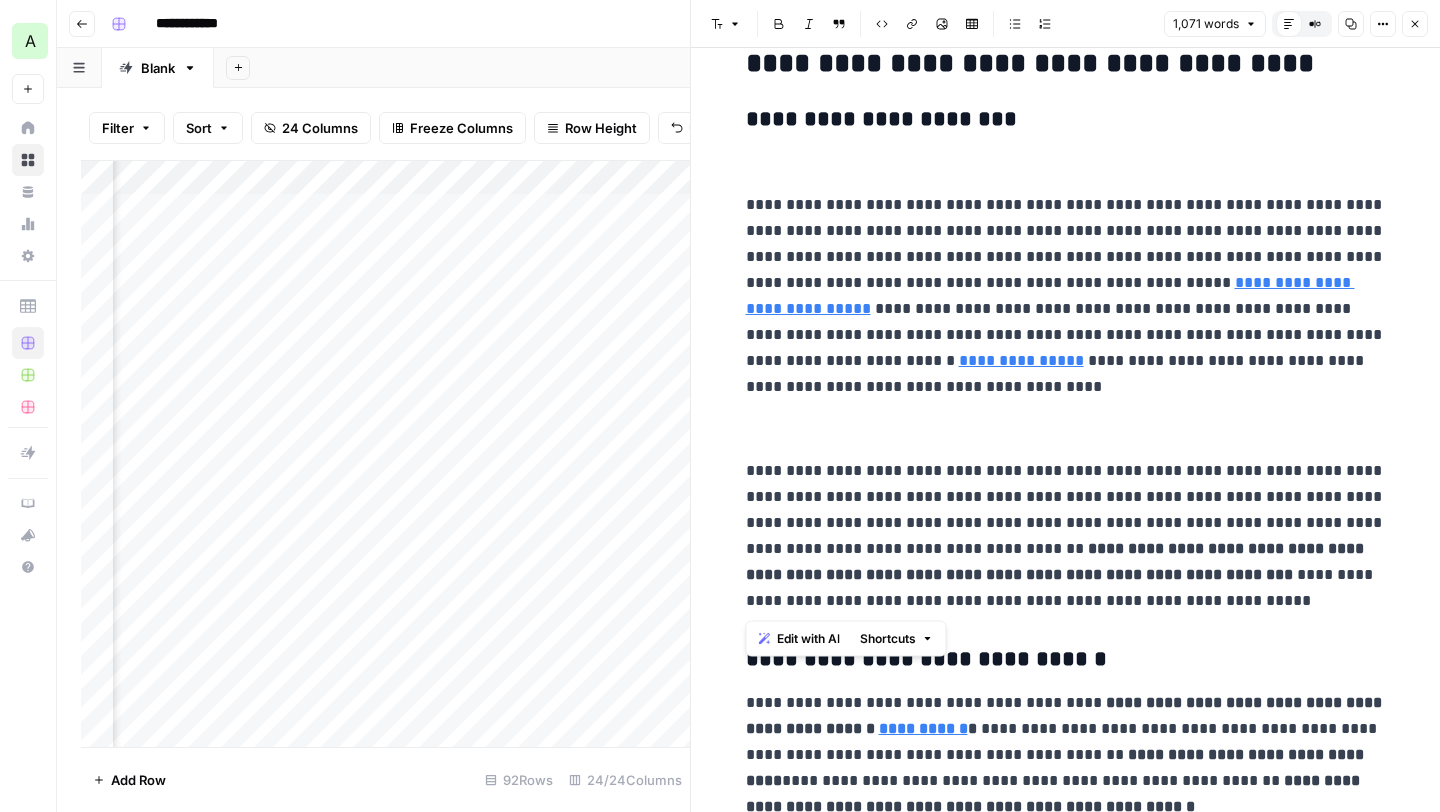 drag, startPoint x: 1109, startPoint y: 604, endPoint x: 742, endPoint y: 461, distance: 393.8756 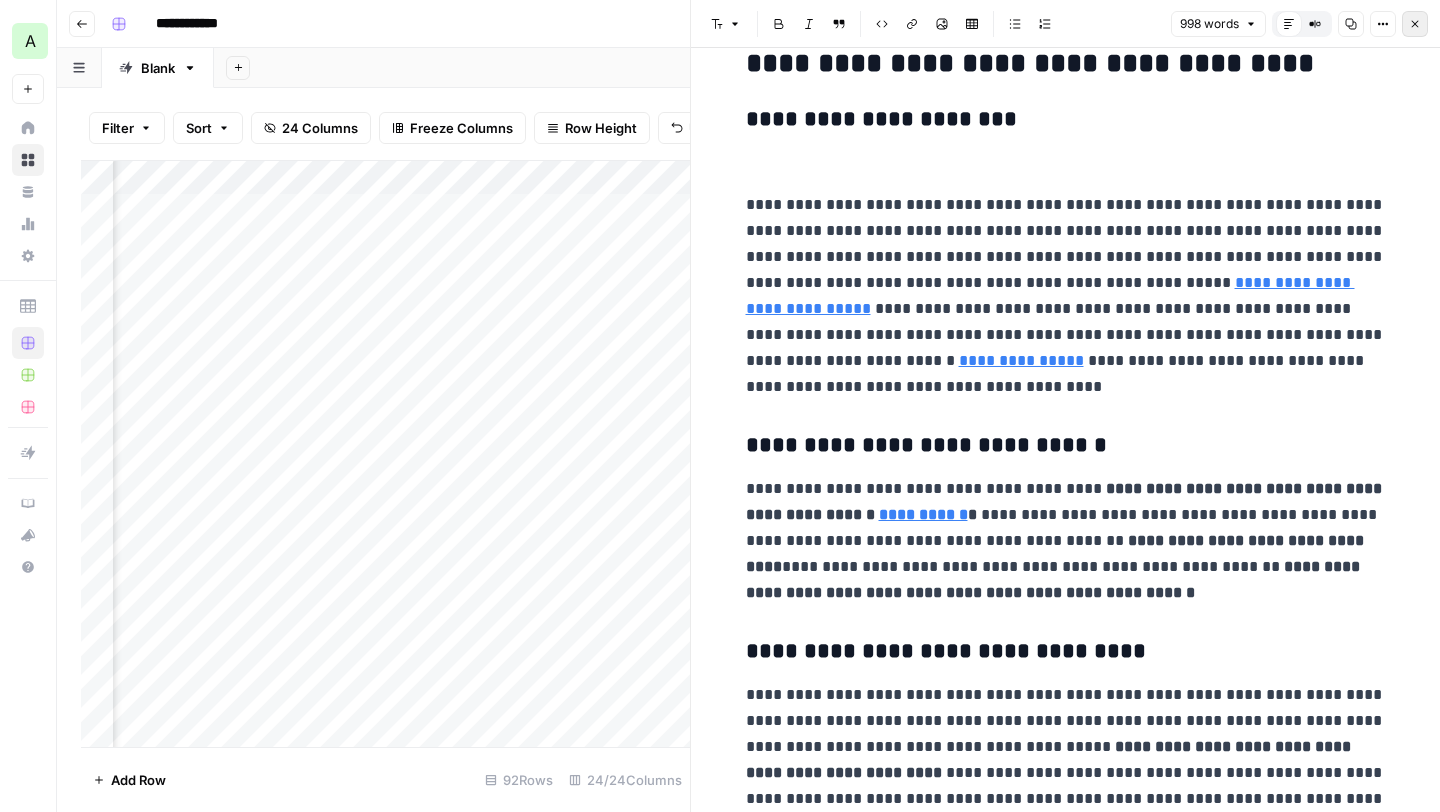 click 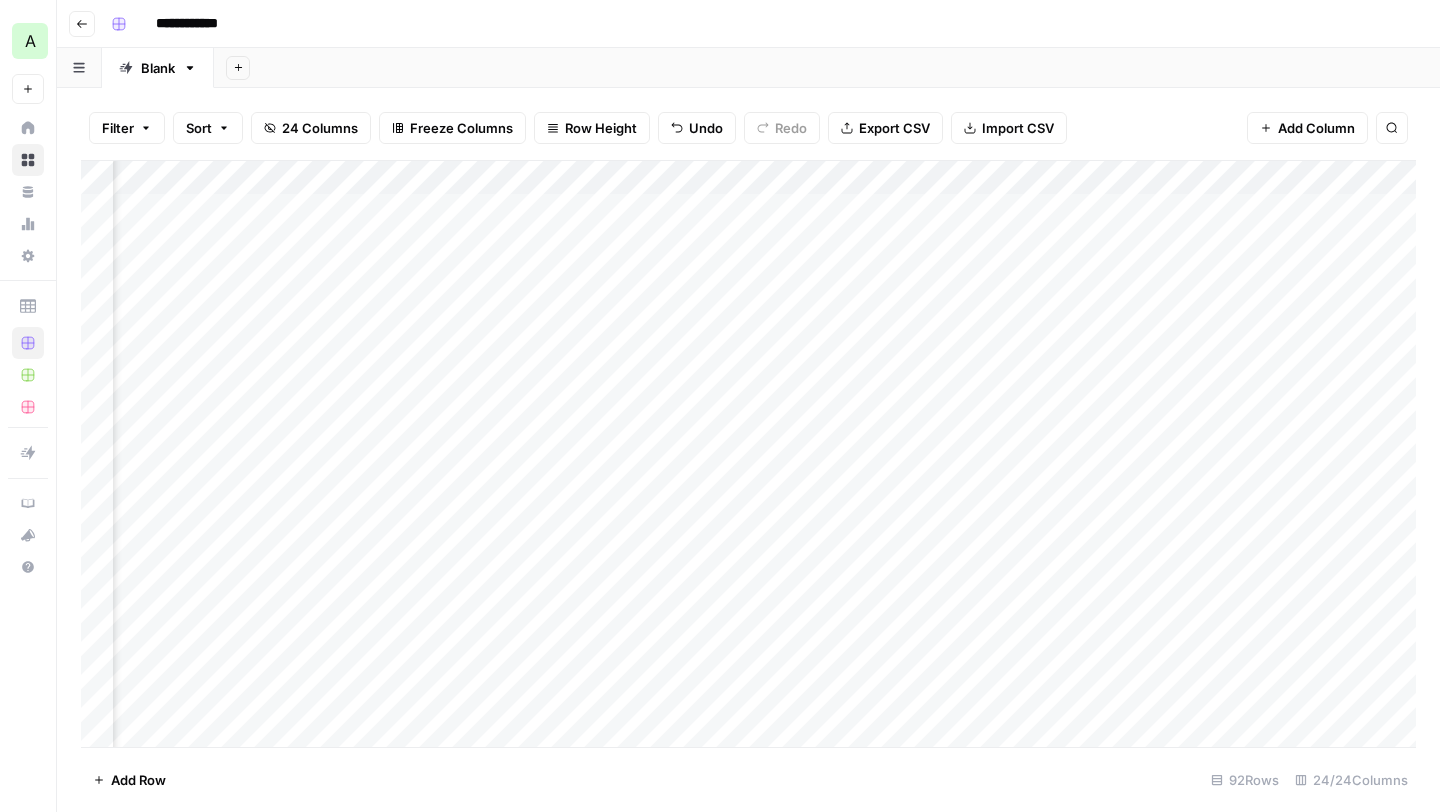scroll, scrollTop: 0, scrollLeft: 1078, axis: horizontal 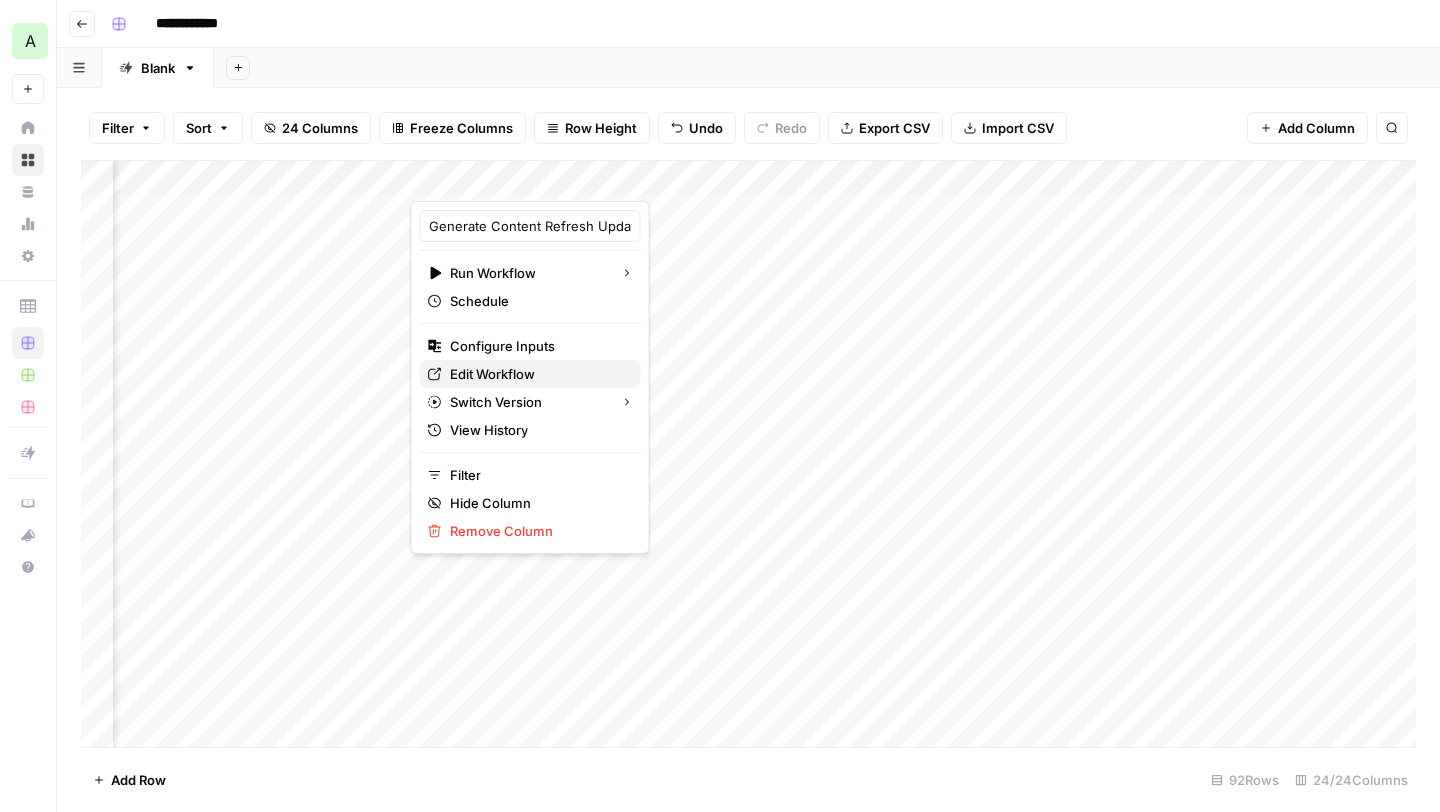 click on "Edit Workflow" at bounding box center [492, 374] 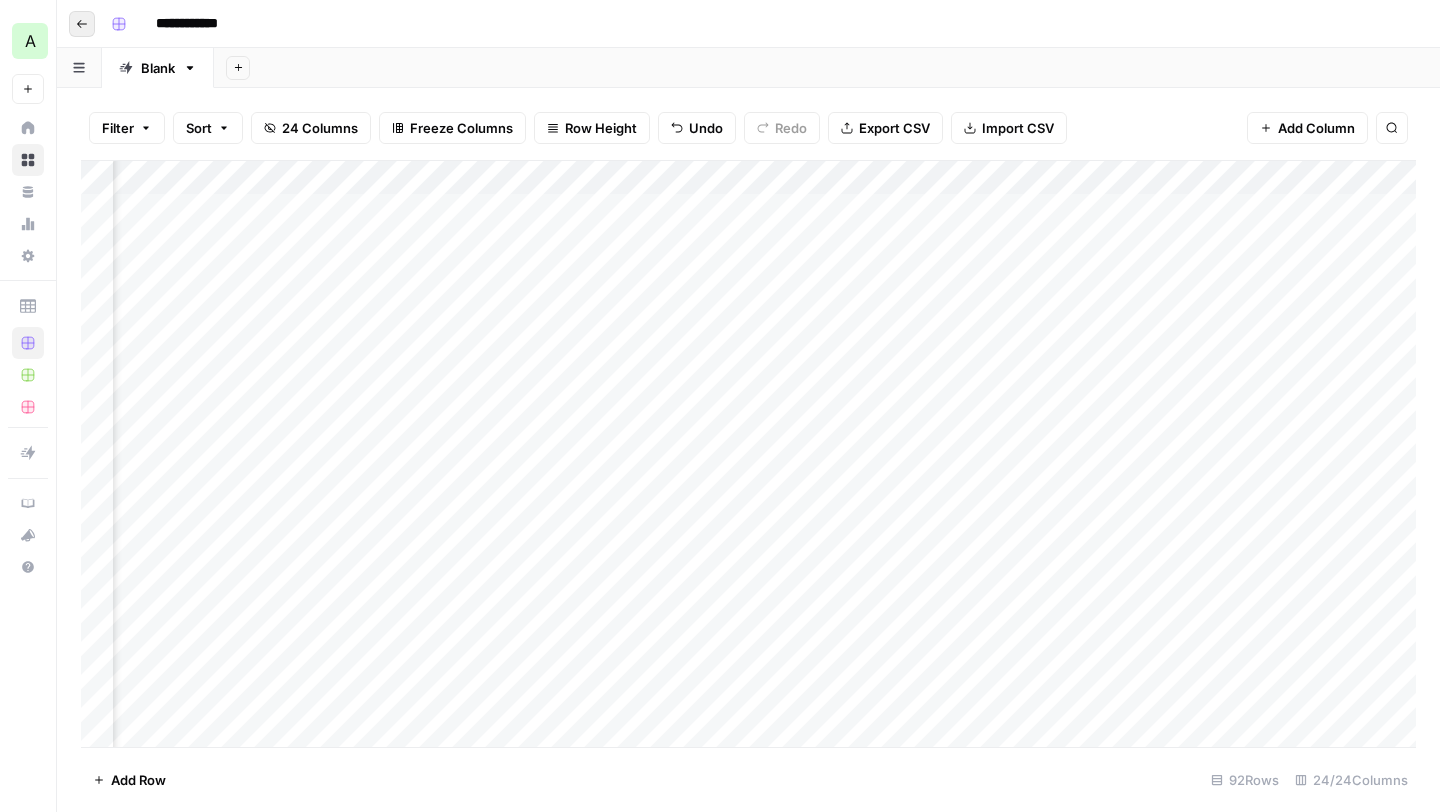 click on "Go back" at bounding box center [82, 24] 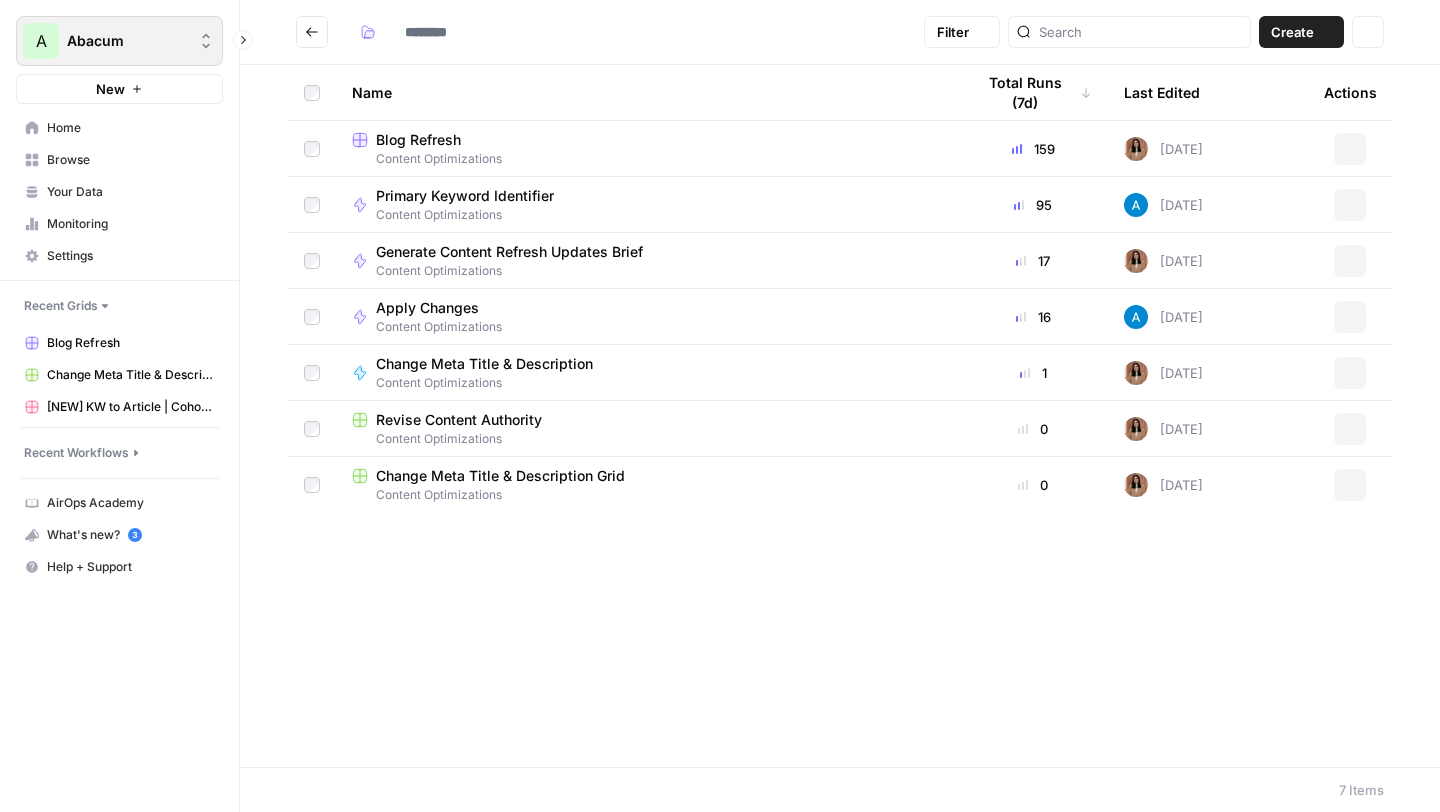 type on "**********" 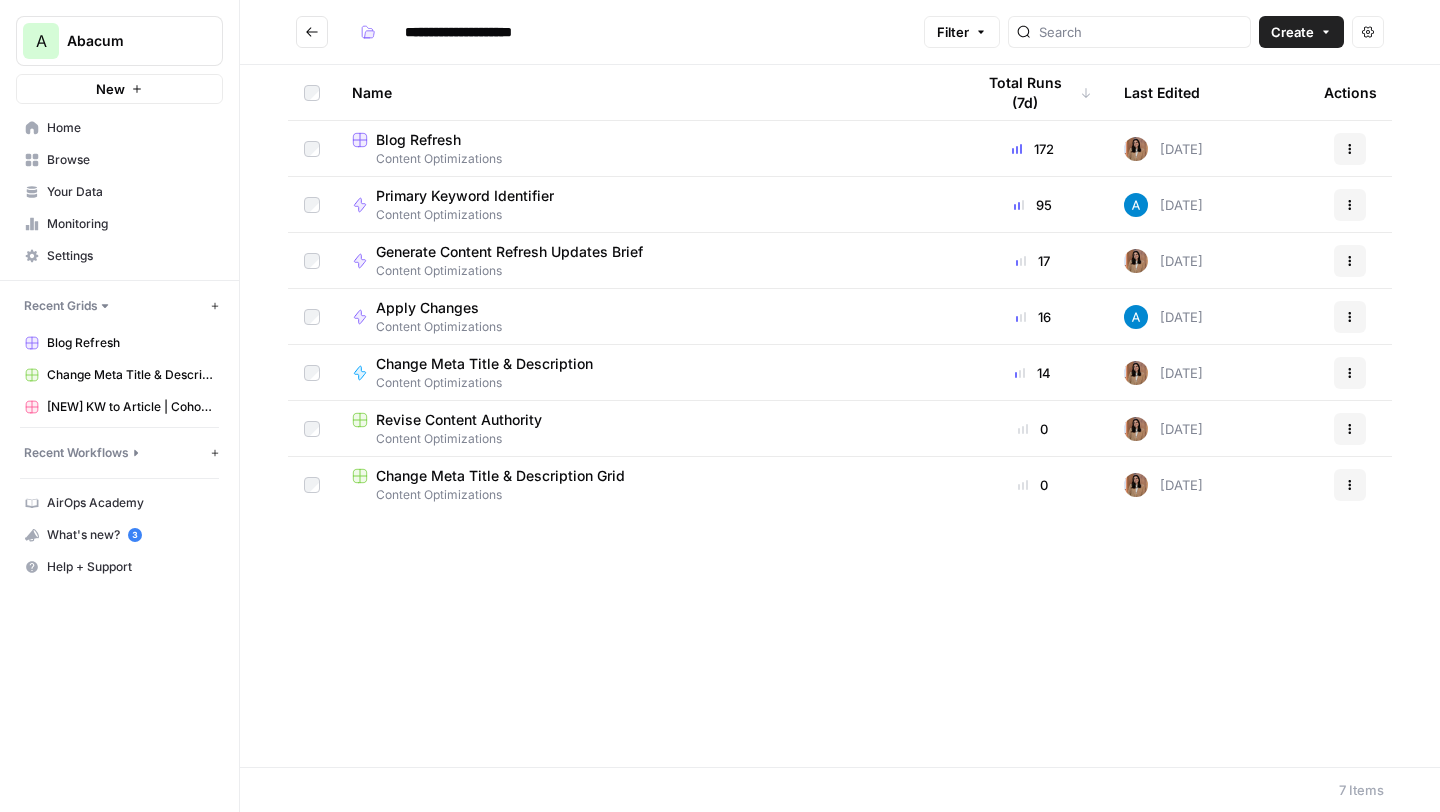 click 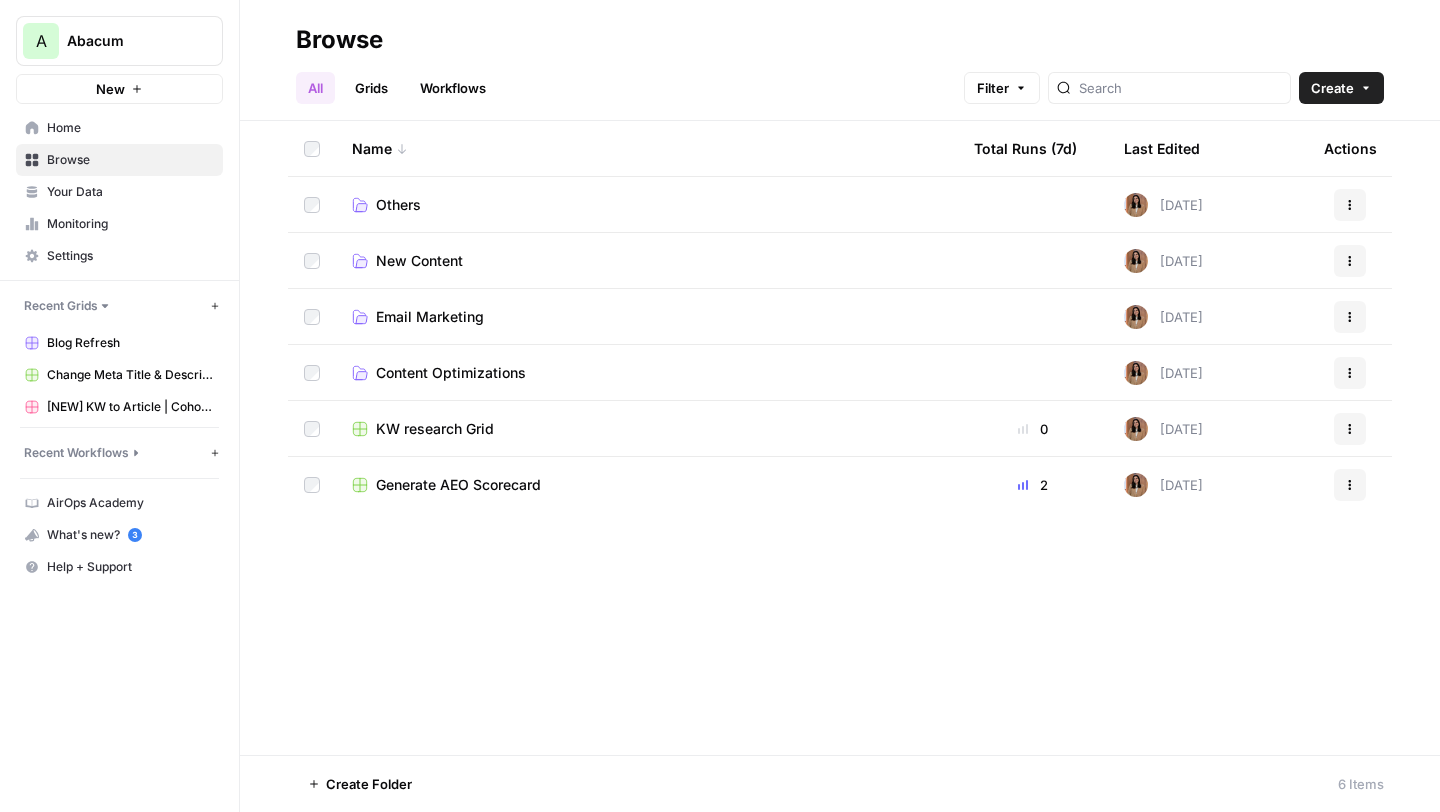 click on "Content Optimizations" at bounding box center [451, 373] 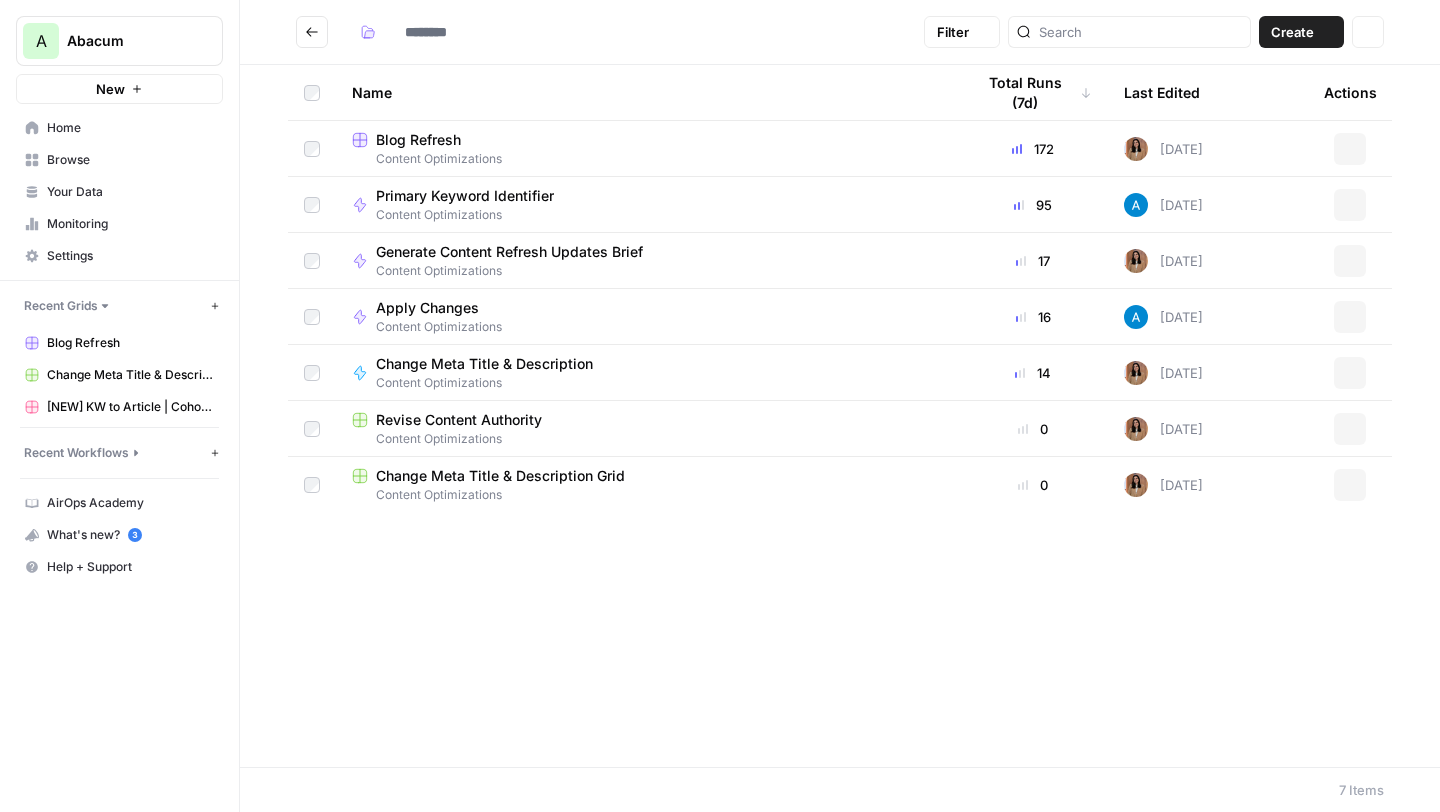 type on "**********" 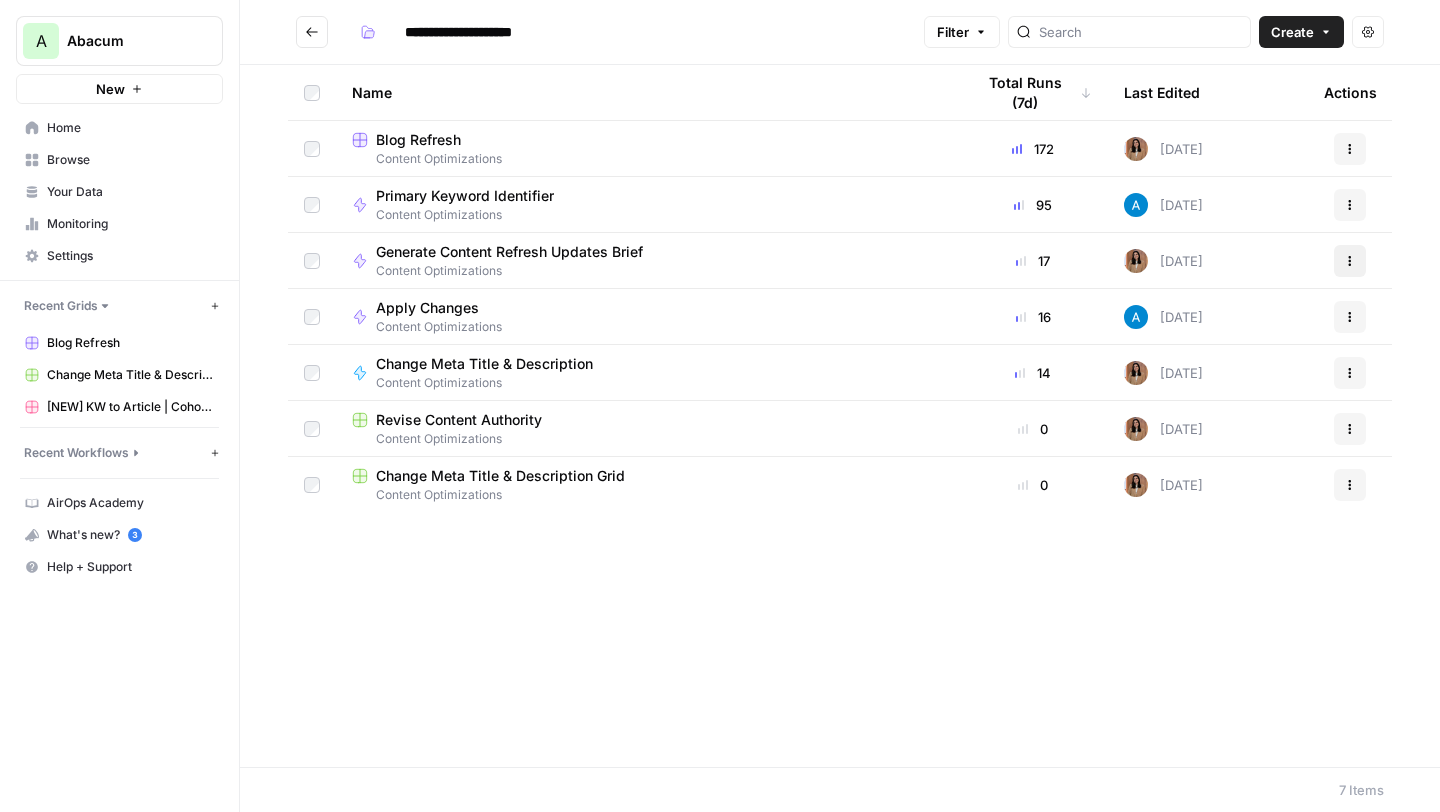 click 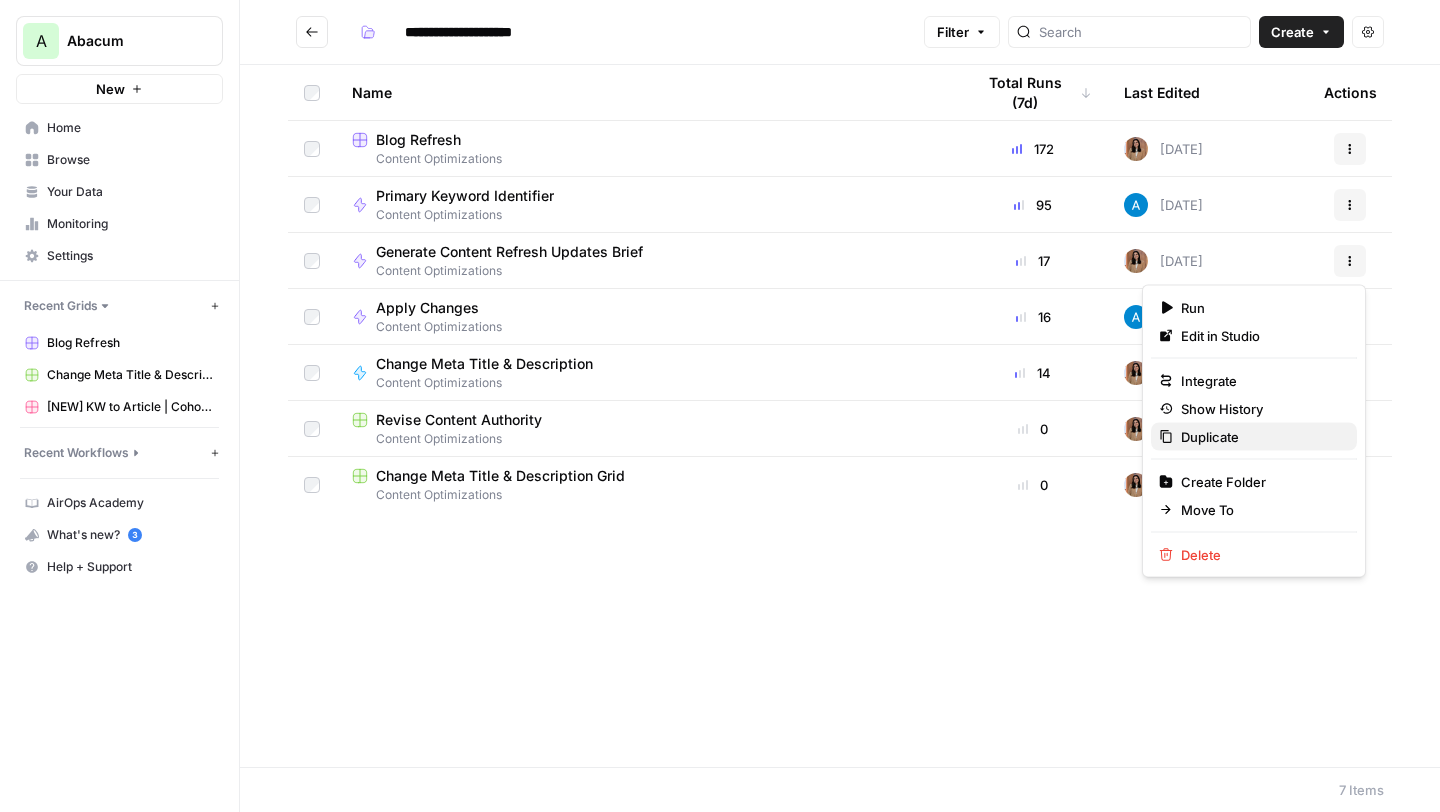click on "Duplicate" at bounding box center (1210, 437) 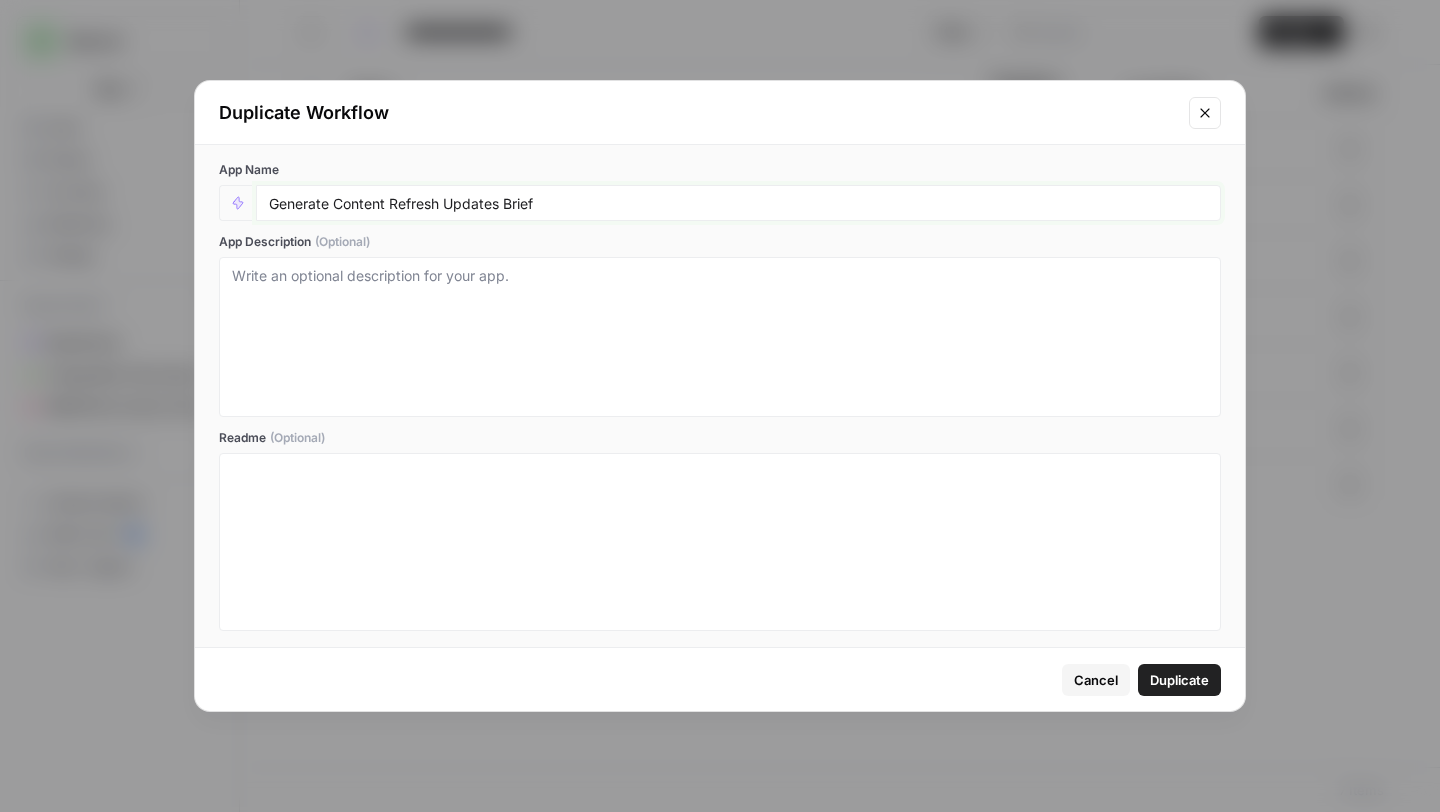 click on "Generate Content Refresh Updates Brief" at bounding box center [738, 203] 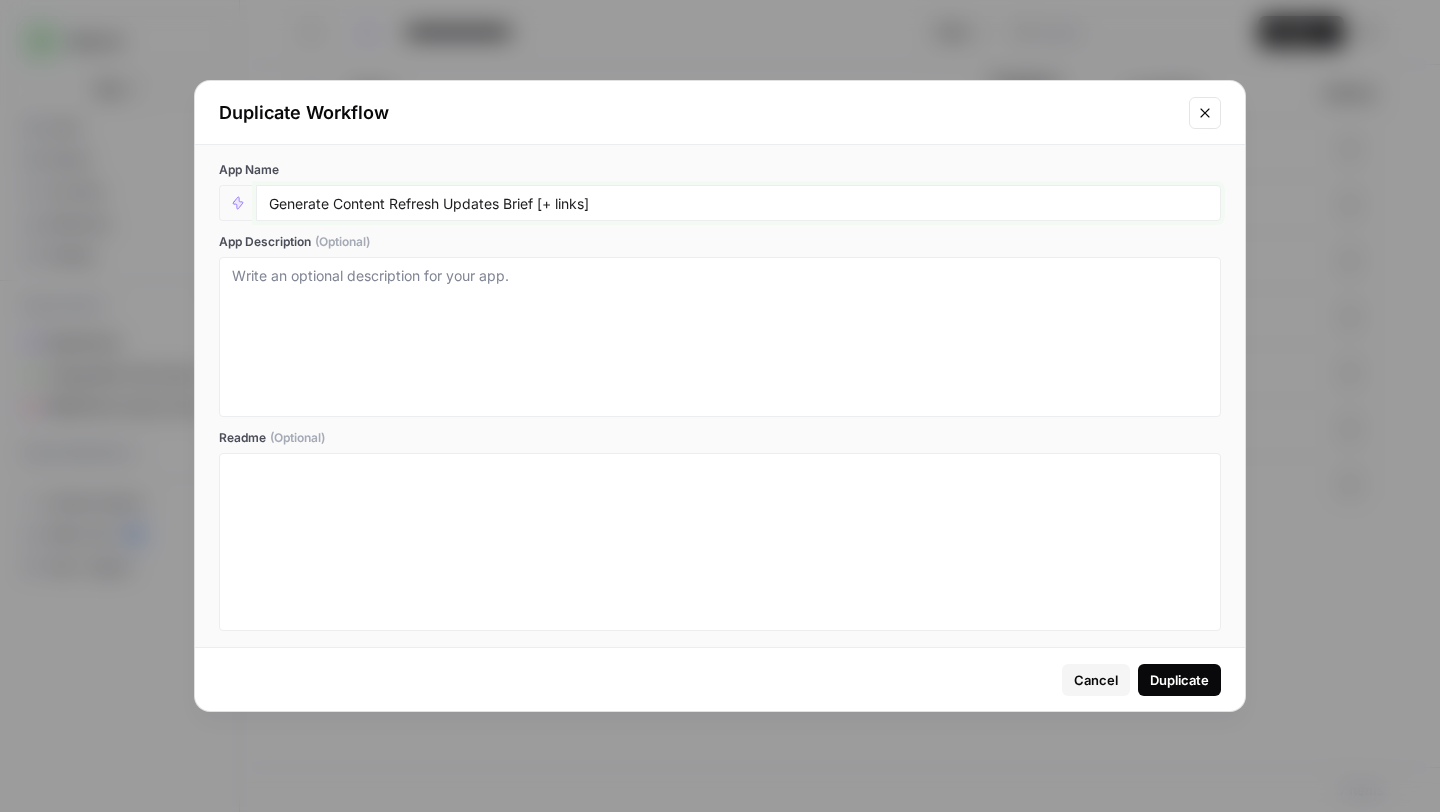 type on "Generate Content Refresh Updates Brief [+ links]" 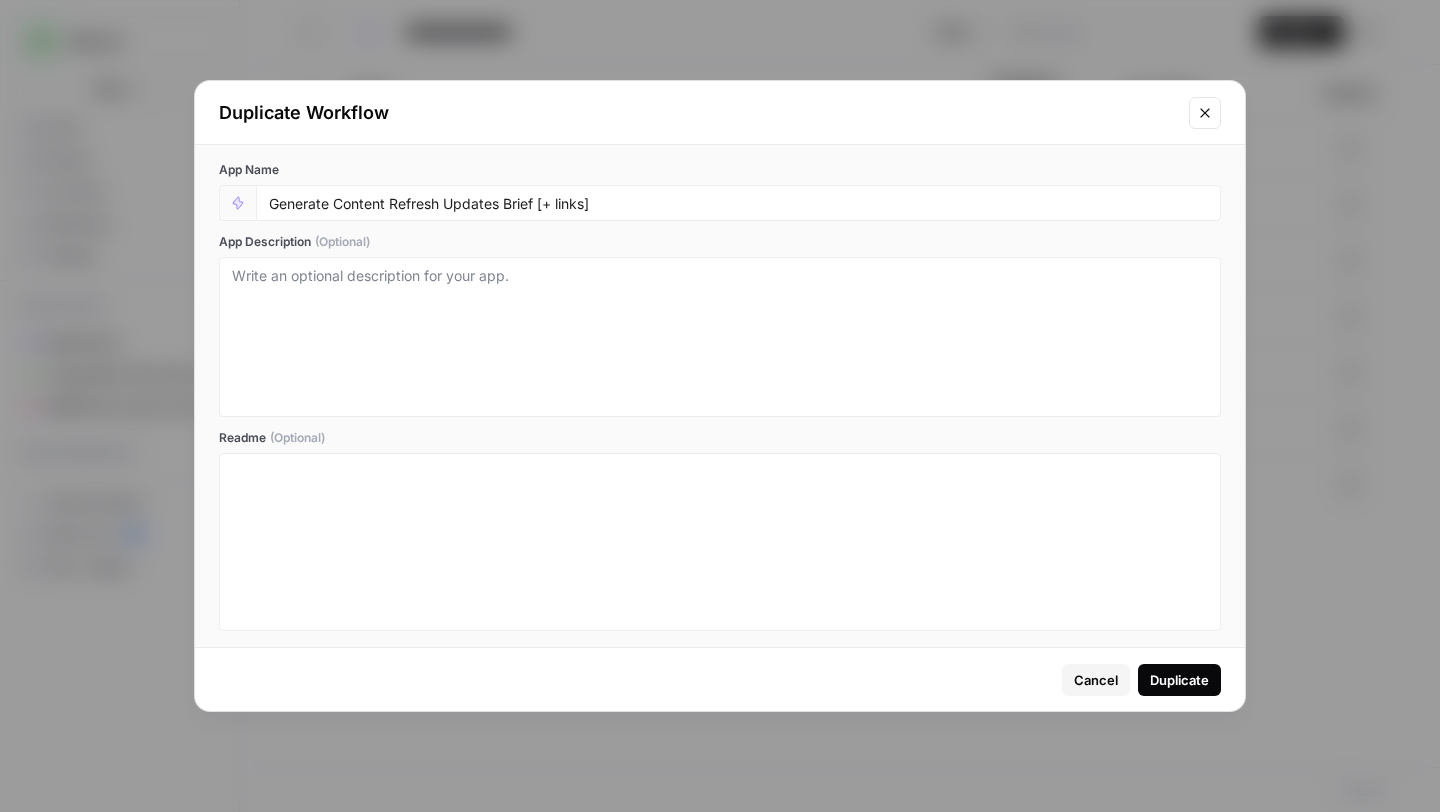 click on "Duplicate" at bounding box center [1179, 680] 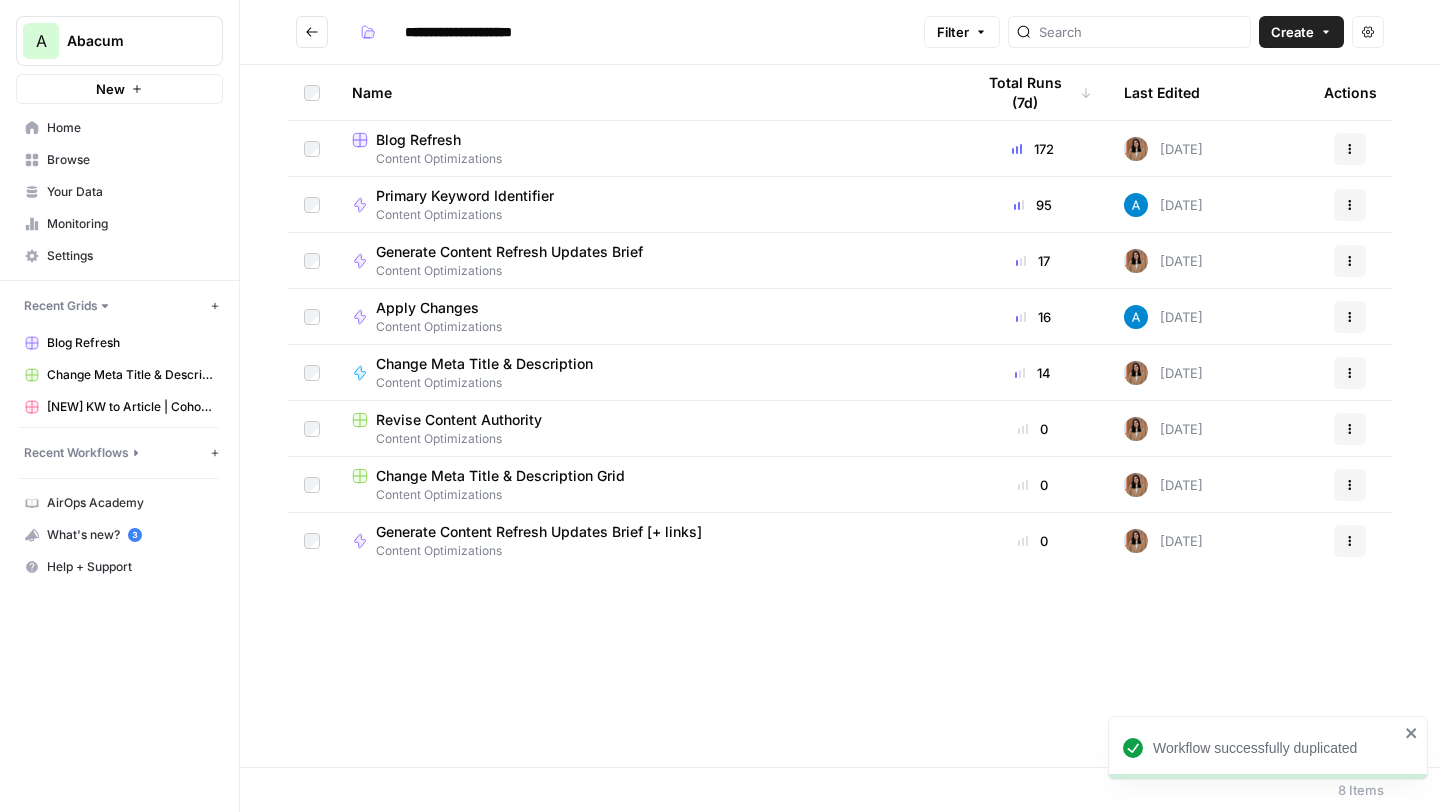 click on "Generate Content Refresh Updates Brief [+ links]" at bounding box center [539, 532] 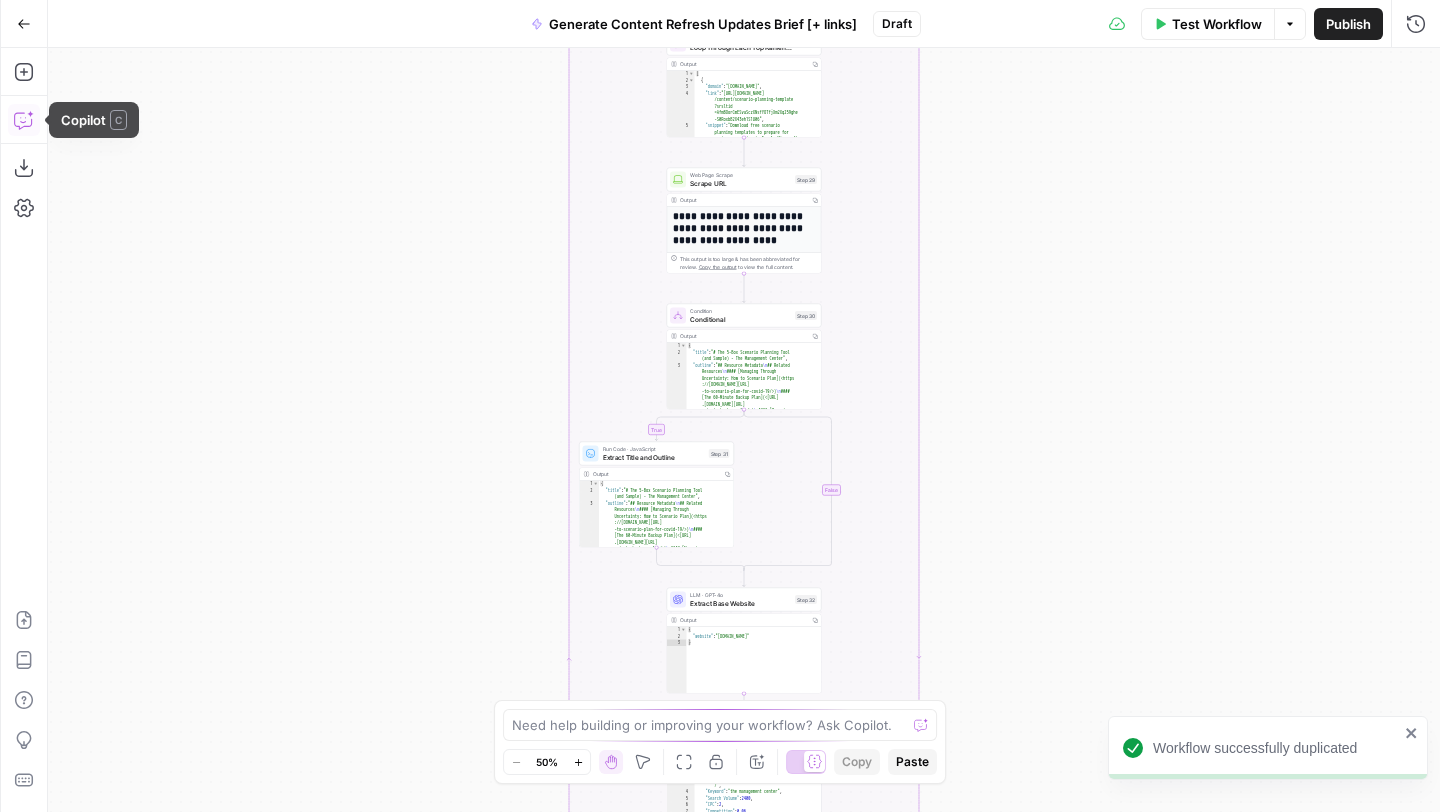drag, startPoint x: 17, startPoint y: 112, endPoint x: 20, endPoint y: 102, distance: 10.440307 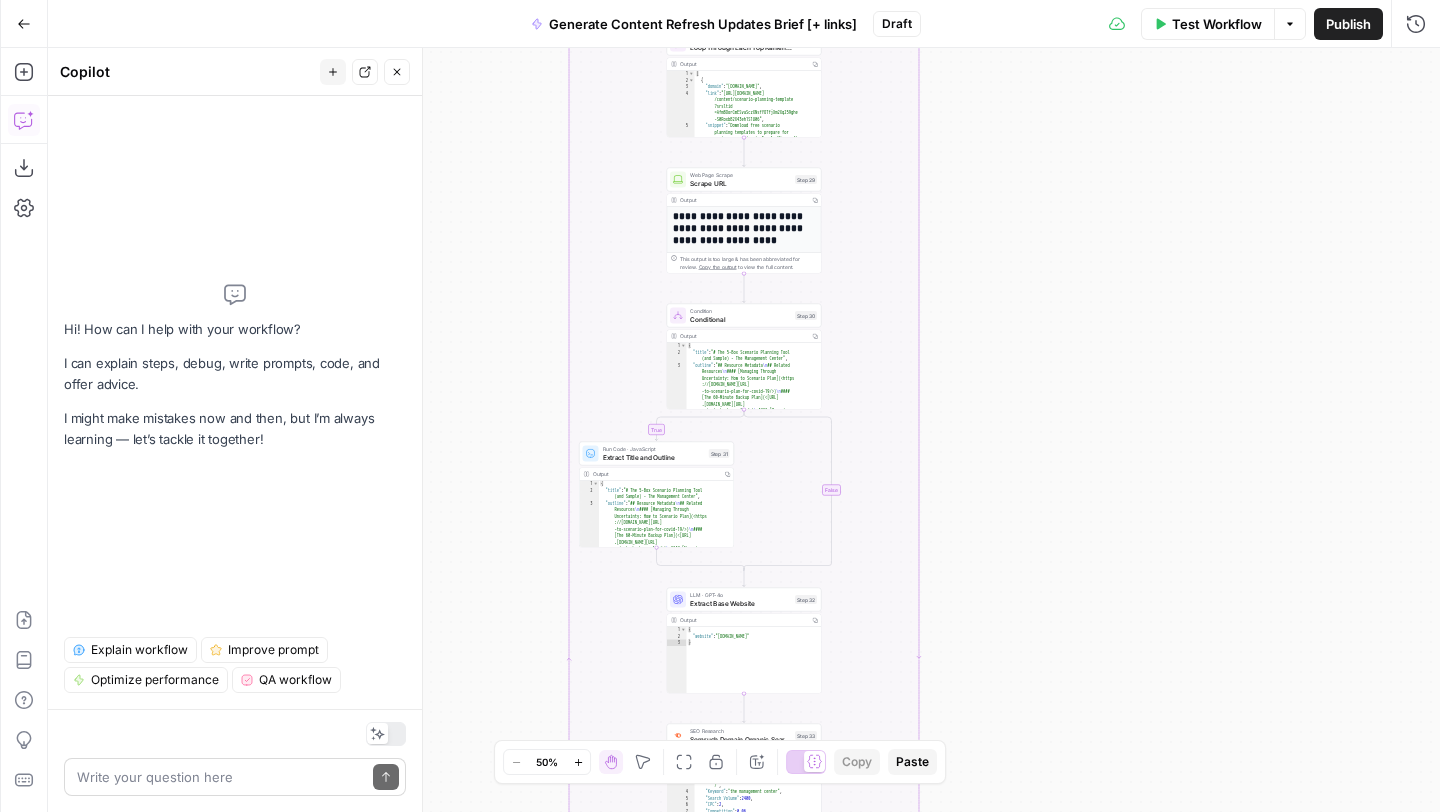 click on "Write your question here Send" at bounding box center [235, 777] 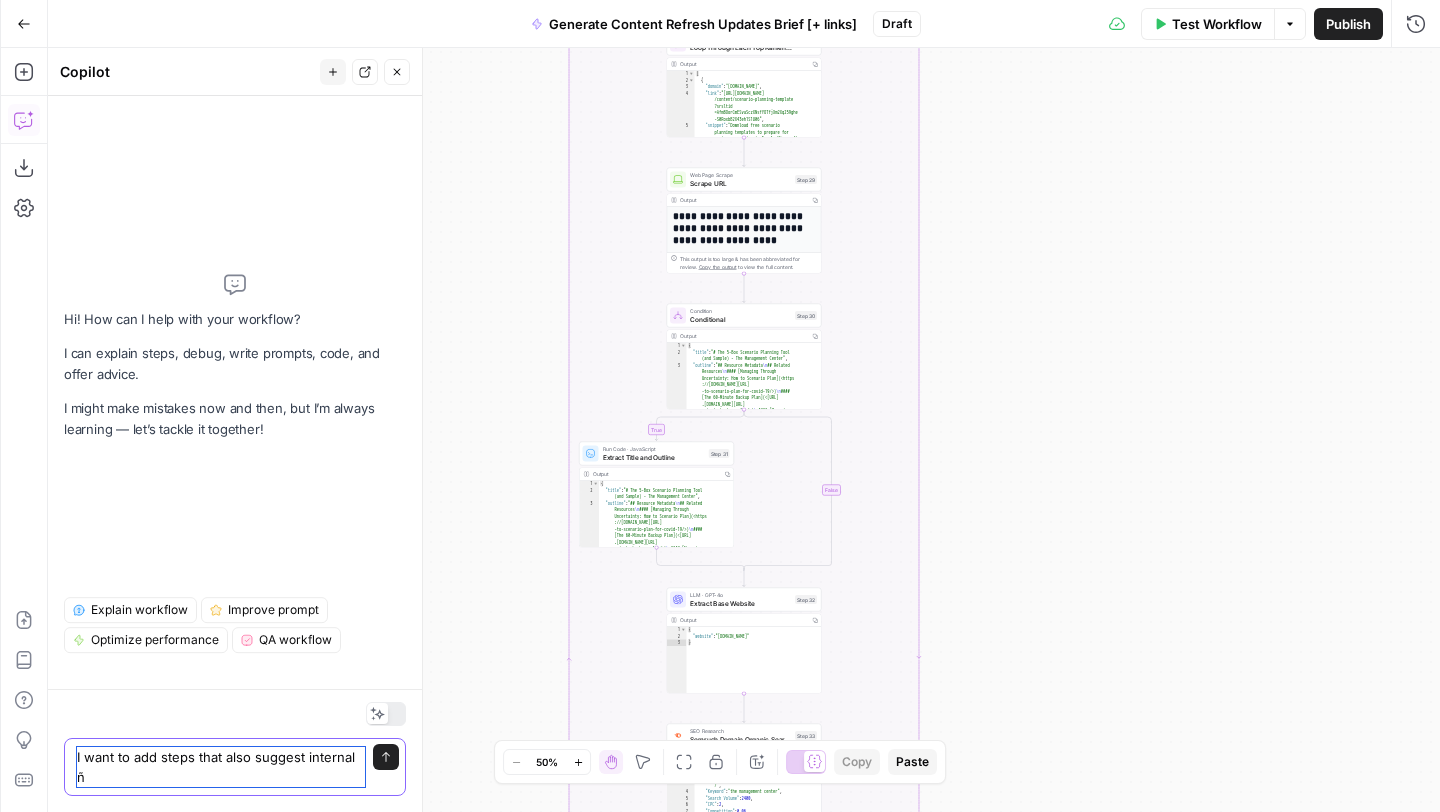 scroll, scrollTop: 0, scrollLeft: 0, axis: both 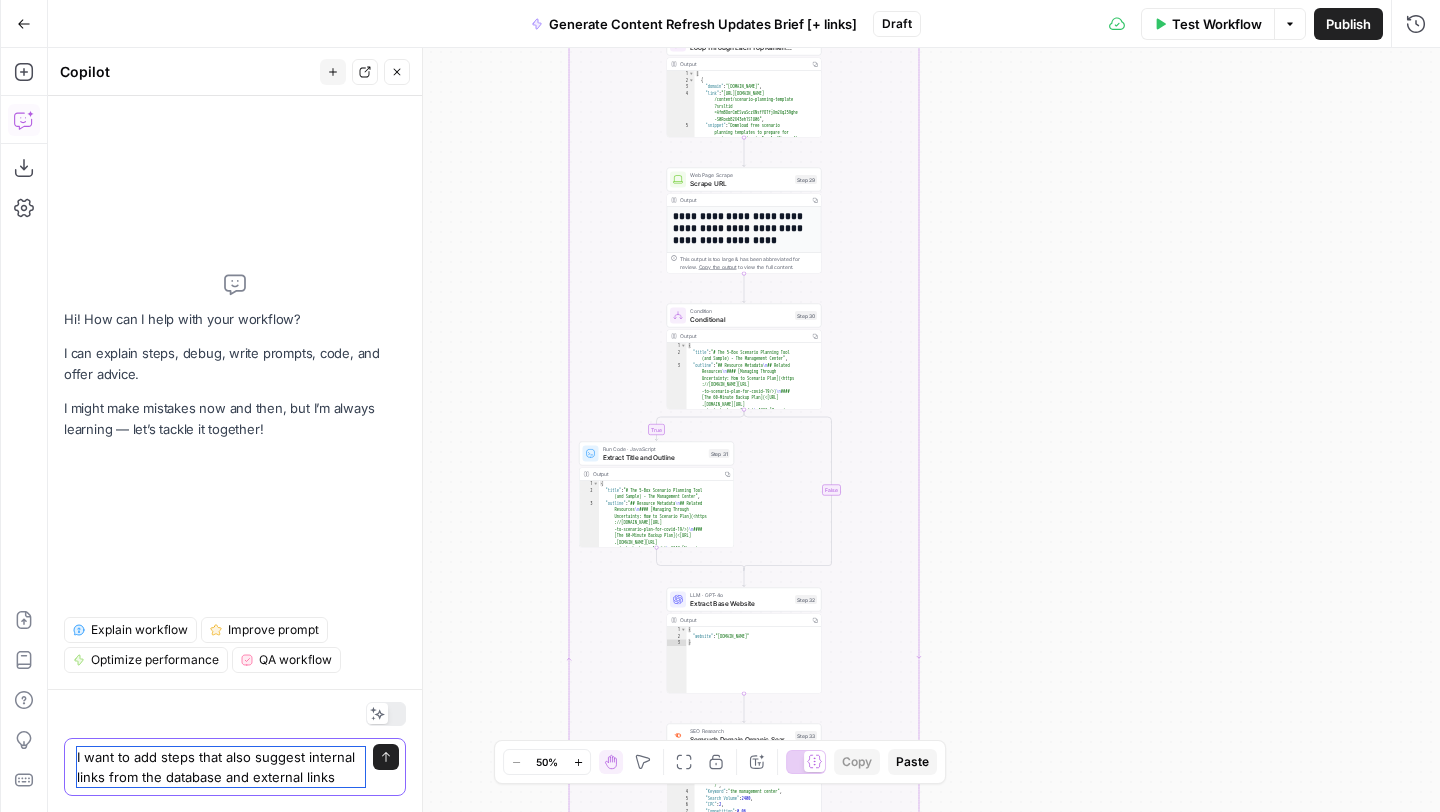 type on "I want to add steps that also suggest internal links from the database and external links." 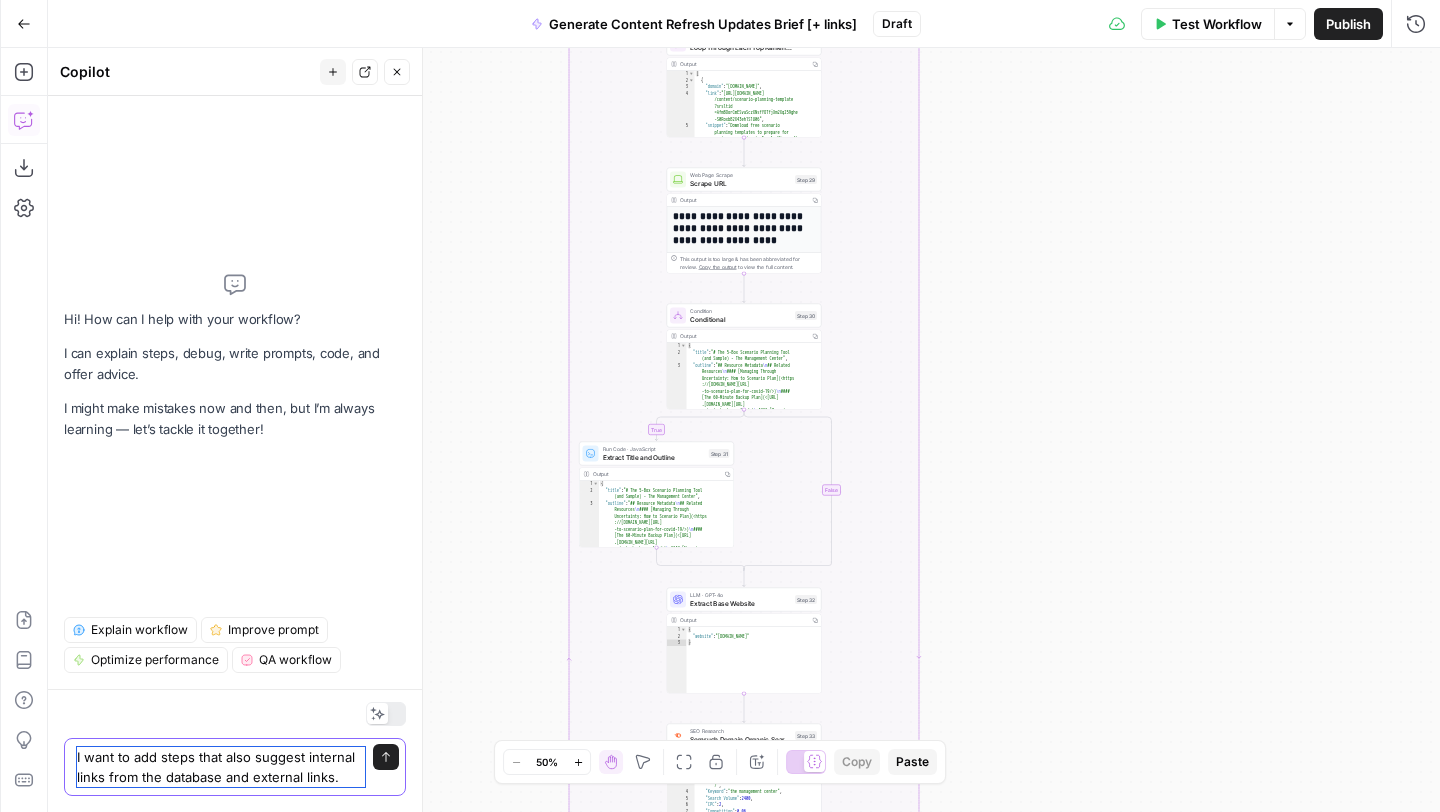 type 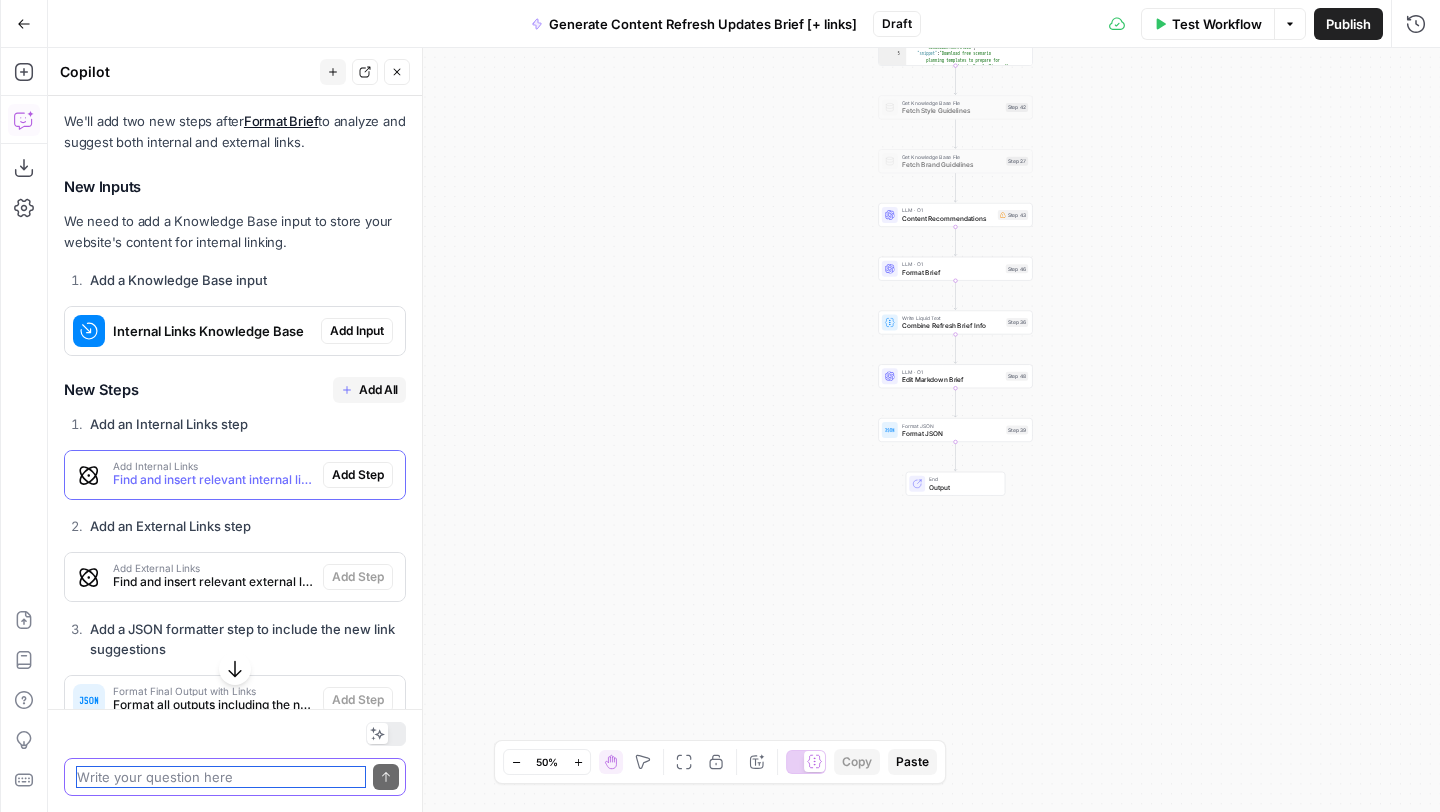 scroll, scrollTop: 535, scrollLeft: 0, axis: vertical 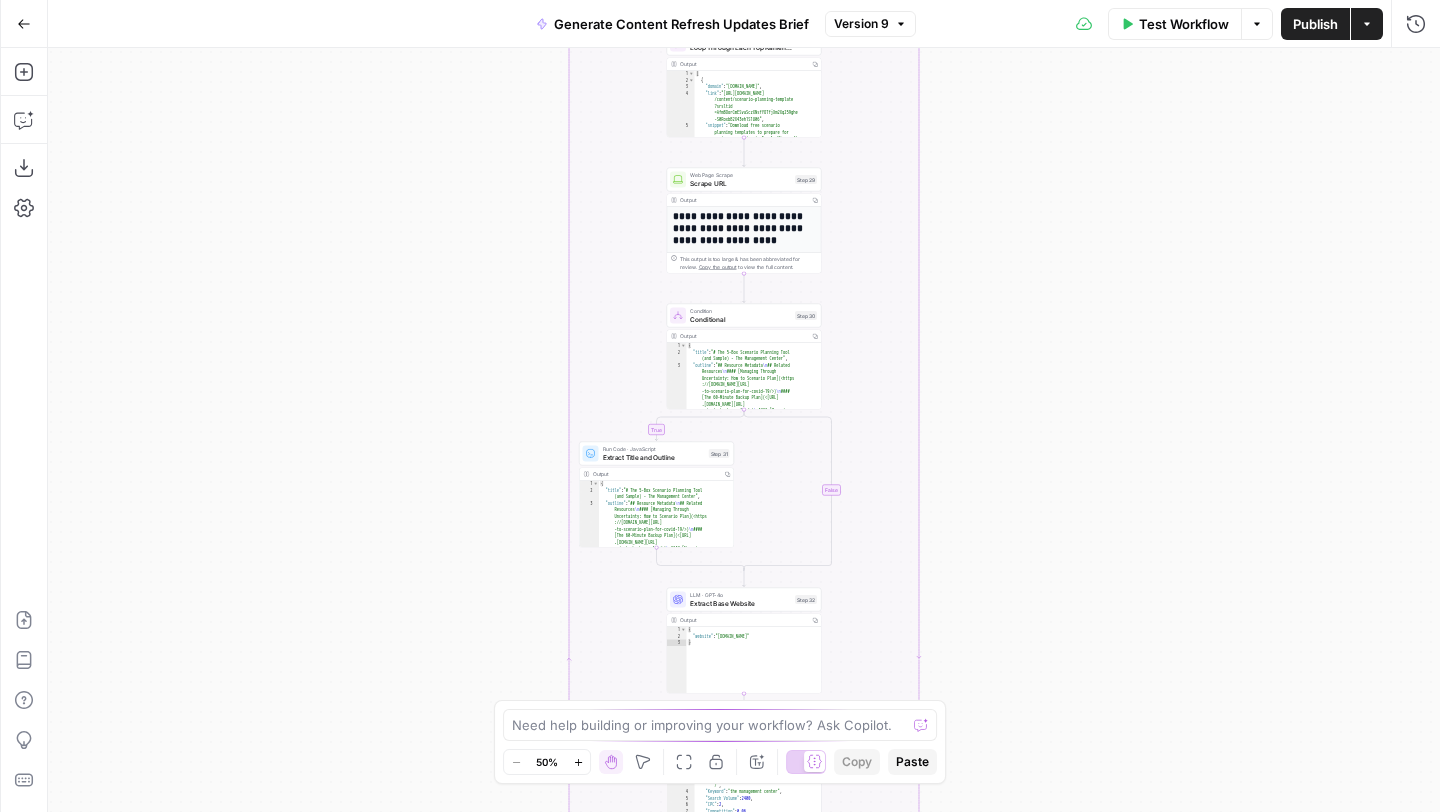 click on "**********" at bounding box center [744, 430] 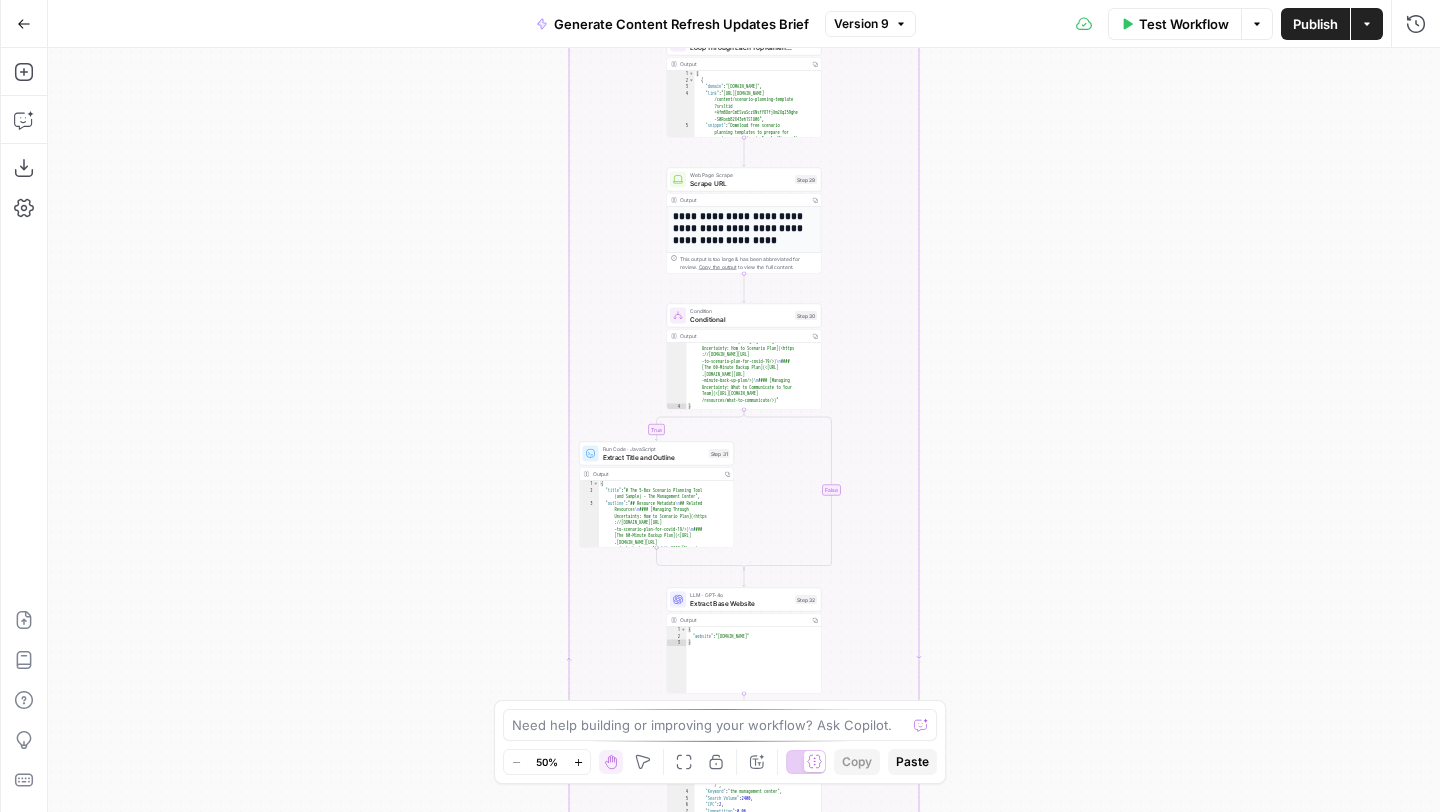 scroll, scrollTop: 0, scrollLeft: 0, axis: both 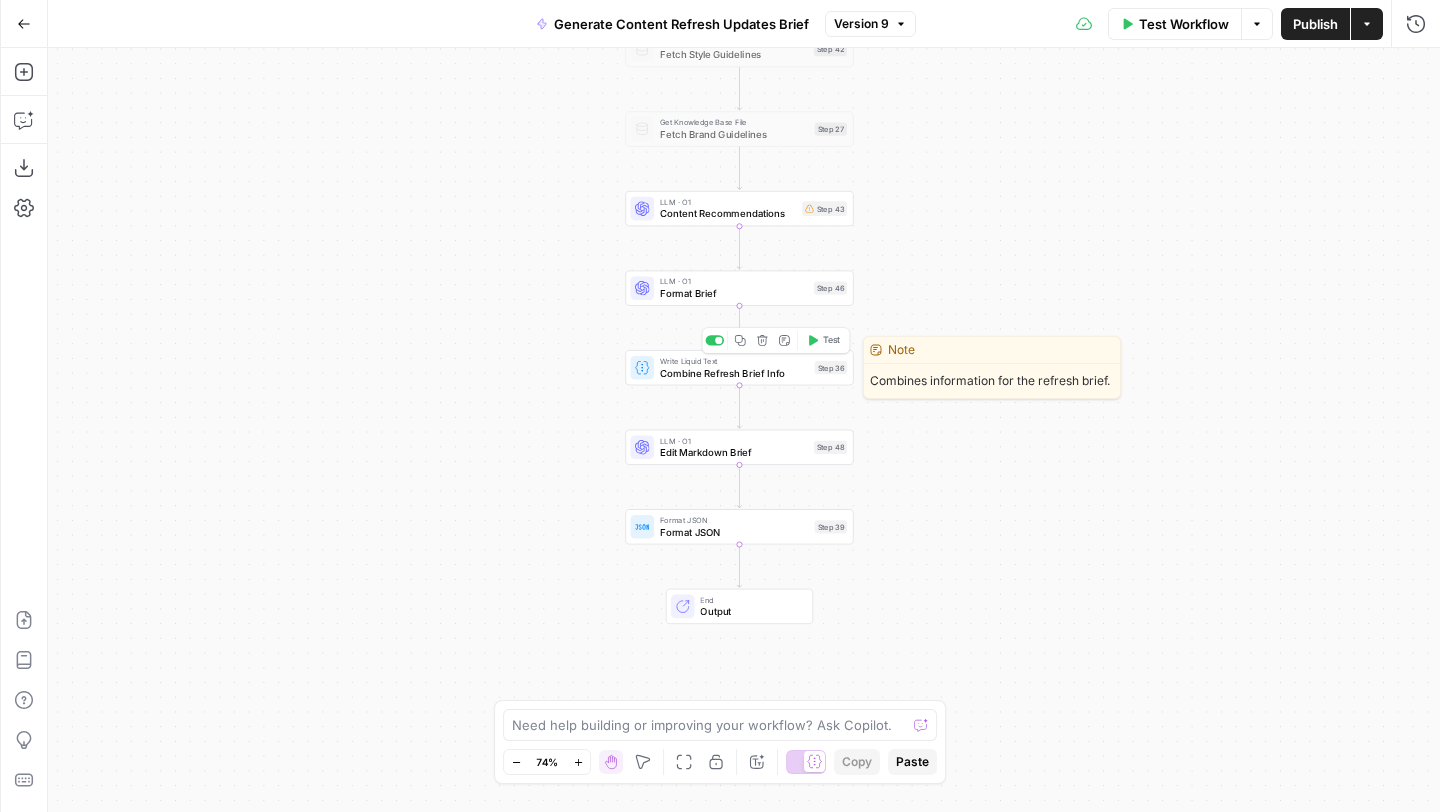 click on "Combine Refresh Brief Info" at bounding box center [734, 373] 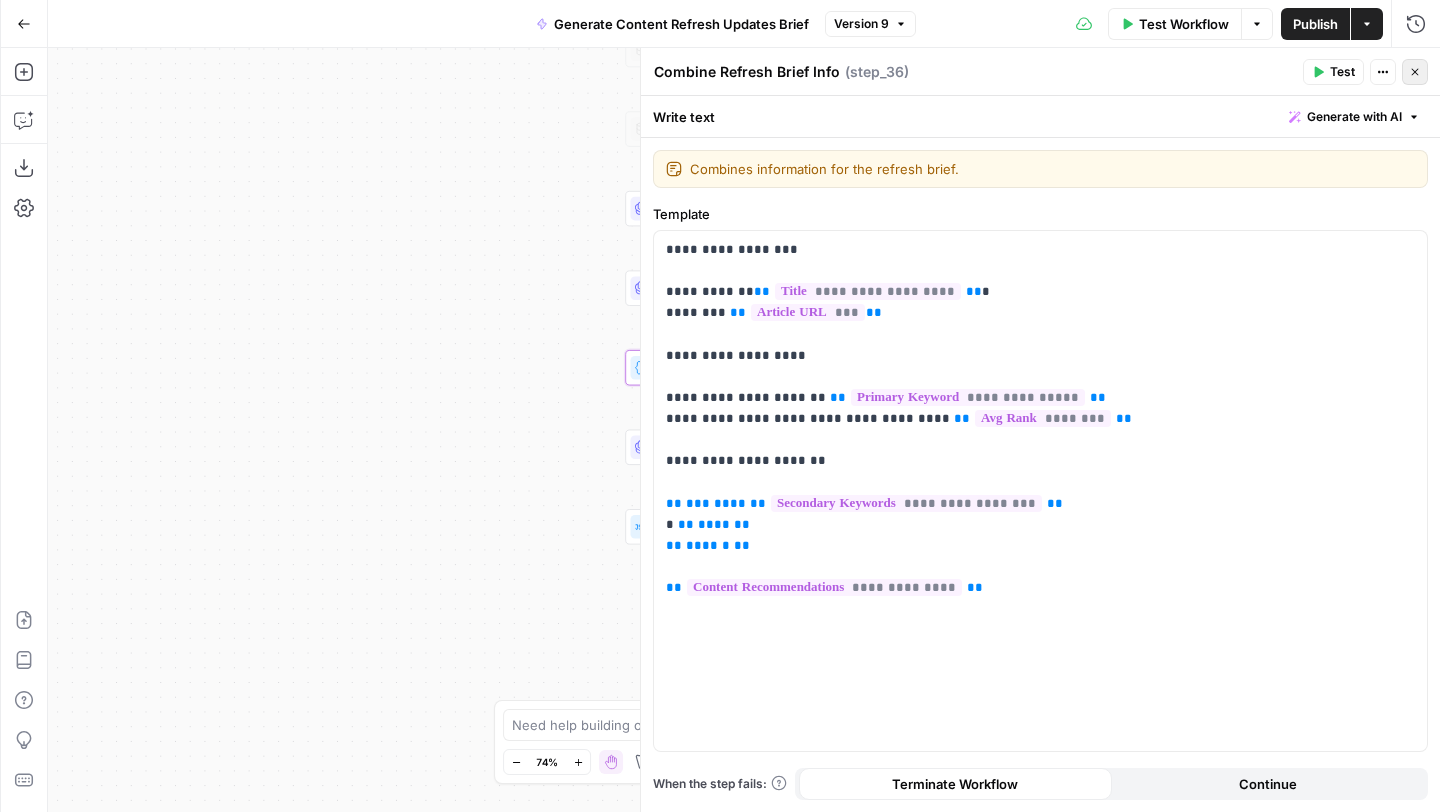 click on "Close" at bounding box center (1415, 72) 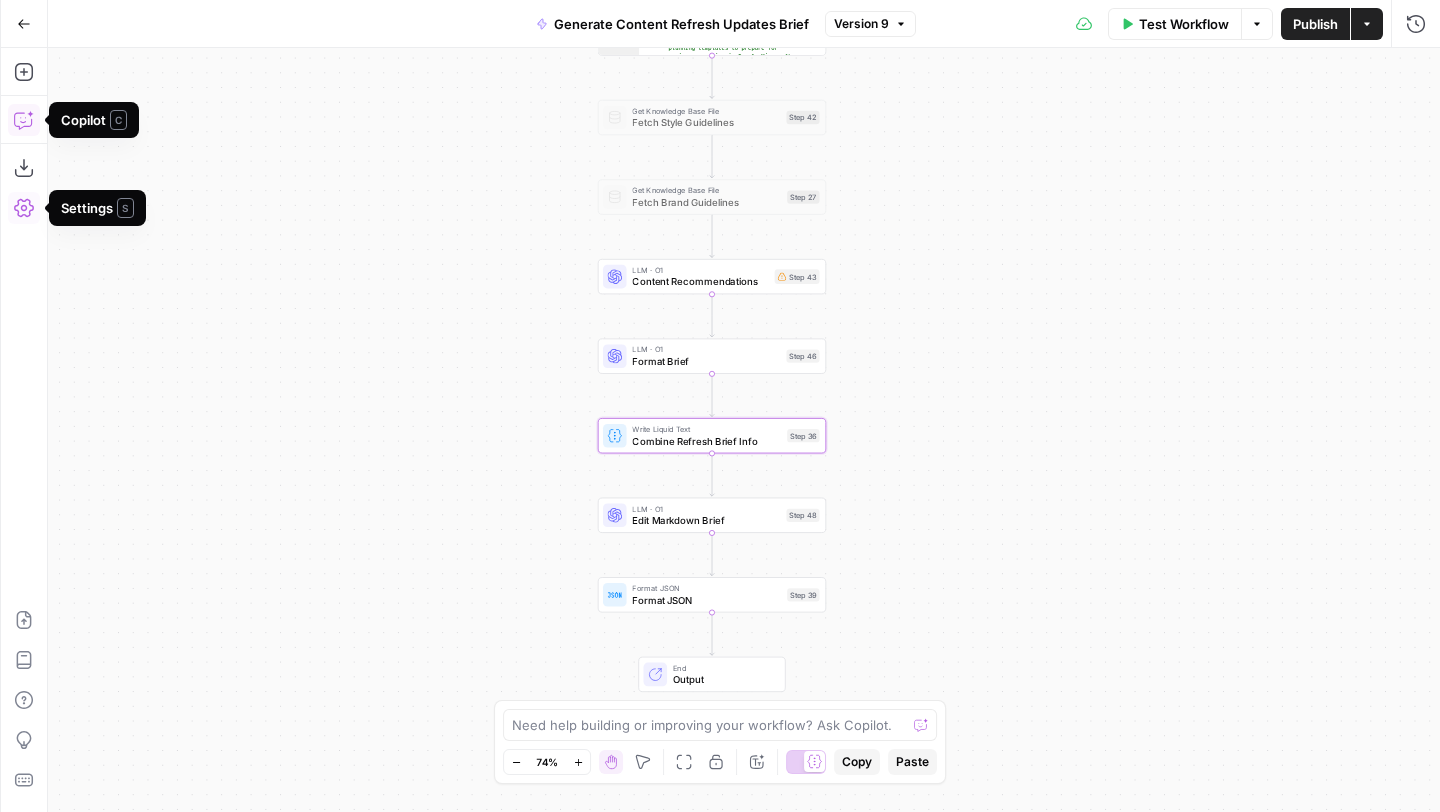 click 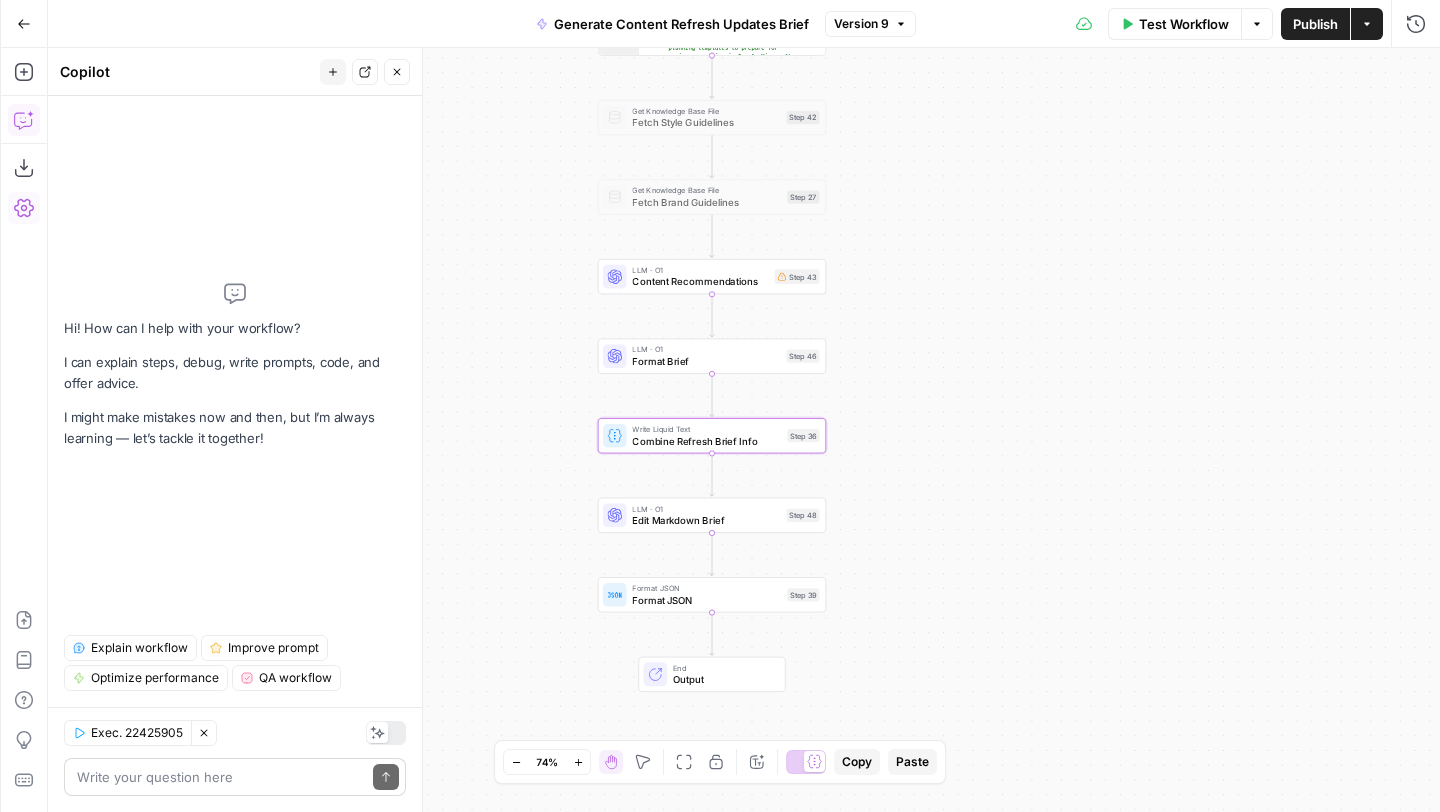 click at bounding box center (221, 777) 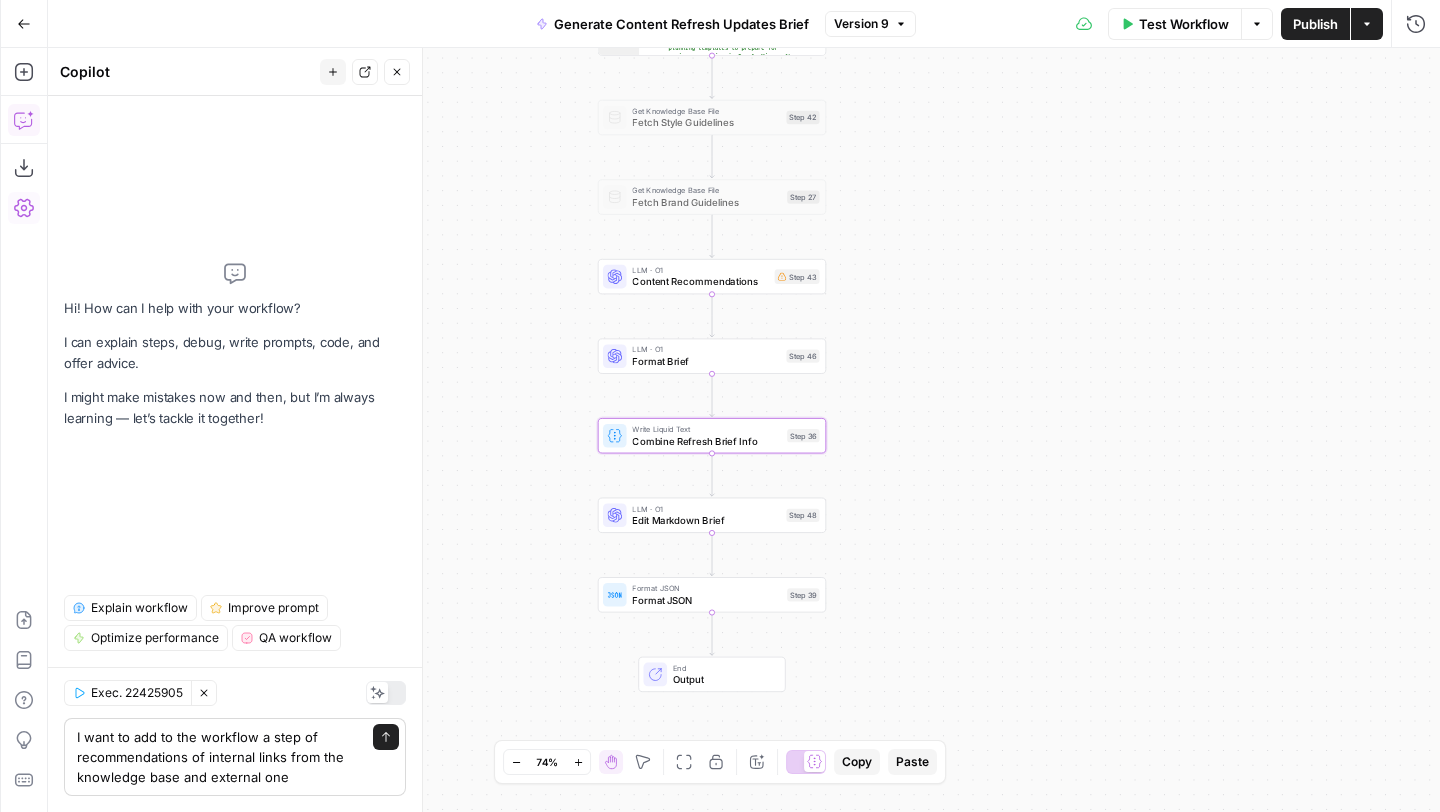 type on "I want to add to the workflow a step of recommendations of internal links from the knowledge base and external ones" 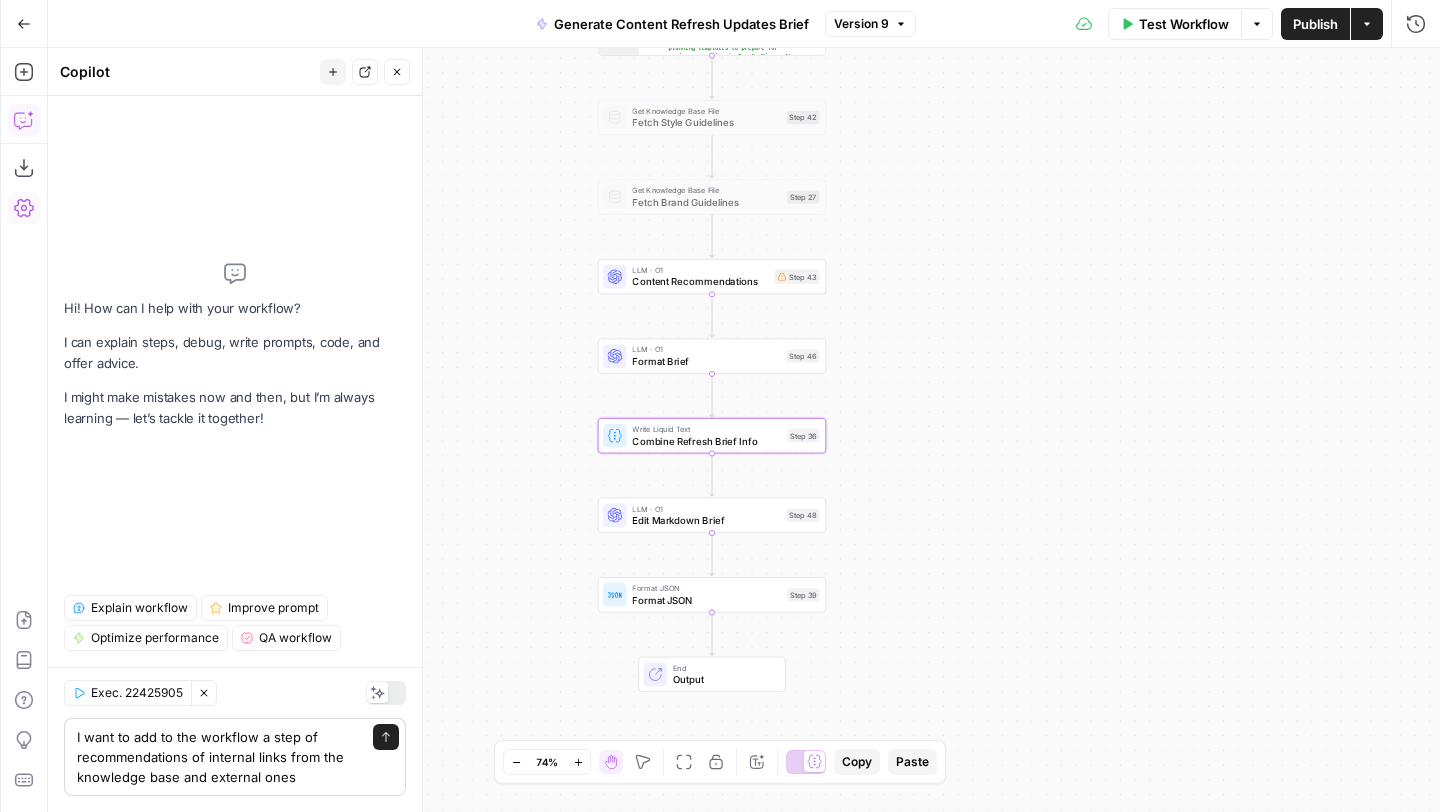 type 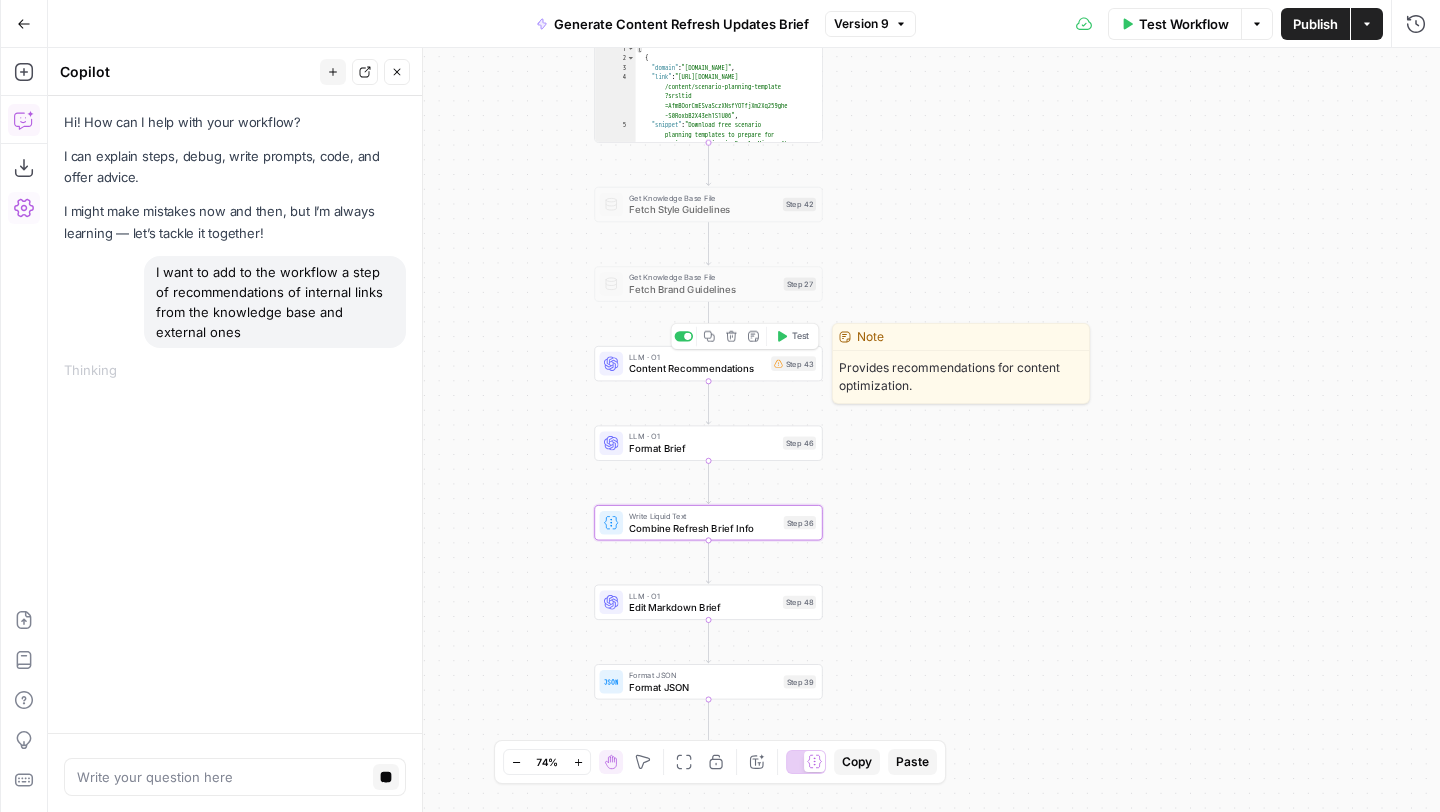 click on "Content Recommendations" at bounding box center (697, 368) 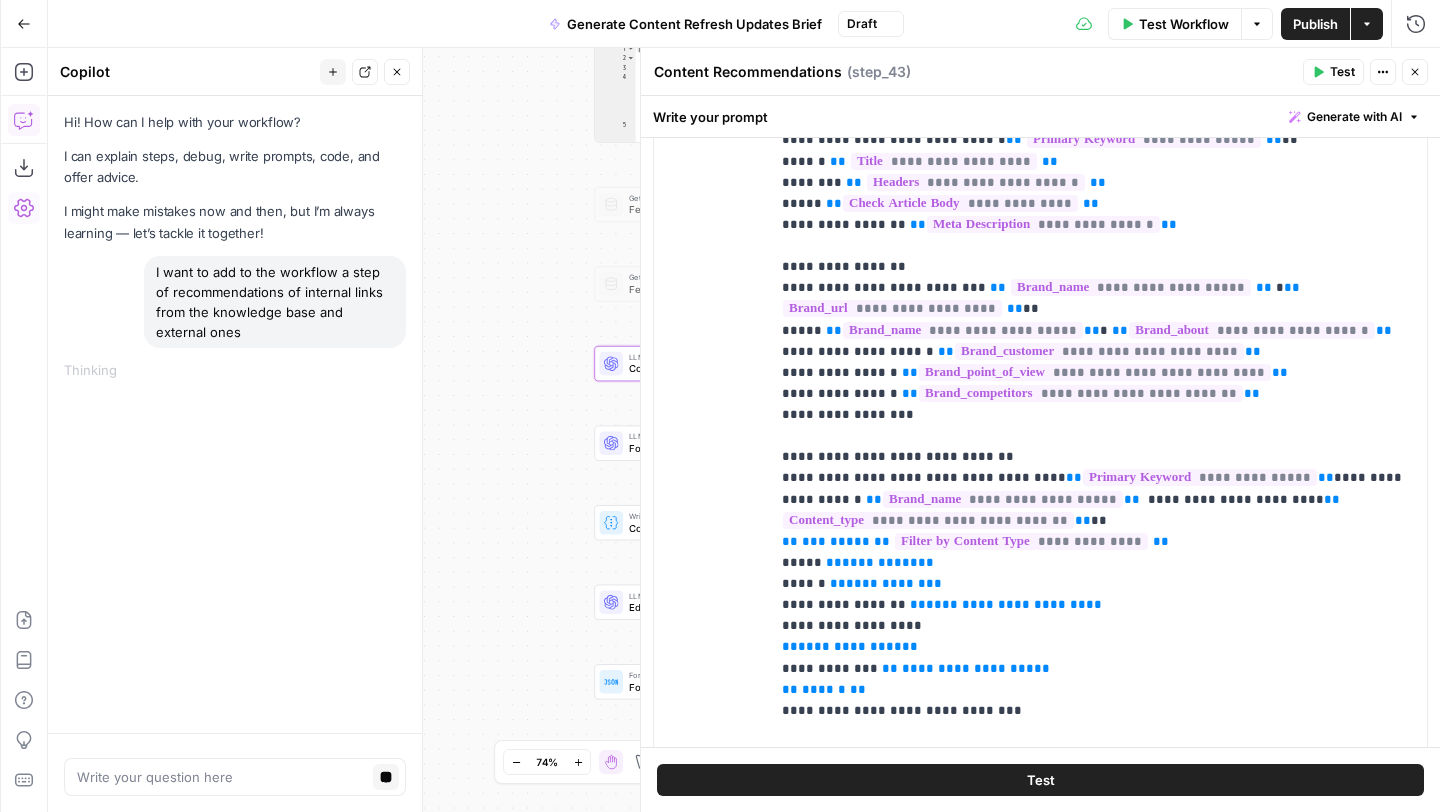 scroll, scrollTop: 438, scrollLeft: 0, axis: vertical 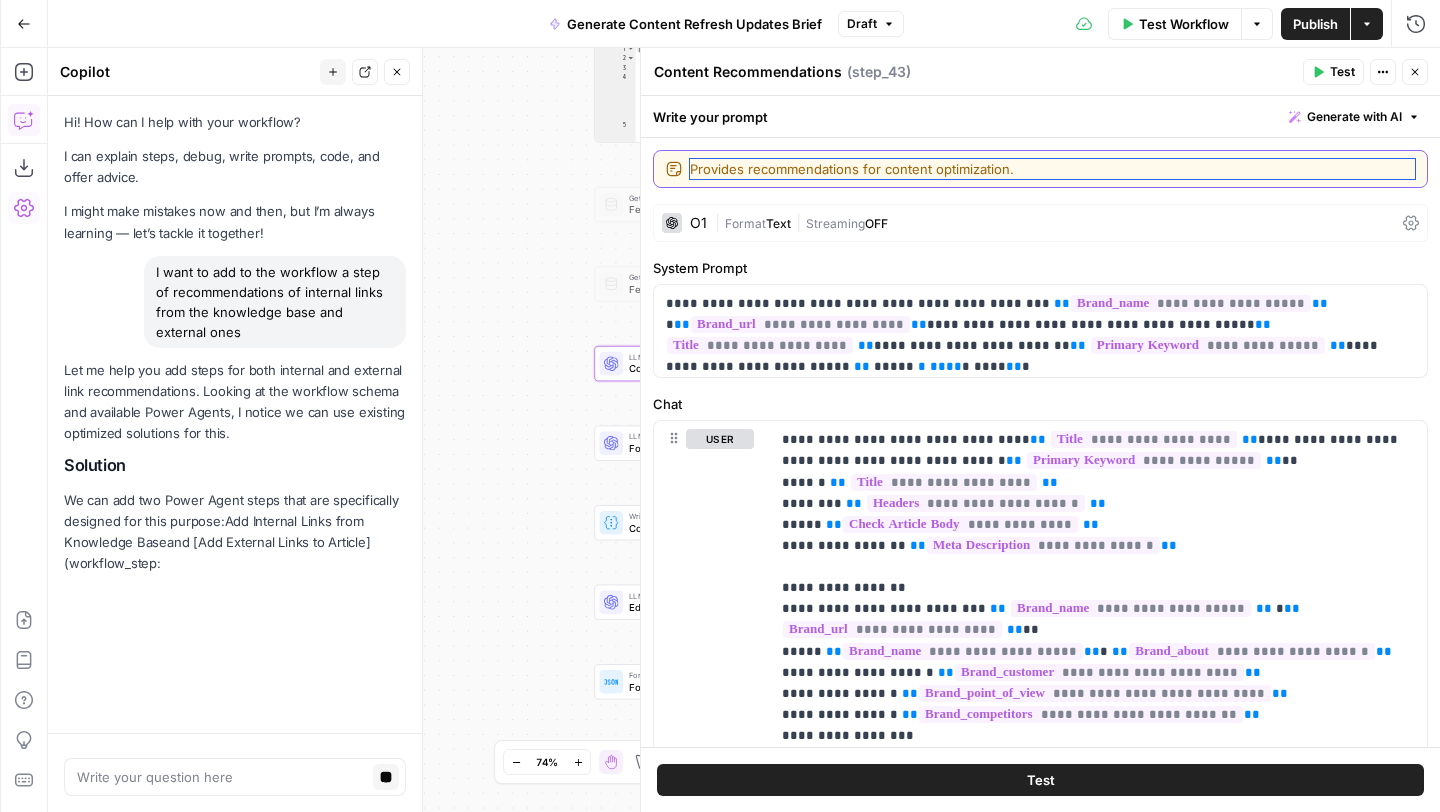 click on "Provides recommendations for content optimization." at bounding box center (1052, 169) 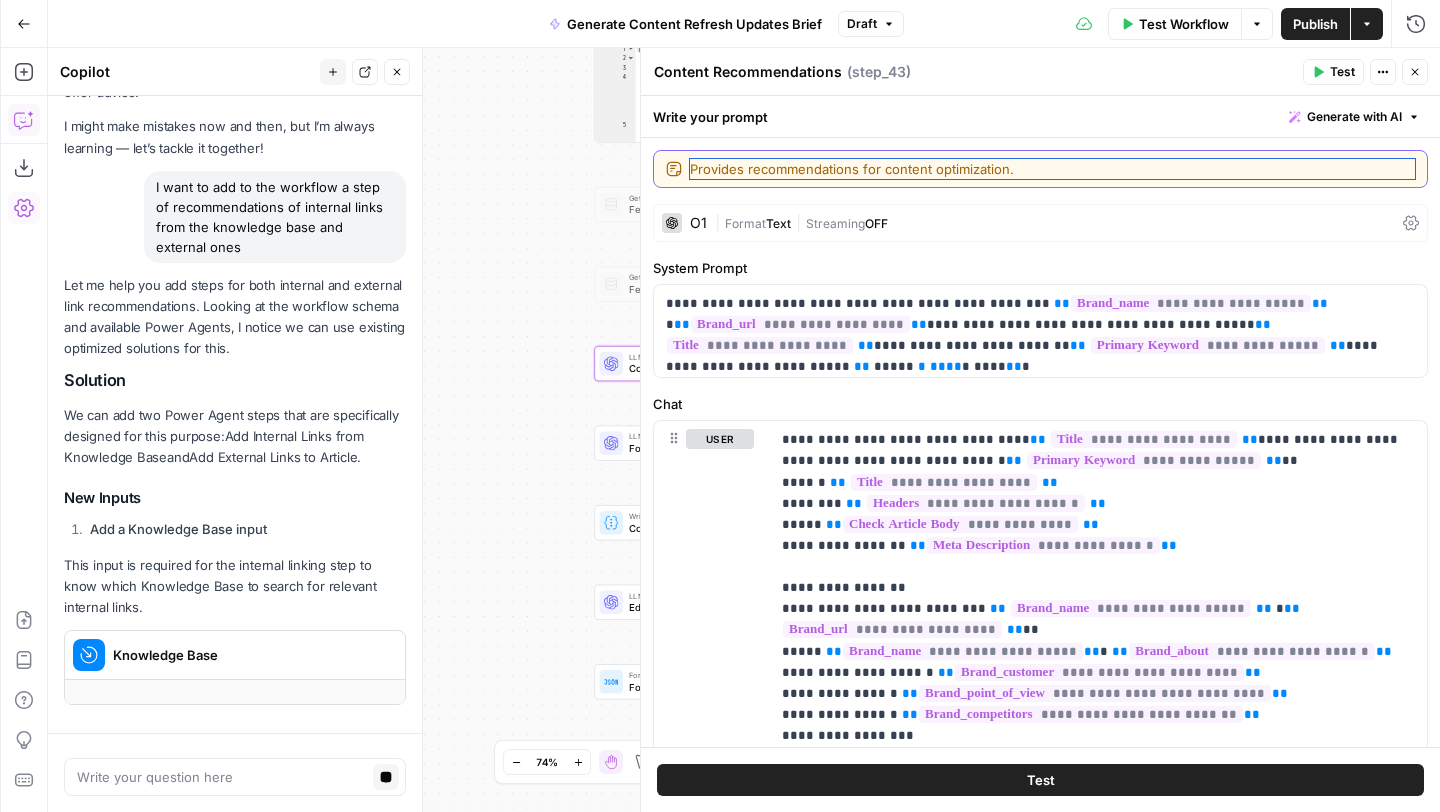drag, startPoint x: 768, startPoint y: 167, endPoint x: 1061, endPoint y: 173, distance: 293.06143 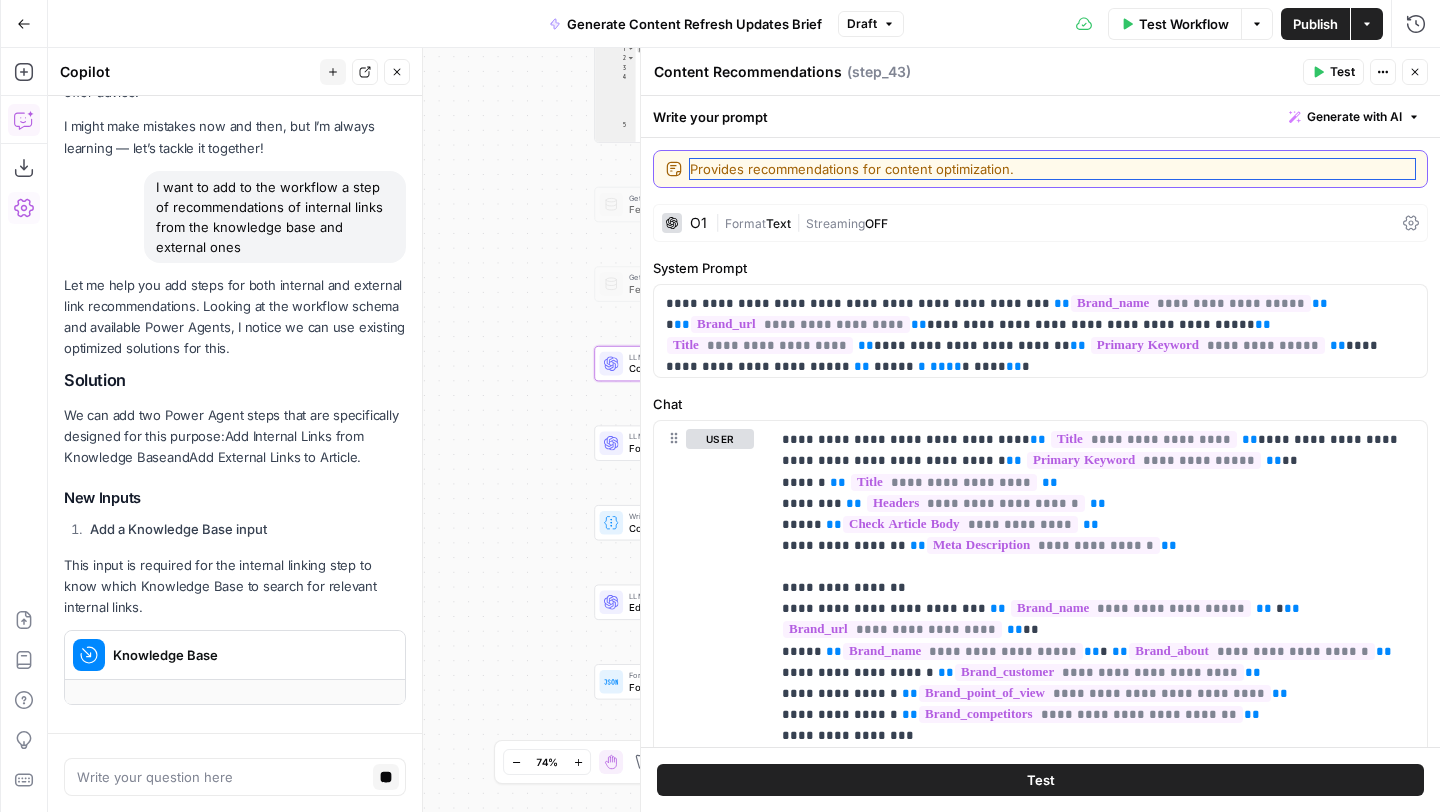 click on "Provides recommendations for content optimization." at bounding box center [1052, 169] 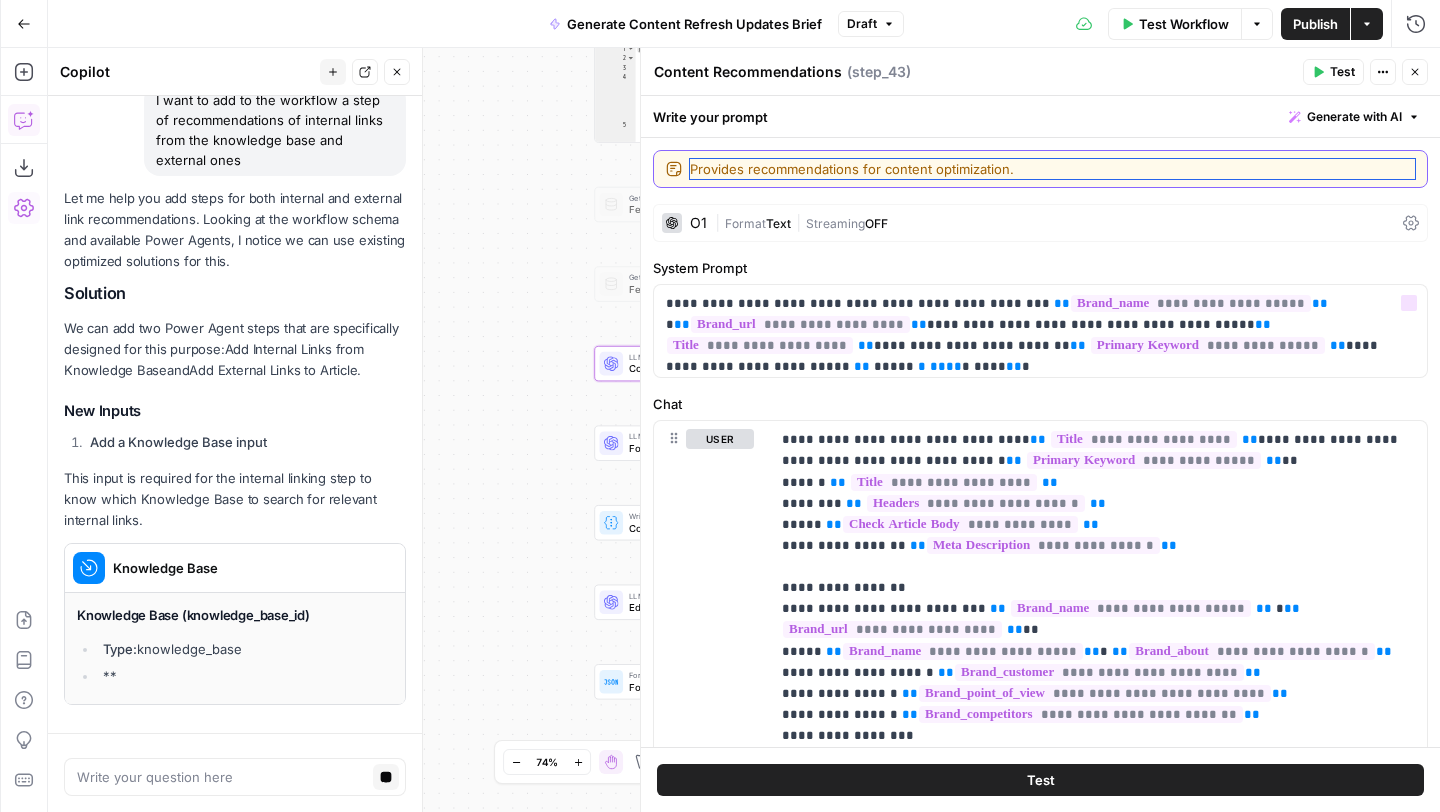 scroll, scrollTop: 225, scrollLeft: 0, axis: vertical 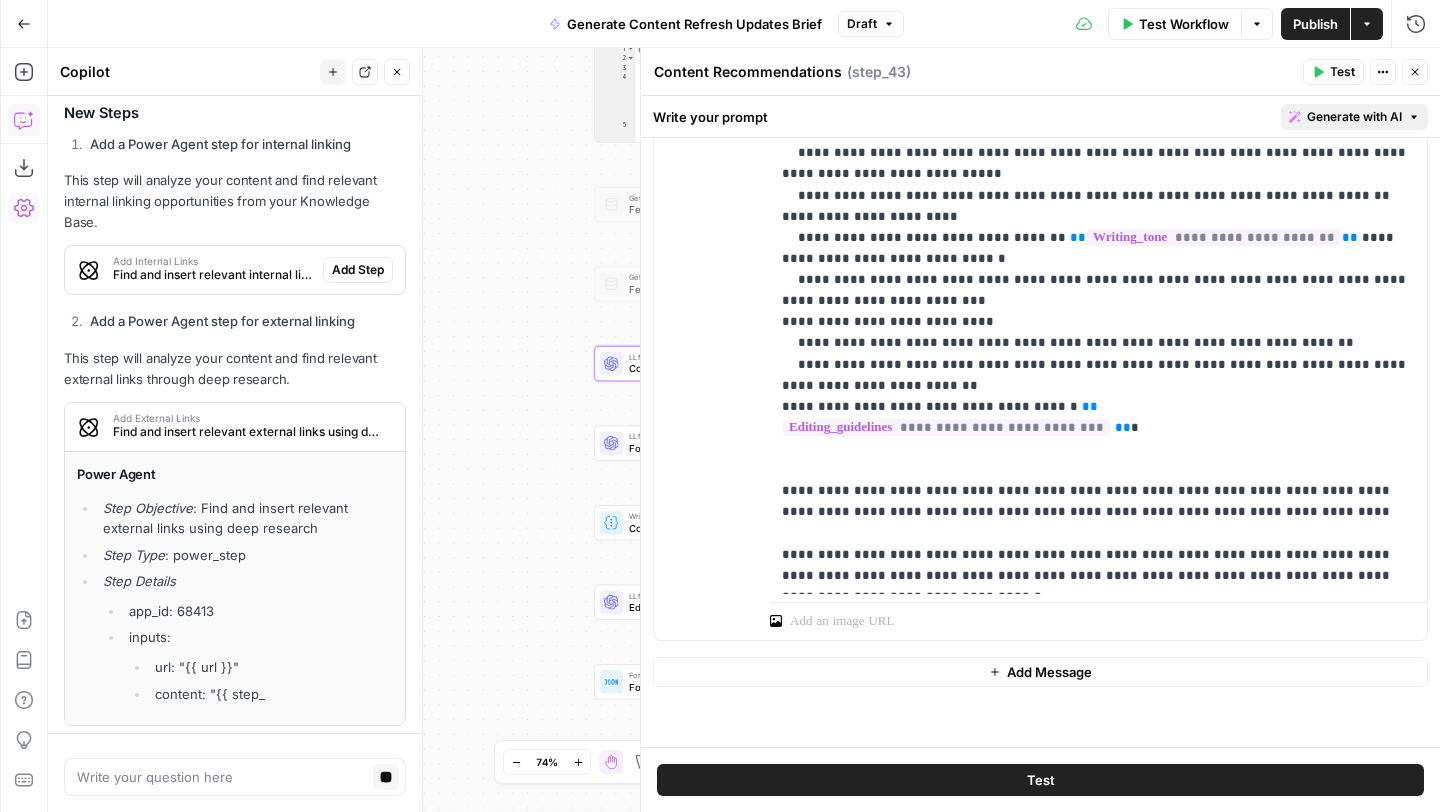 drag, startPoint x: 1415, startPoint y: 65, endPoint x: 1376, endPoint y: 115, distance: 63.411354 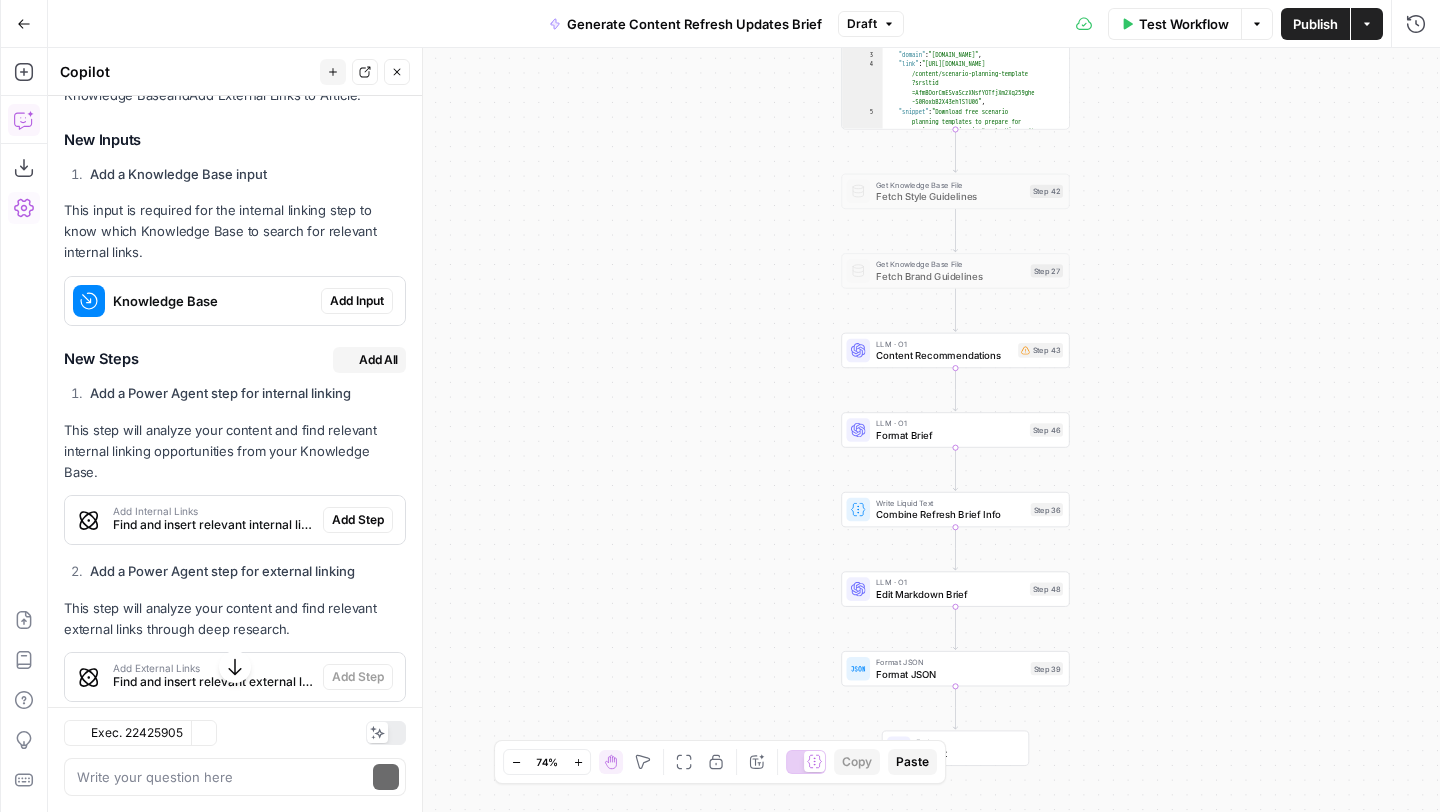 scroll, scrollTop: 502, scrollLeft: 0, axis: vertical 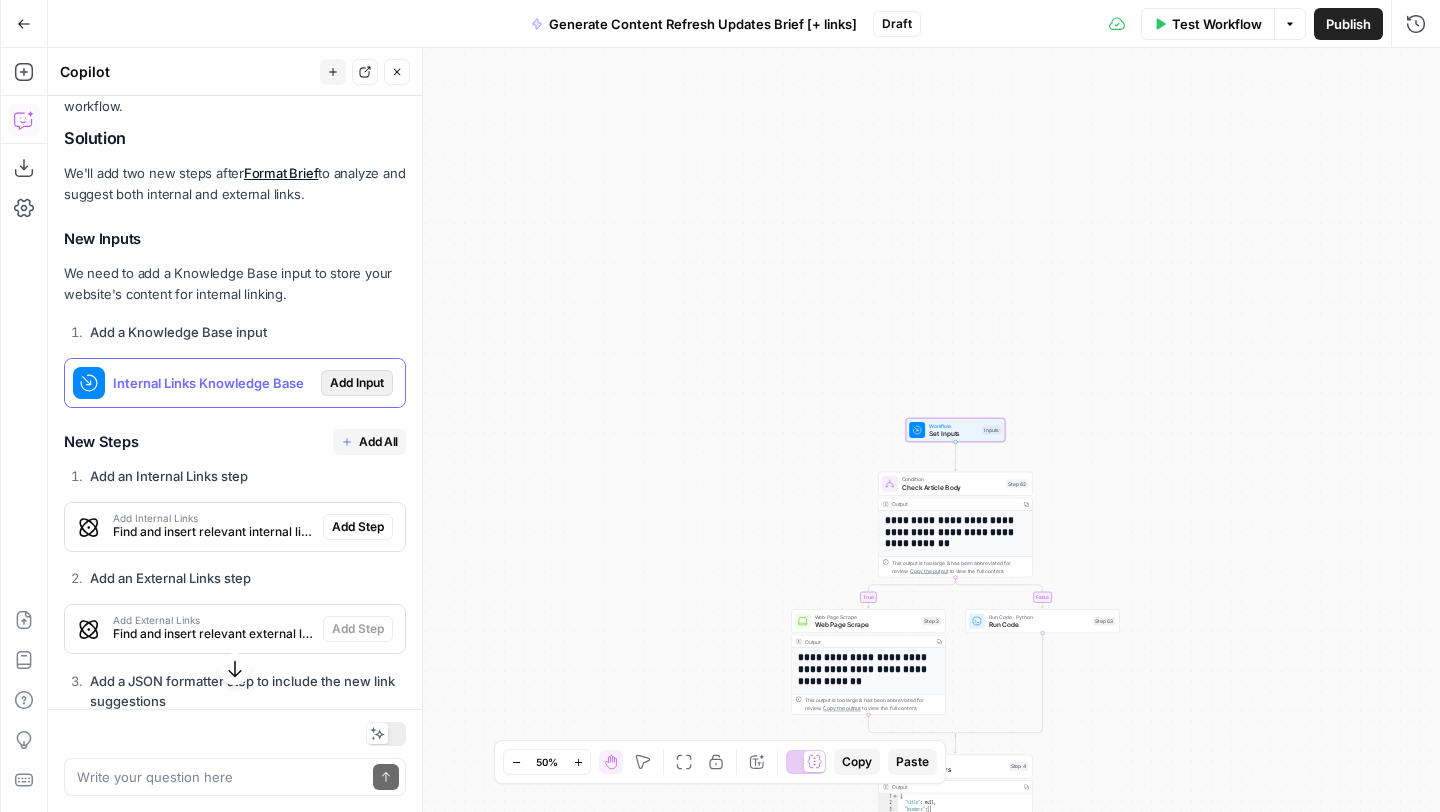 click on "Add Input" at bounding box center [357, 383] 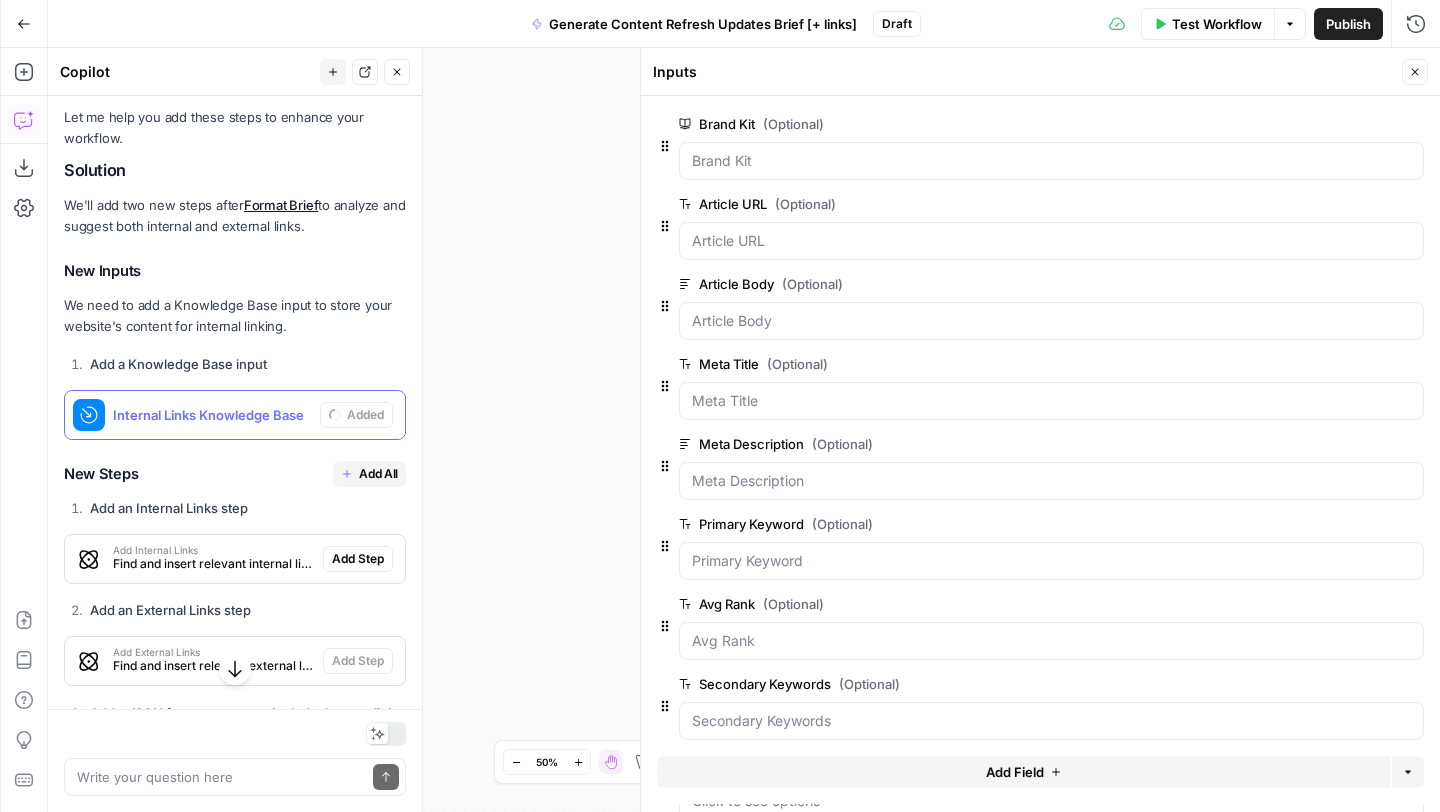 scroll, scrollTop: 520, scrollLeft: 0, axis: vertical 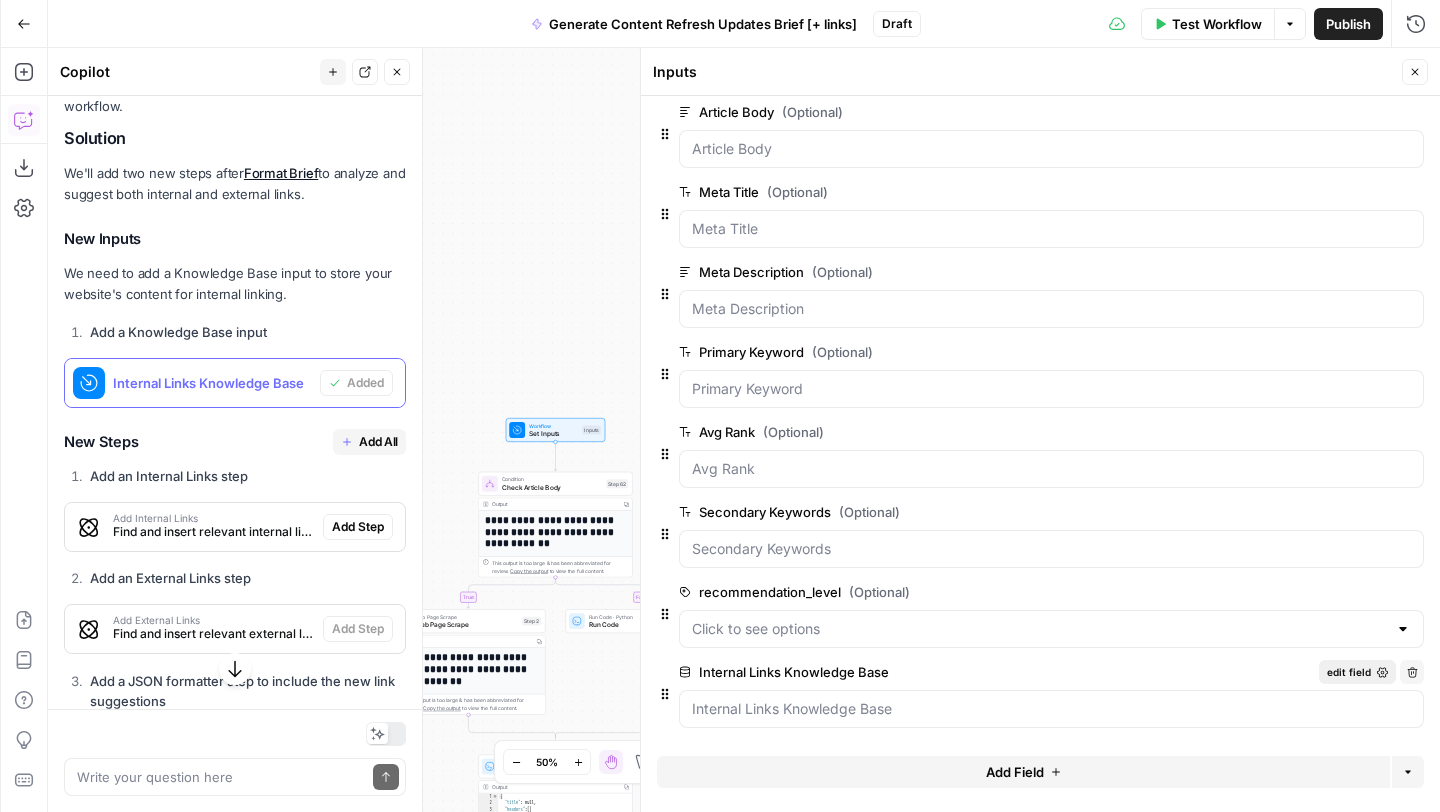 click on "edit field" at bounding box center [1349, 672] 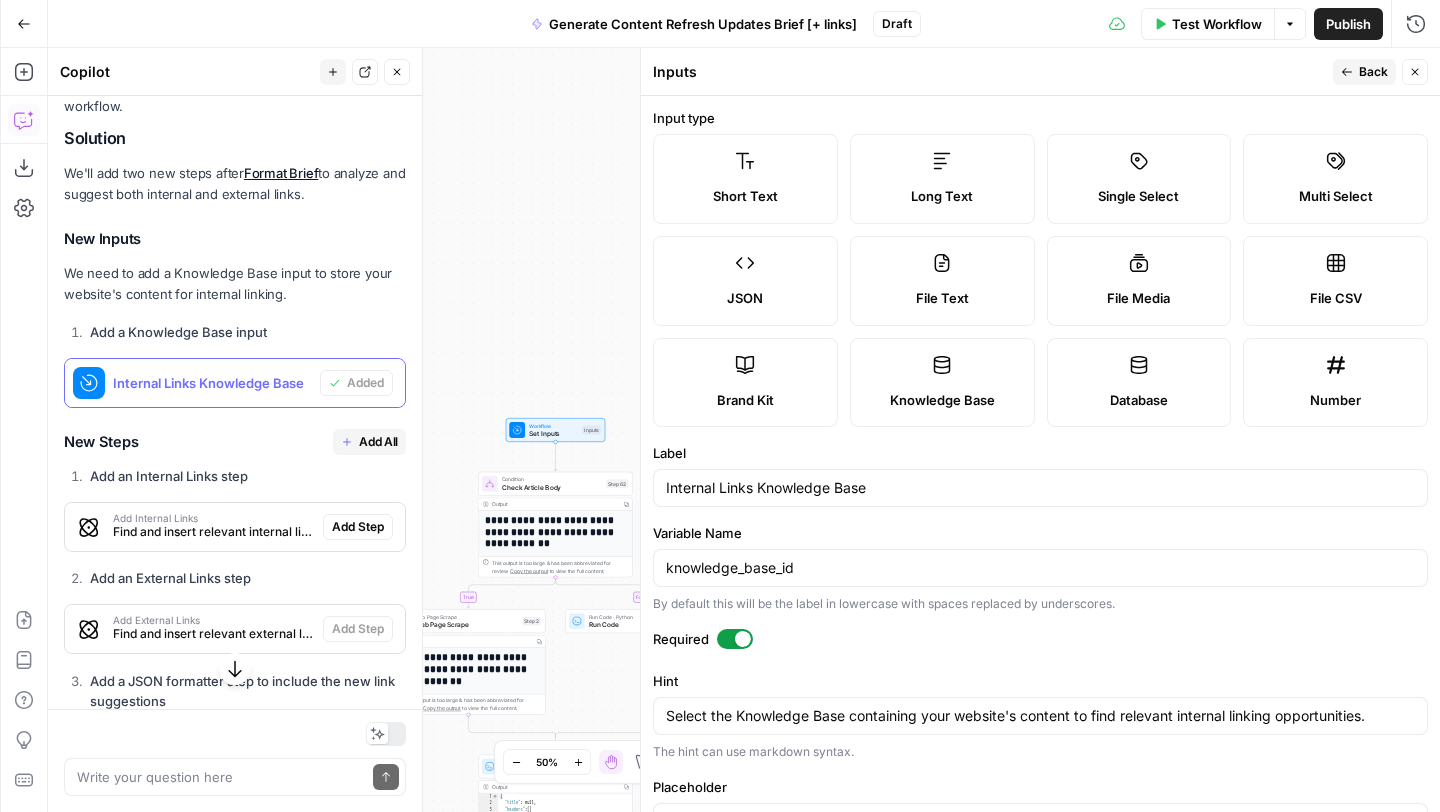 click at bounding box center (735, 639) 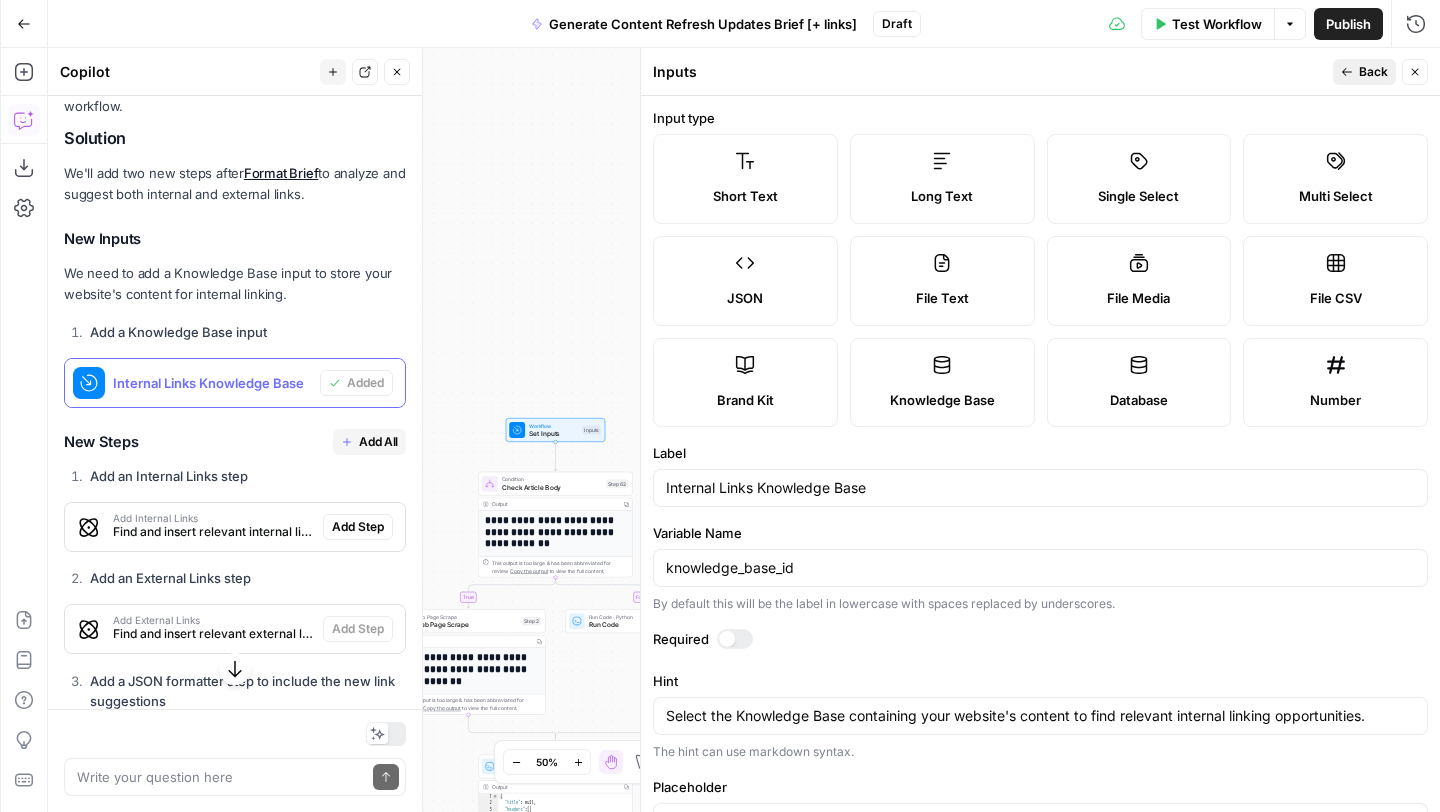 click on "Back" at bounding box center (1373, 72) 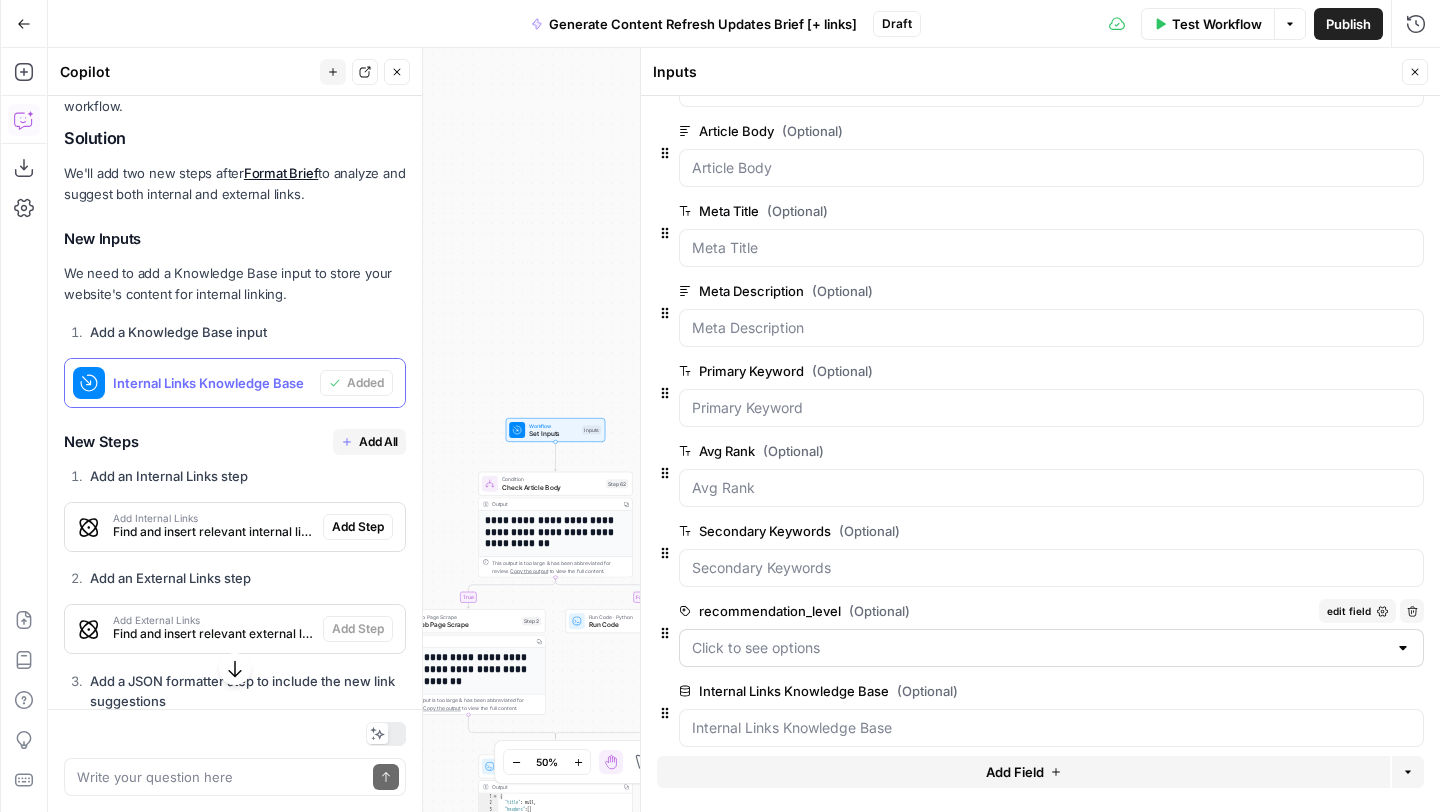 scroll, scrollTop: 172, scrollLeft: 0, axis: vertical 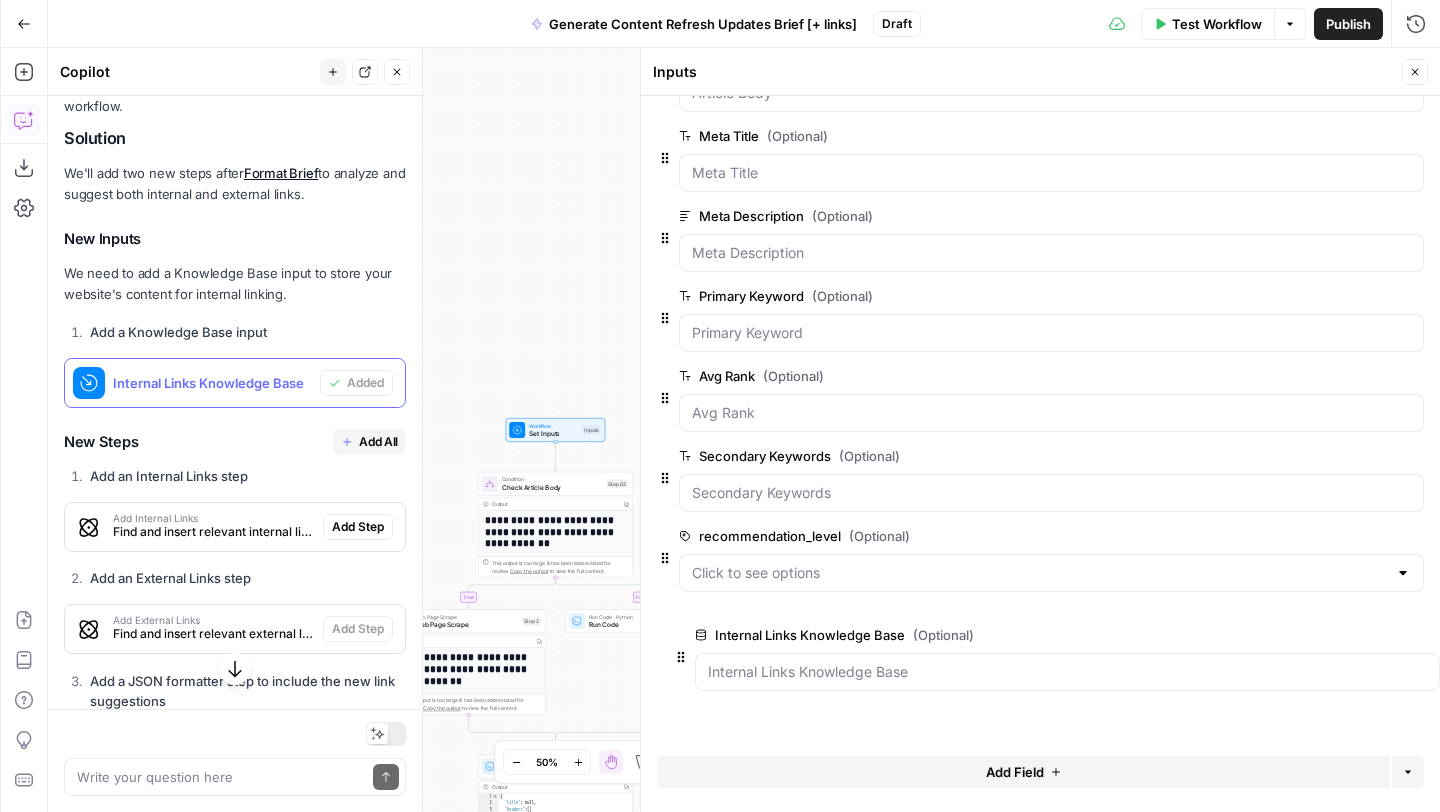 drag, startPoint x: 664, startPoint y: 695, endPoint x: 682, endPoint y: 653, distance: 45.694637 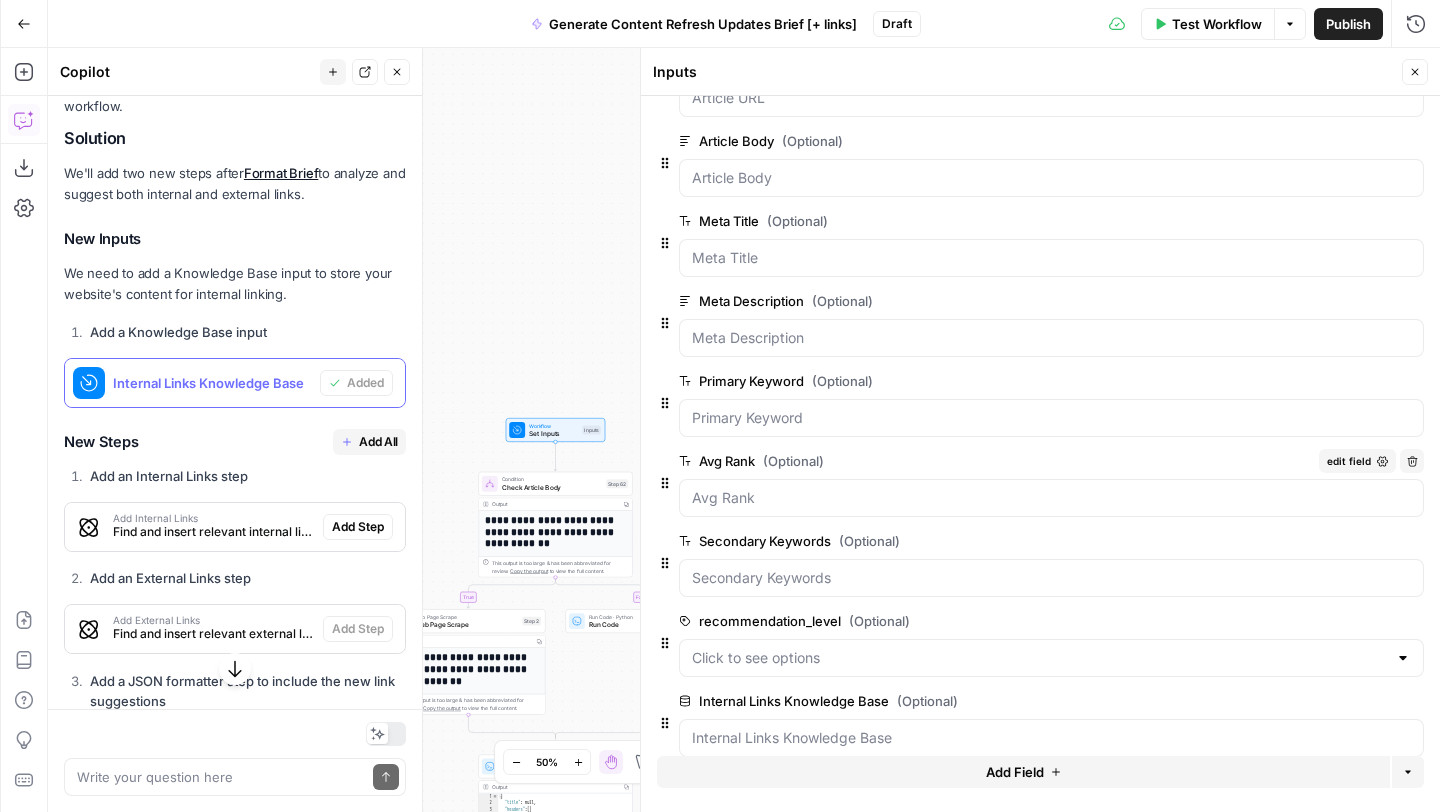 scroll, scrollTop: 172, scrollLeft: 0, axis: vertical 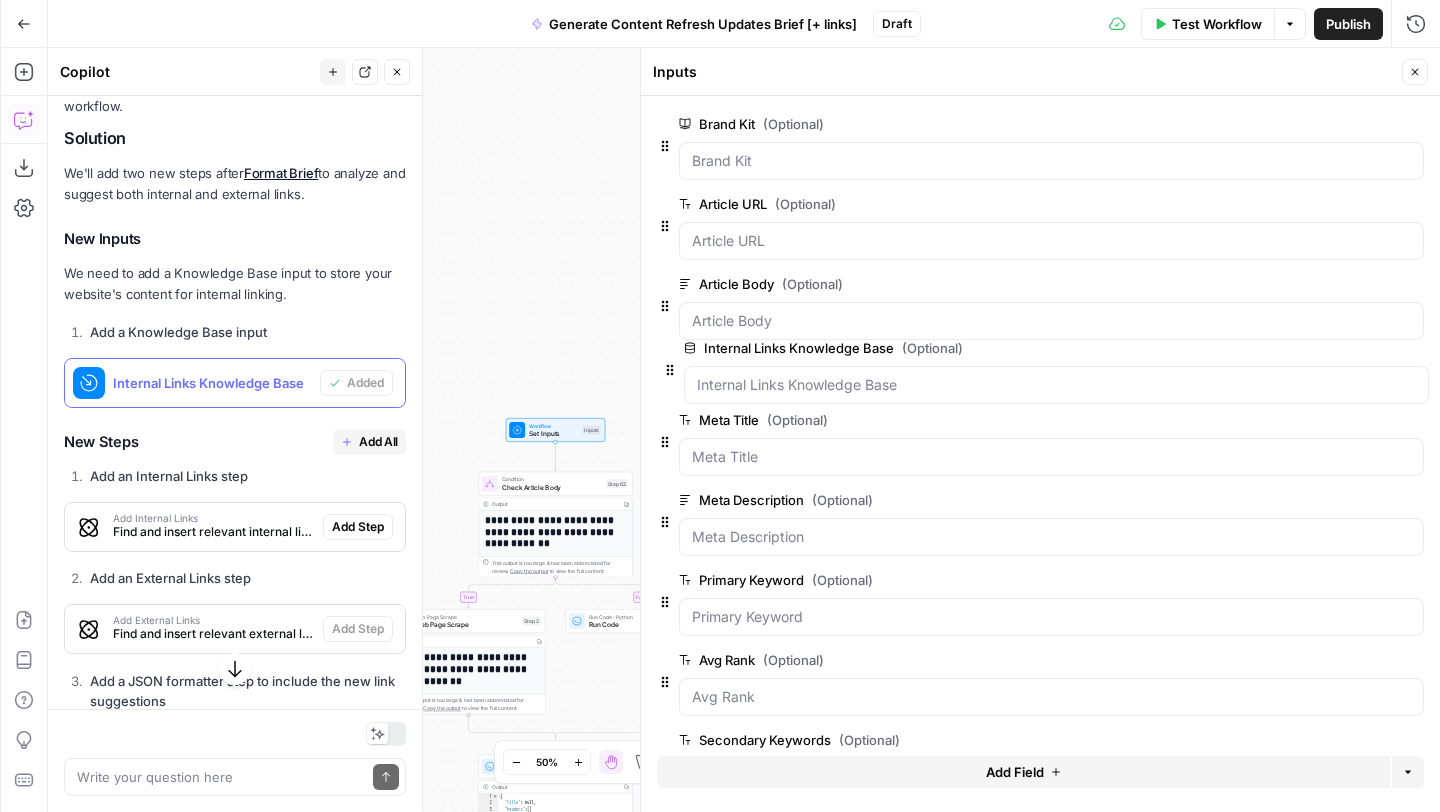 drag, startPoint x: 658, startPoint y: 682, endPoint x: 663, endPoint y: 363, distance: 319.03918 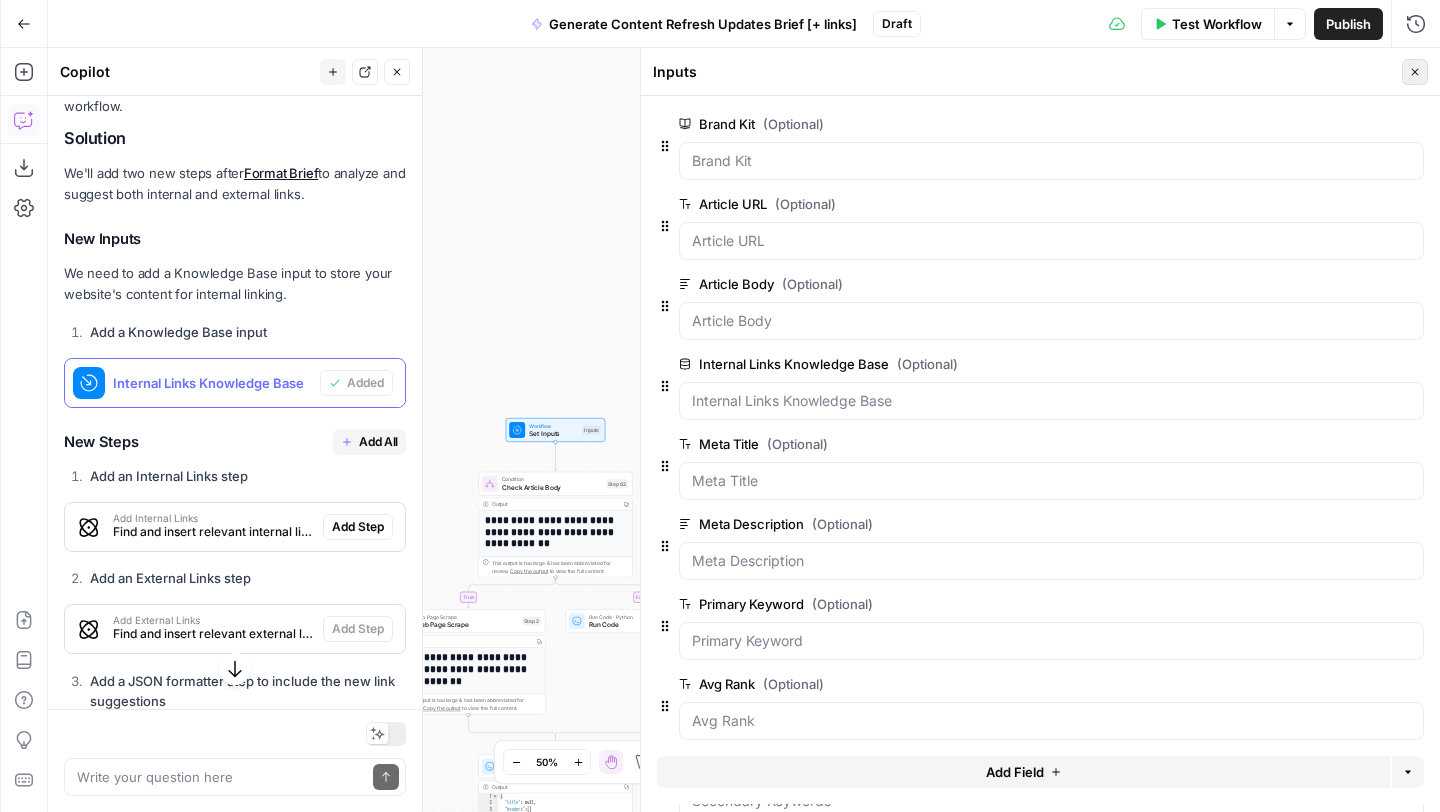 click 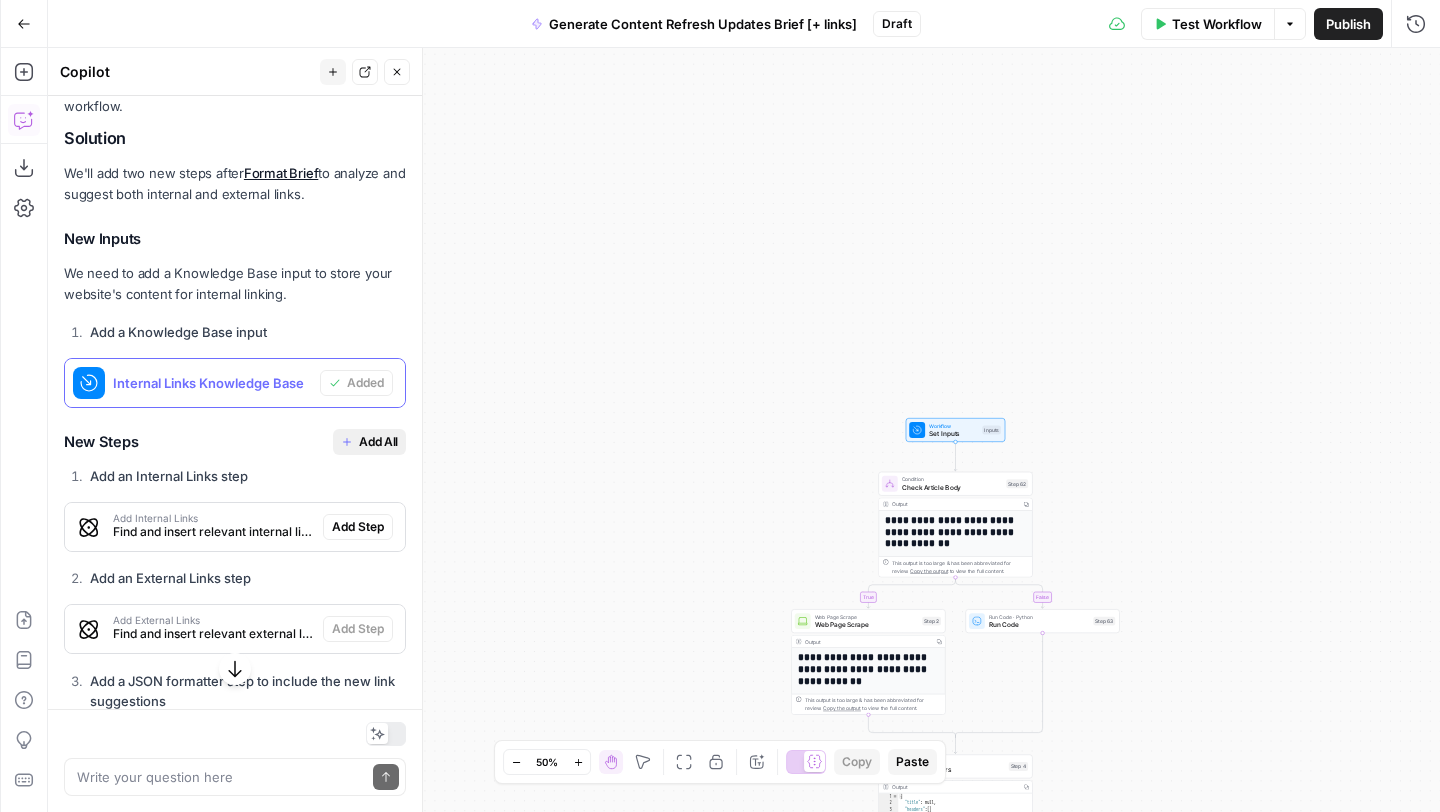 click on "Add All" at bounding box center [378, 442] 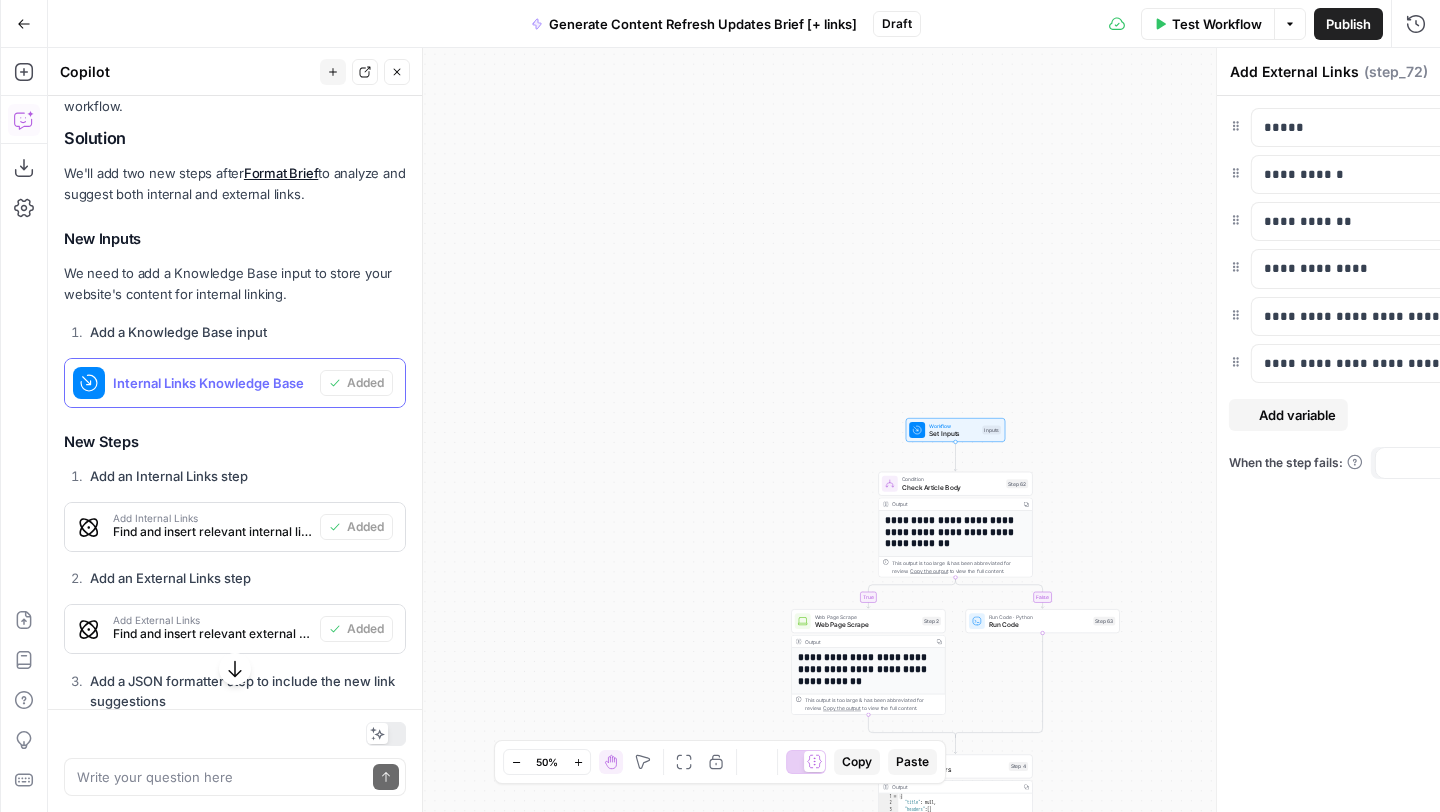 scroll, scrollTop: 520, scrollLeft: 0, axis: vertical 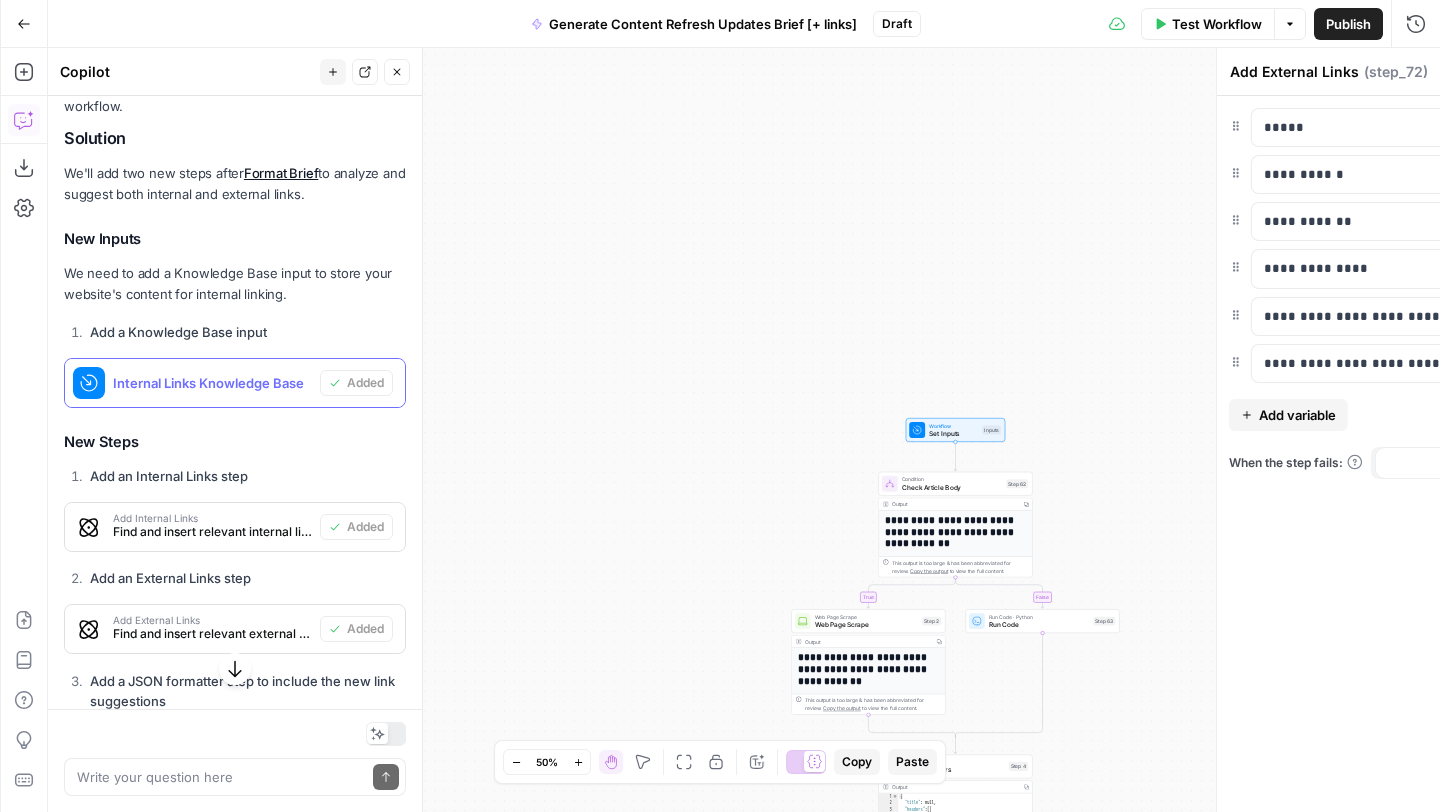 type on "Format Final Output with Links" 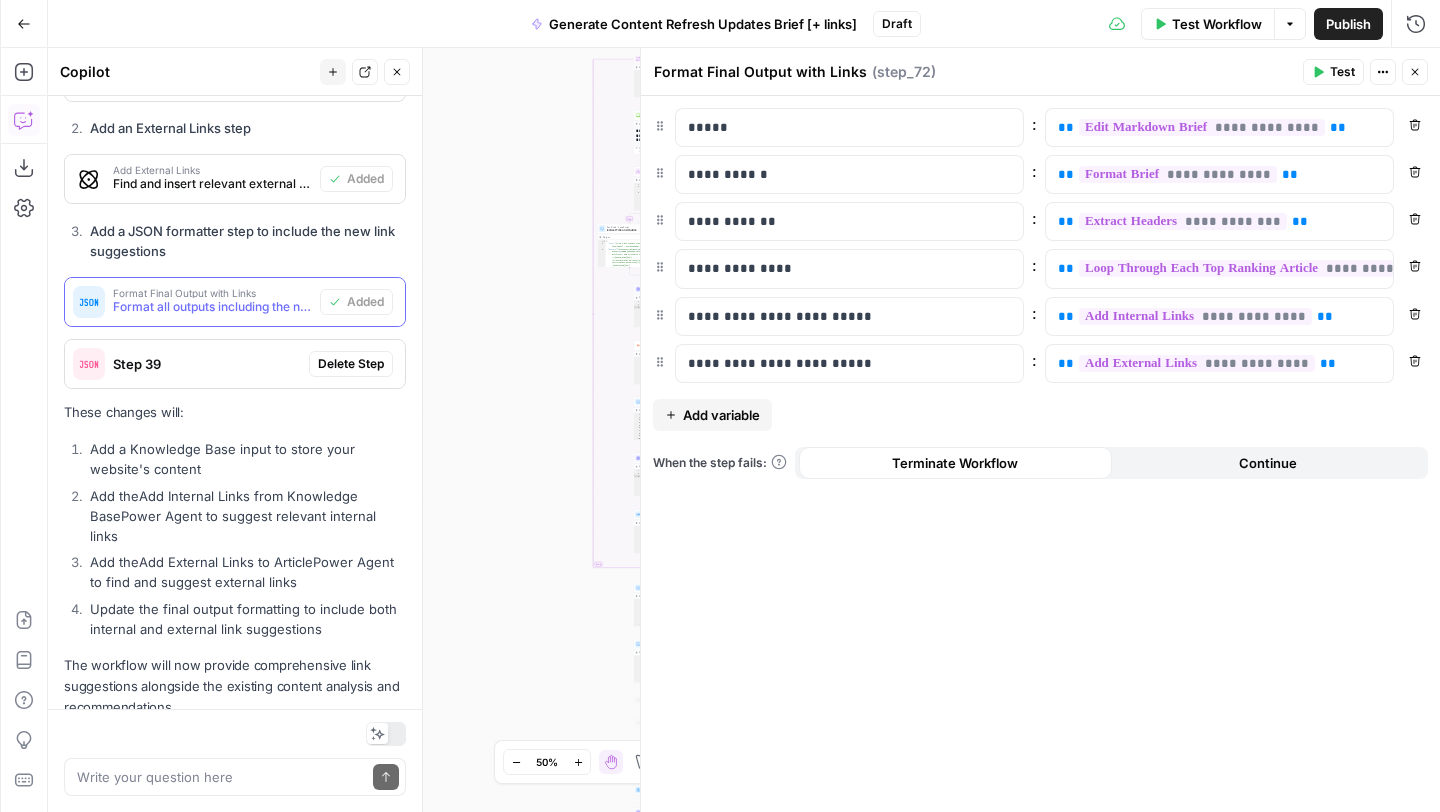 scroll, scrollTop: 1007, scrollLeft: 0, axis: vertical 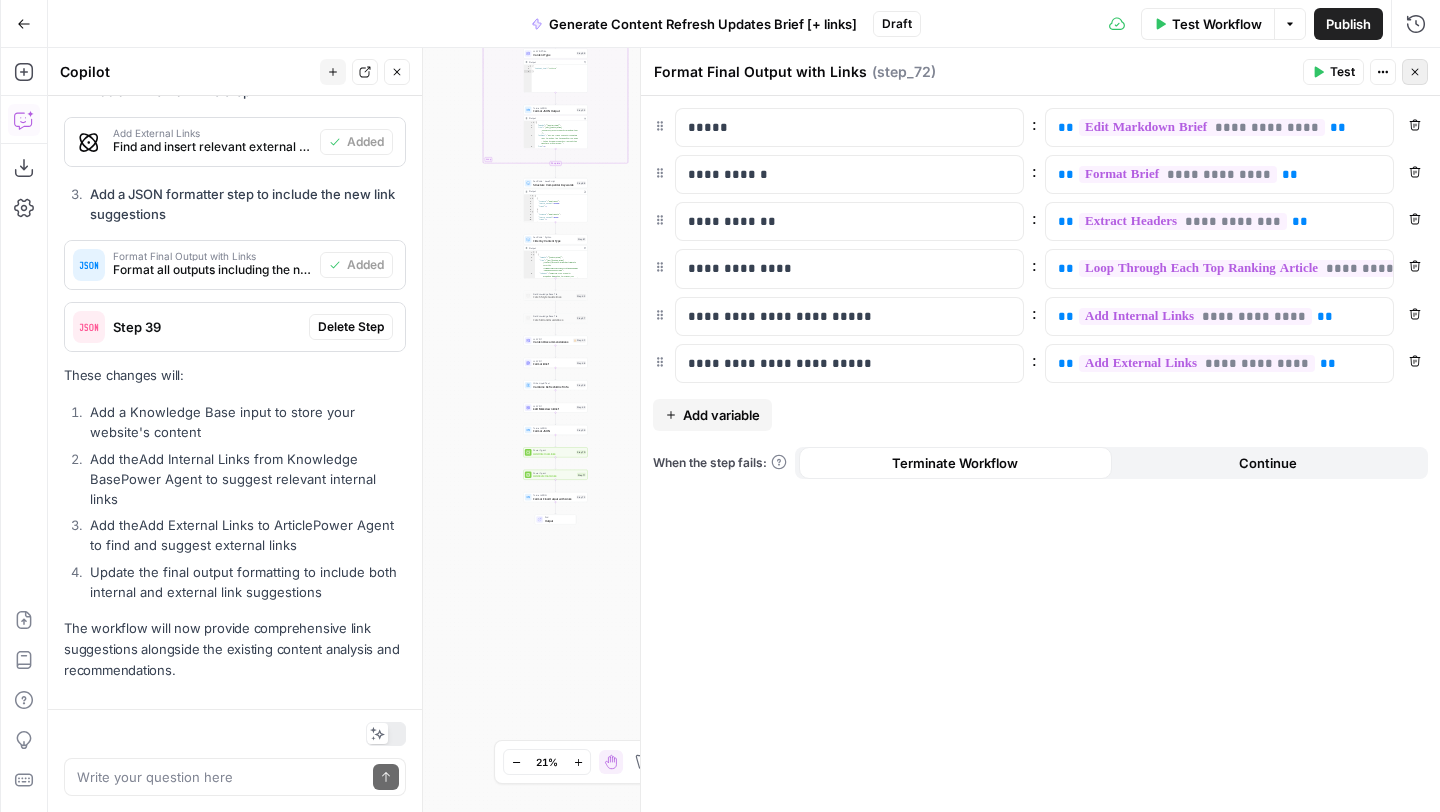 click on "Close" at bounding box center (1415, 72) 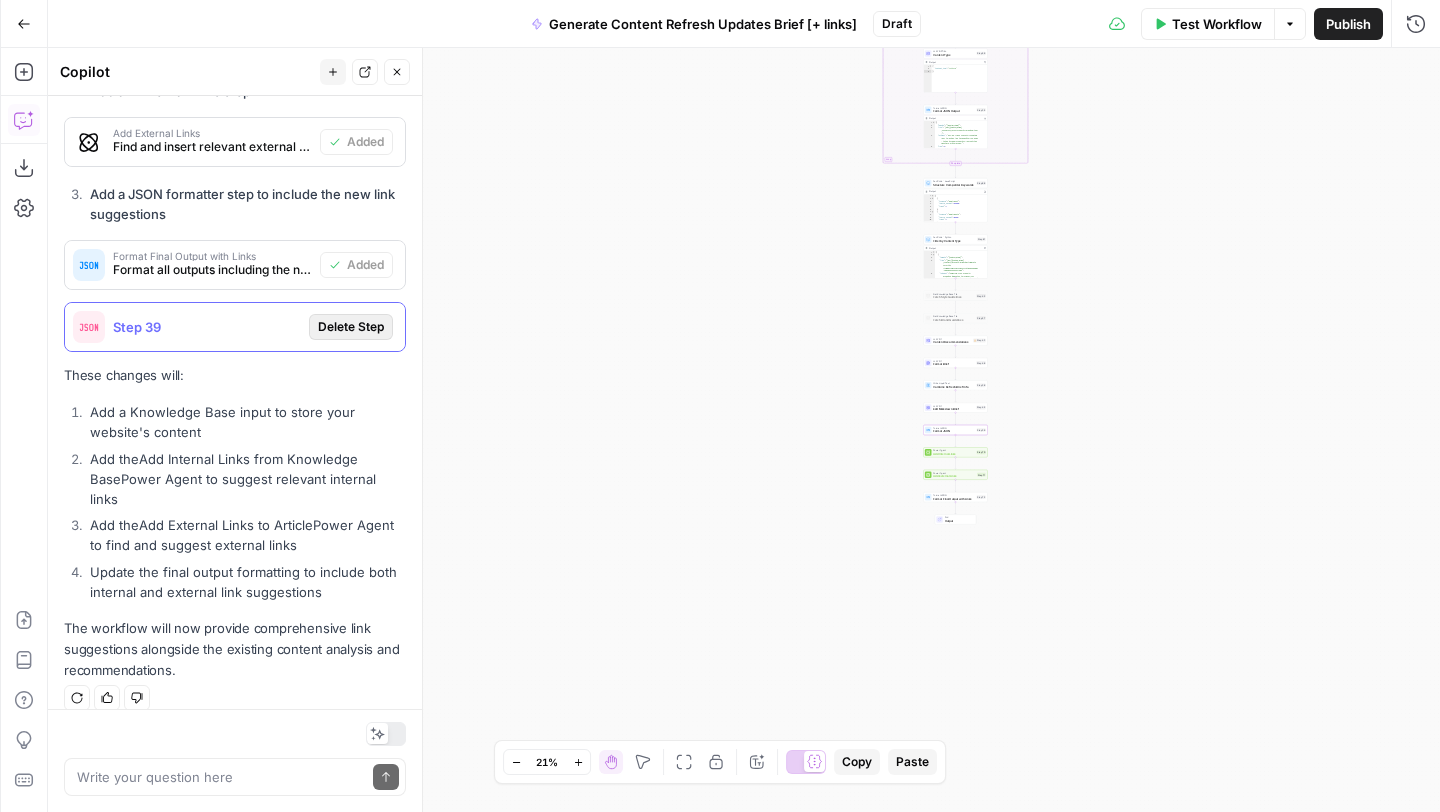 click on "Delete Step" at bounding box center [351, 327] 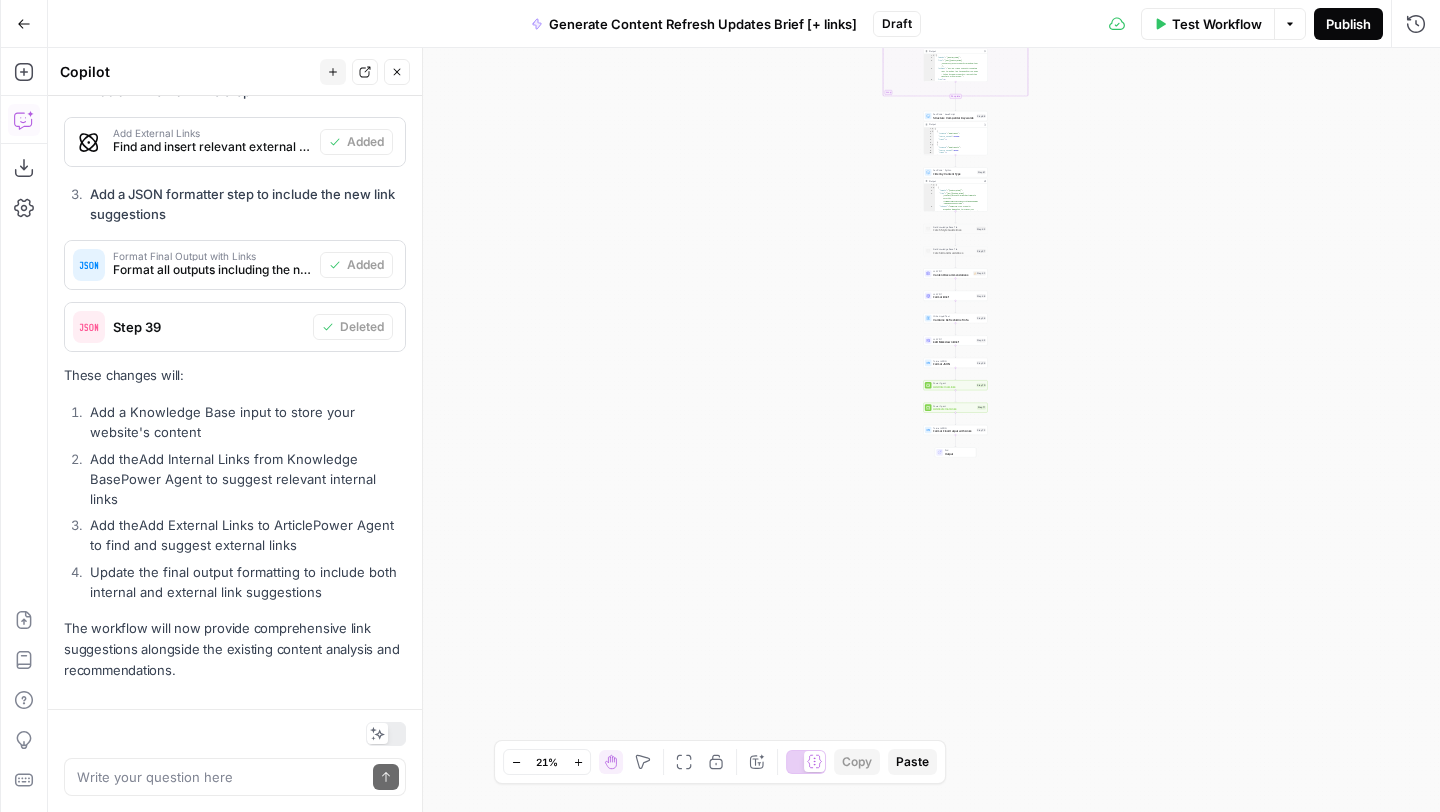 click on "Publish" at bounding box center (1348, 24) 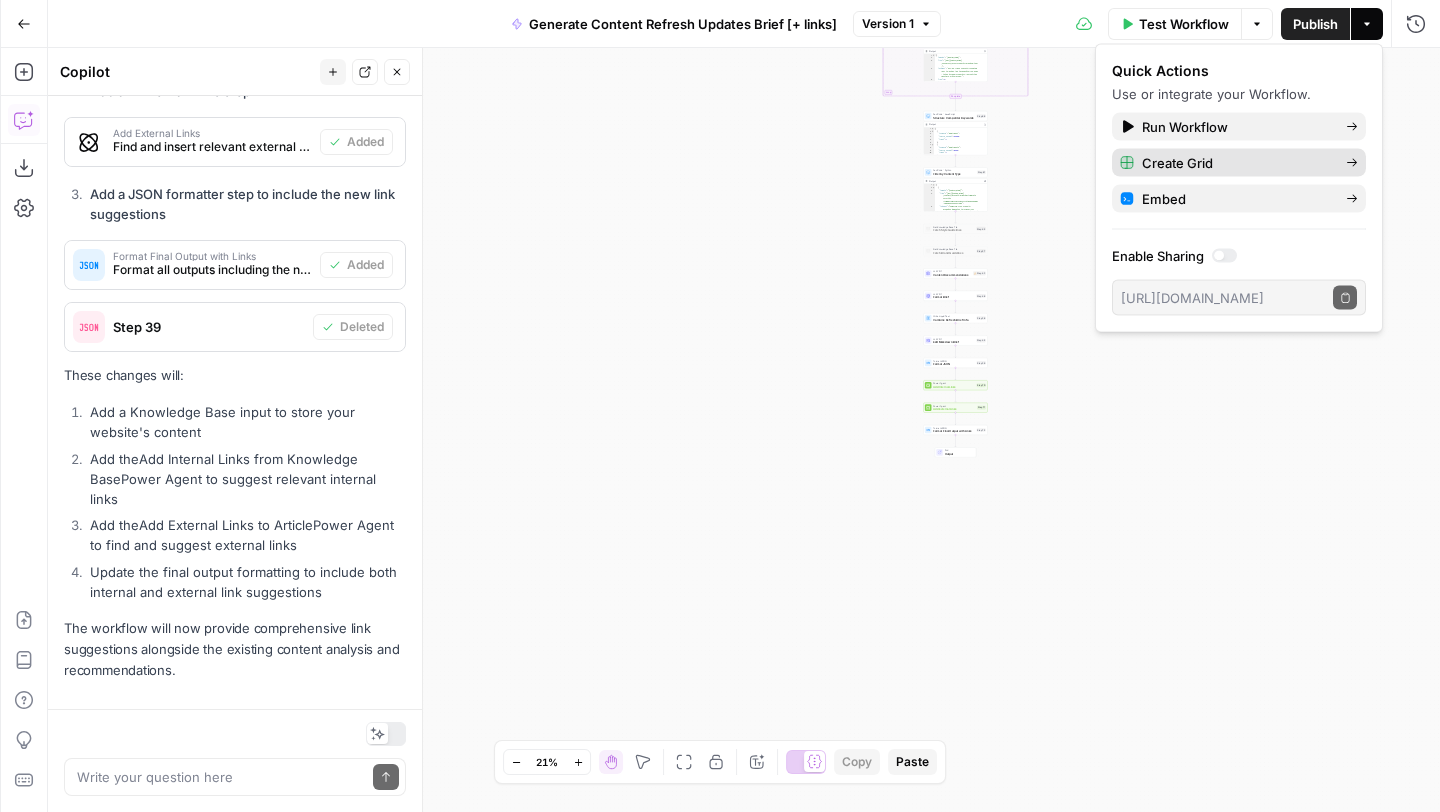 click on "Create Grid" at bounding box center [1177, 163] 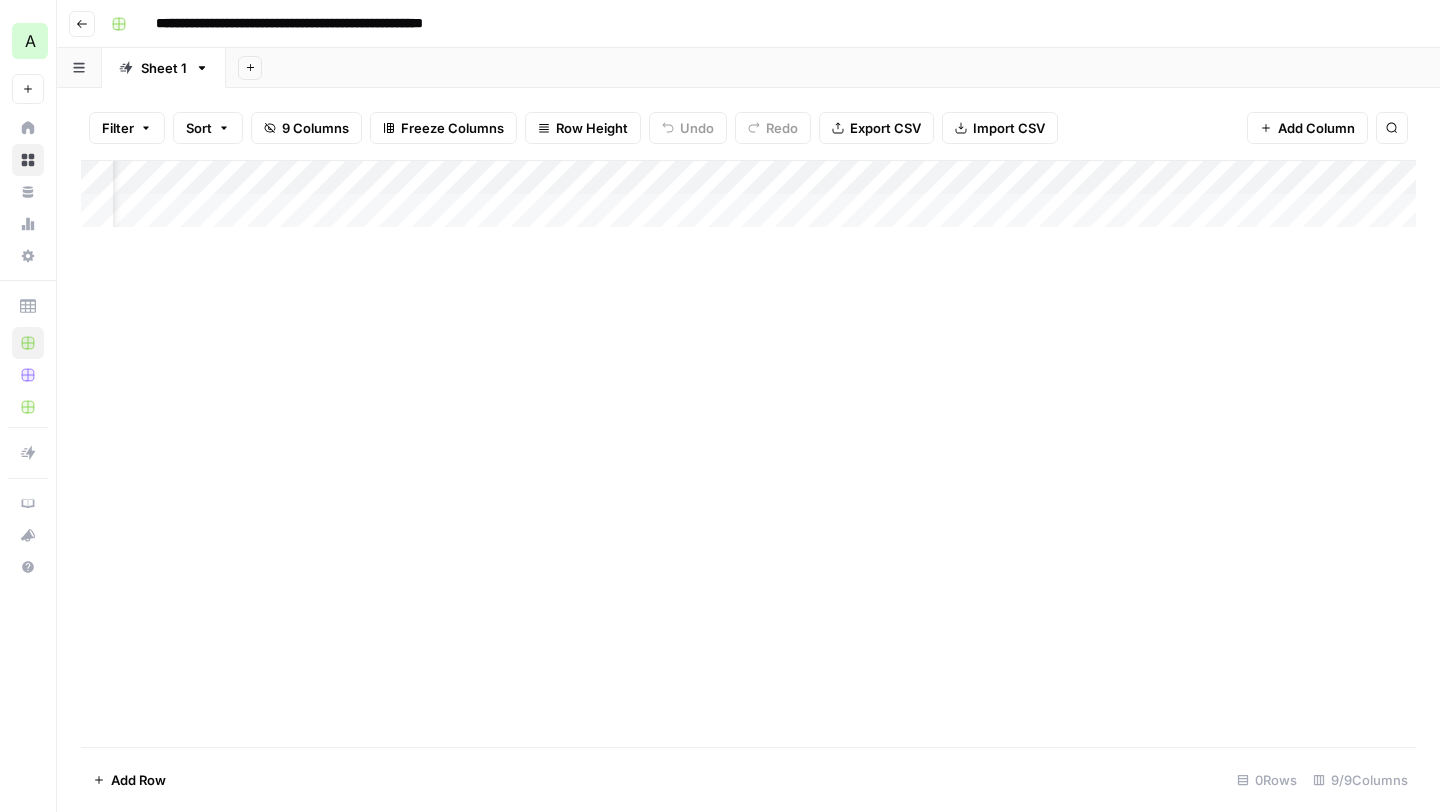 scroll, scrollTop: 0, scrollLeft: 429, axis: horizontal 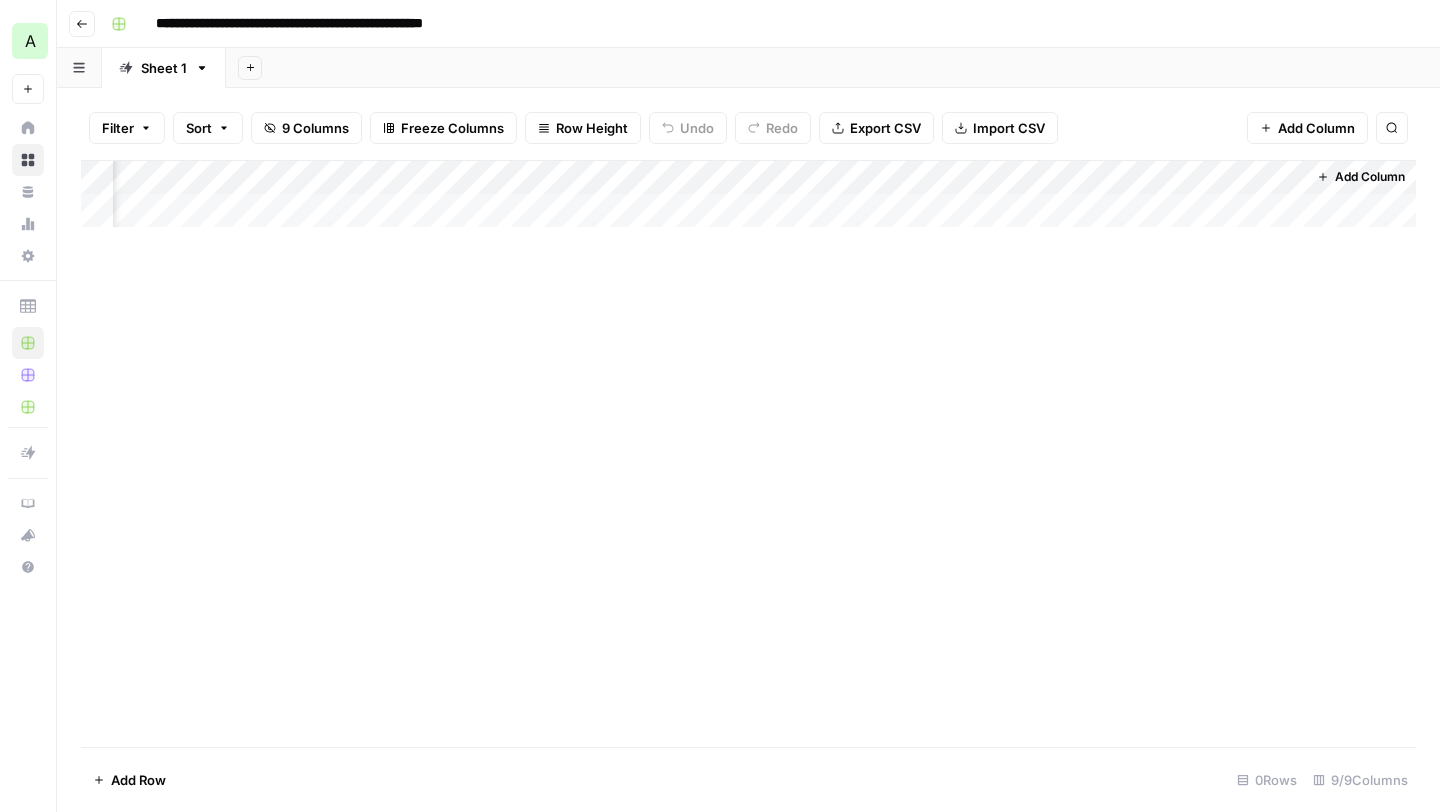 click on "Add Column" at bounding box center [748, 194] 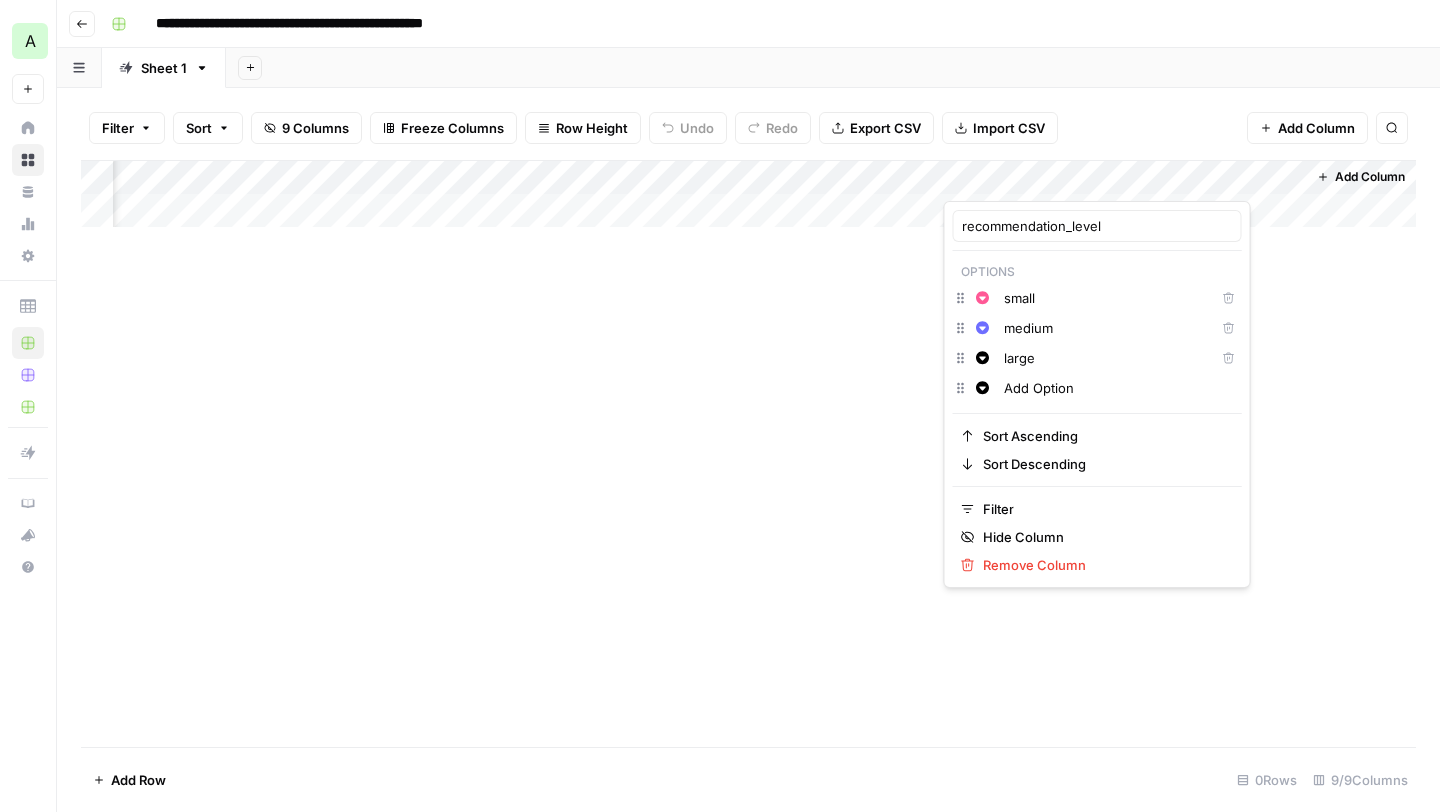 click on "Add Column" at bounding box center (748, 453) 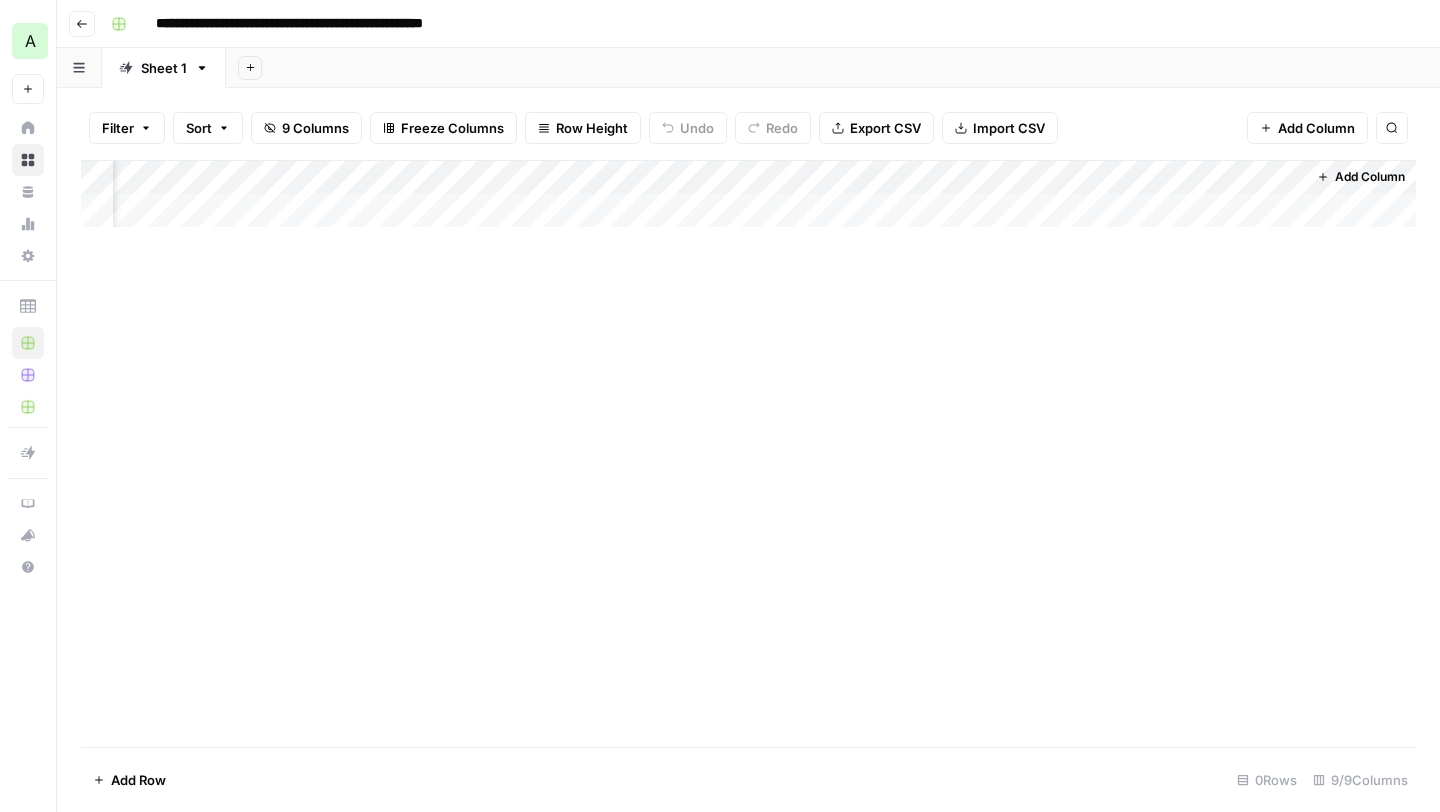 scroll, scrollTop: 0, scrollLeft: 0, axis: both 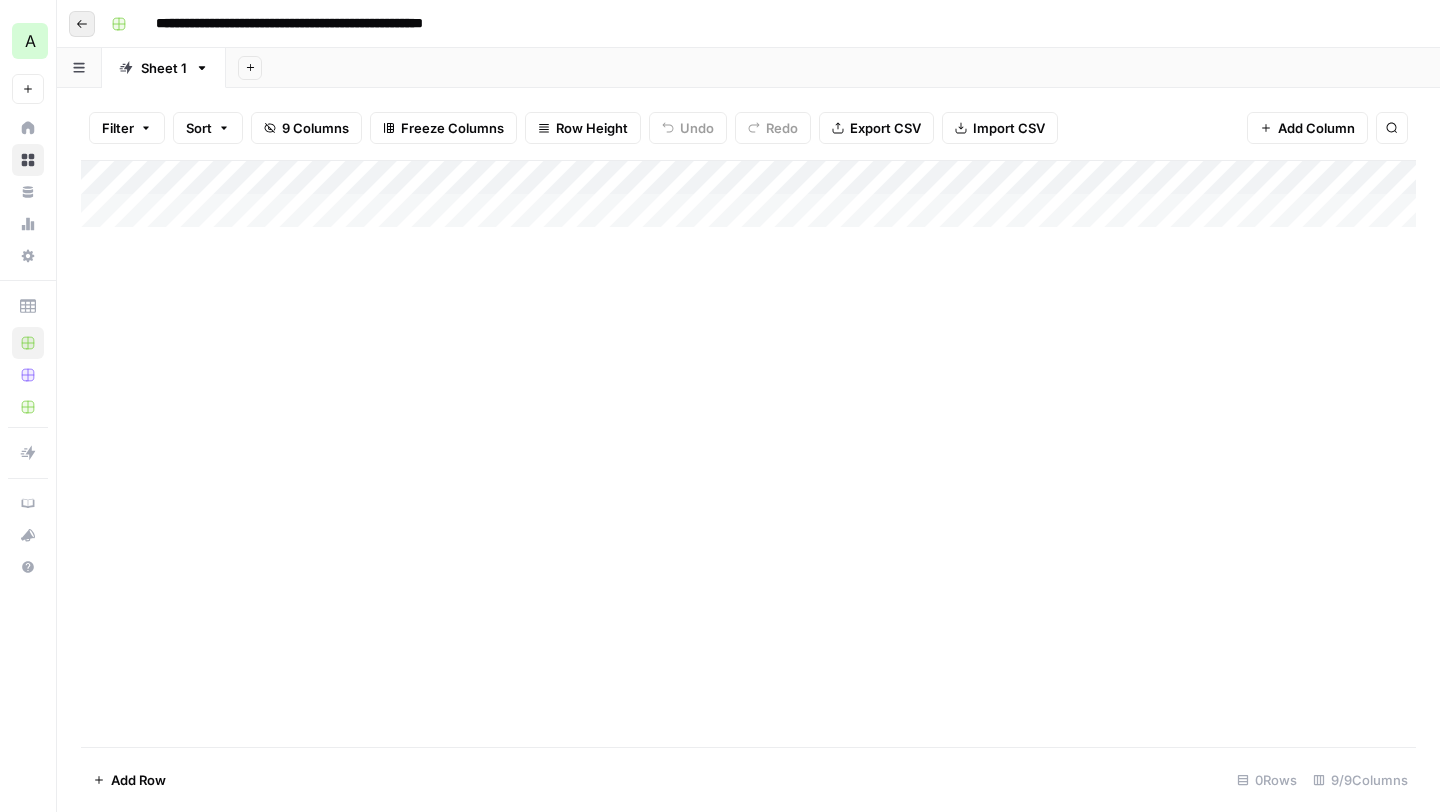 click 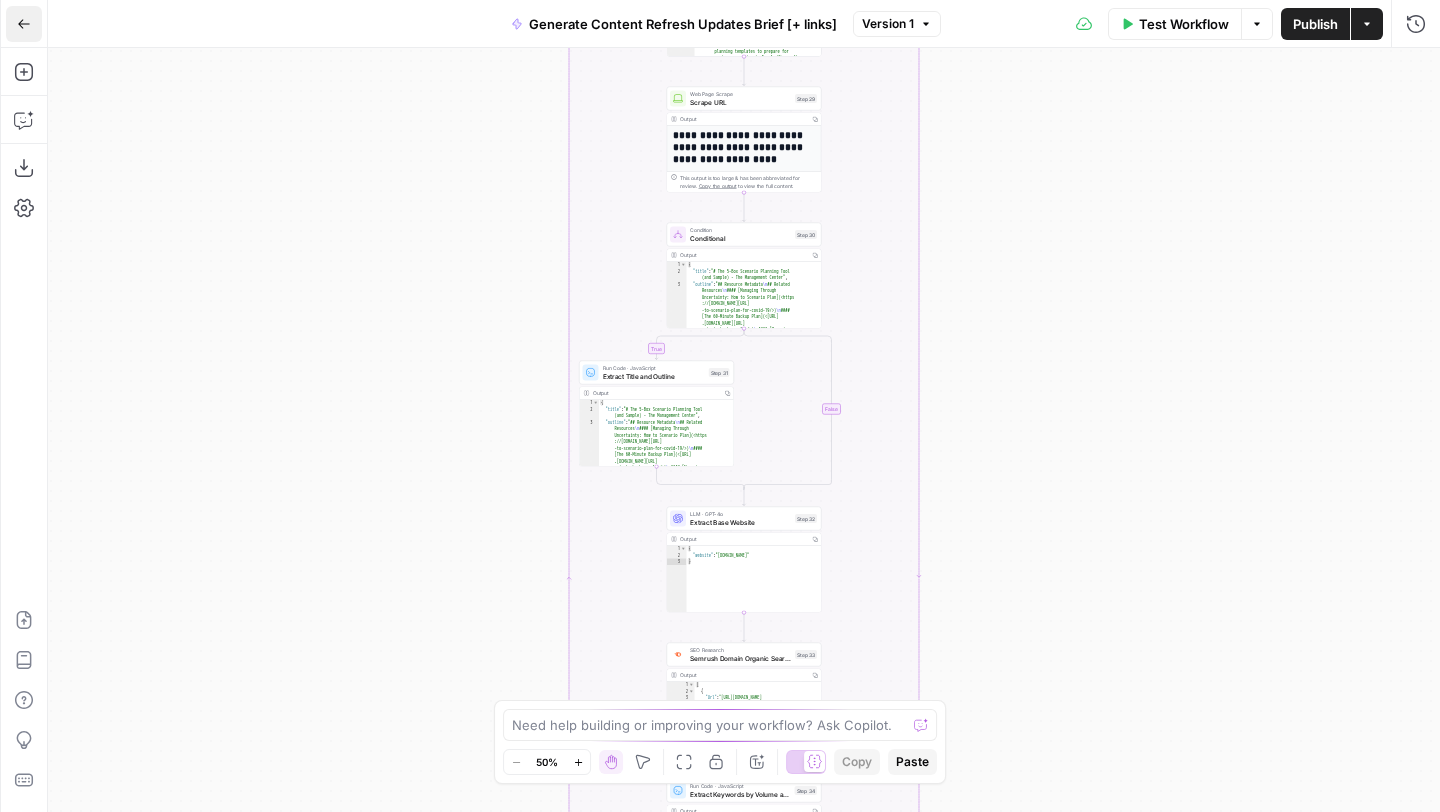 click on "Go Back" at bounding box center (24, 24) 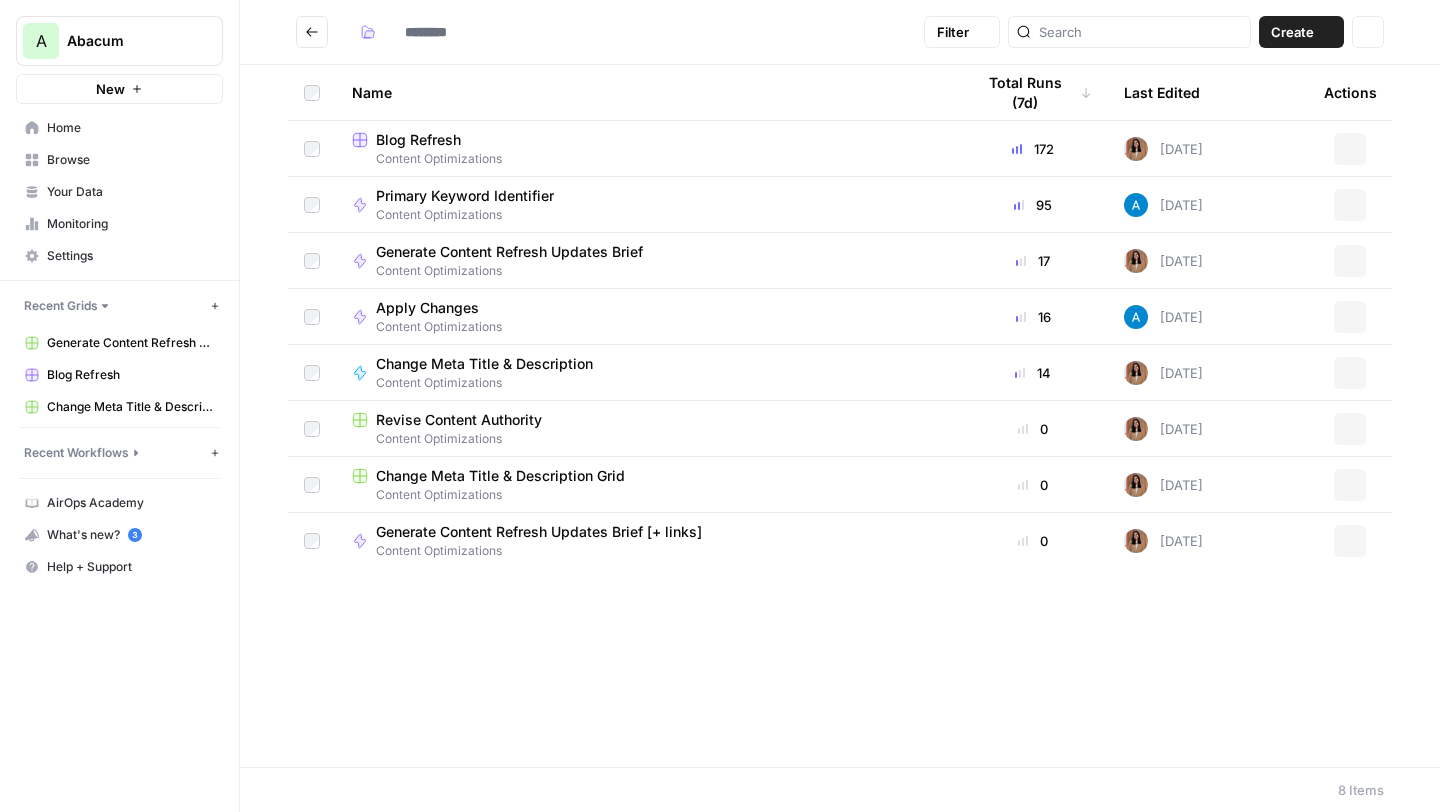 type on "**********" 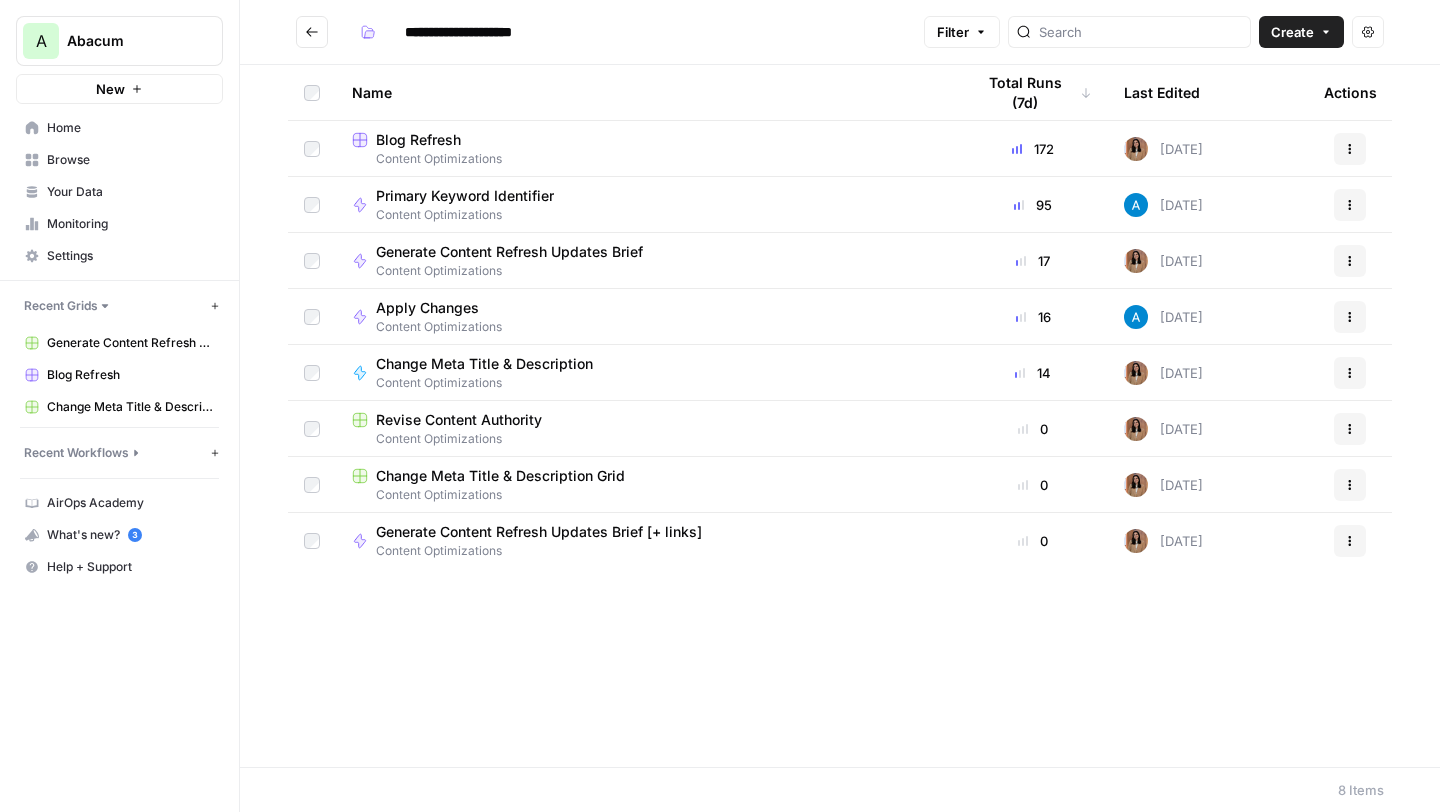 click on "Blog Refresh" at bounding box center [418, 140] 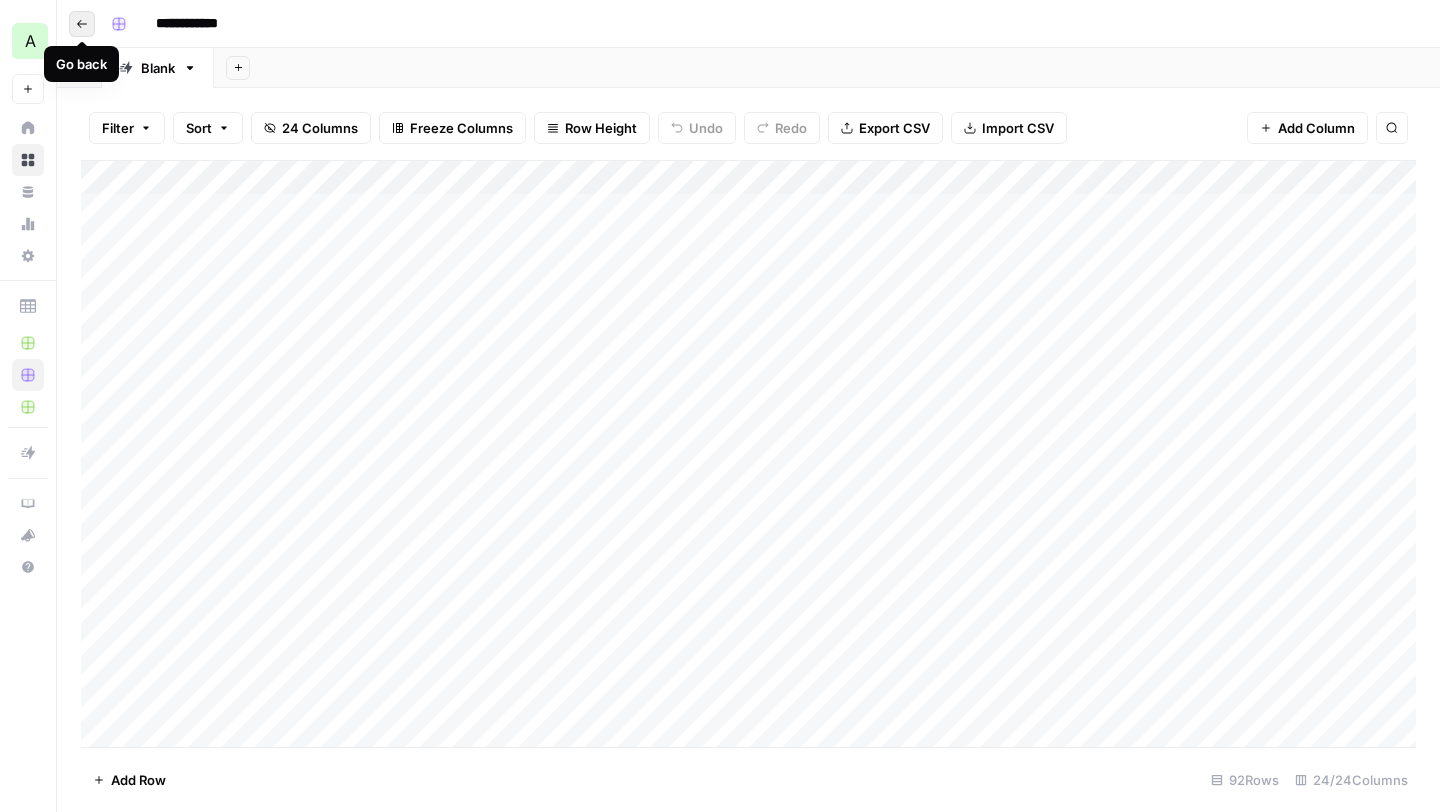 click on "Go back" at bounding box center [82, 24] 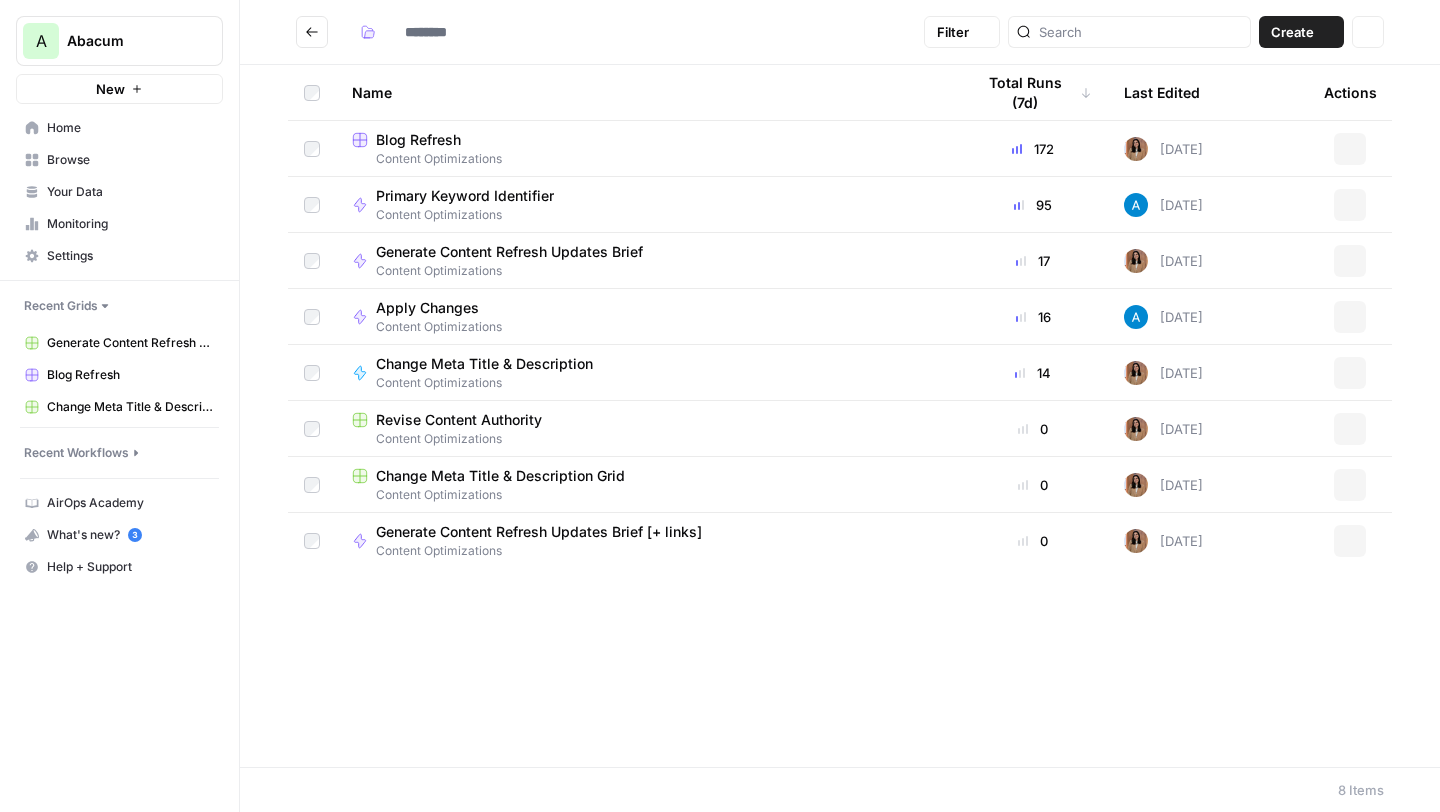 type on "**********" 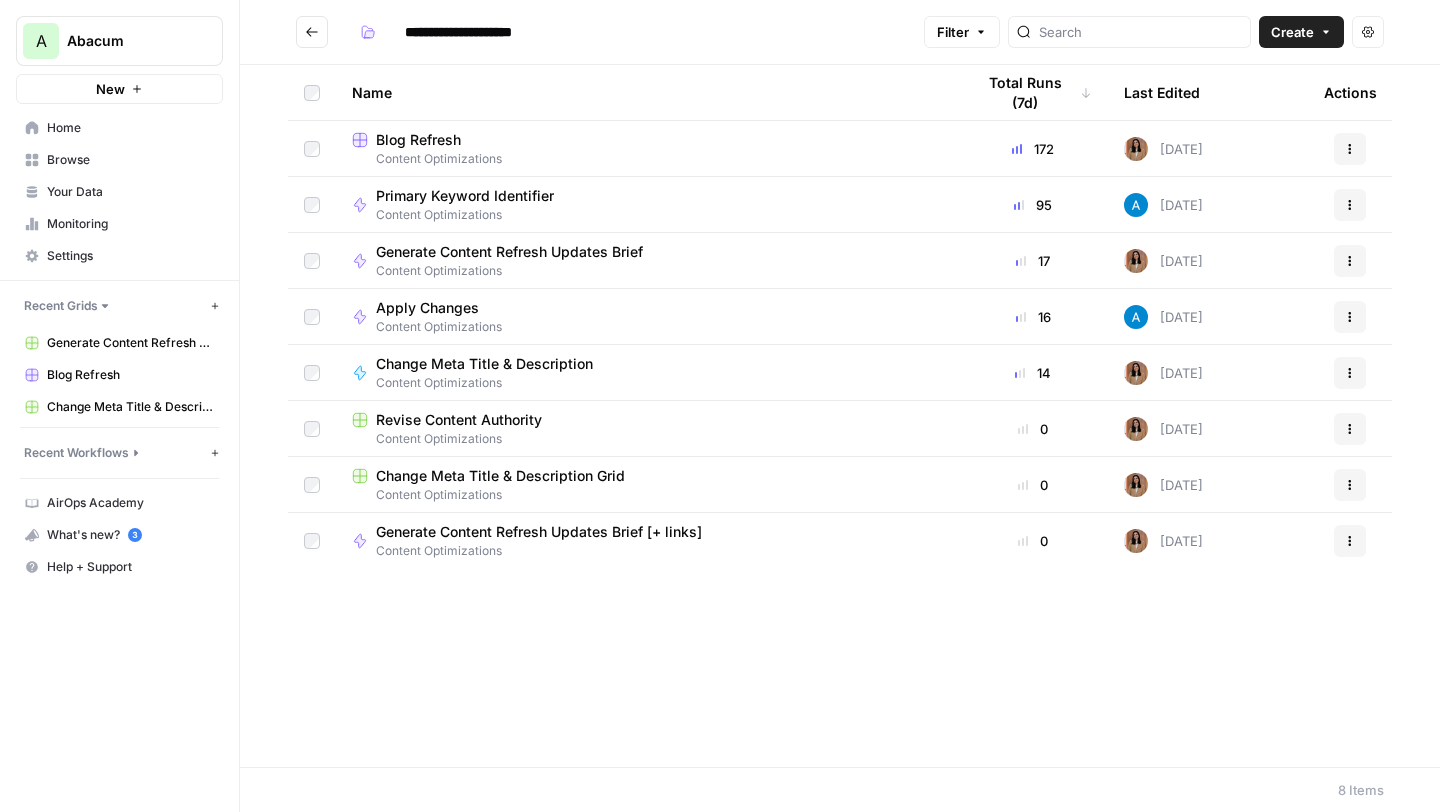 click on "Blog Refresh Content Optimizations" at bounding box center [647, 148] 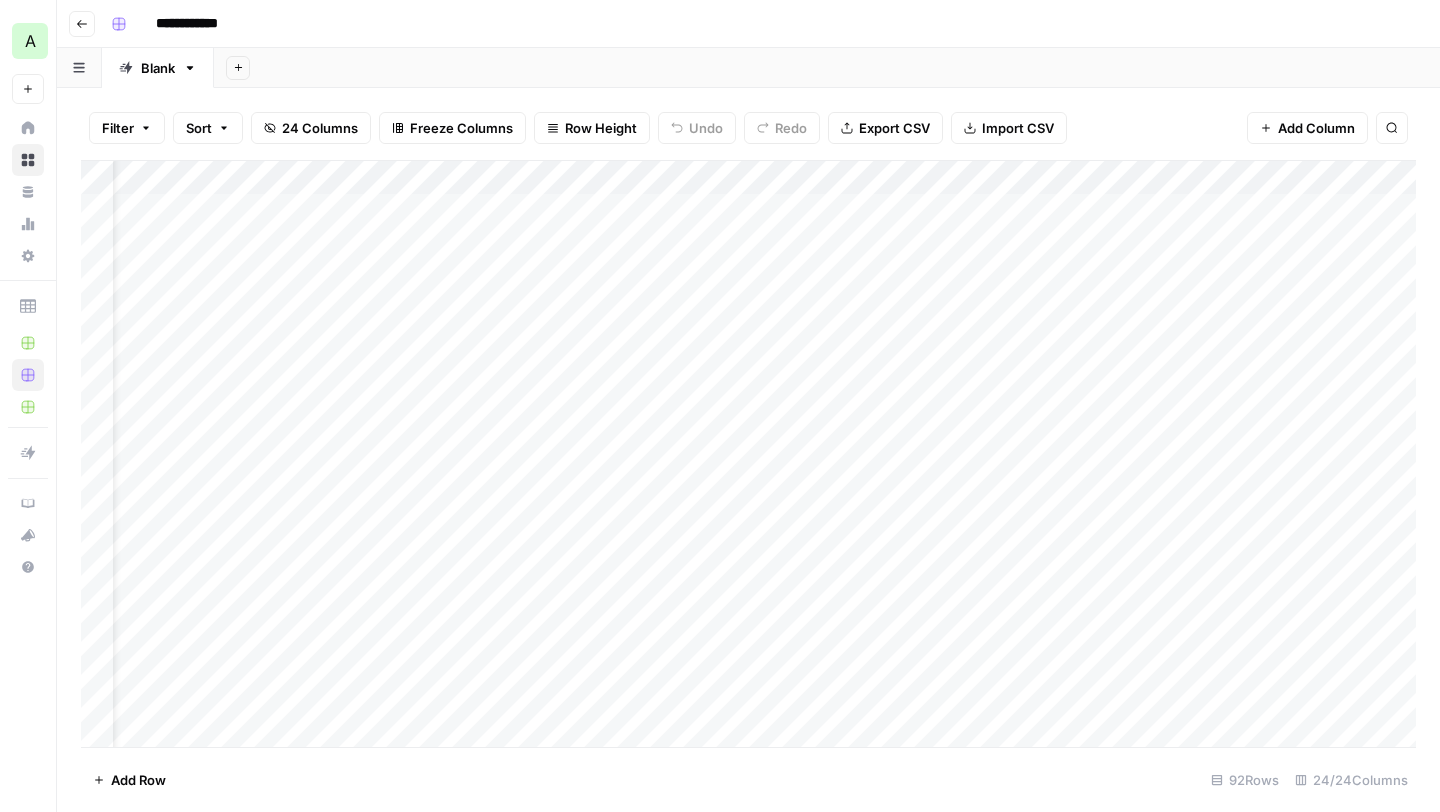scroll, scrollTop: 0, scrollLeft: 0, axis: both 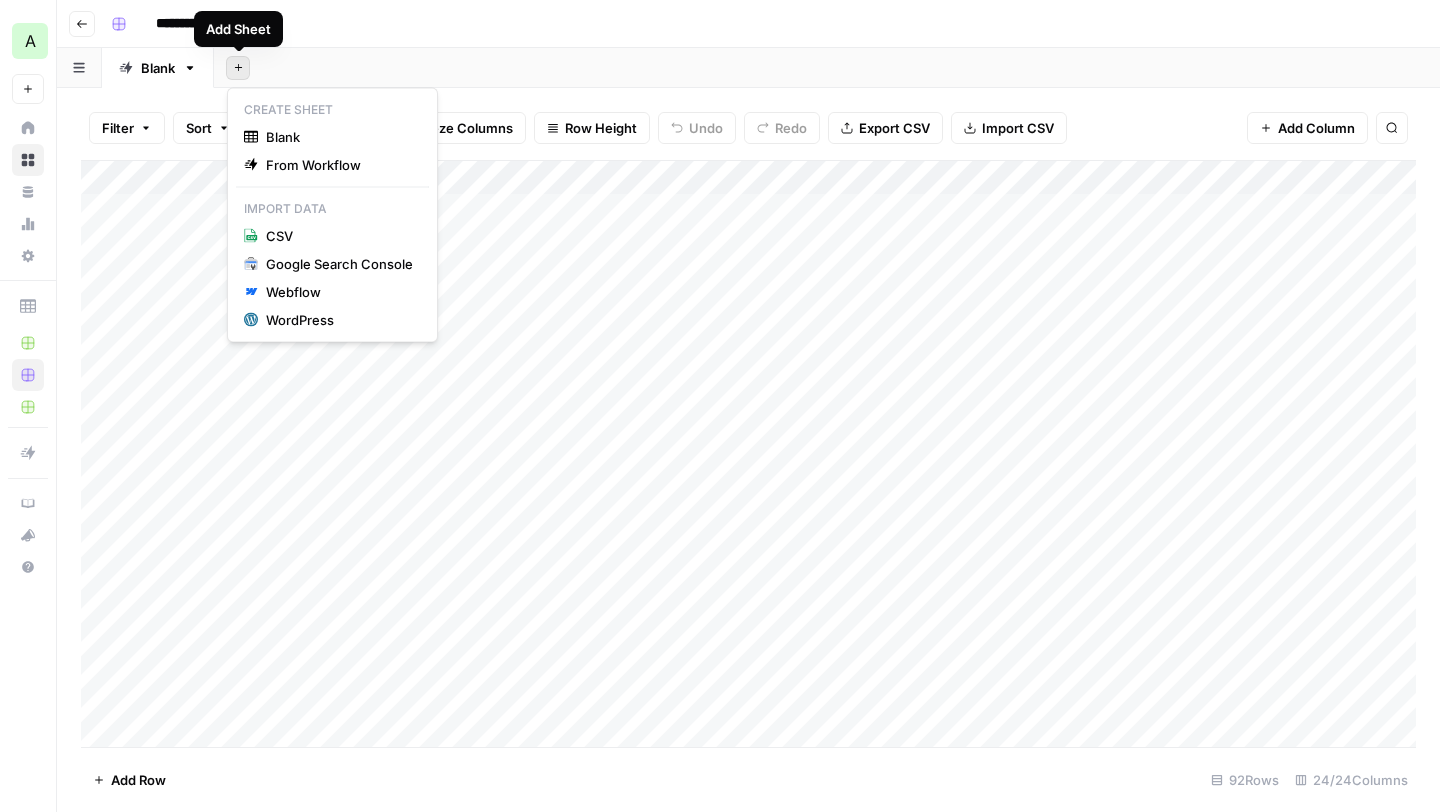 click 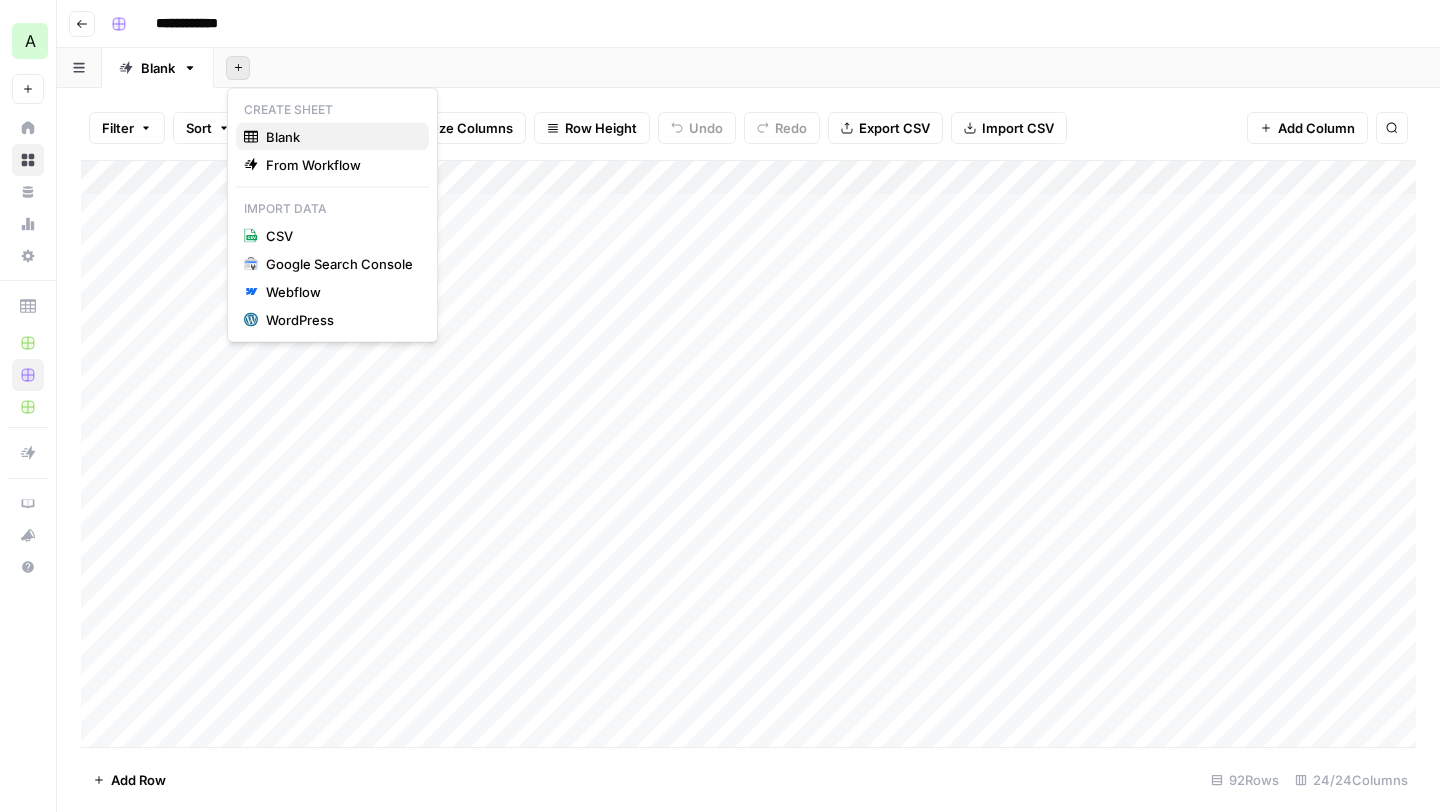 click on "Blank" at bounding box center [283, 137] 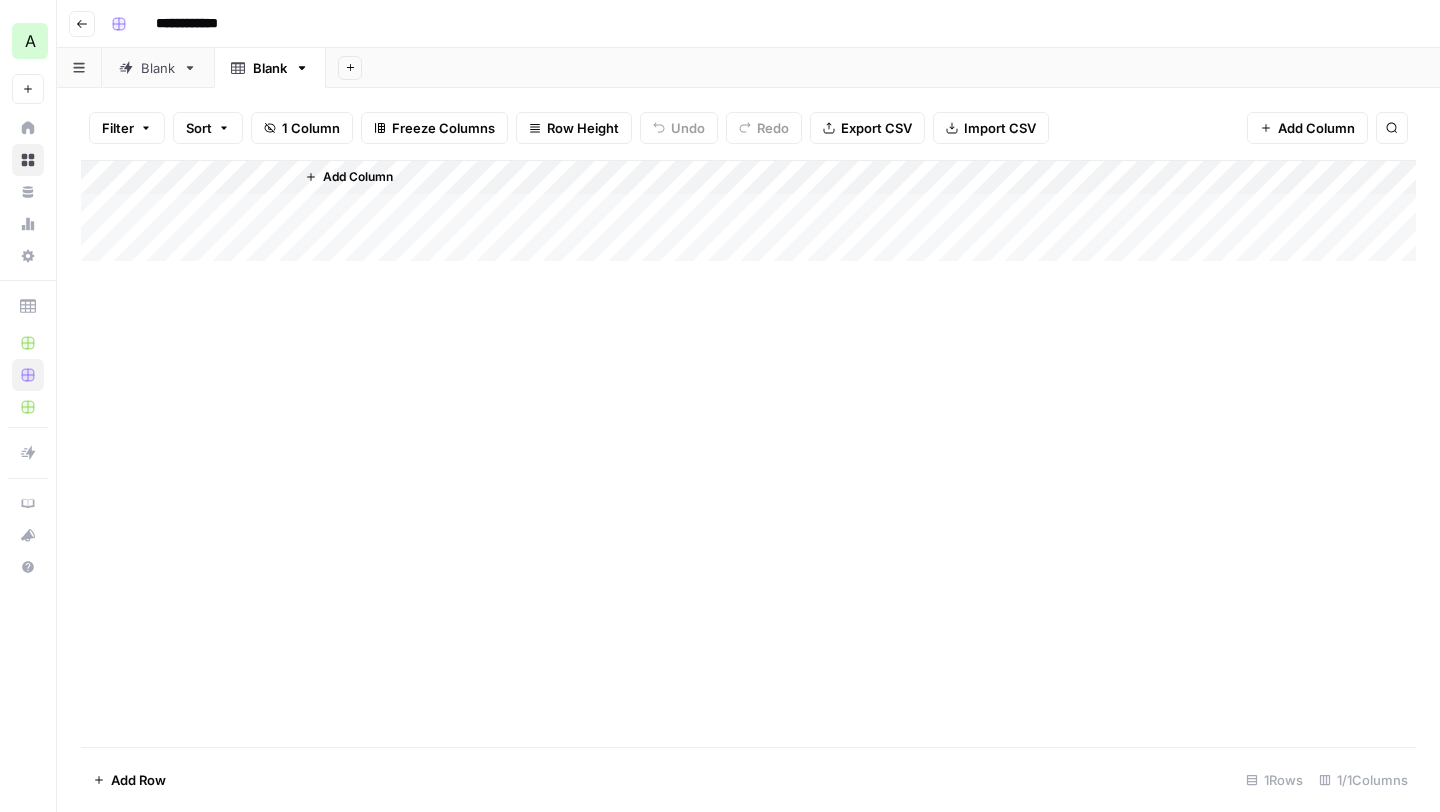 click on "Blank" at bounding box center [158, 68] 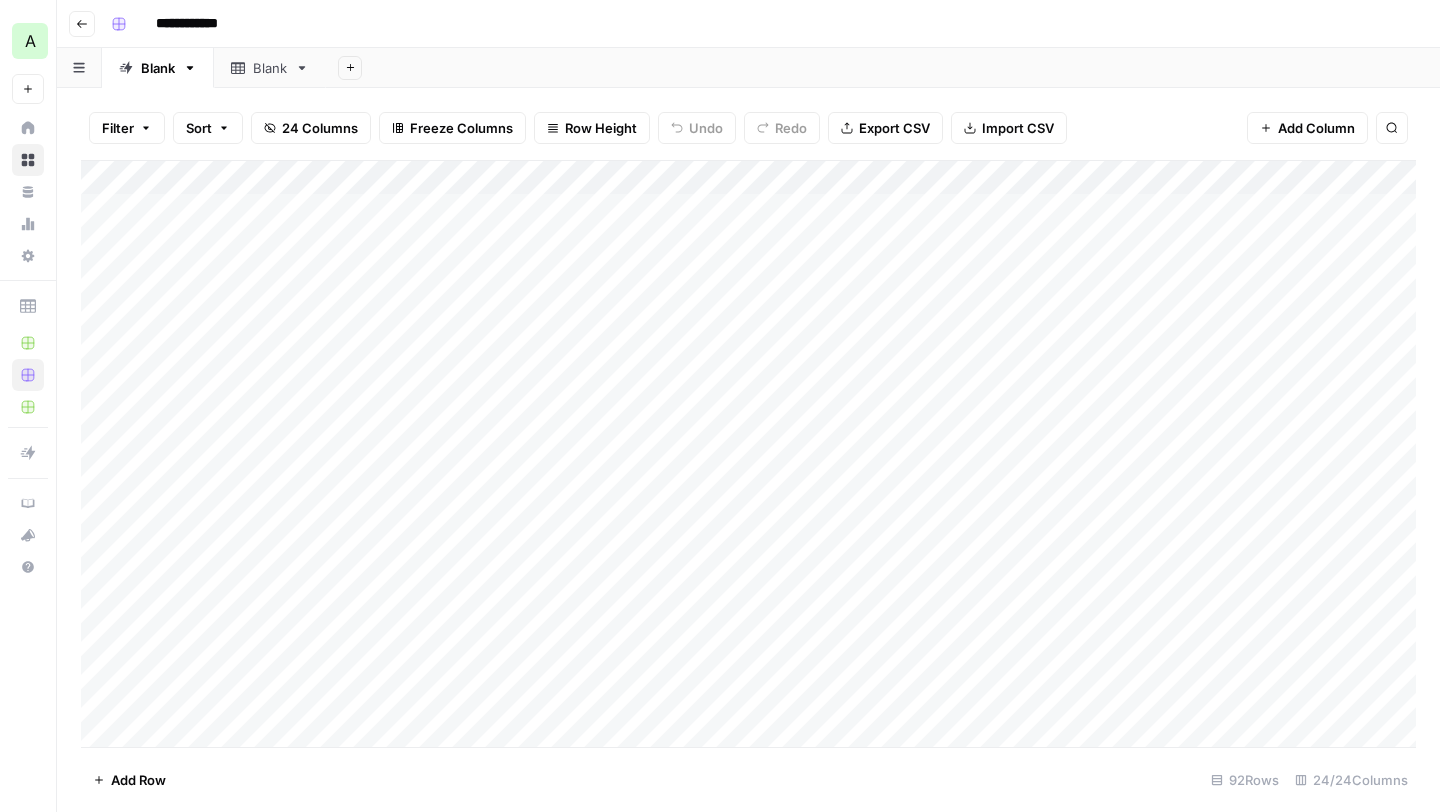scroll, scrollTop: 0, scrollLeft: 0, axis: both 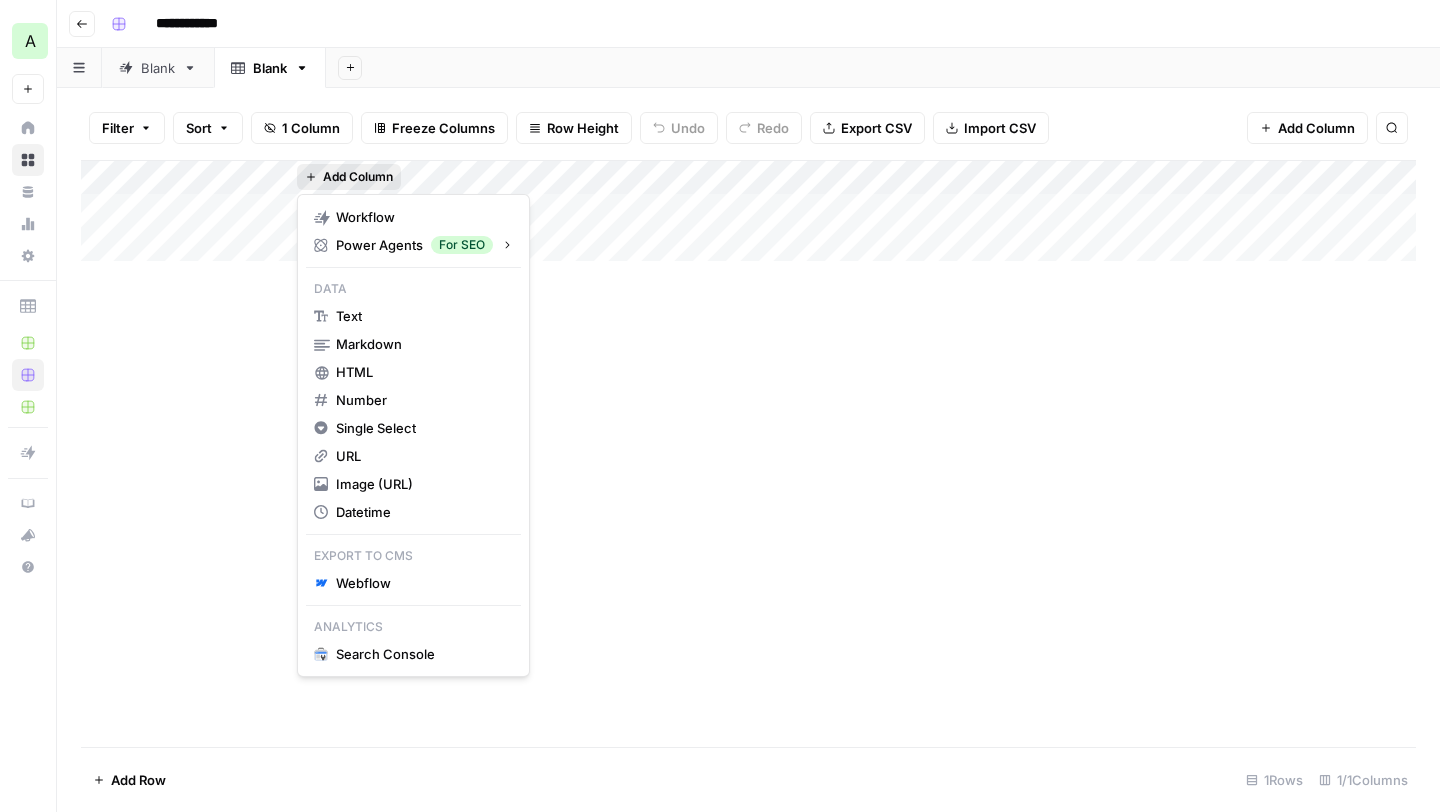drag, startPoint x: 337, startPoint y: 167, endPoint x: 347, endPoint y: 170, distance: 10.440307 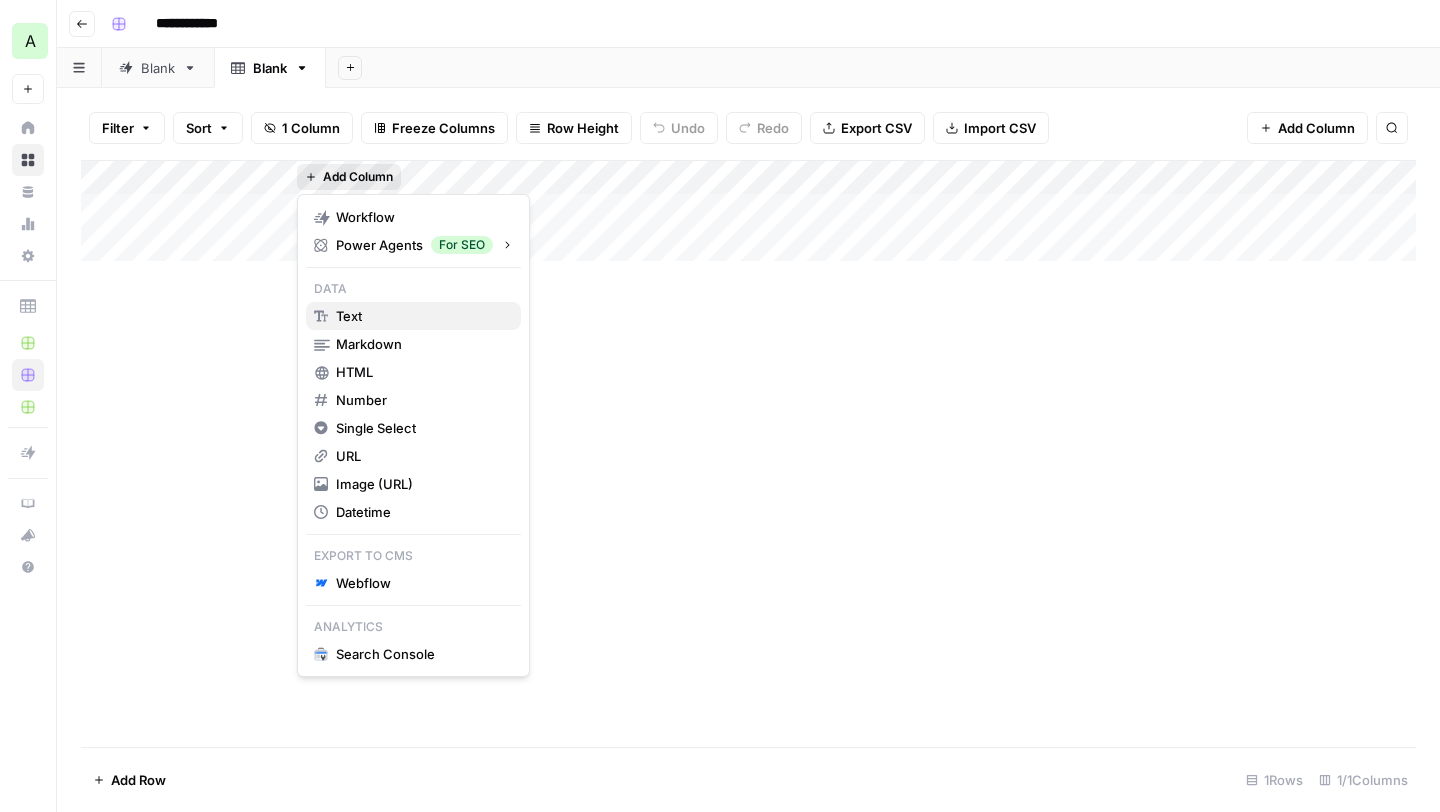 click on "text" at bounding box center (413, 316) 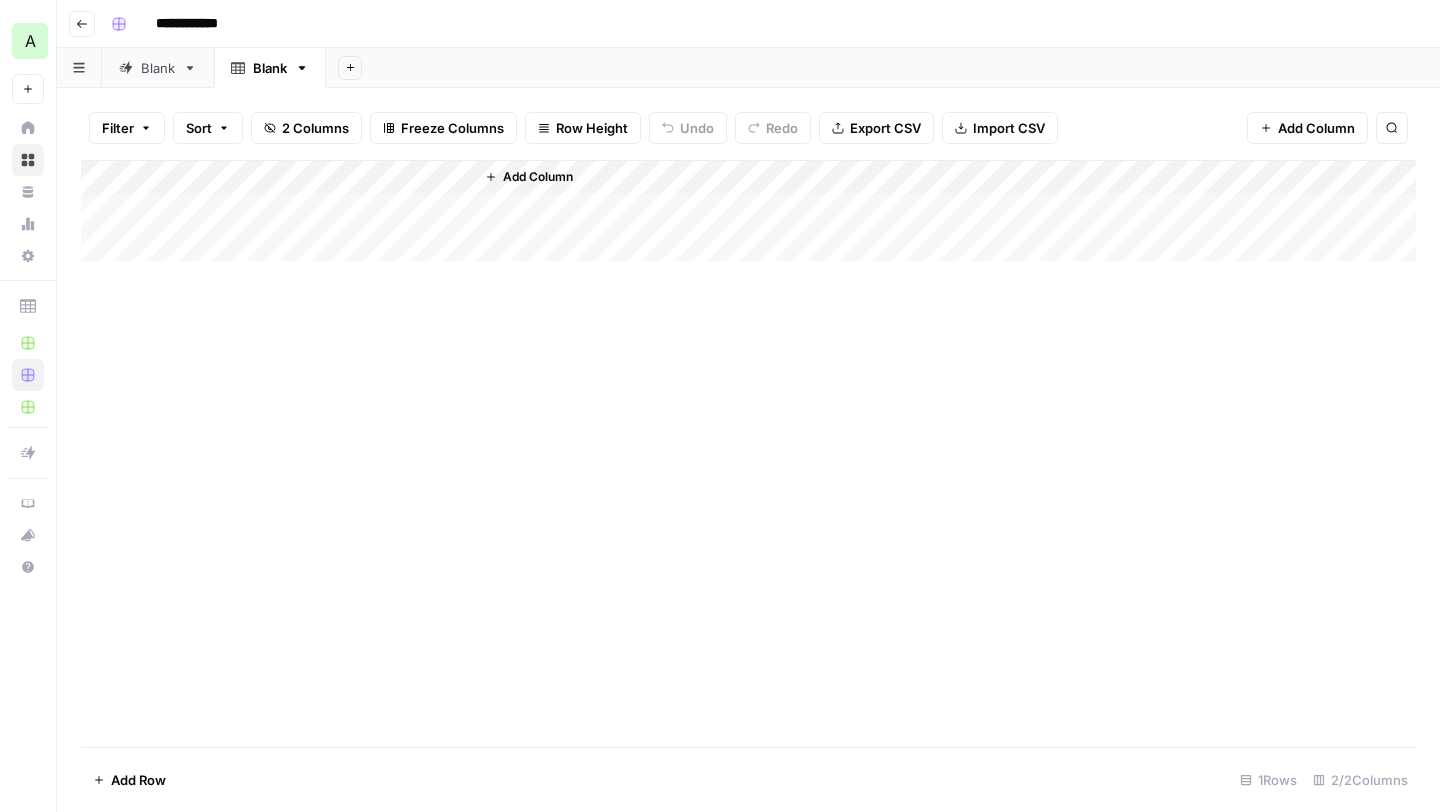 click on "Add Column" at bounding box center (748, 211) 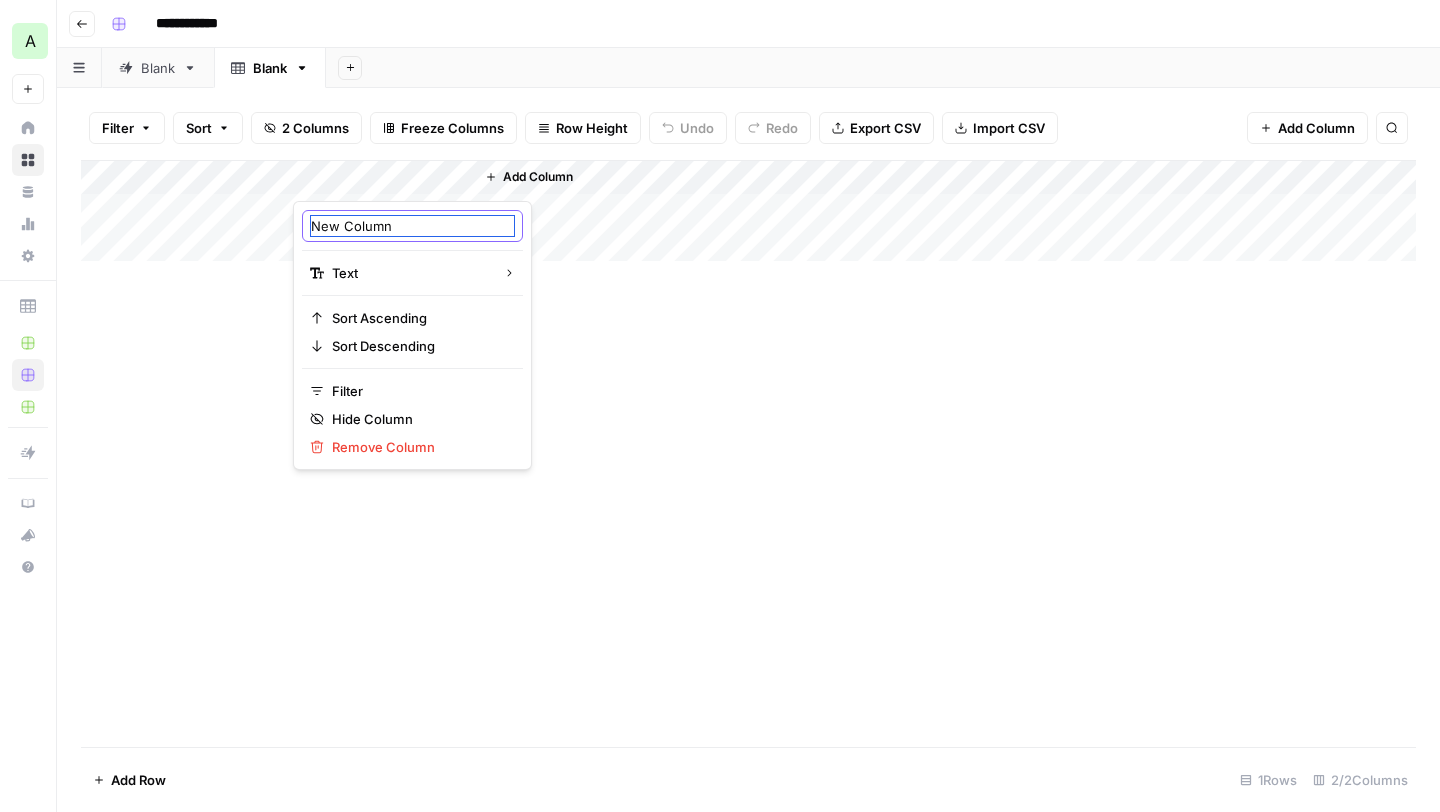 click on "New Column" at bounding box center [412, 226] 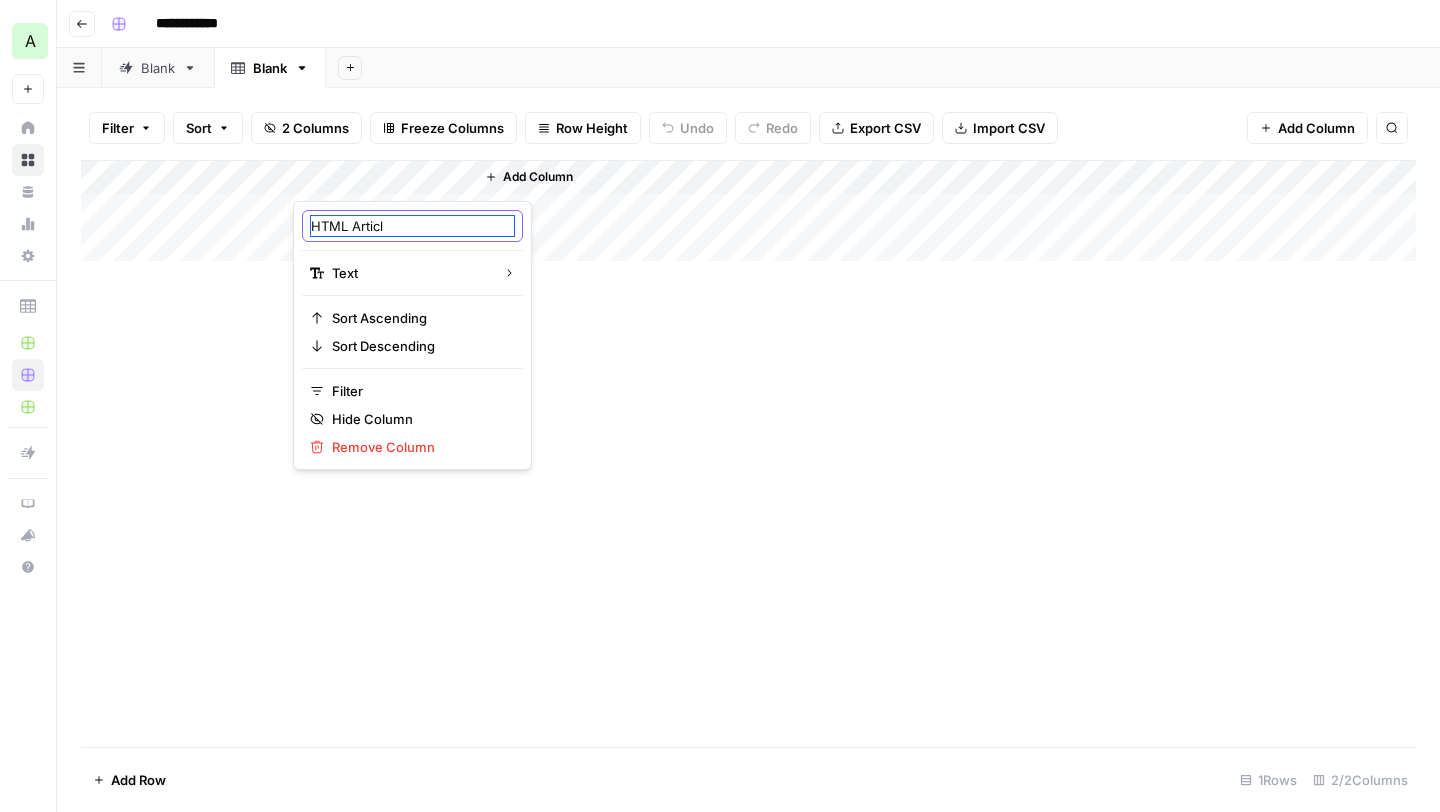type on "HTML Article" 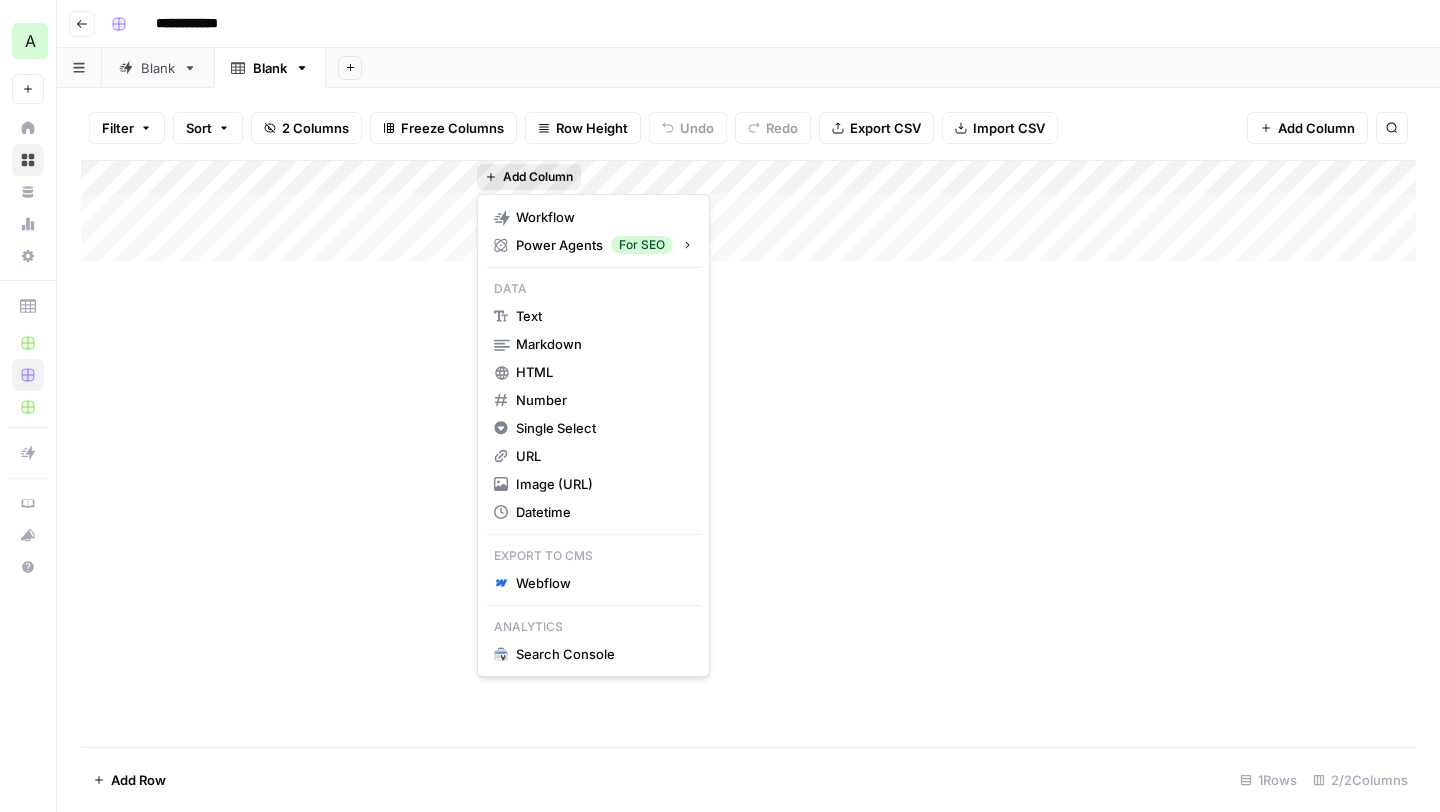 click on "Add Column" at bounding box center (538, 177) 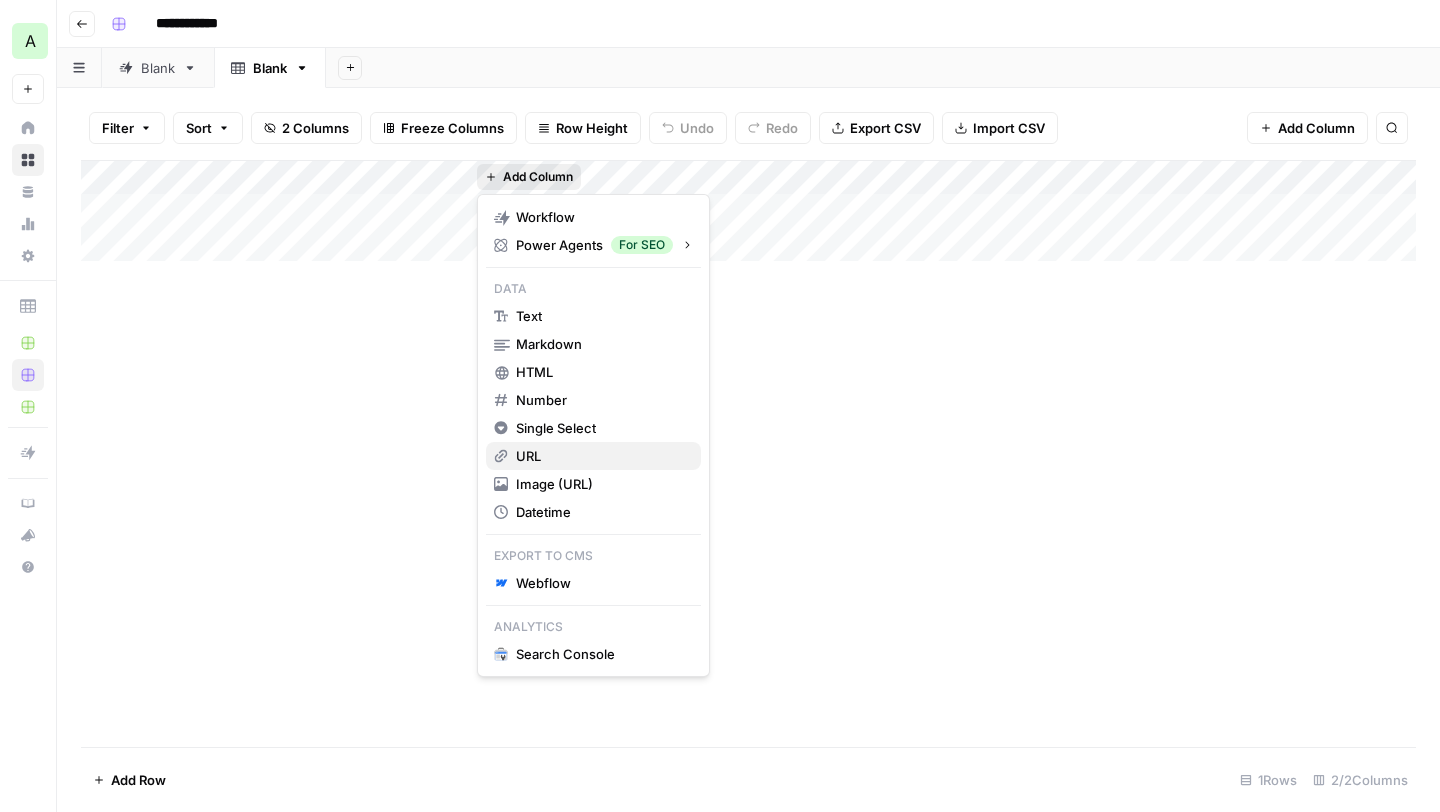 click on "URL" at bounding box center [593, 456] 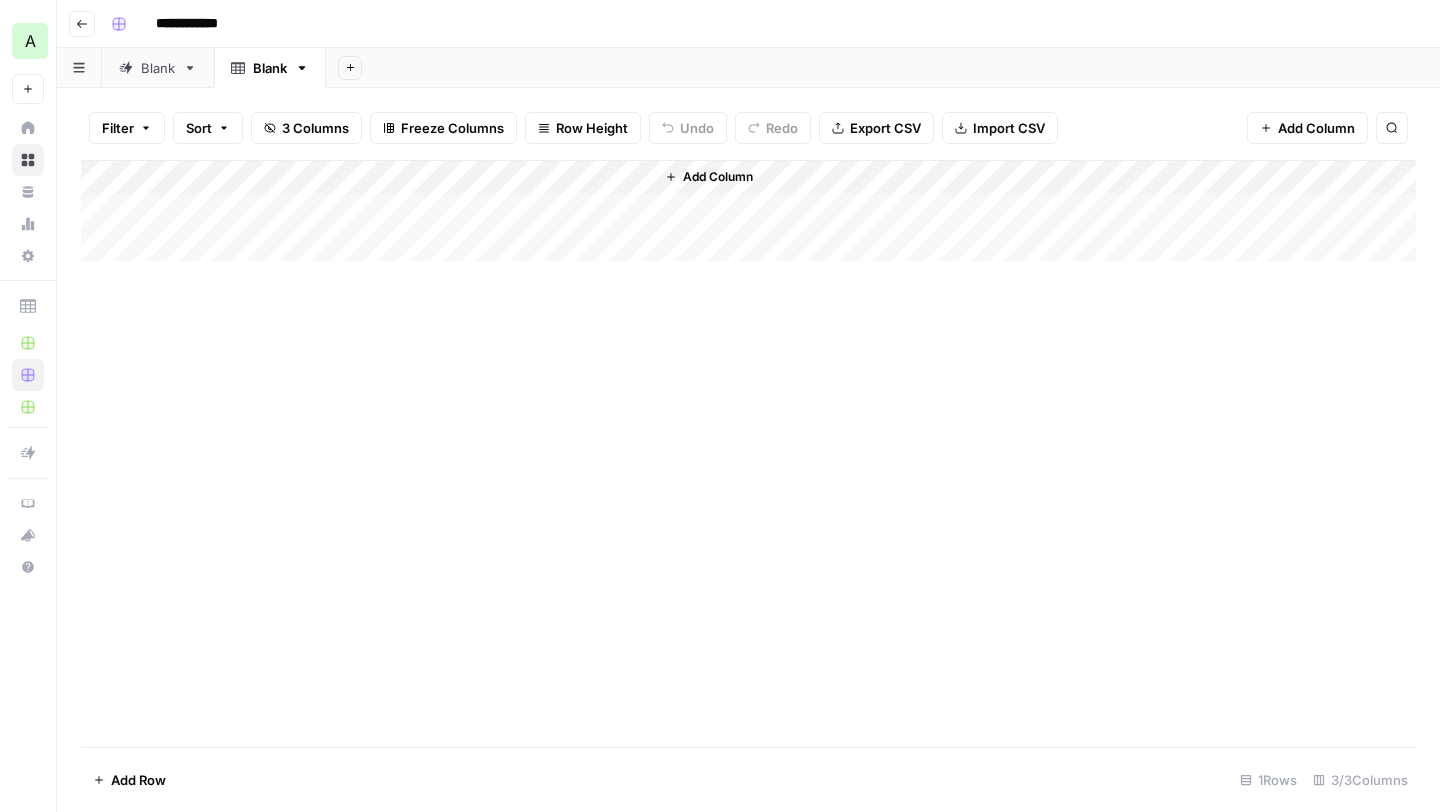 click on "Add Column" at bounding box center [748, 211] 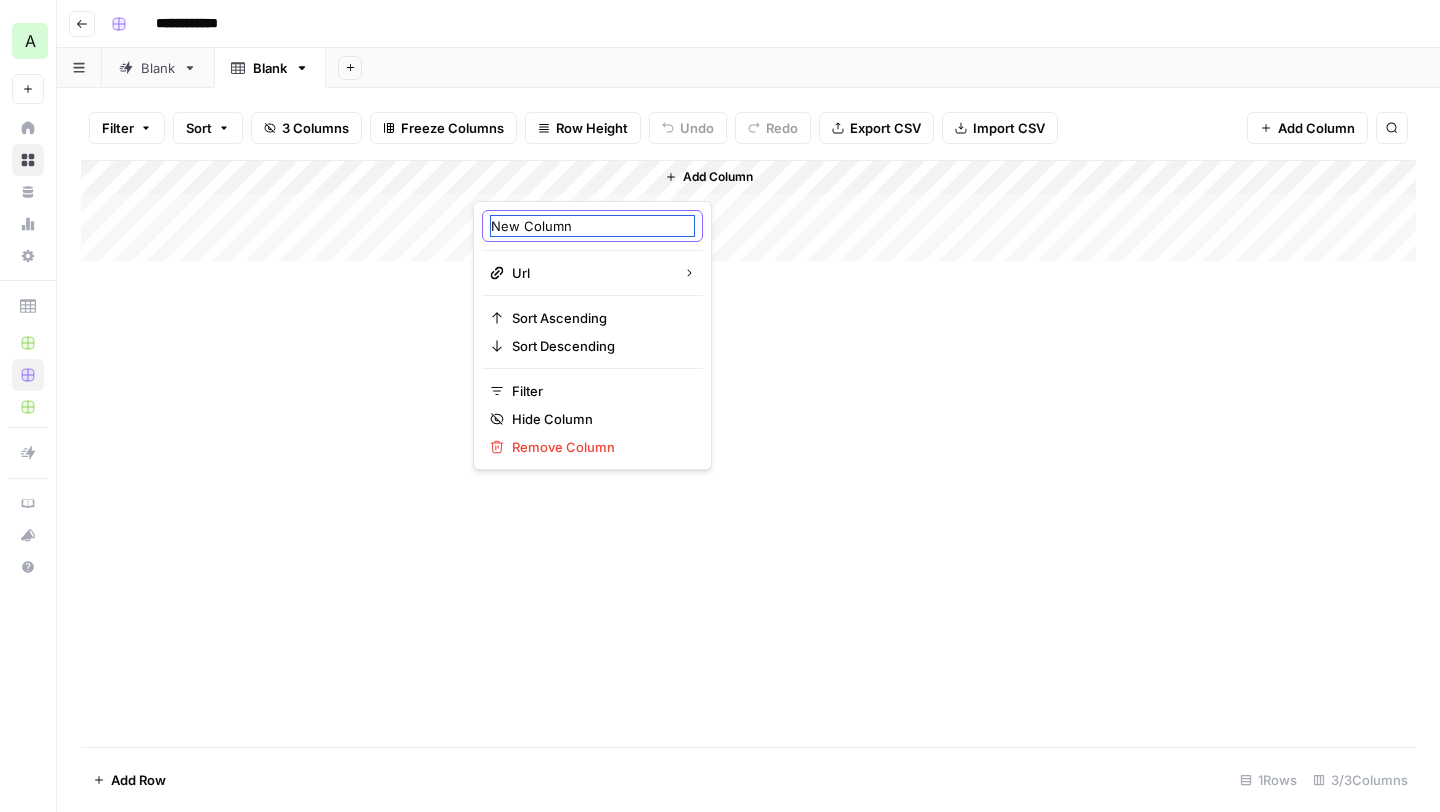 drag, startPoint x: 497, startPoint y: 224, endPoint x: 482, endPoint y: 223, distance: 15.033297 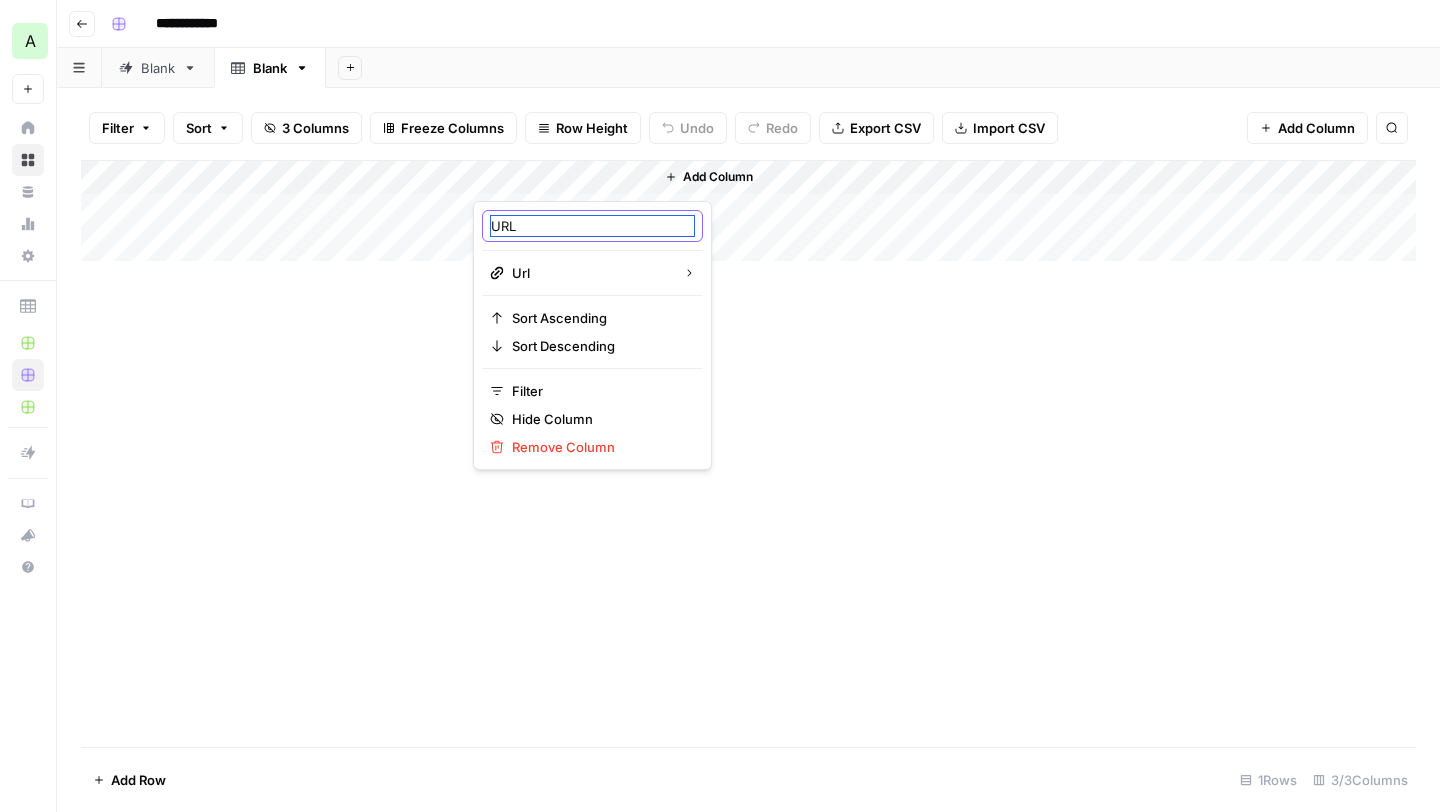 type on "URL" 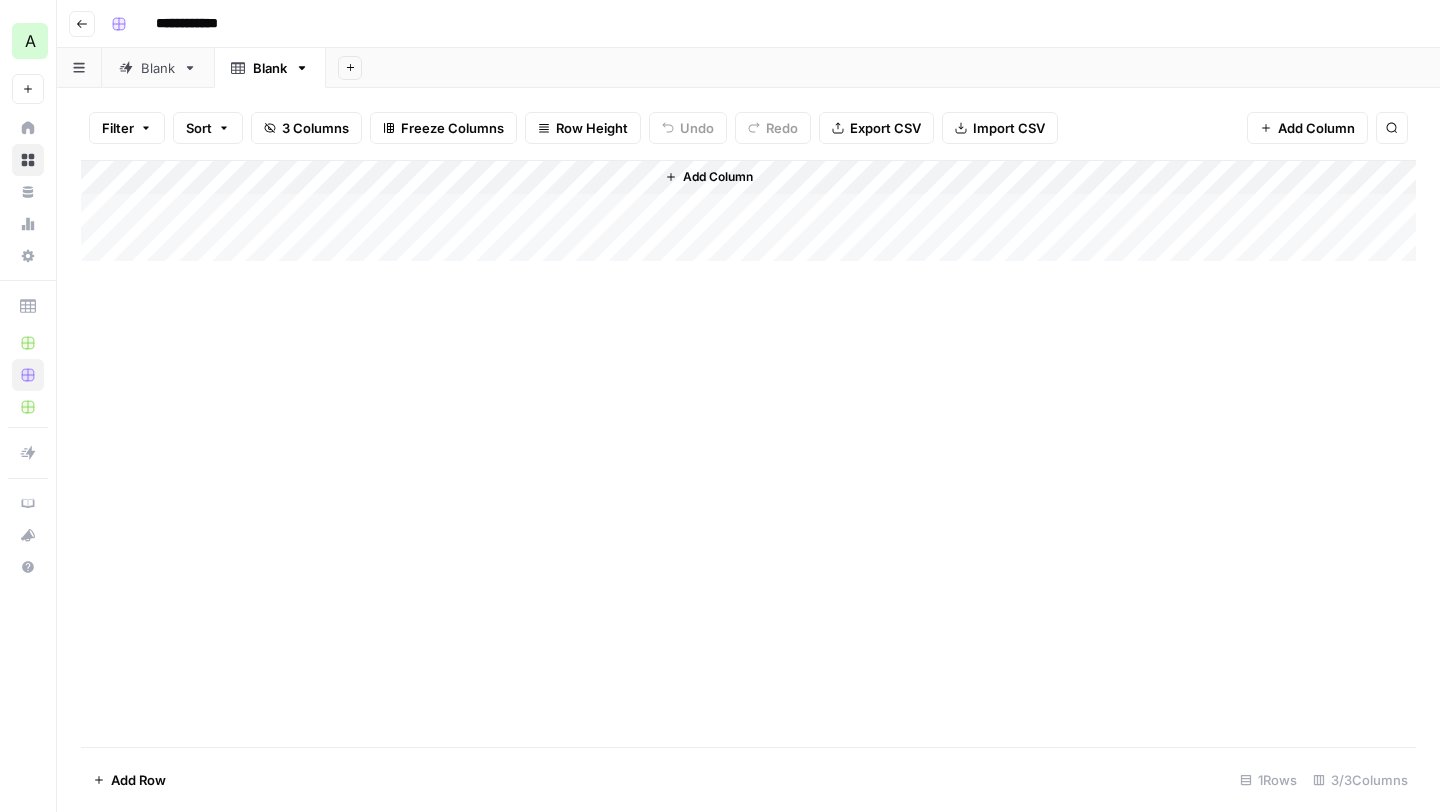 drag, startPoint x: 399, startPoint y: 215, endPoint x: 500, endPoint y: 215, distance: 101 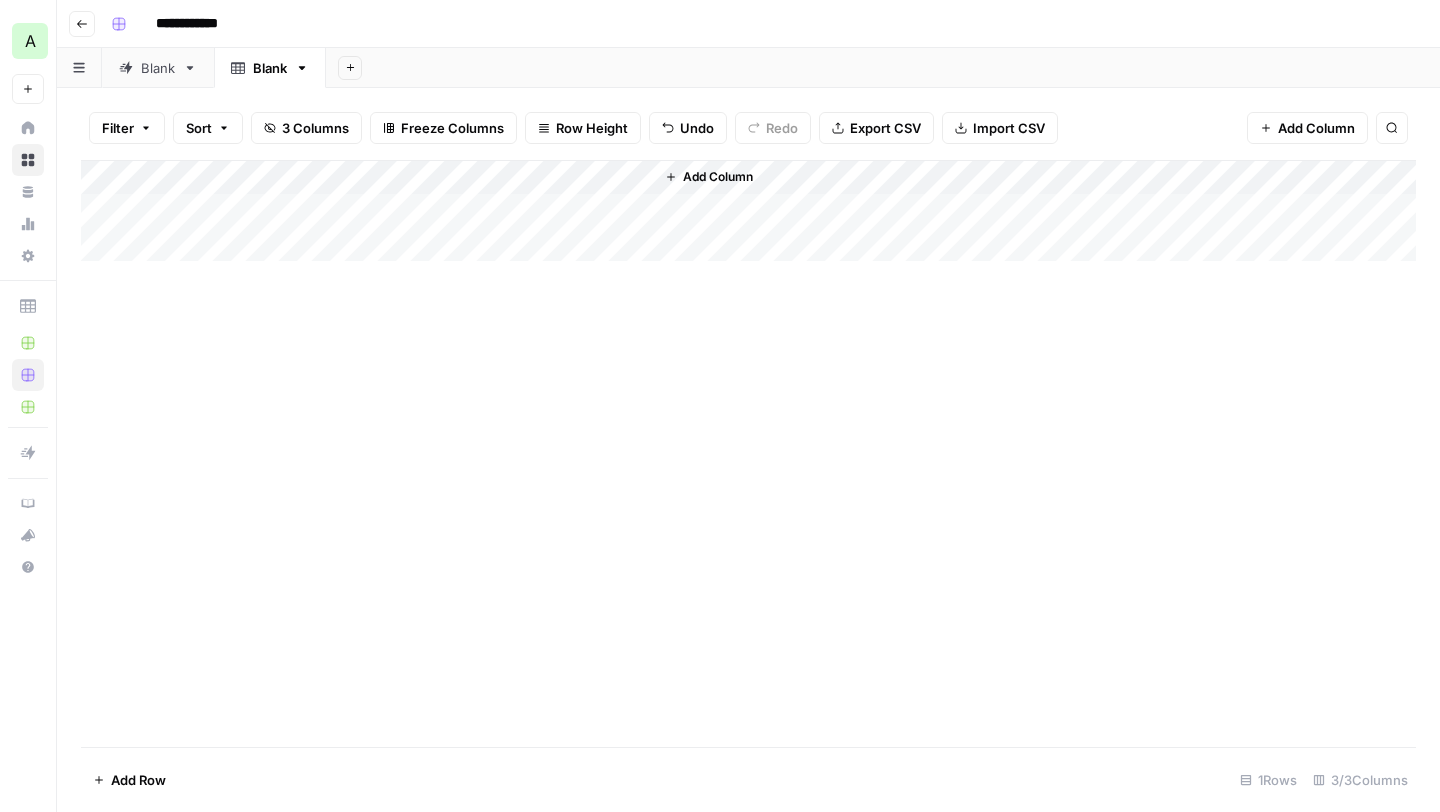 click on "Blank" at bounding box center [158, 68] 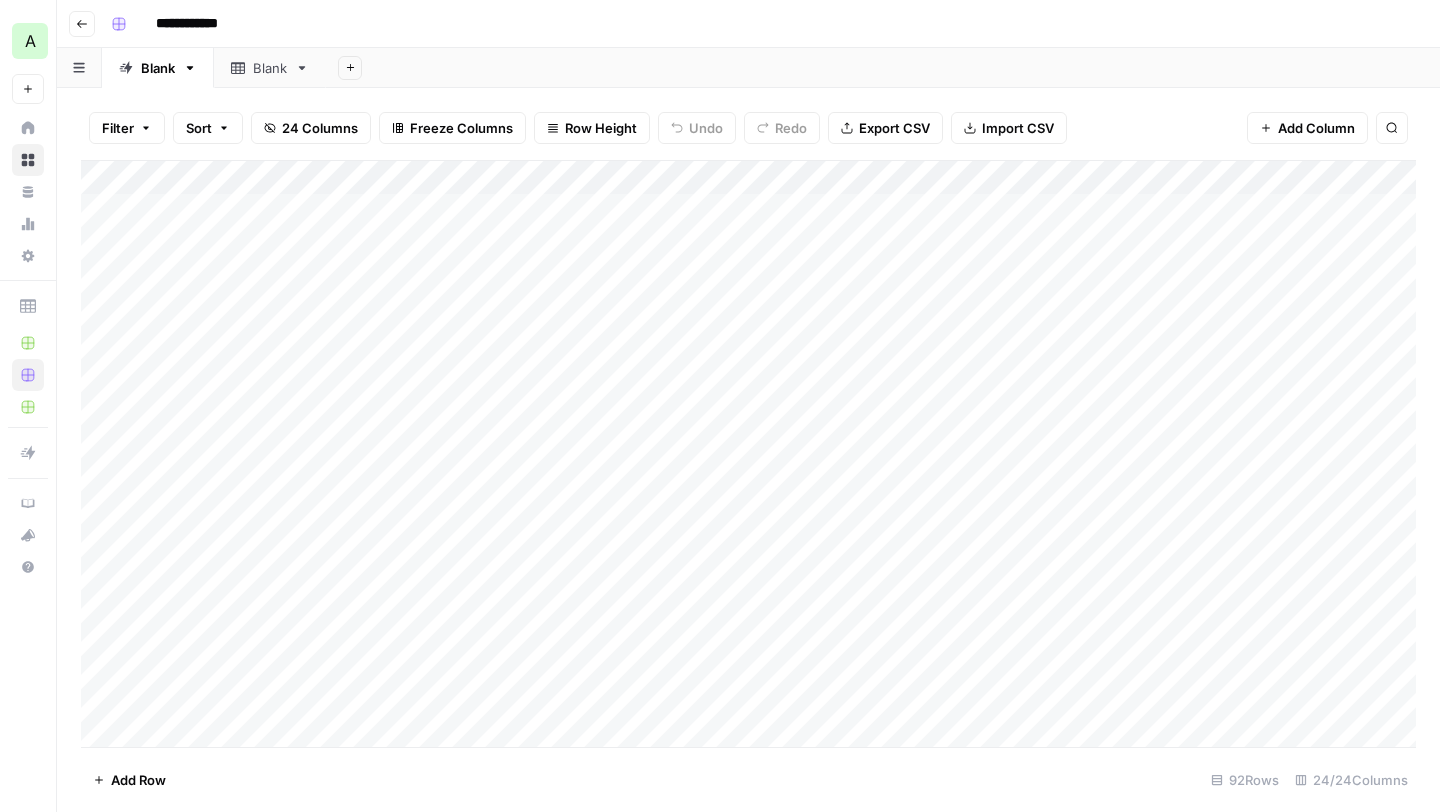 click on "Add Column" at bounding box center (748, 454) 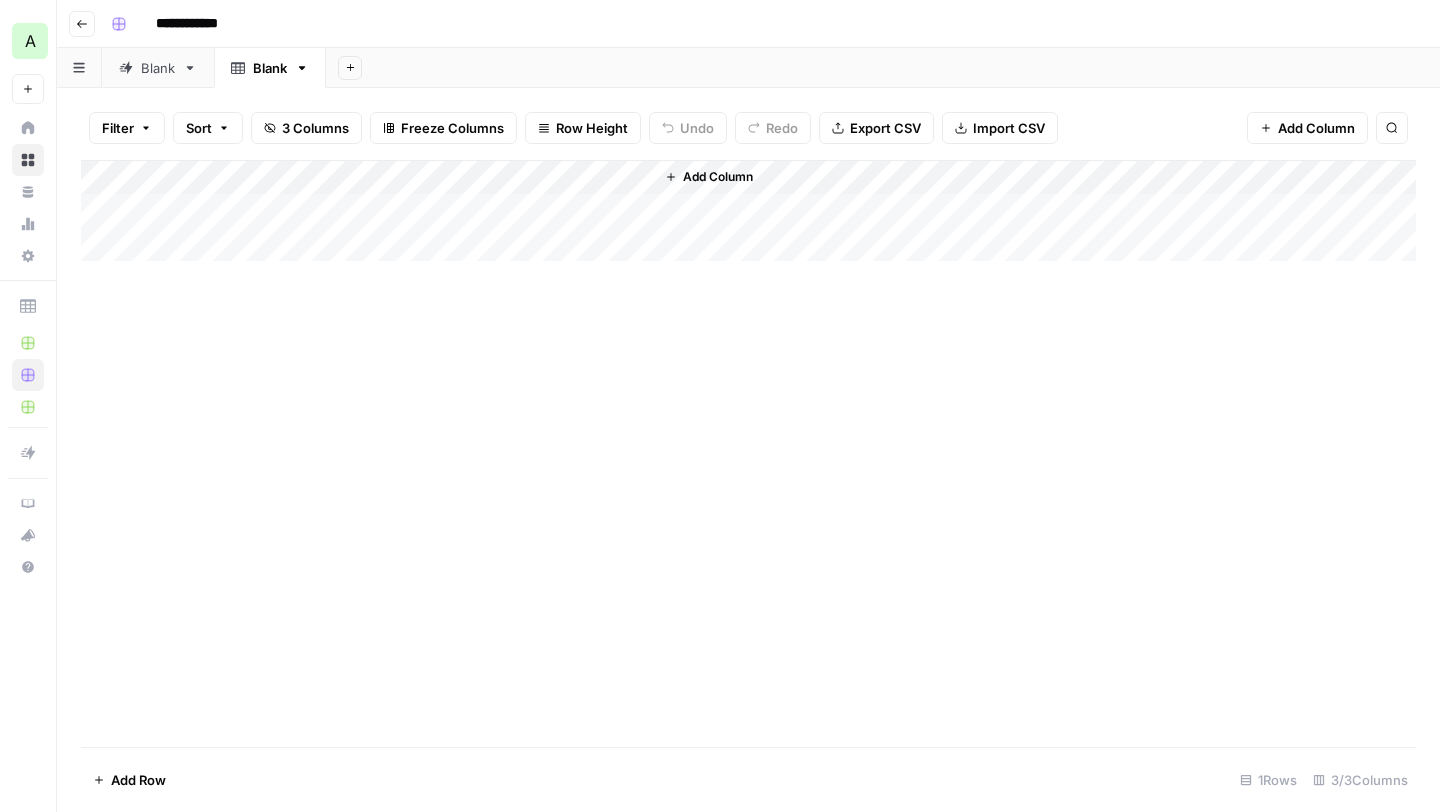 click on "Add Column" at bounding box center [748, 211] 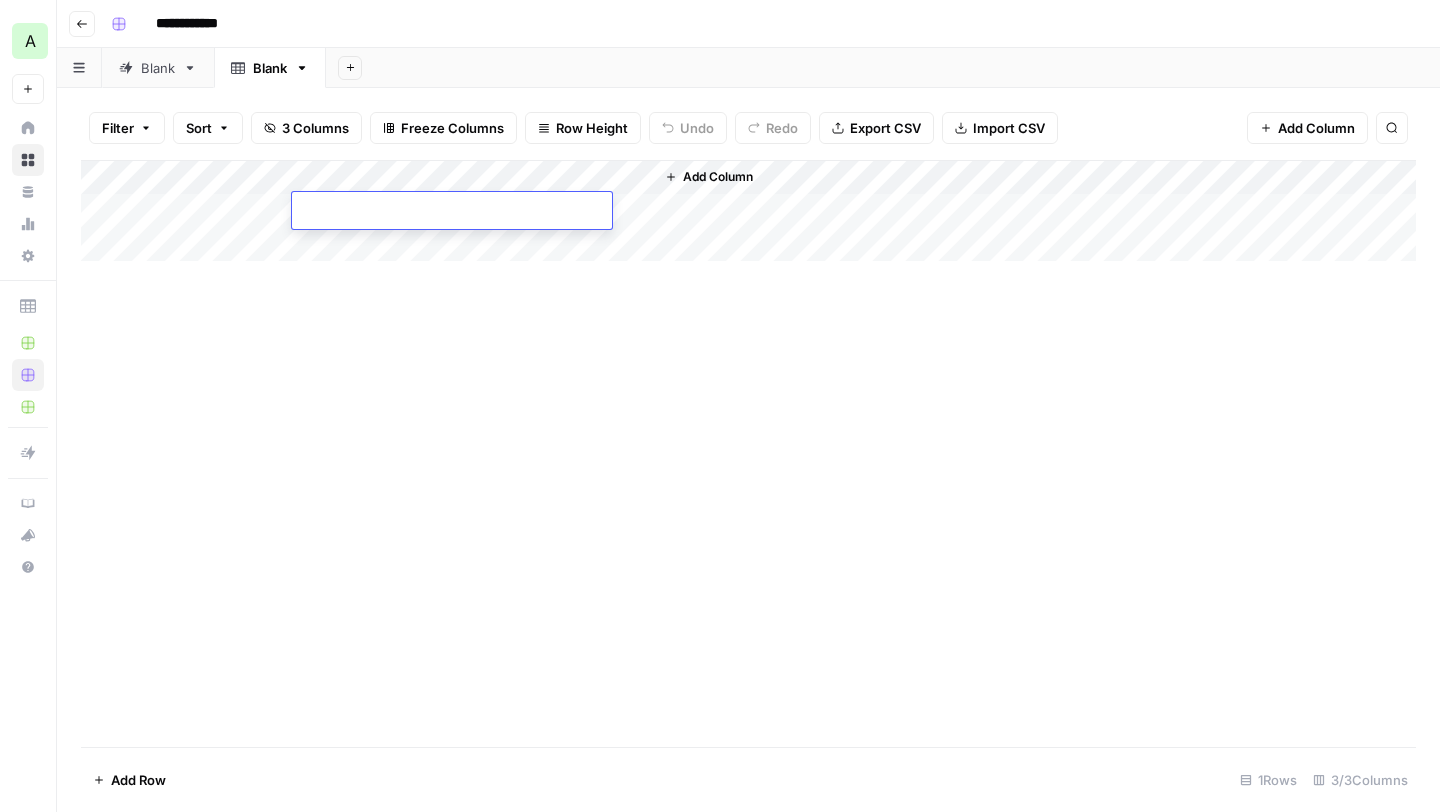 type on "**********" 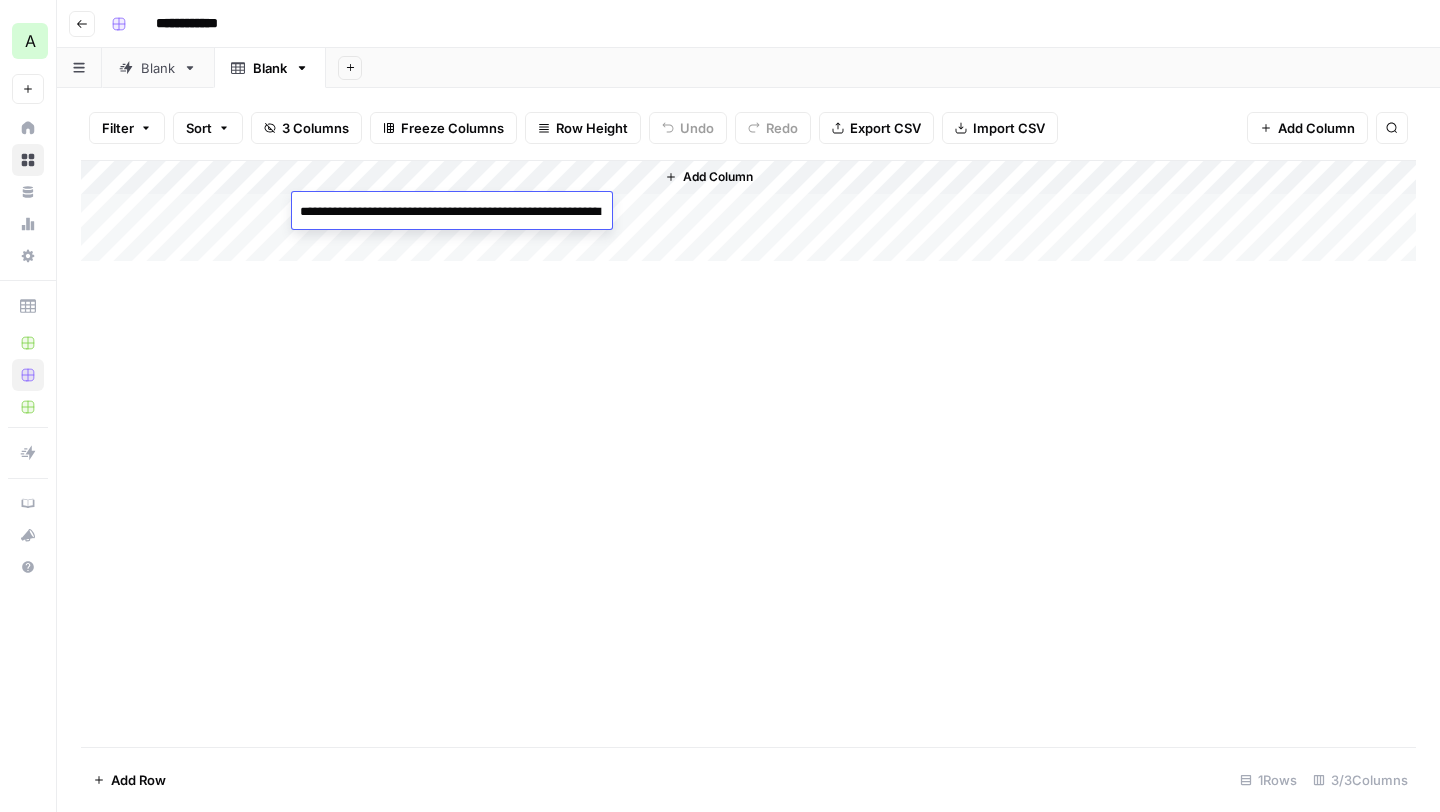 scroll, scrollTop: 1717, scrollLeft: 0, axis: vertical 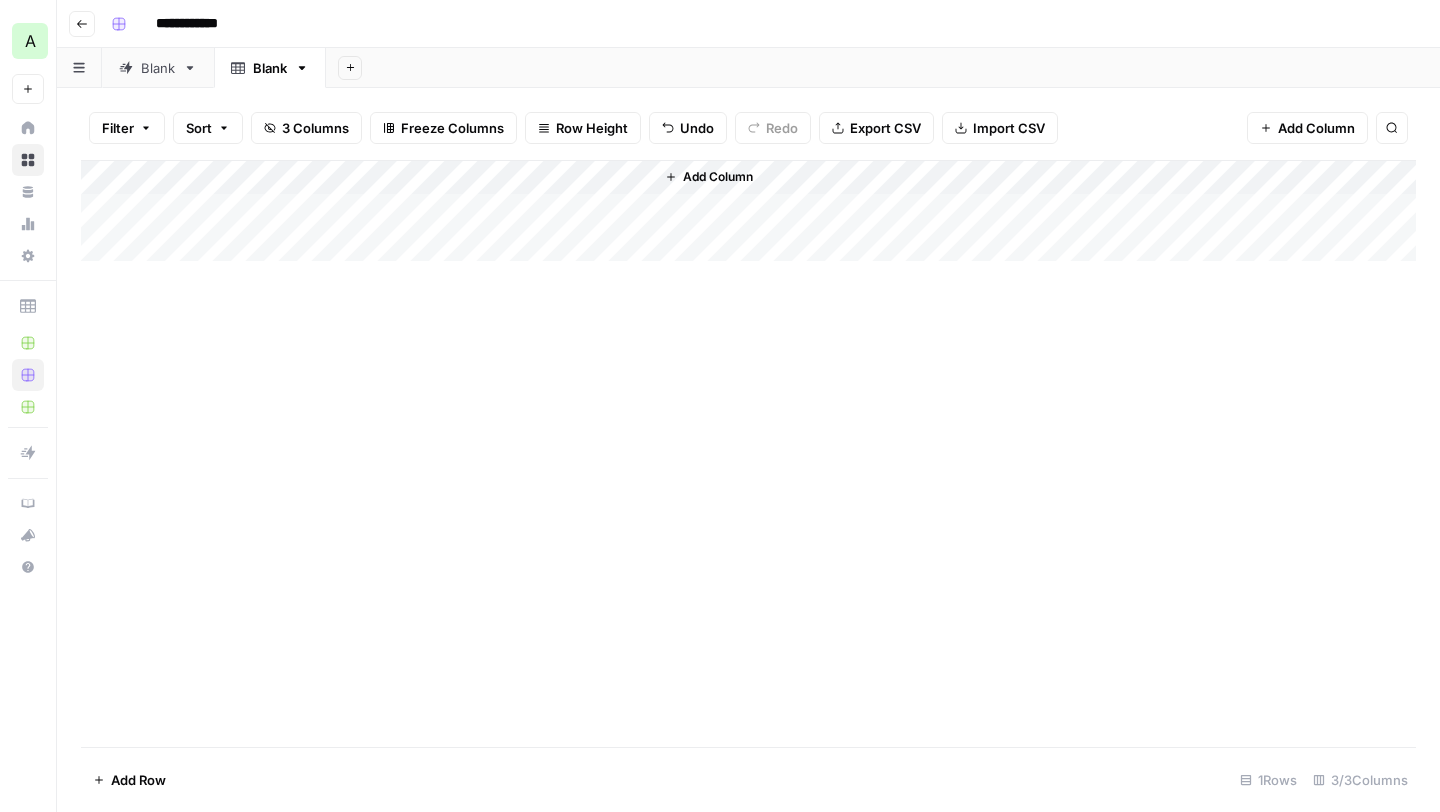 click on "Add Column" at bounding box center (748, 453) 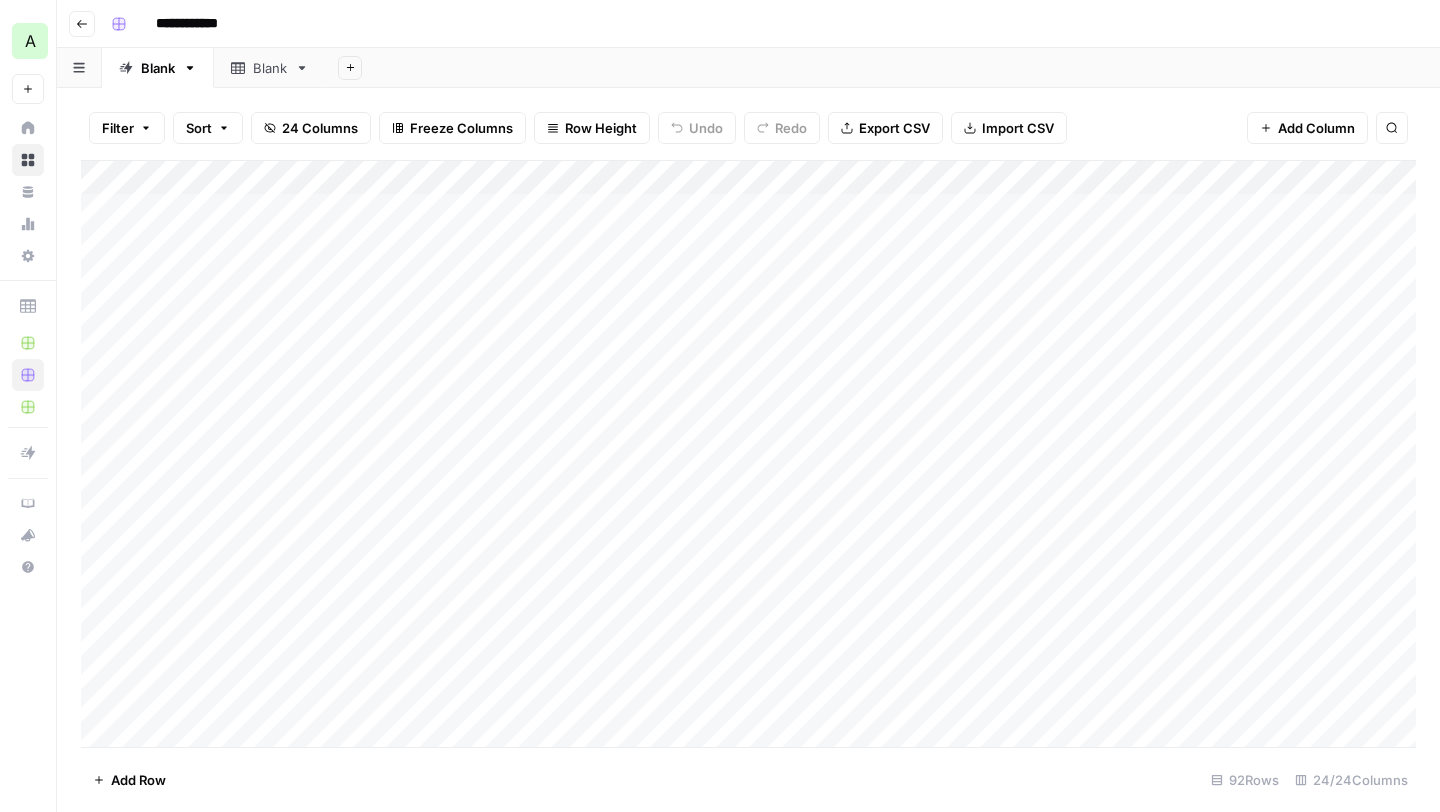 scroll, scrollTop: 1, scrollLeft: 0, axis: vertical 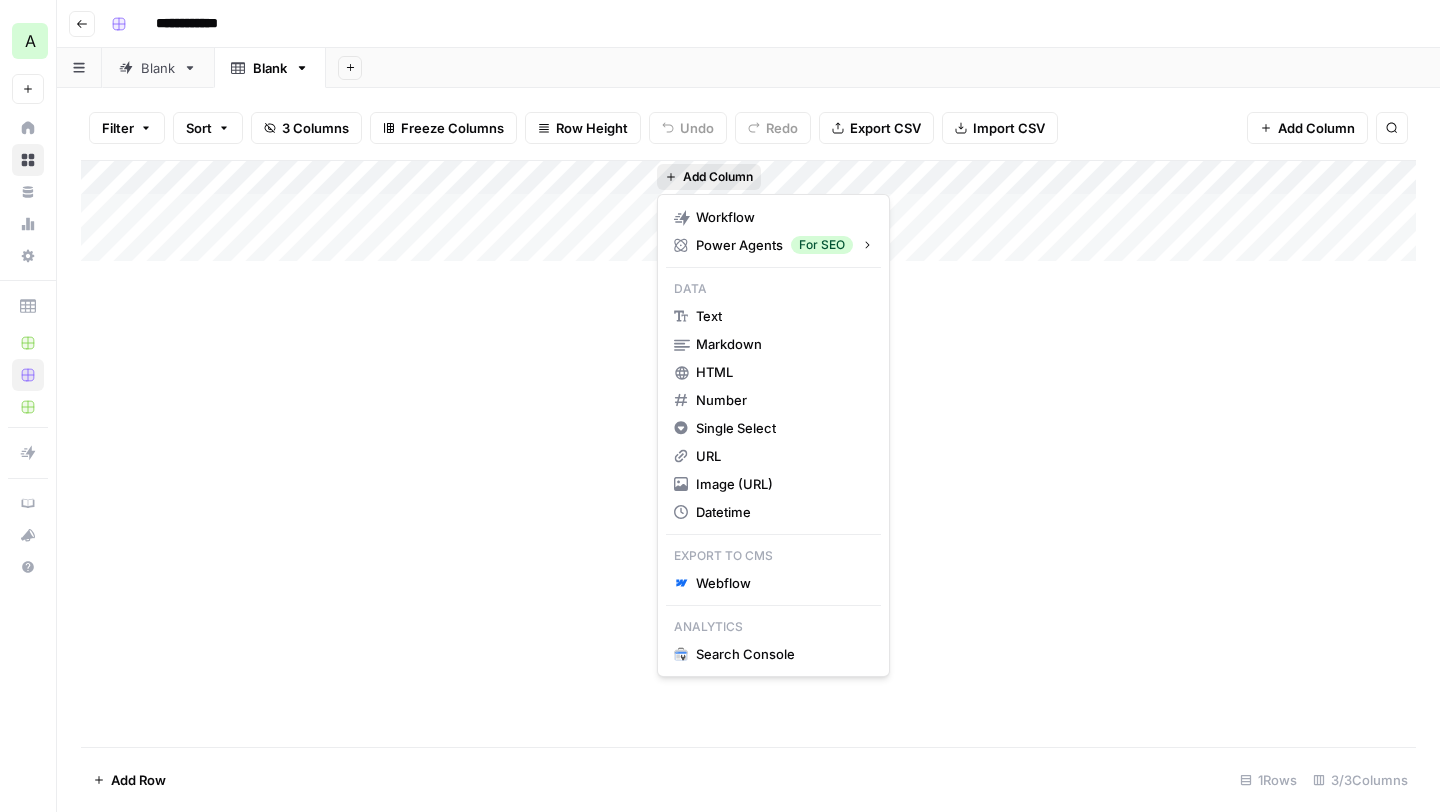 click on "Add Column" at bounding box center [718, 177] 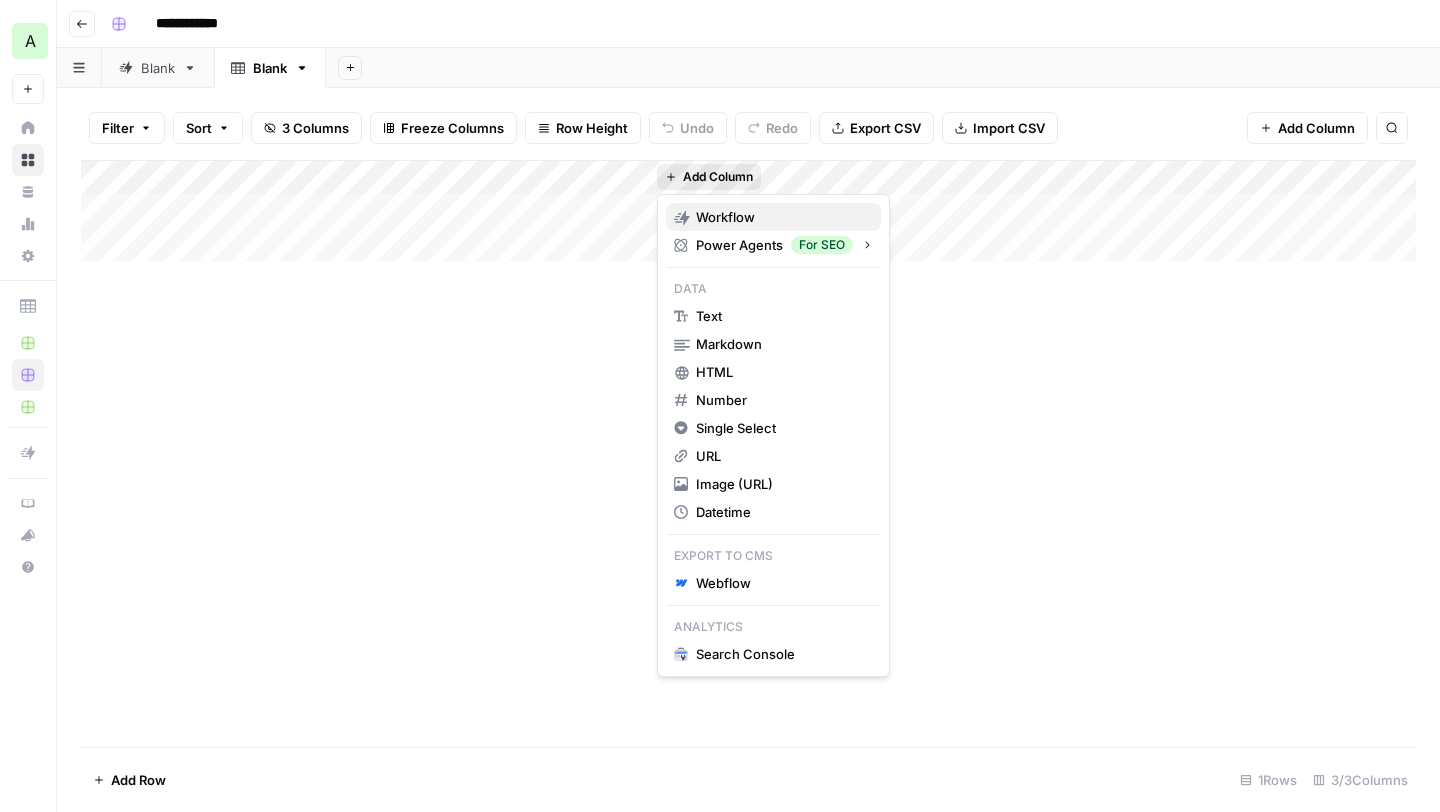 click on "Workflow" at bounding box center [725, 217] 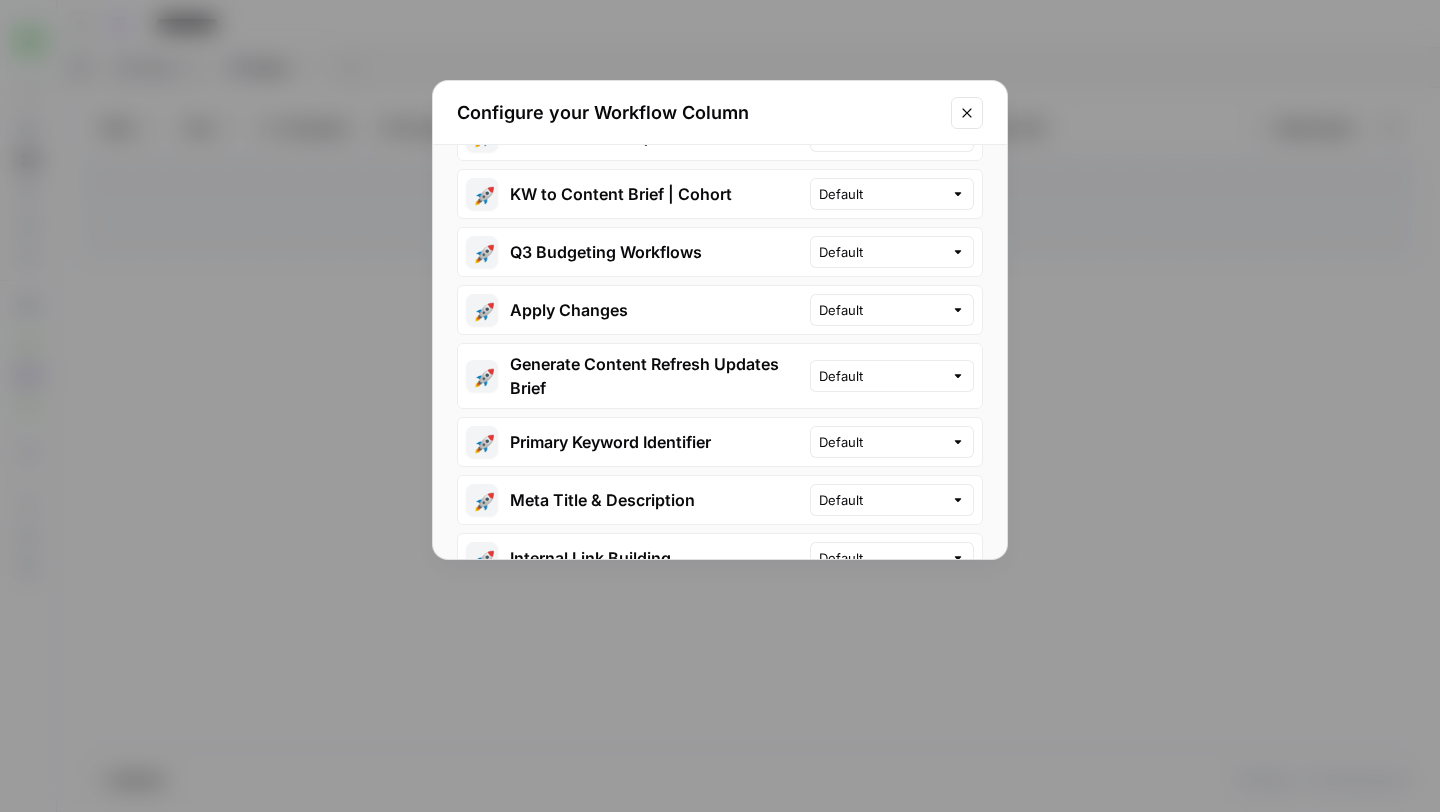 scroll, scrollTop: 370, scrollLeft: 0, axis: vertical 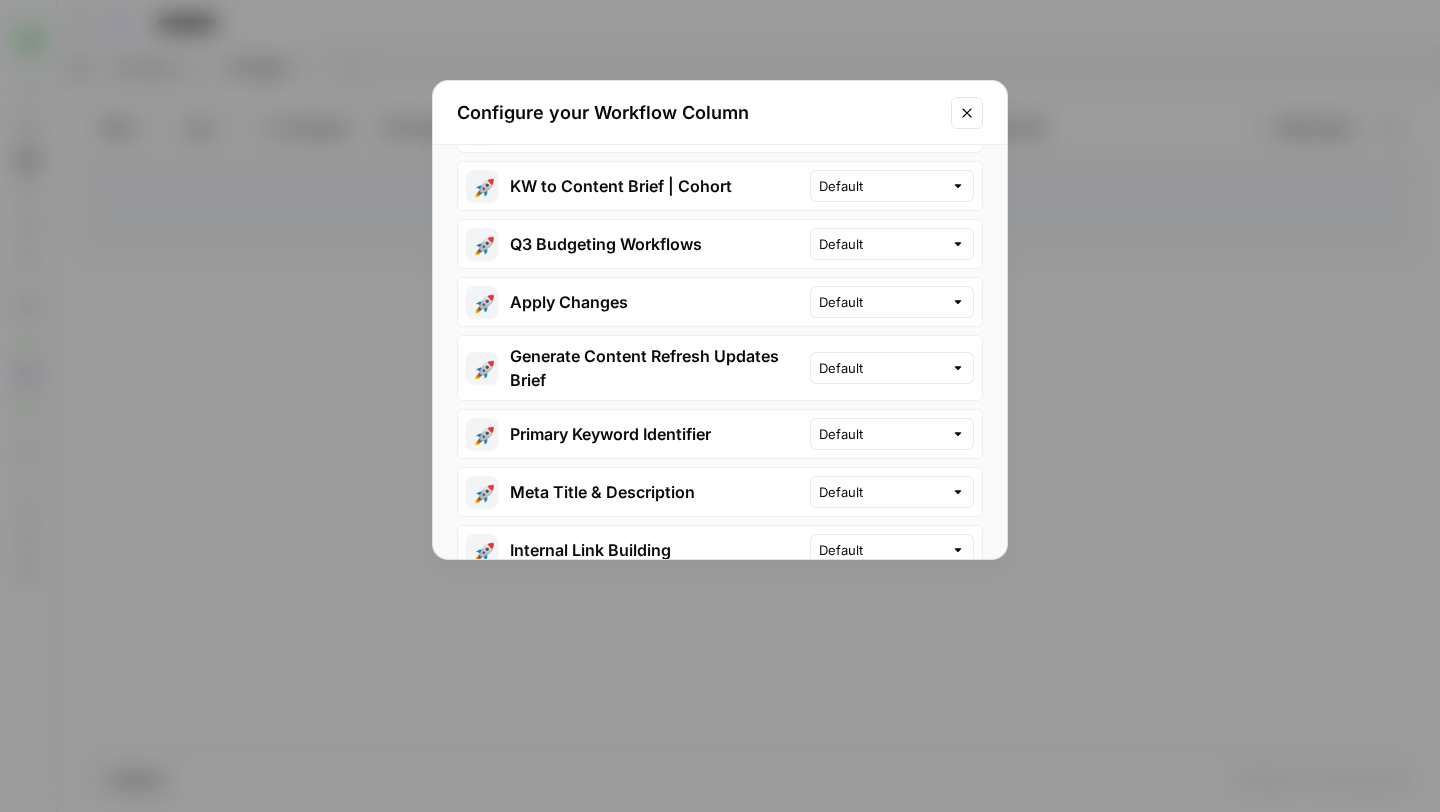 click on "🚀 Primary Keyword Identifier" at bounding box center [634, 434] 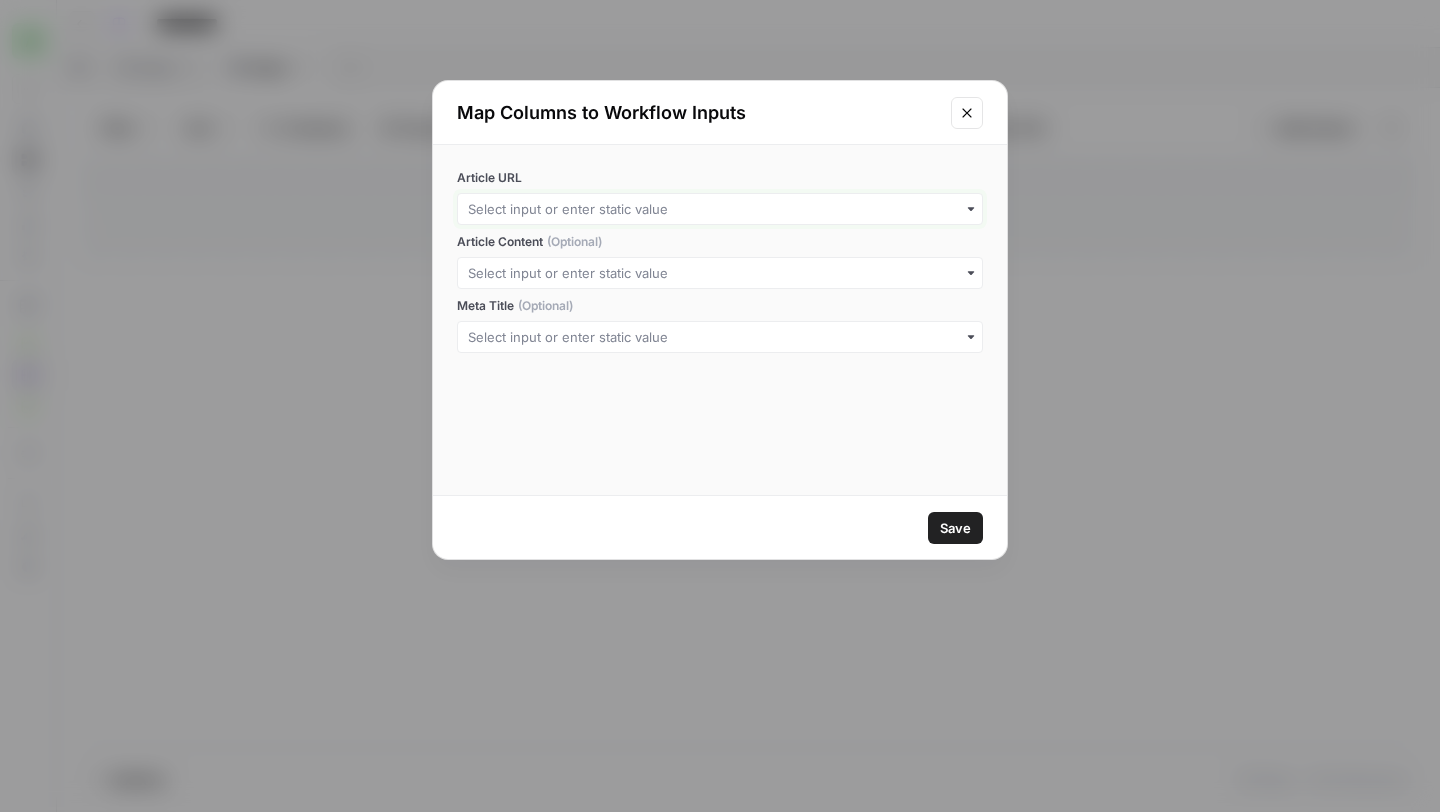click on "Article URL" at bounding box center (720, 209) 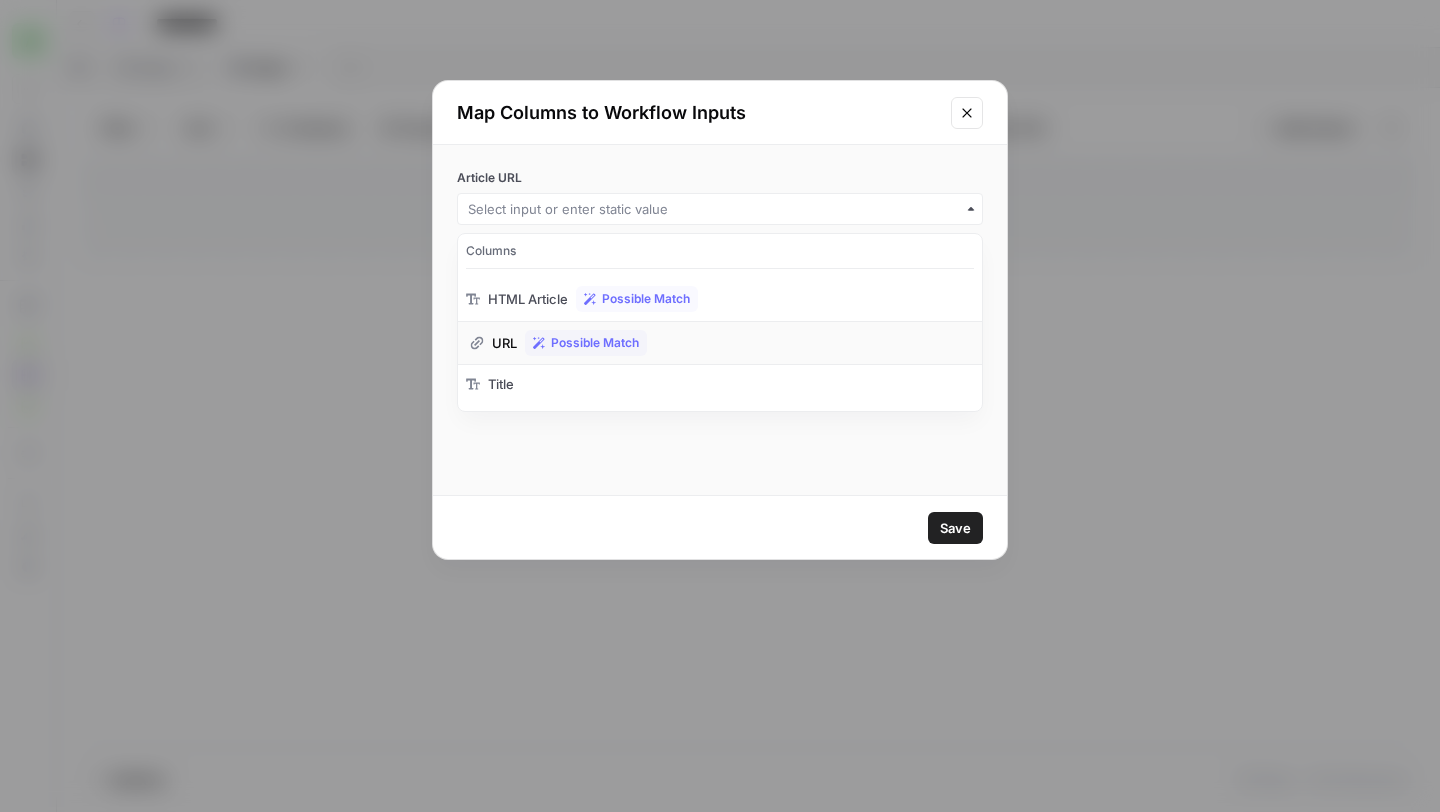 click on "URL" at bounding box center [504, 343] 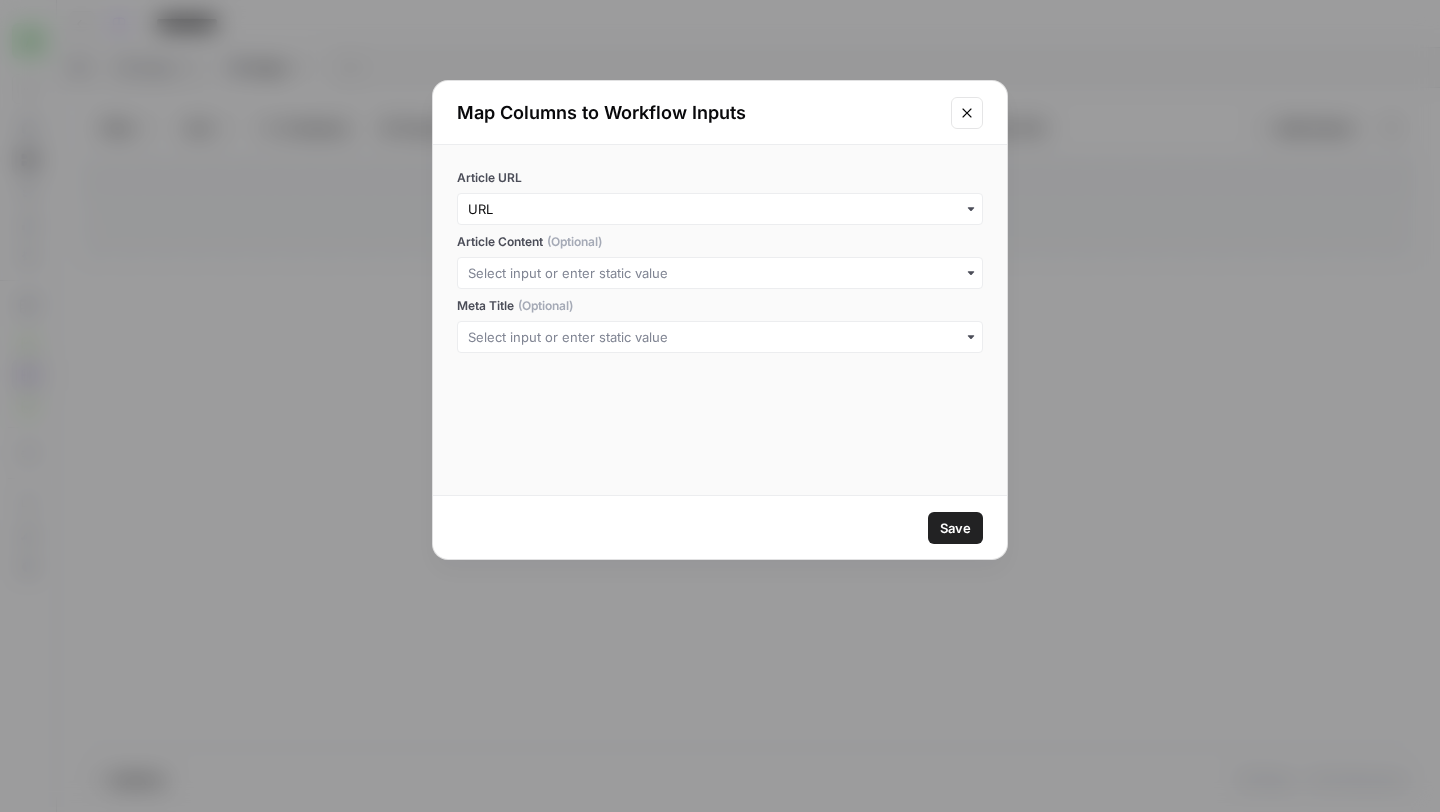 click at bounding box center [720, 273] 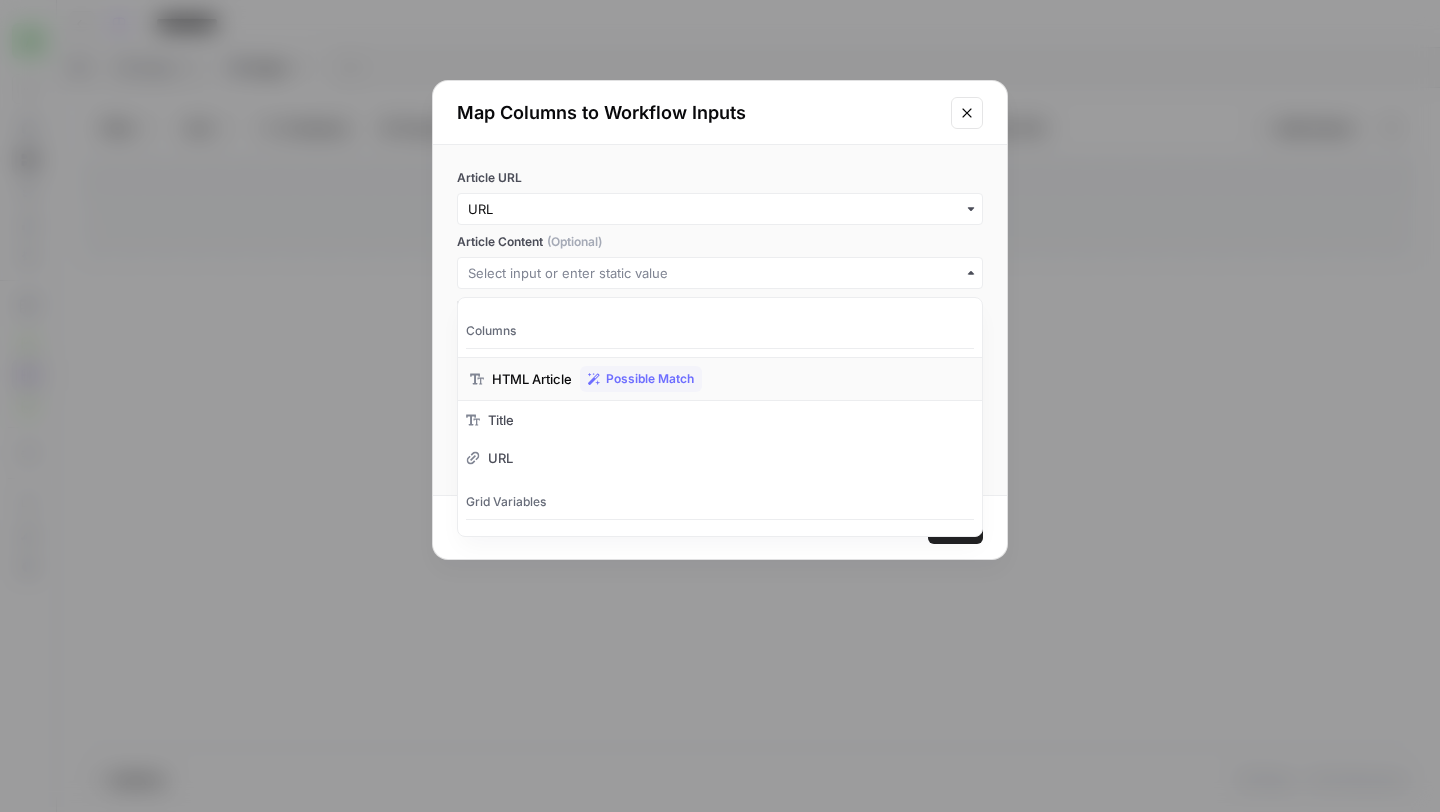 click on "HTML Article" at bounding box center [532, 379] 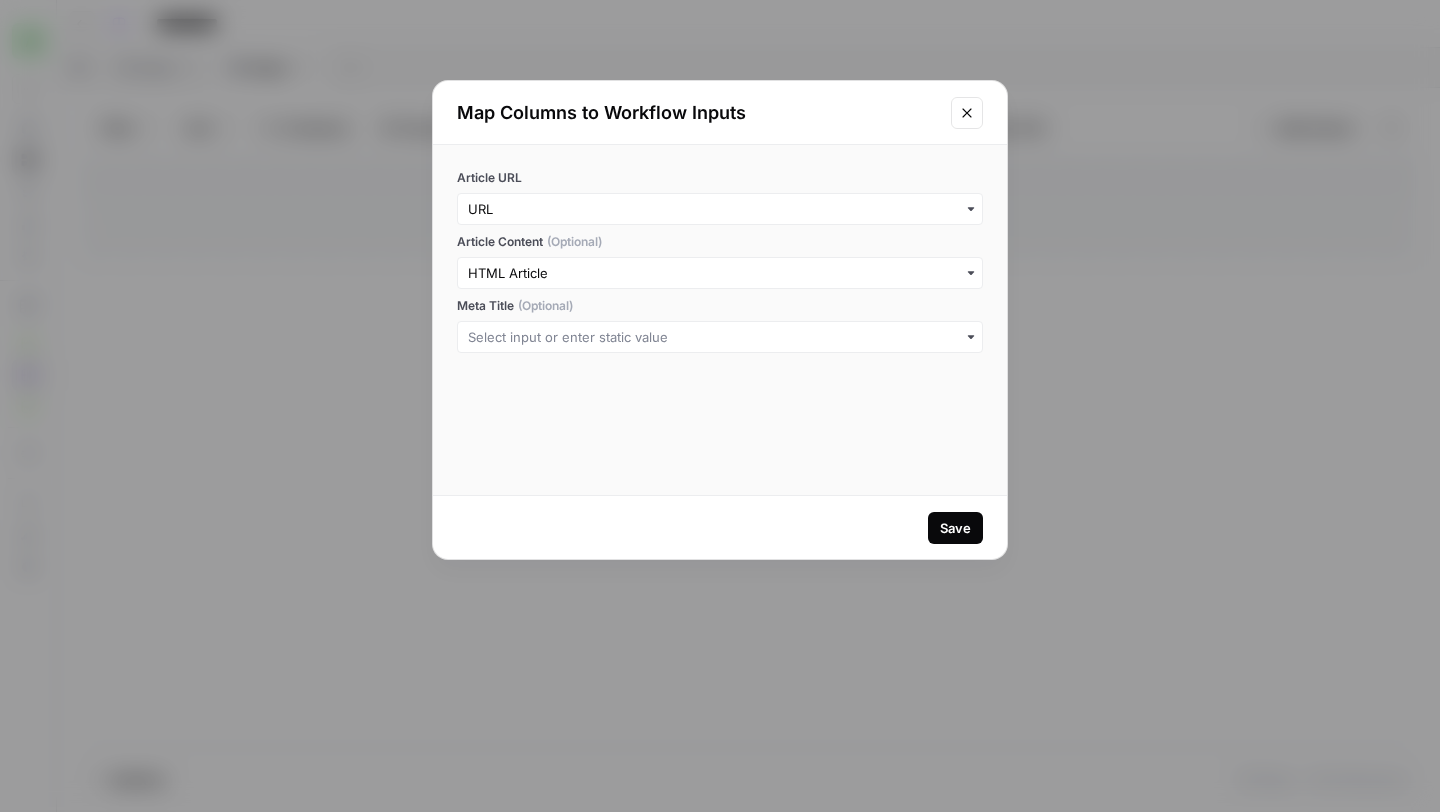 click on "Save" at bounding box center (955, 528) 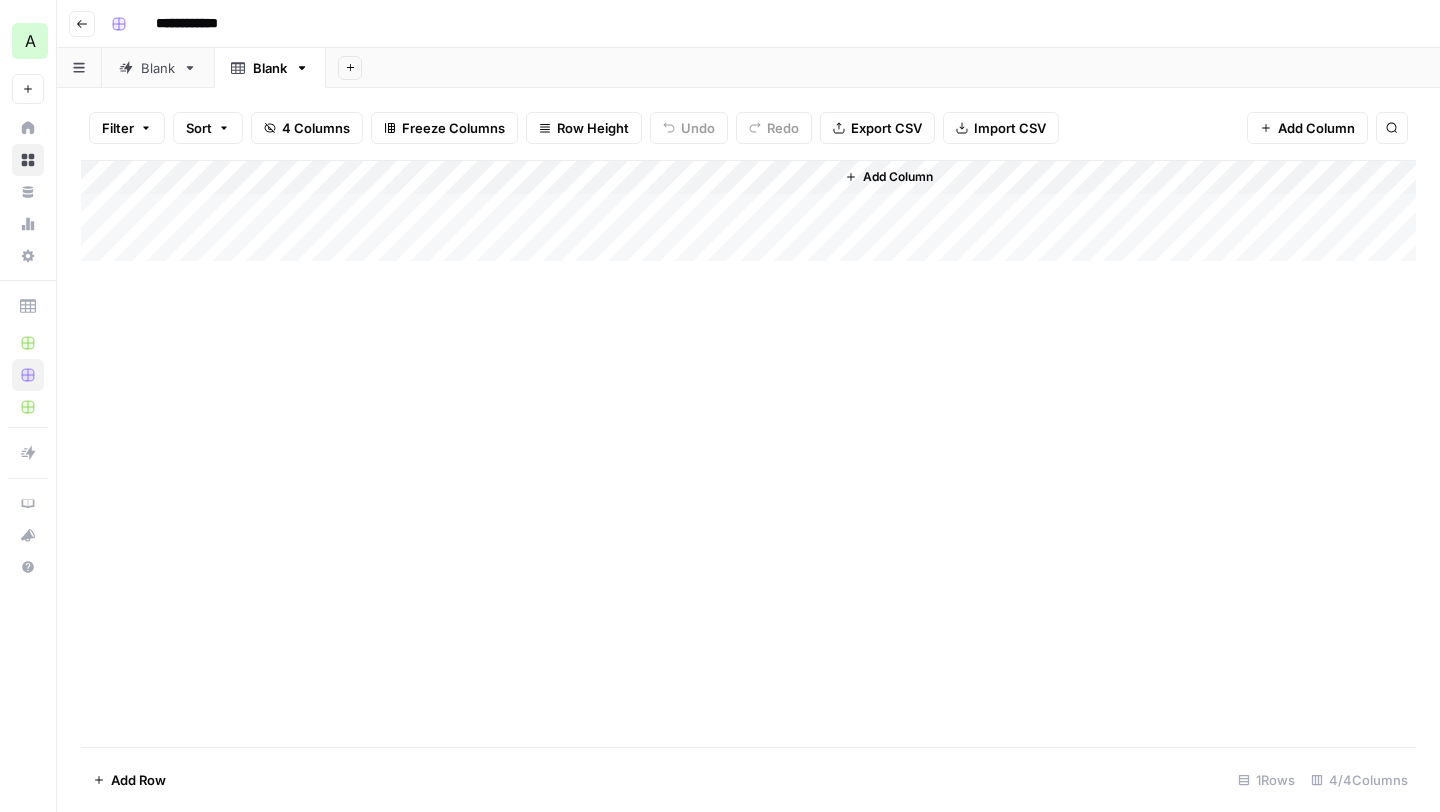 click on "Add Column" at bounding box center [748, 211] 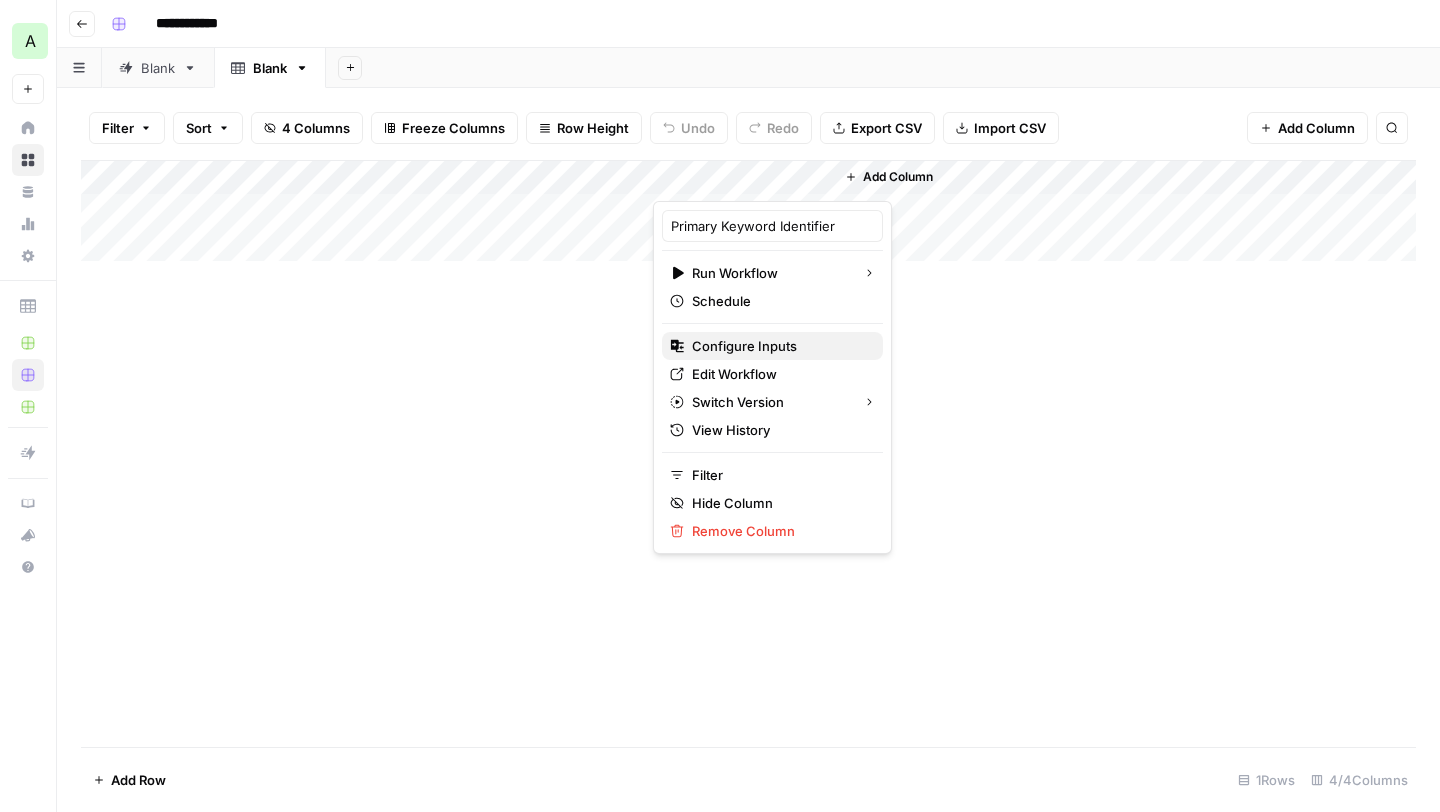 click on "Configure Inputs" at bounding box center [744, 346] 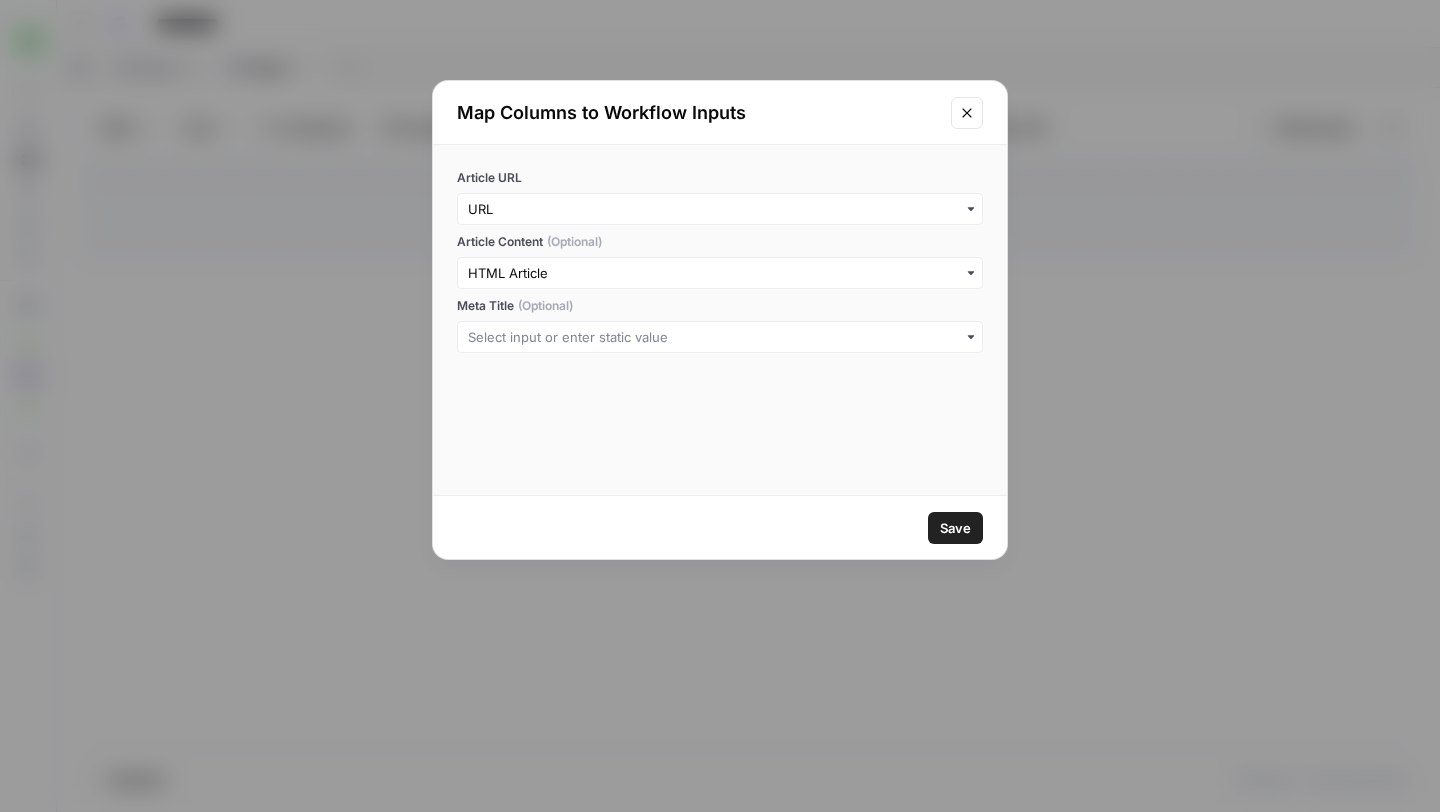 click 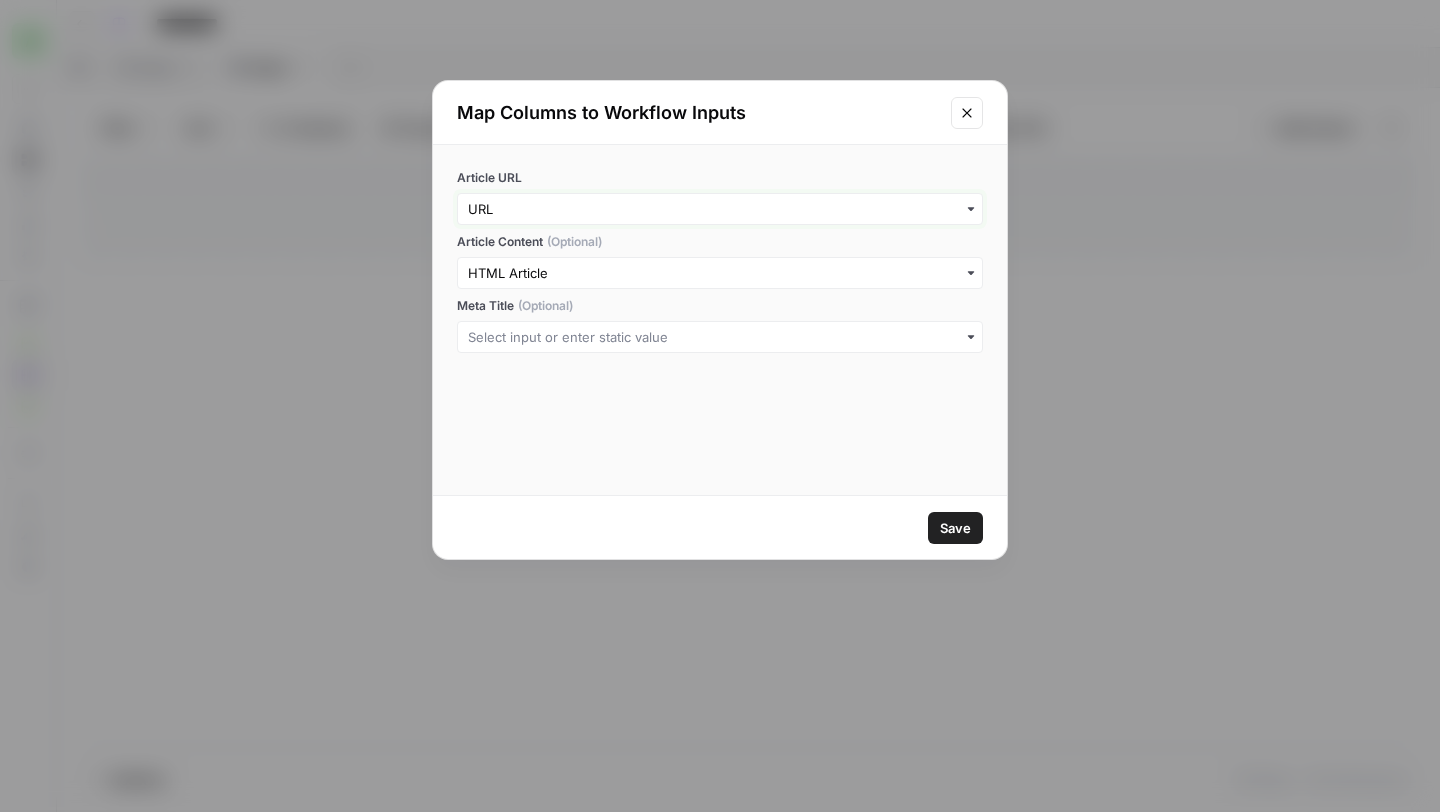 click on "Article URL" at bounding box center [720, 209] 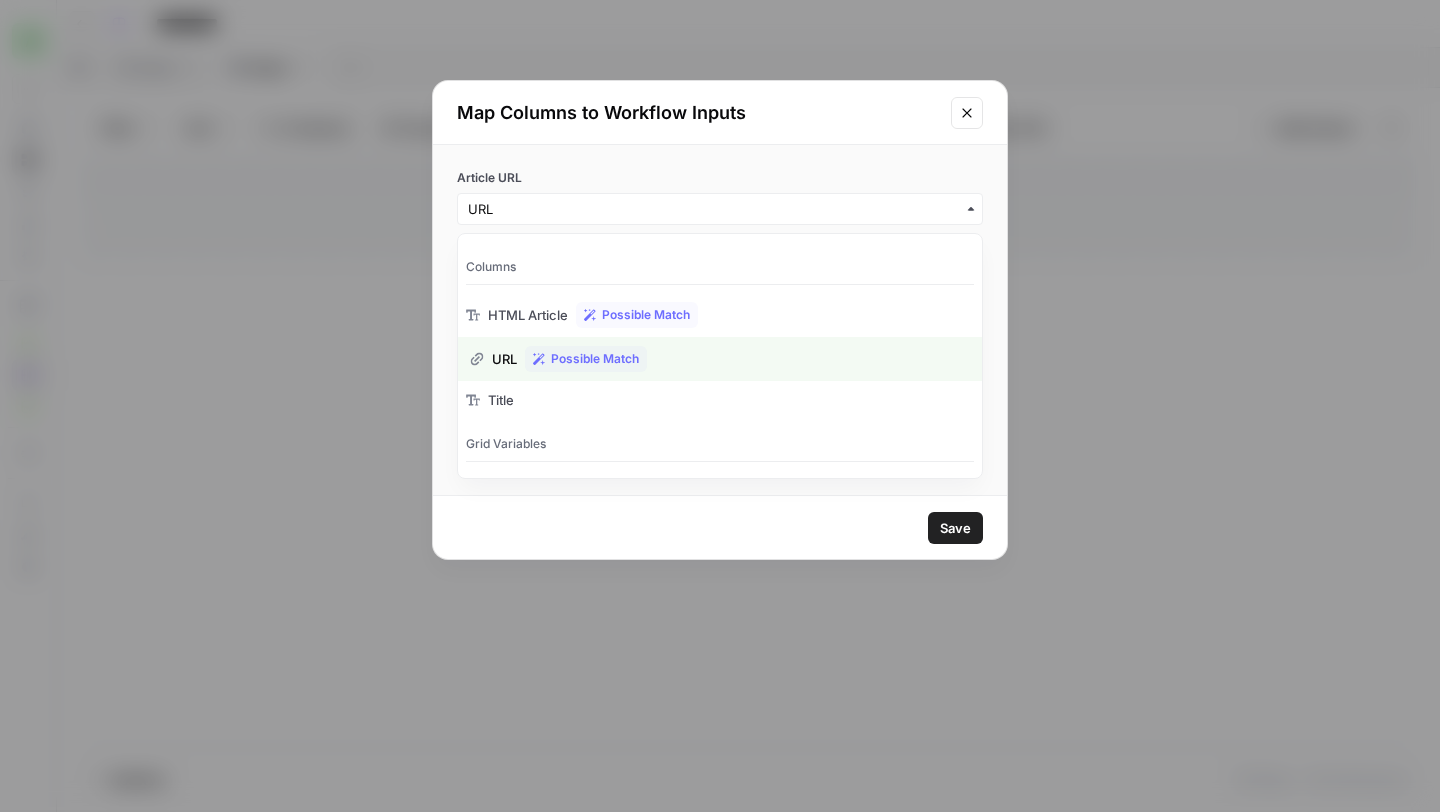 click on "Map Columns to Workflow Inputs" at bounding box center (720, 113) 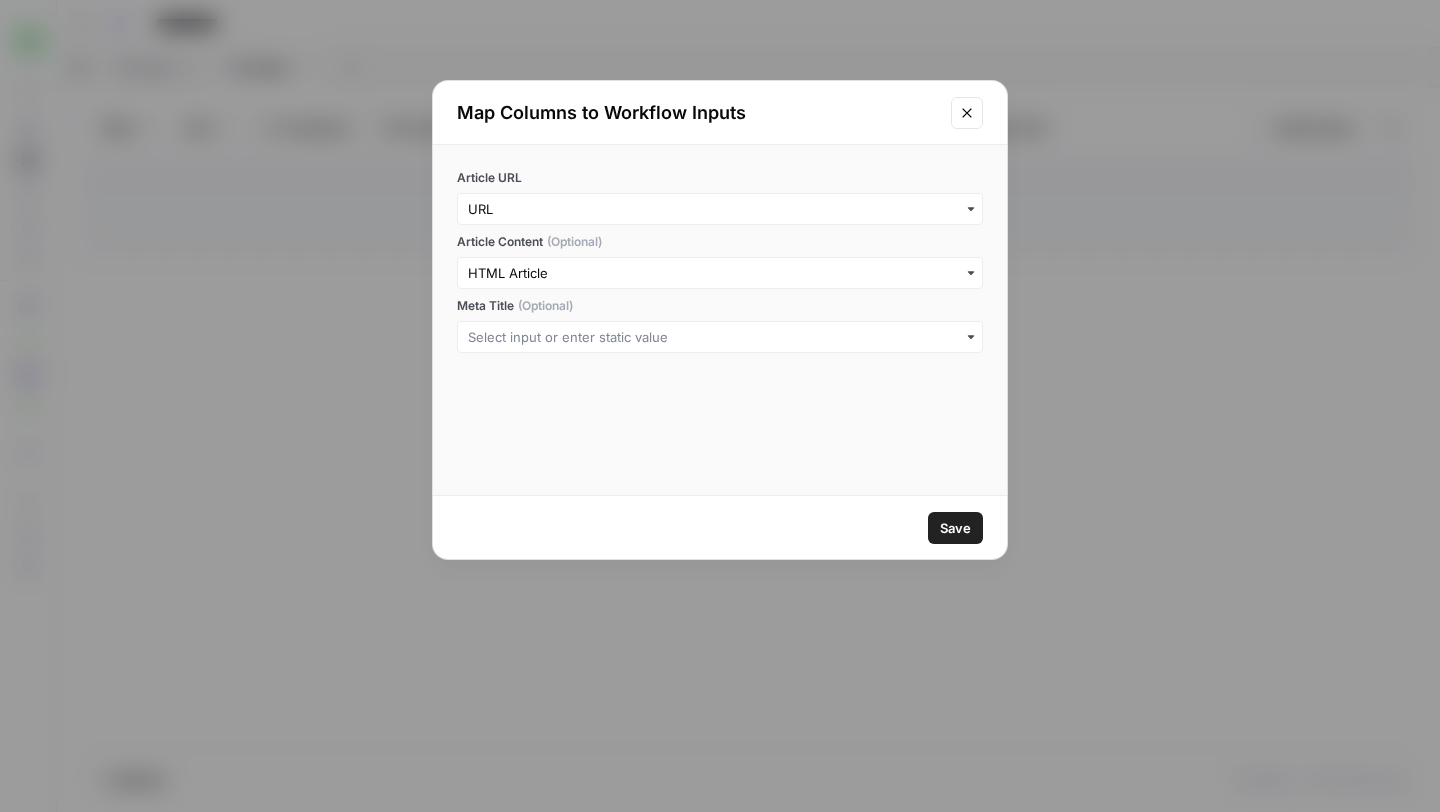 click 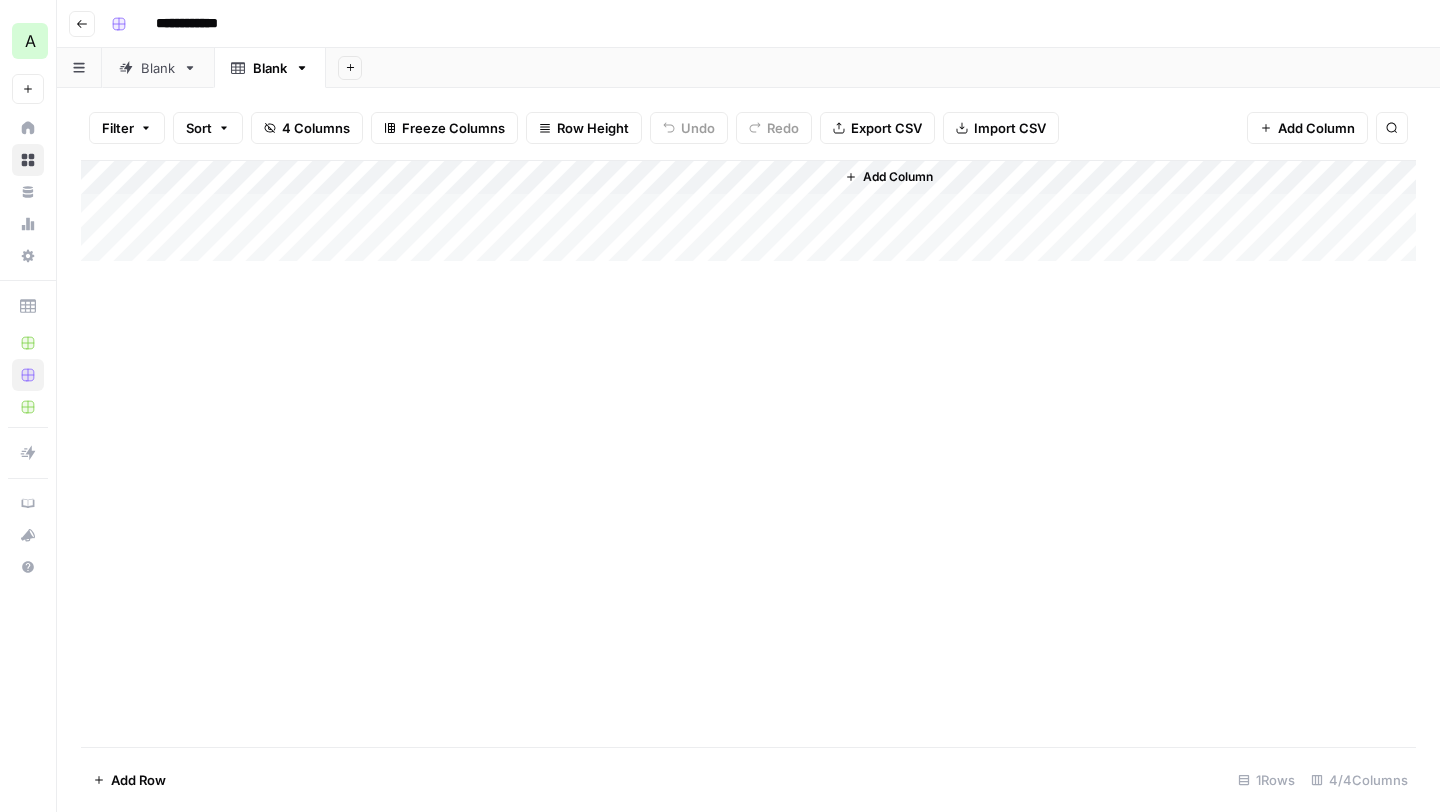 click on "Add Column" at bounding box center [748, 211] 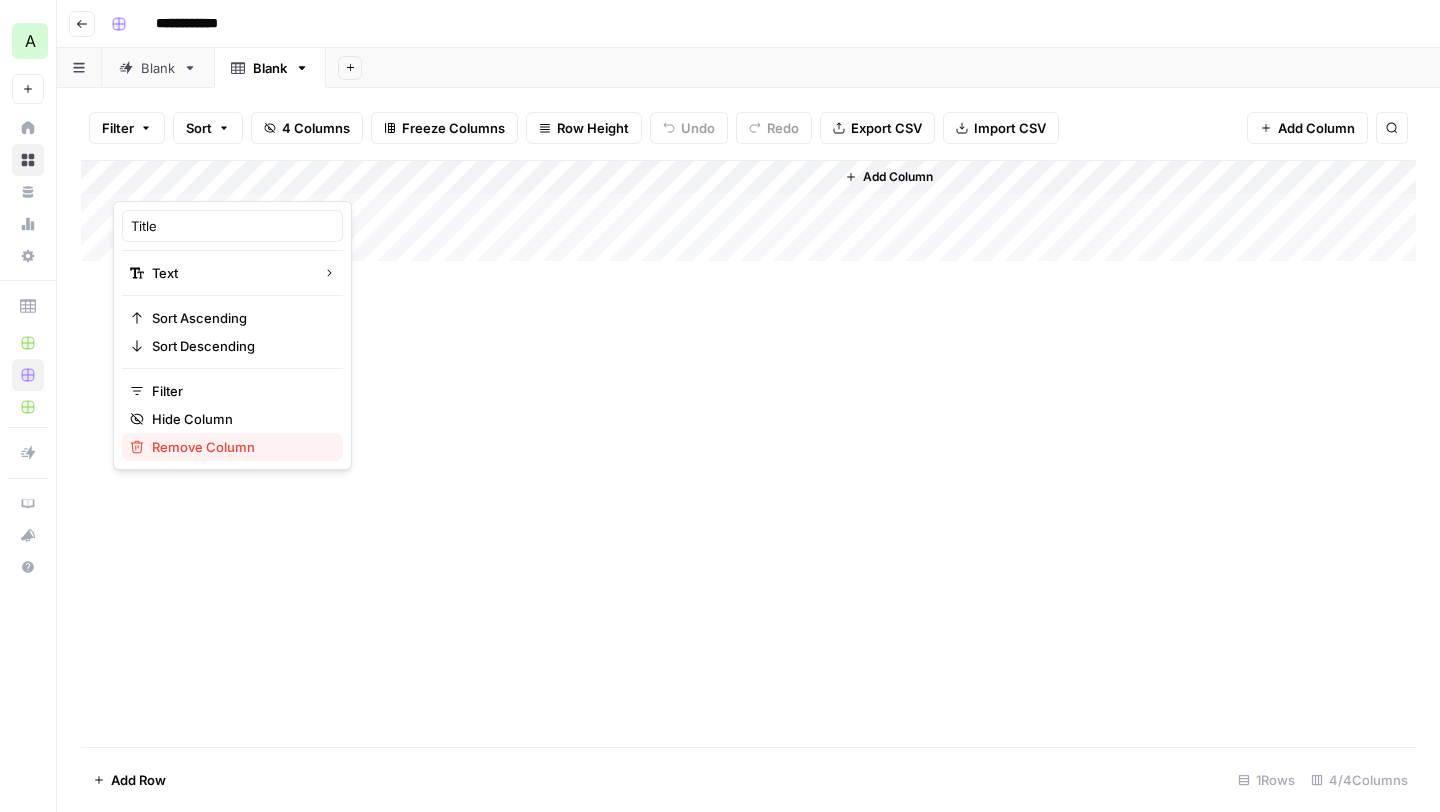 click on "Remove Column" at bounding box center (203, 447) 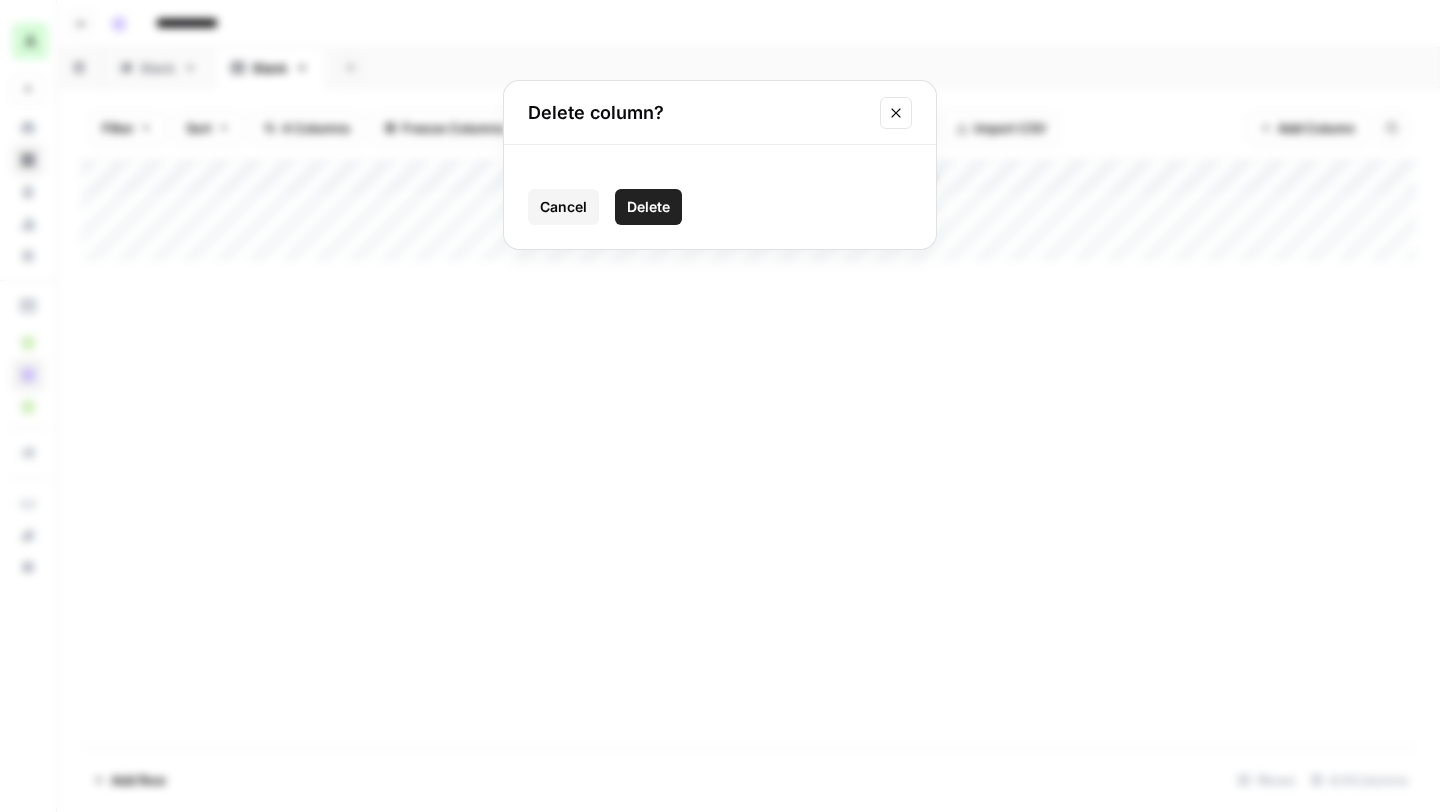 drag, startPoint x: 631, startPoint y: 212, endPoint x: 613, endPoint y: 211, distance: 18.027756 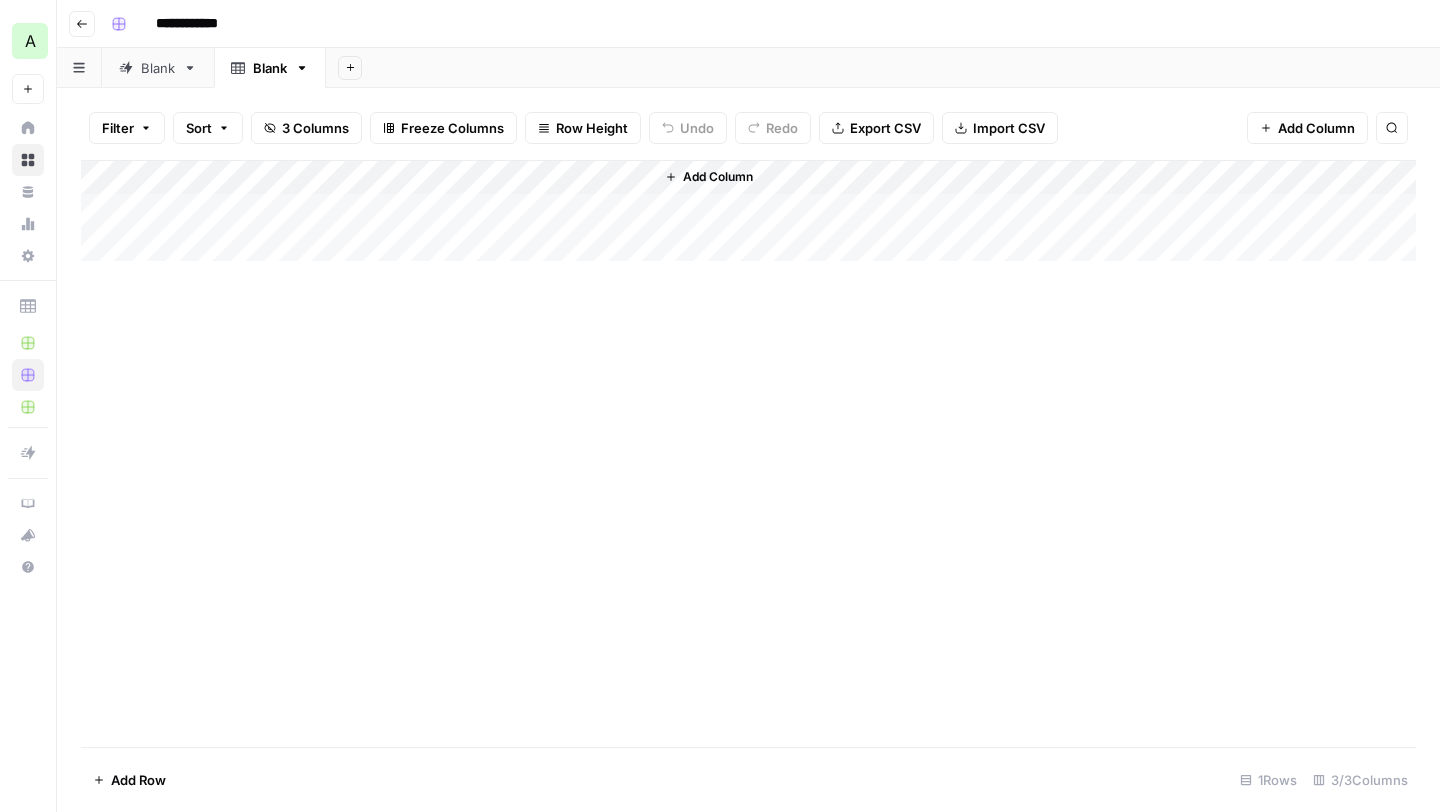 click on "Blank" at bounding box center [158, 68] 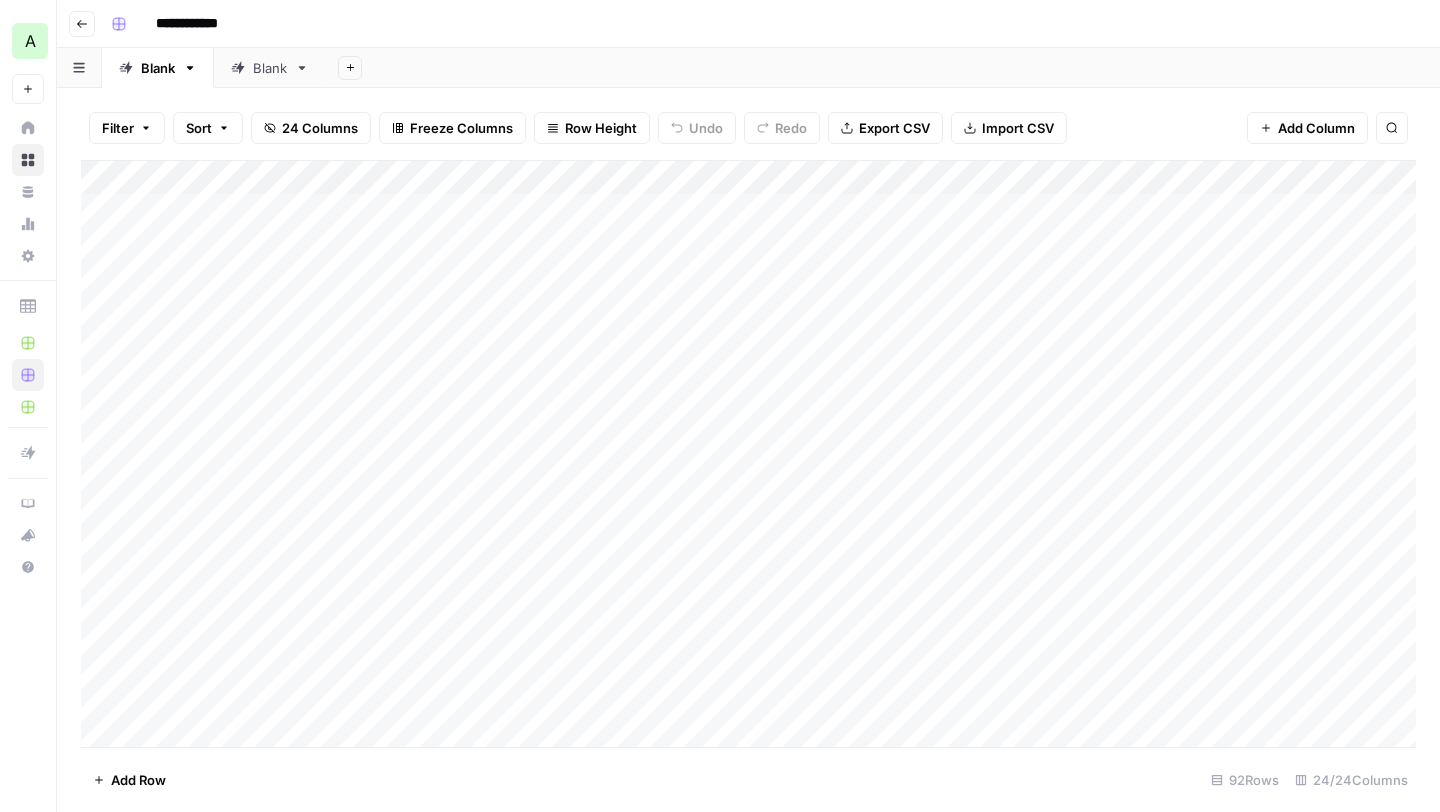 click on "Blank" at bounding box center (270, 68) 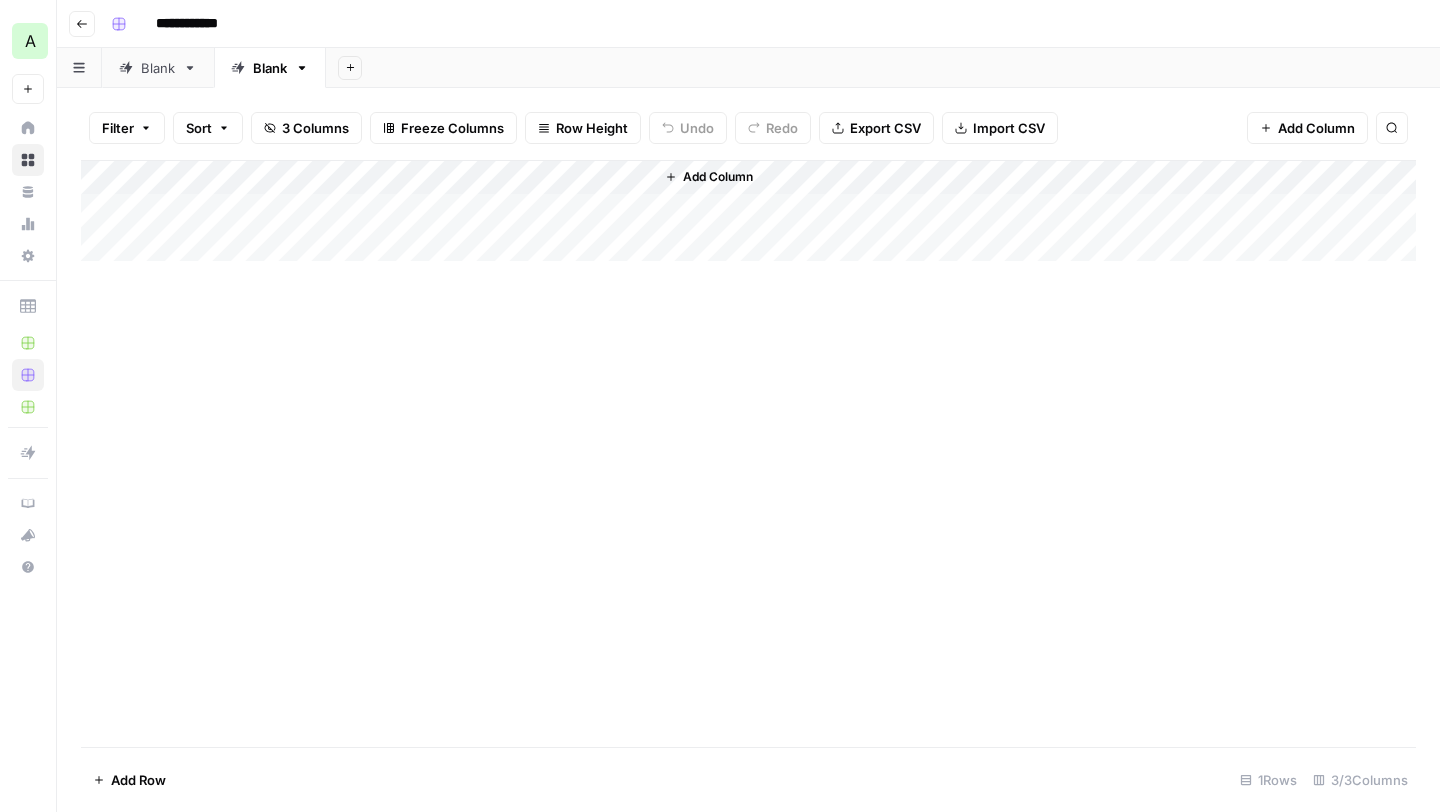 click on "Add Column" at bounding box center (748, 211) 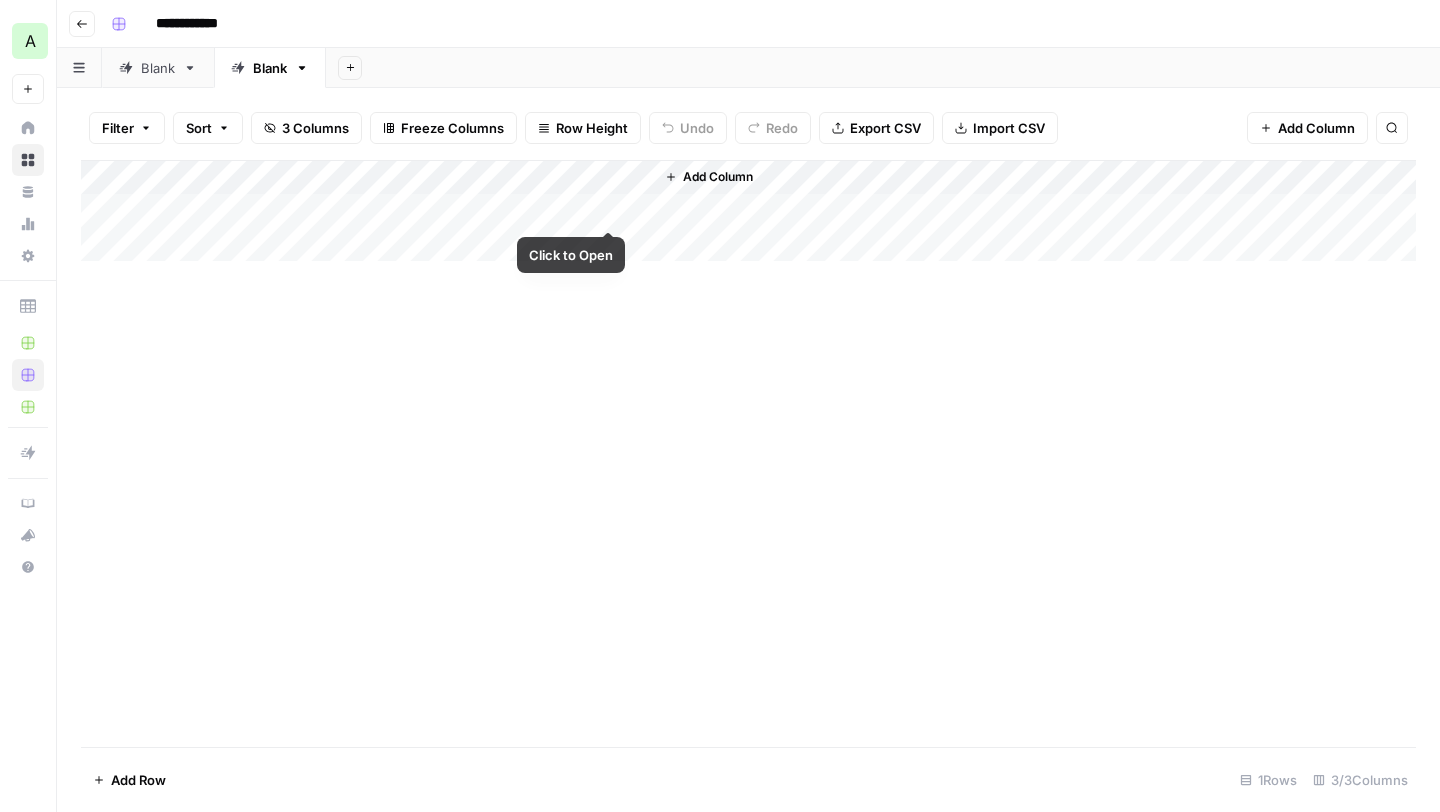 click on "Add Column" at bounding box center [748, 211] 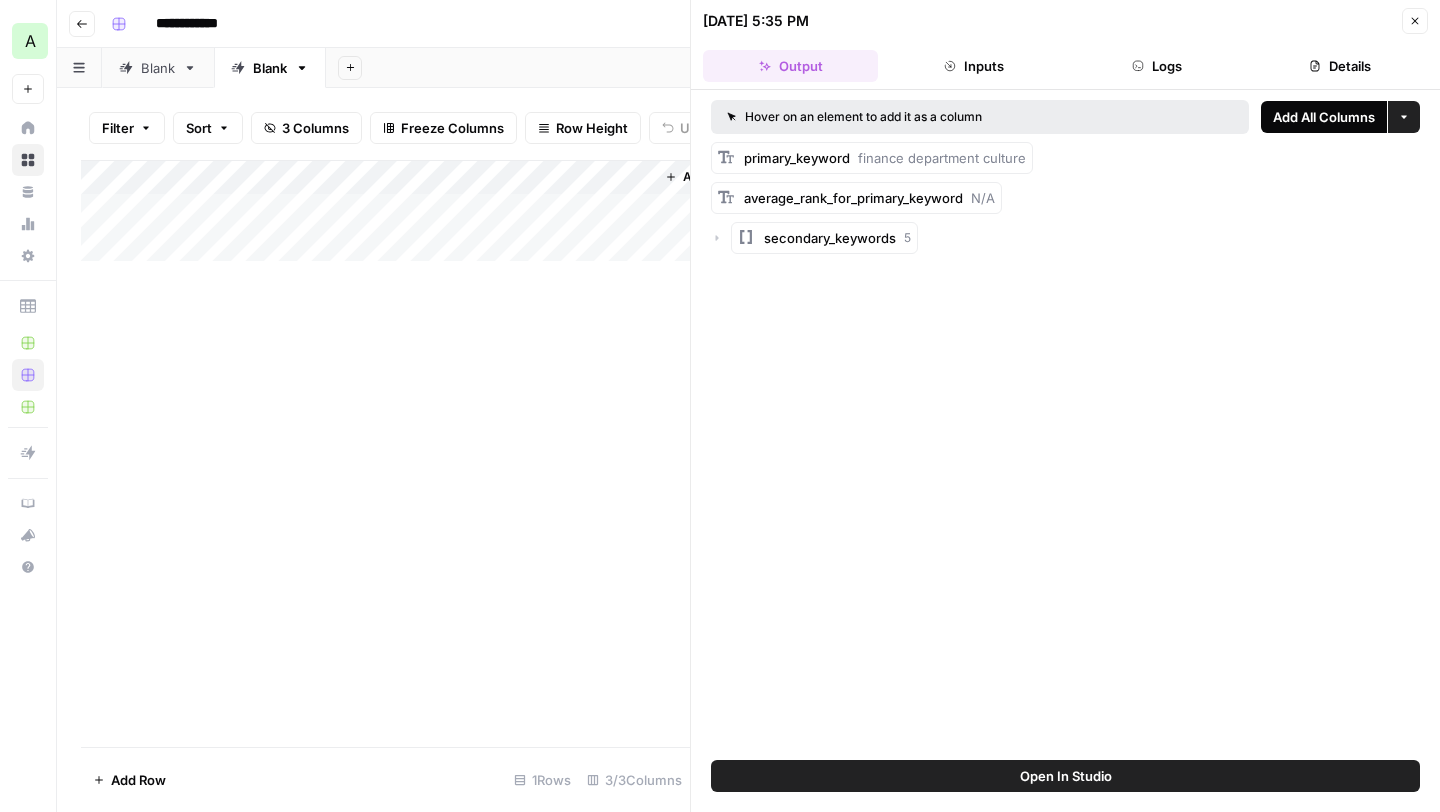 click on "Add All Columns" at bounding box center [1324, 117] 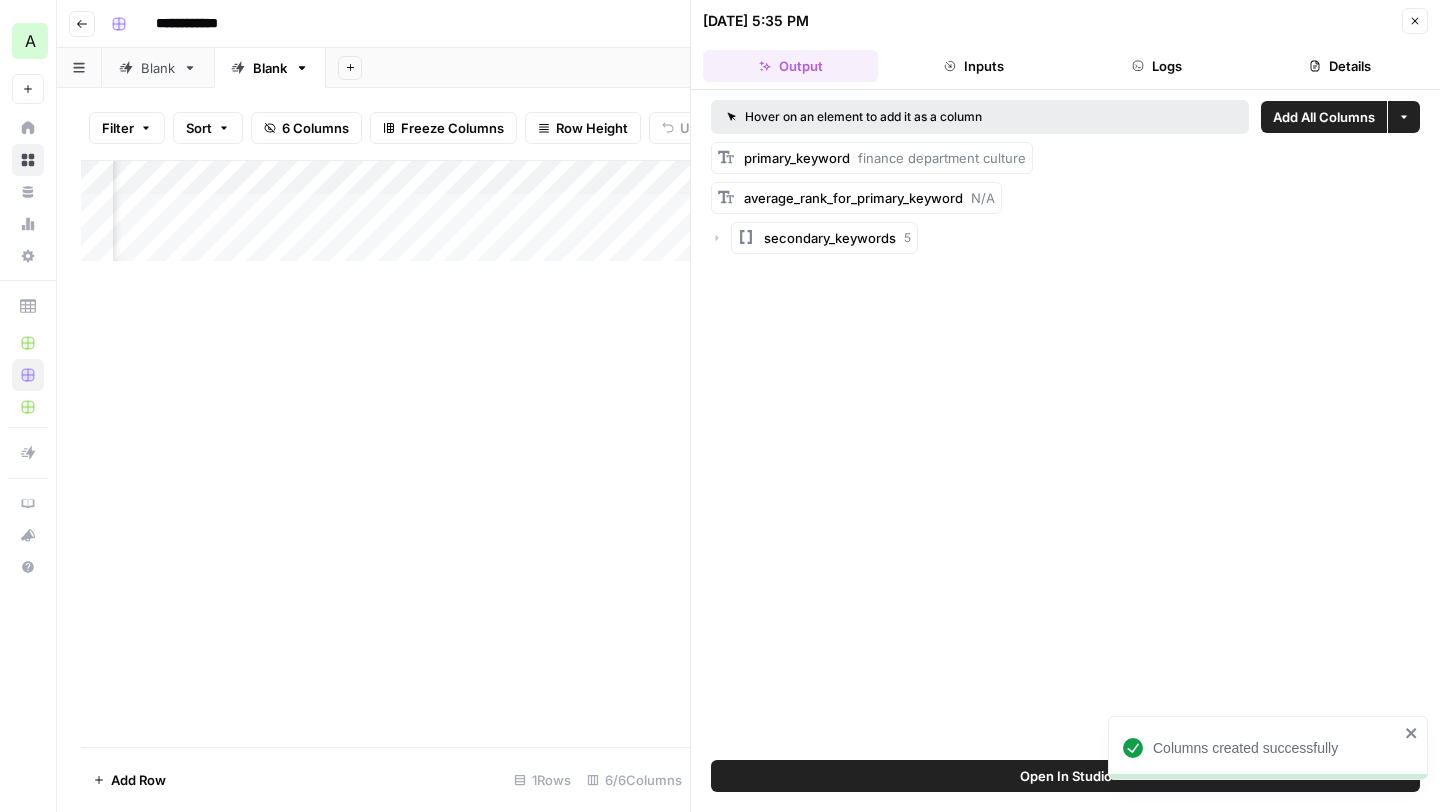 scroll, scrollTop: 0, scrollLeft: 294, axis: horizontal 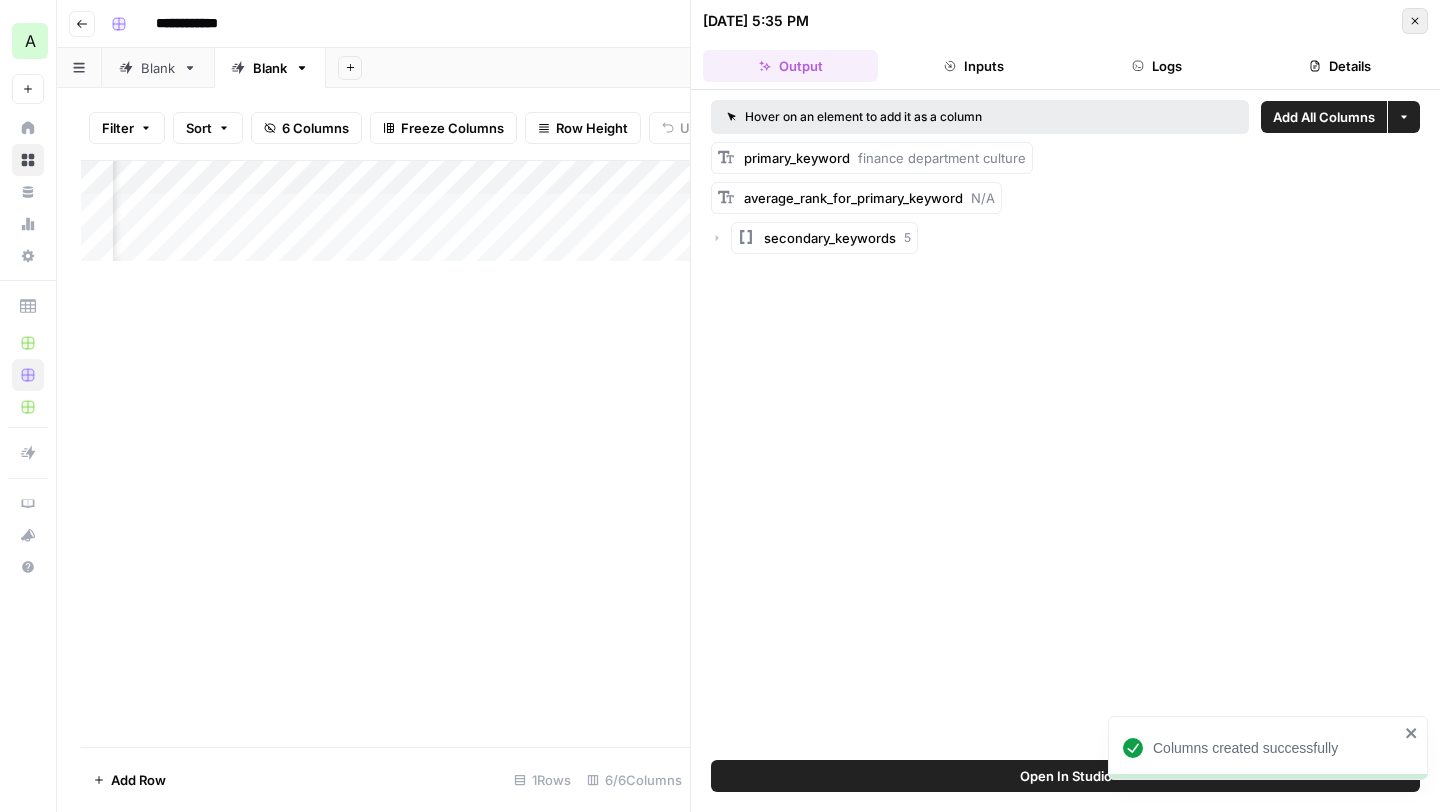 click 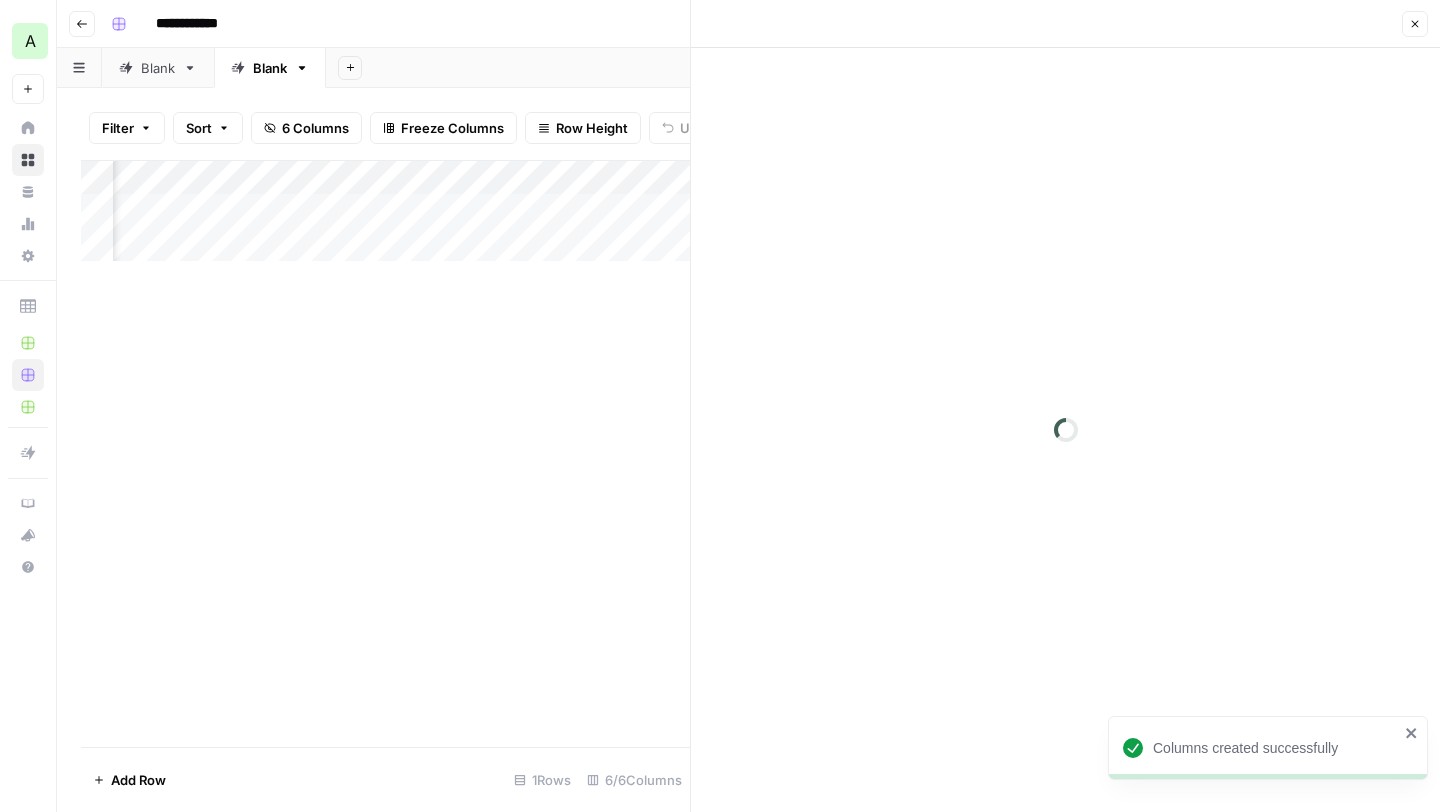 scroll, scrollTop: 0, scrollLeft: 0, axis: both 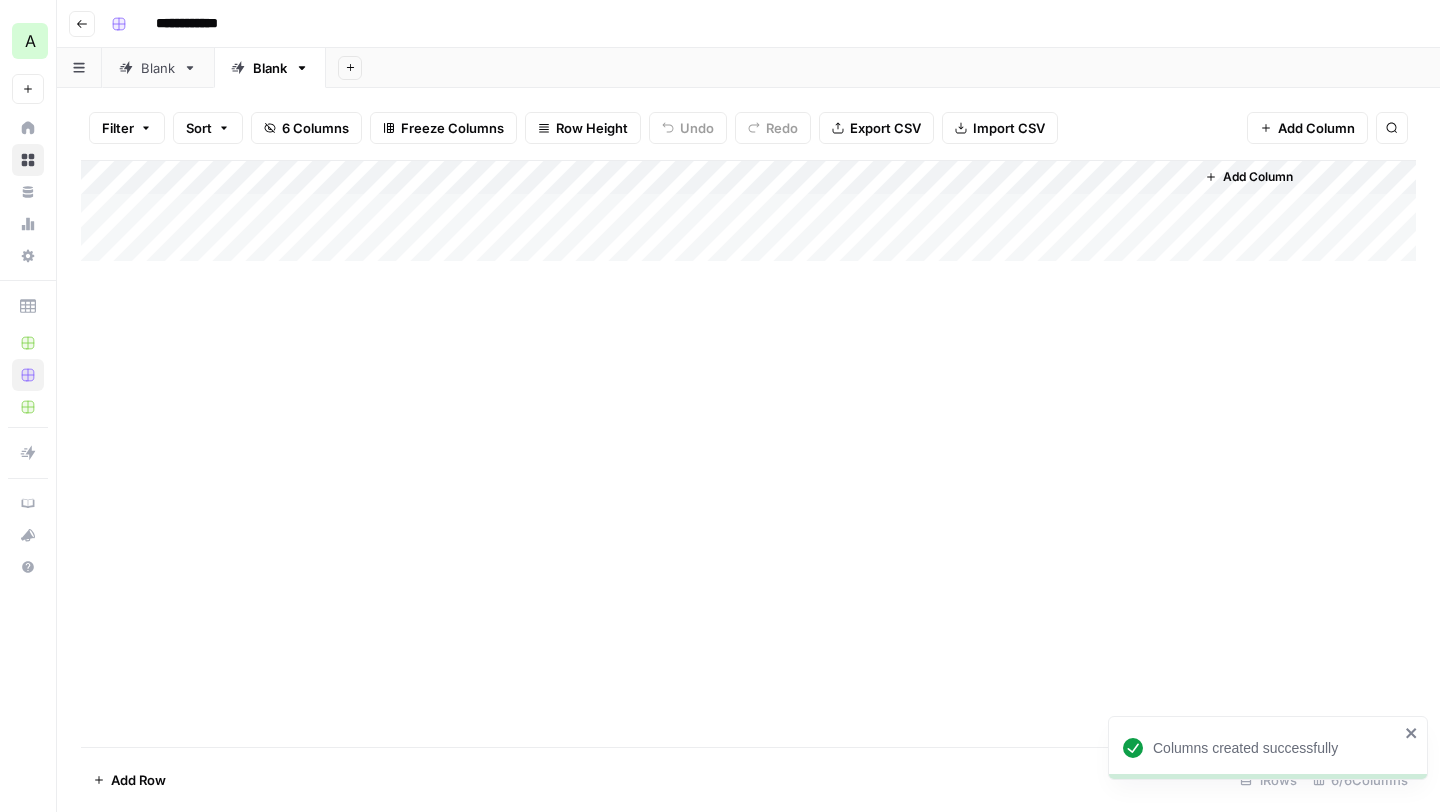 click on "Blank" at bounding box center [158, 68] 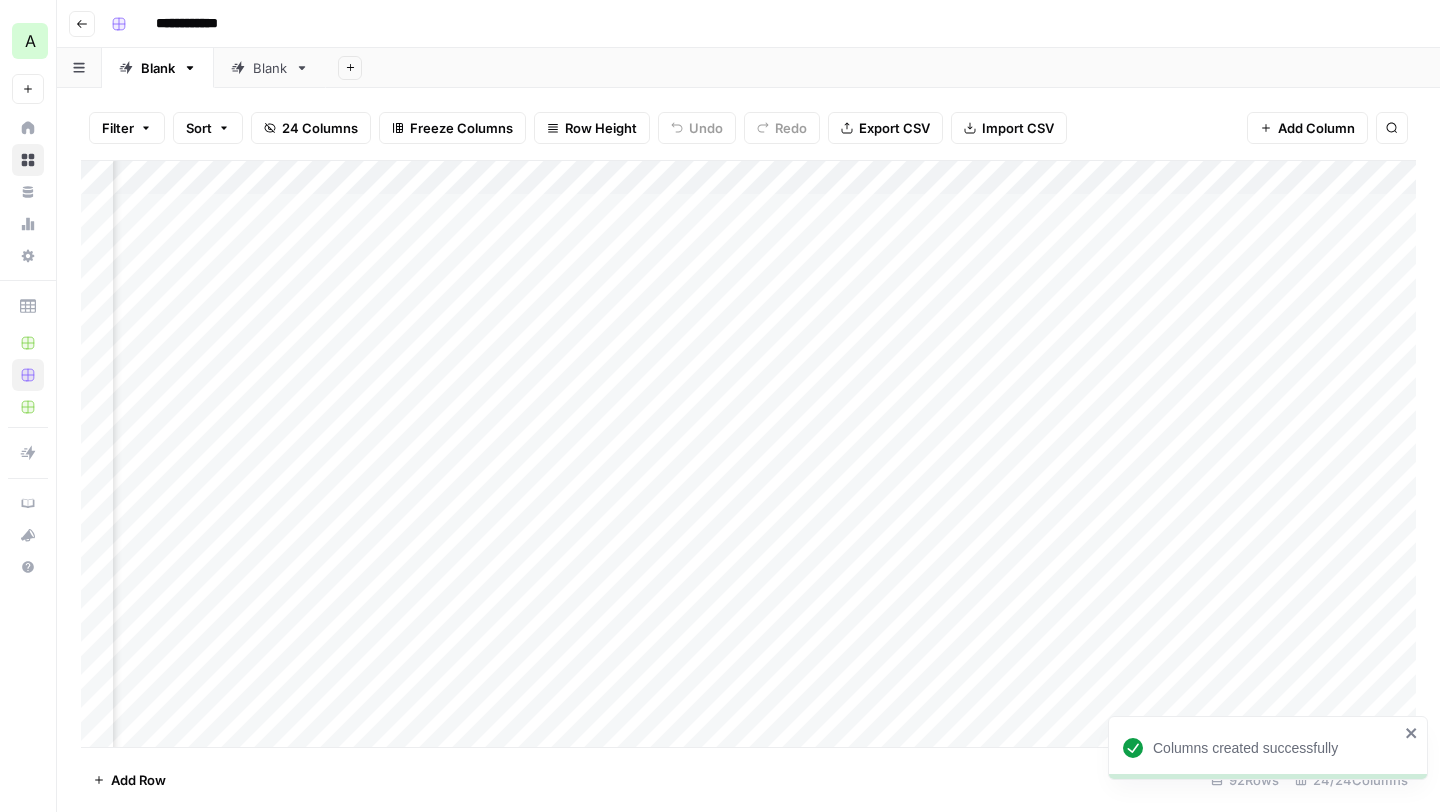 scroll, scrollTop: 0, scrollLeft: 162, axis: horizontal 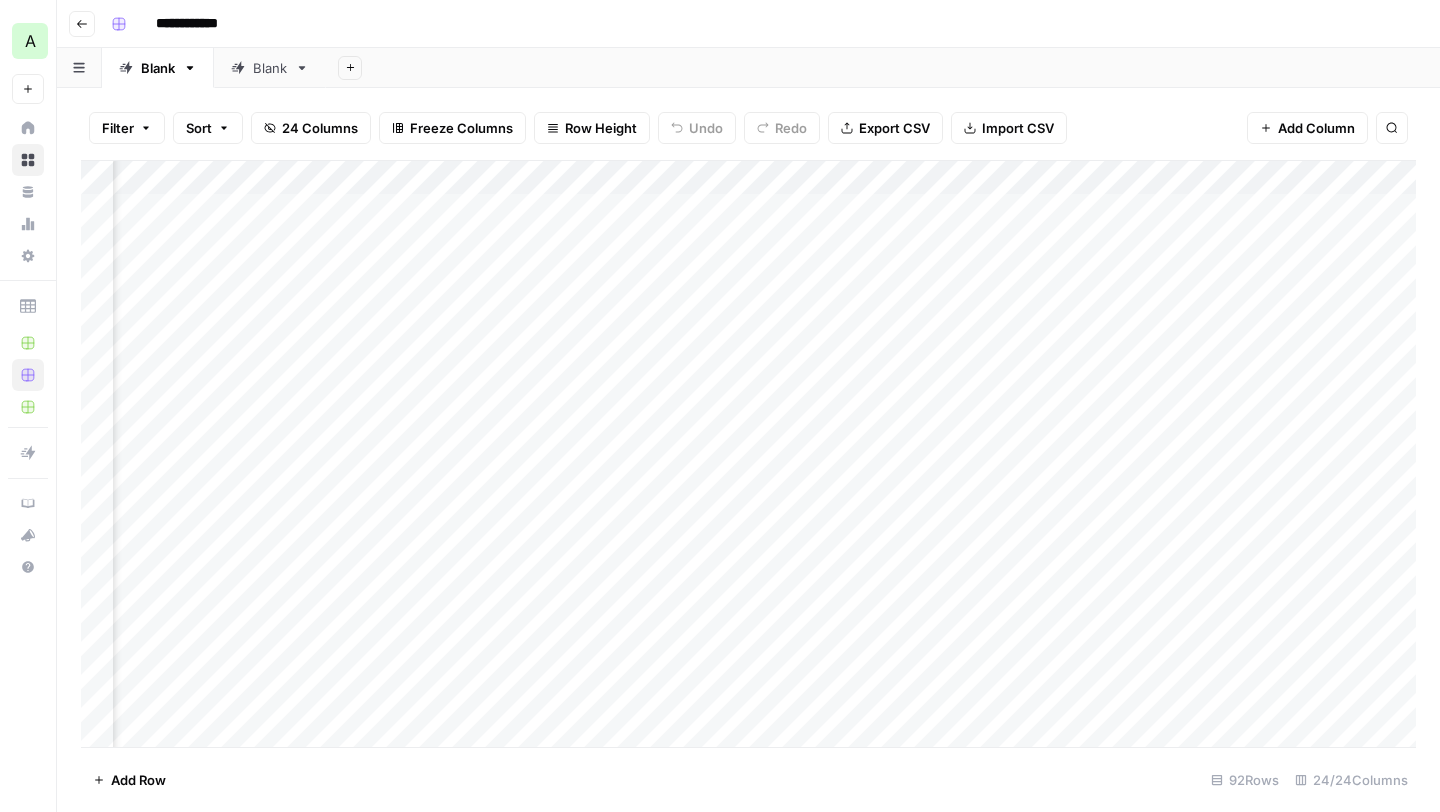 click on "Blank" at bounding box center (270, 68) 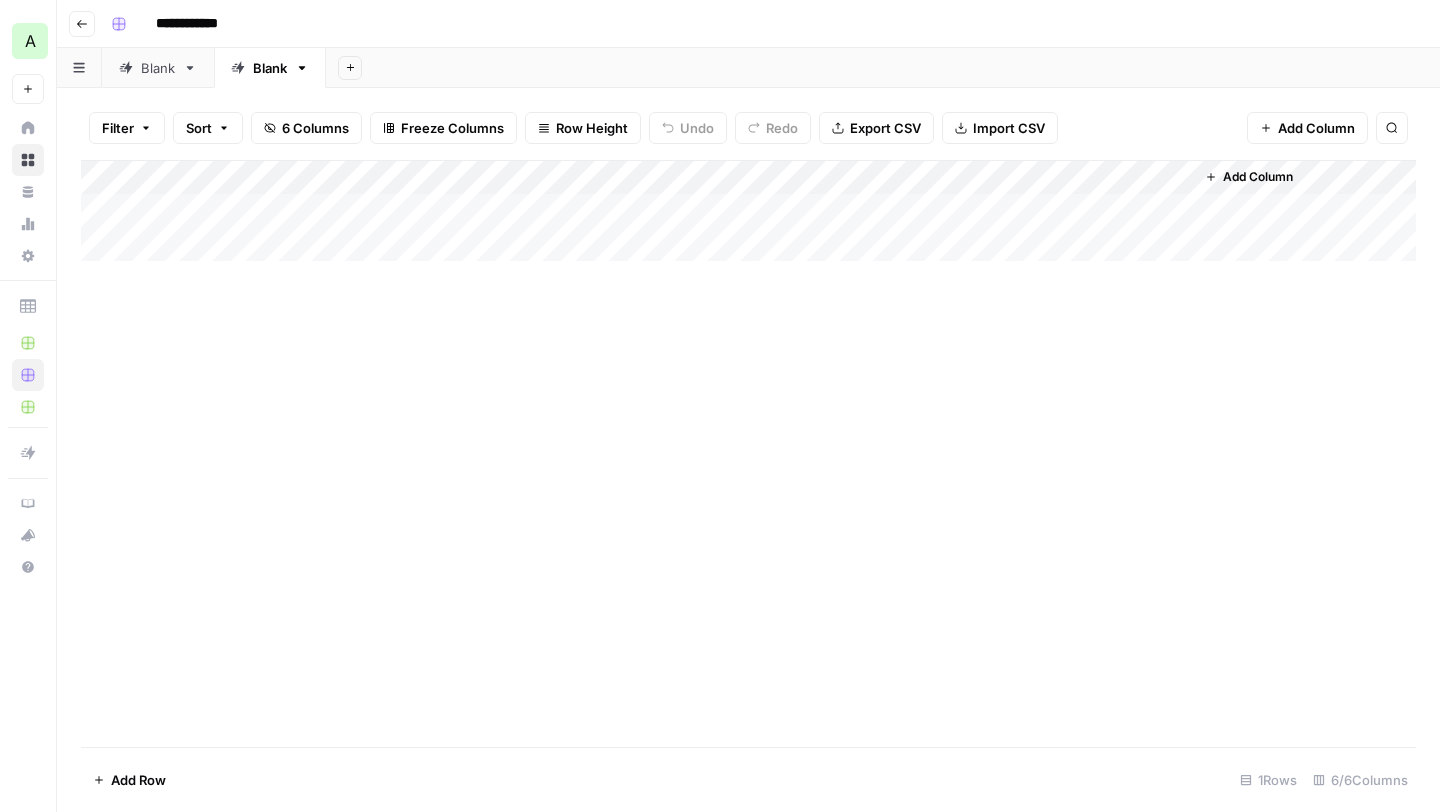 click on "Add Column" at bounding box center (748, 211) 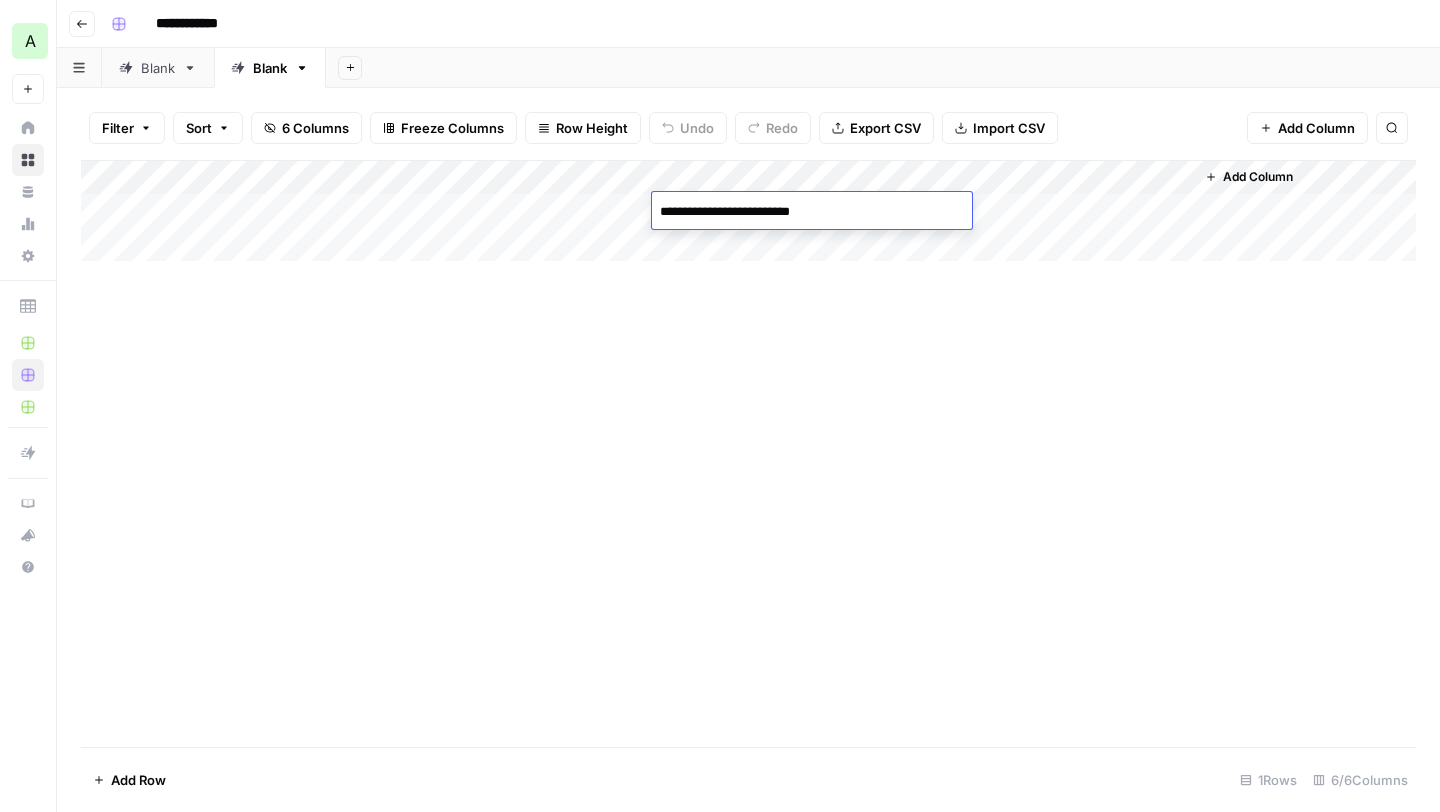 drag, startPoint x: 779, startPoint y: 217, endPoint x: 708, endPoint y: 212, distance: 71.17584 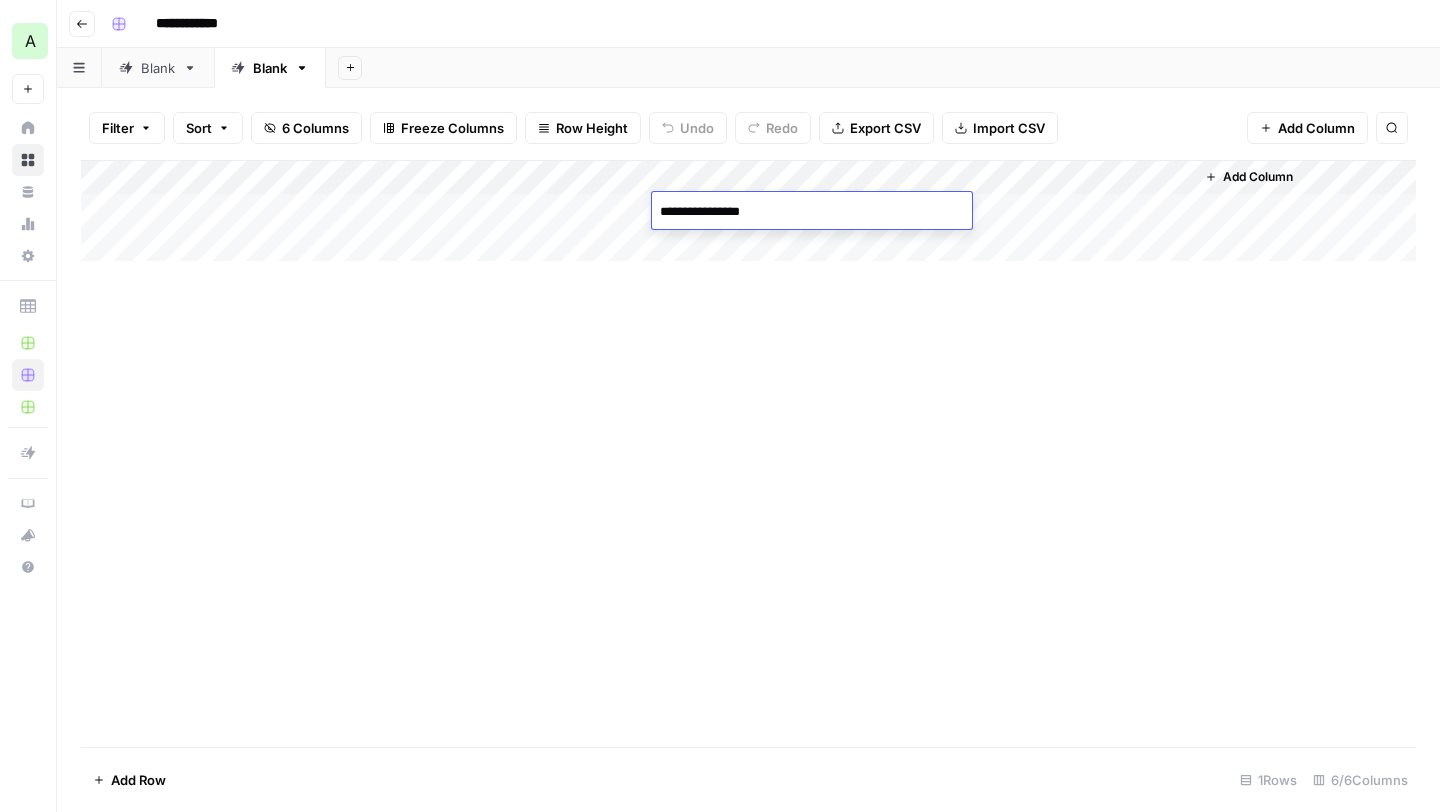 type on "**********" 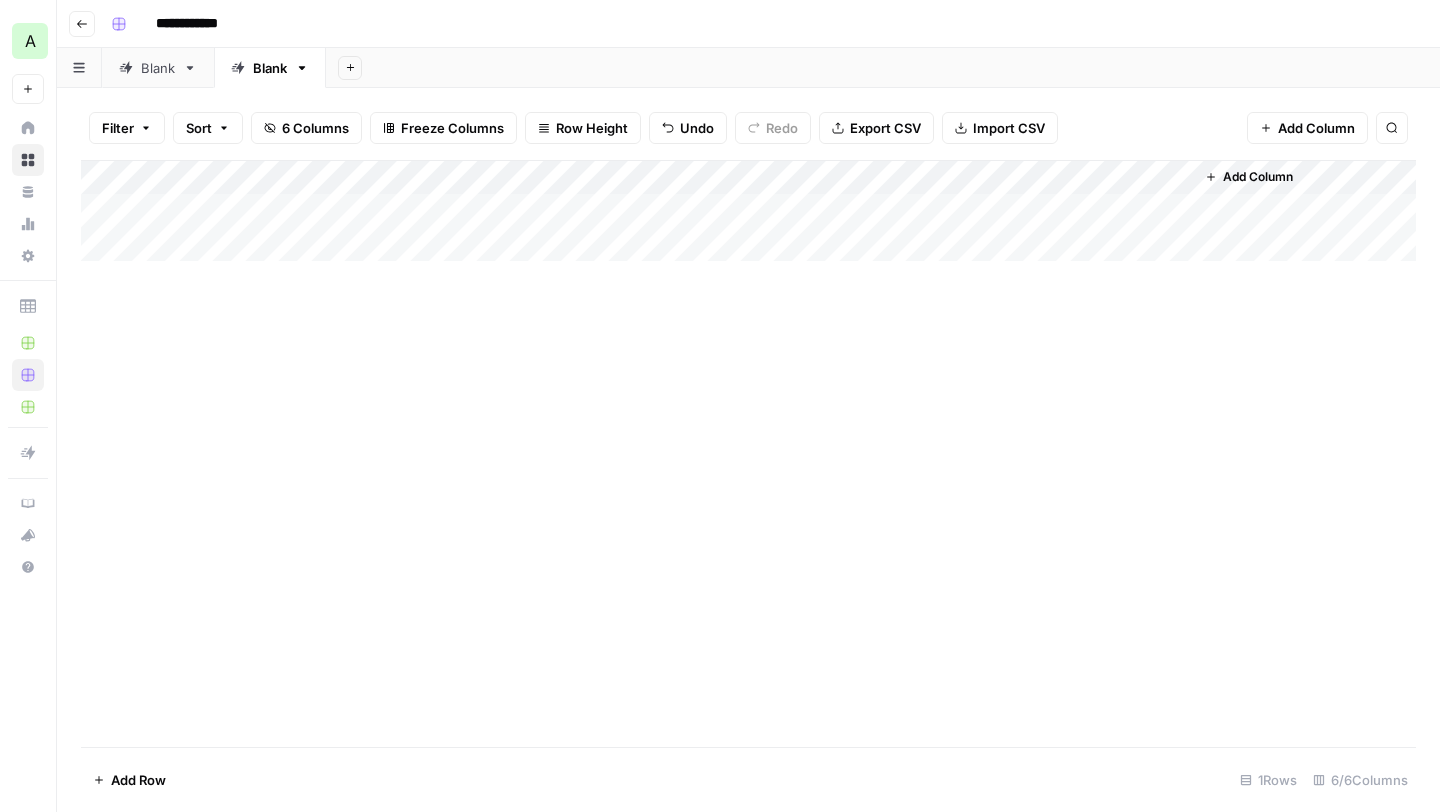drag, startPoint x: 766, startPoint y: 359, endPoint x: 813, endPoint y: 355, distance: 47.169907 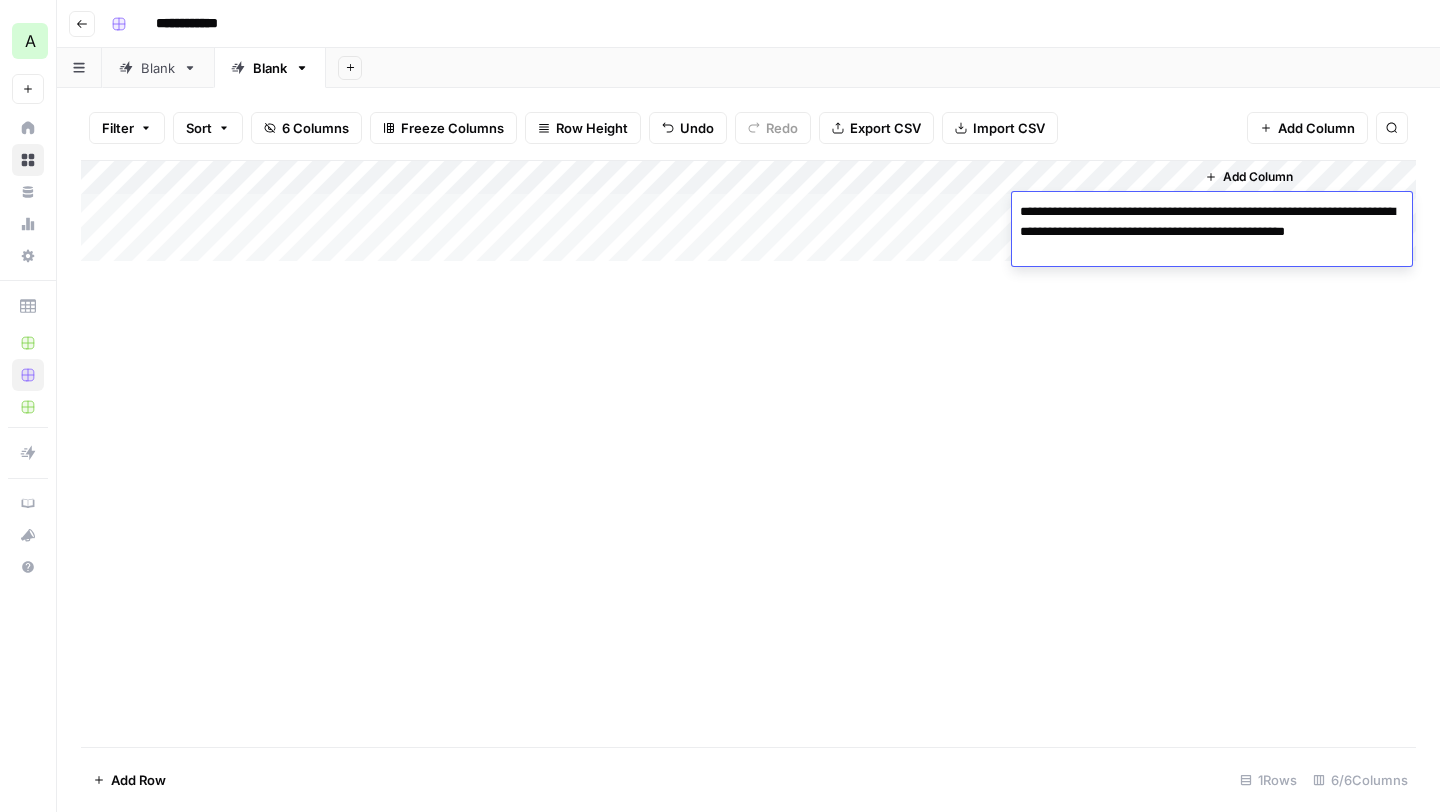 click on "**********" at bounding box center [1212, 232] 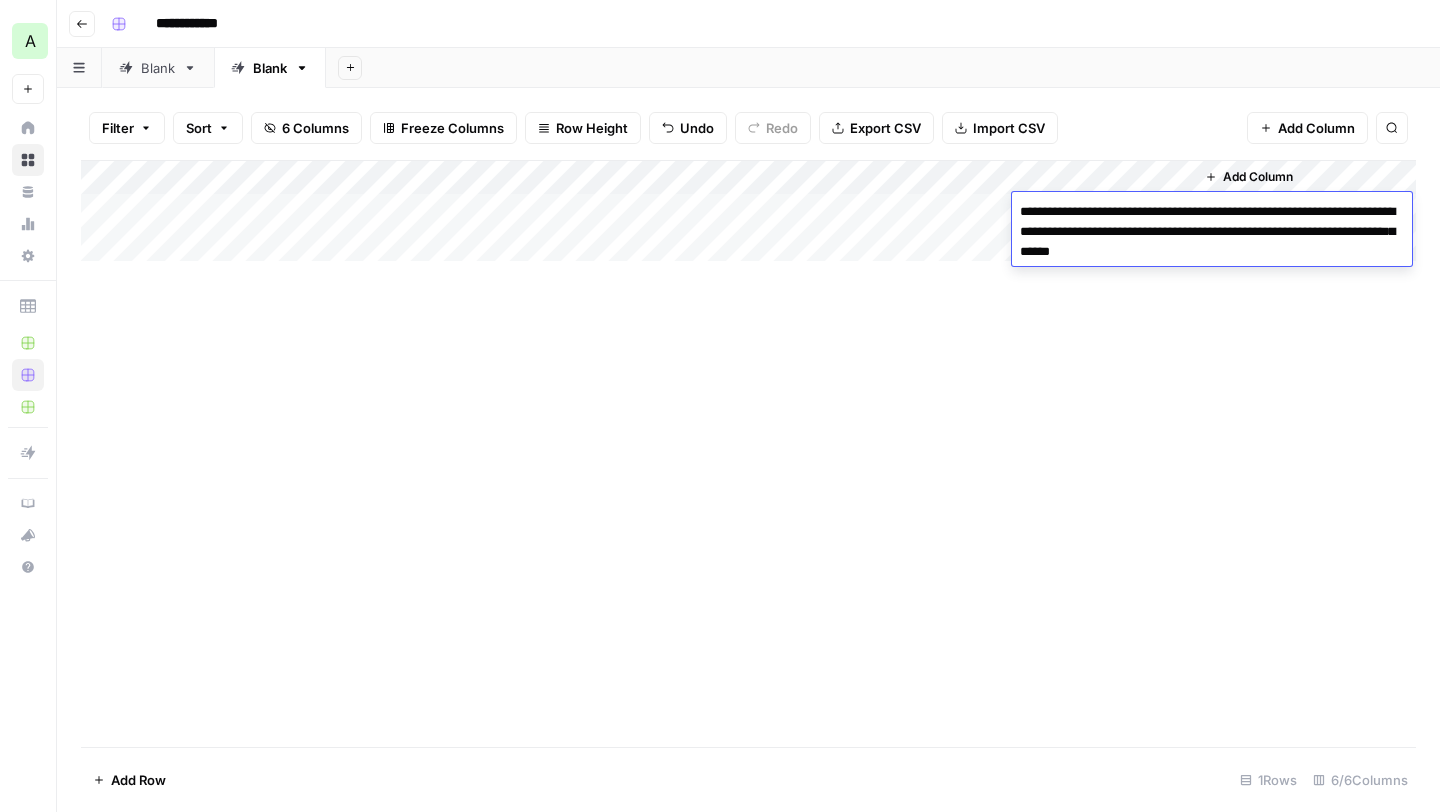 type on "**********" 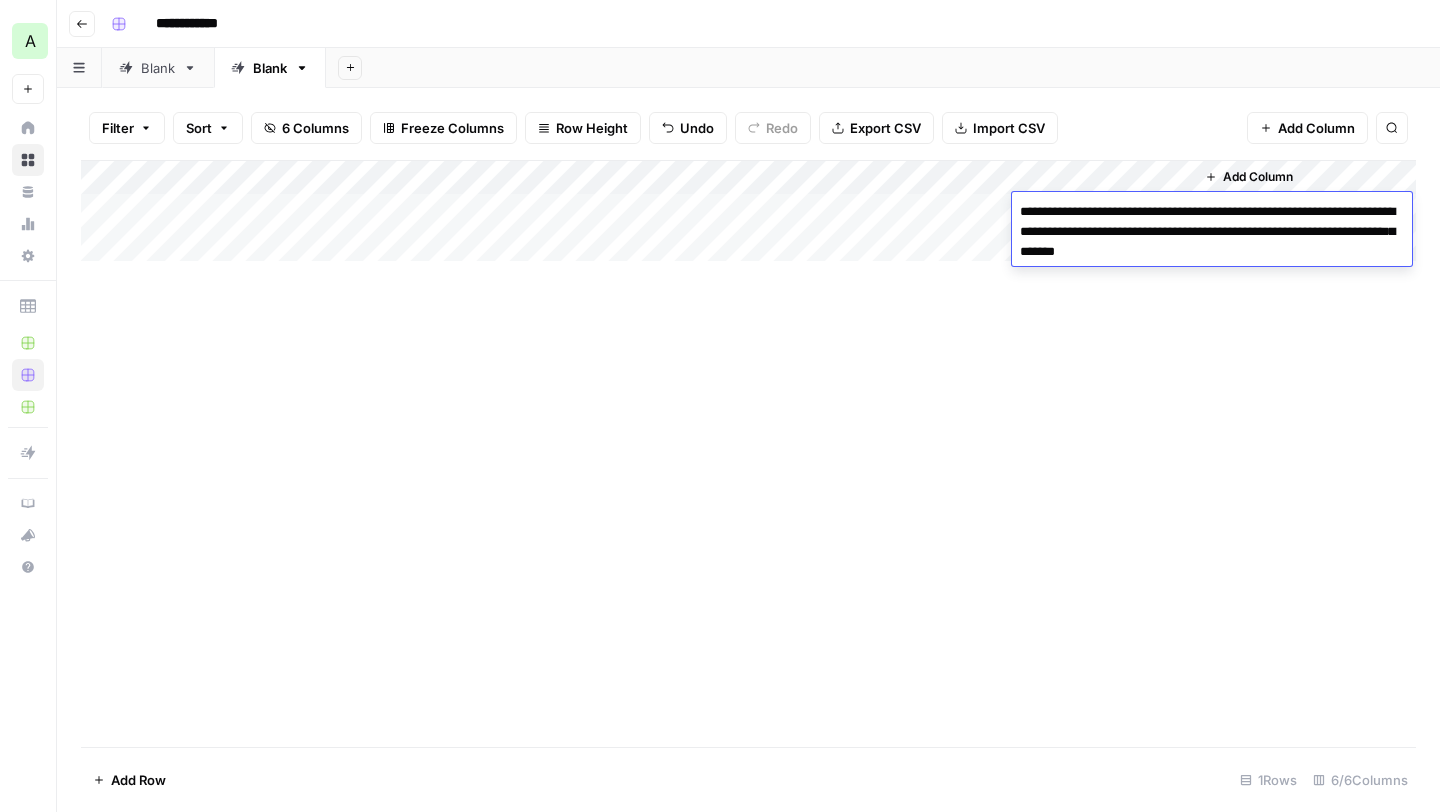 click on "**********" at bounding box center [1212, 232] 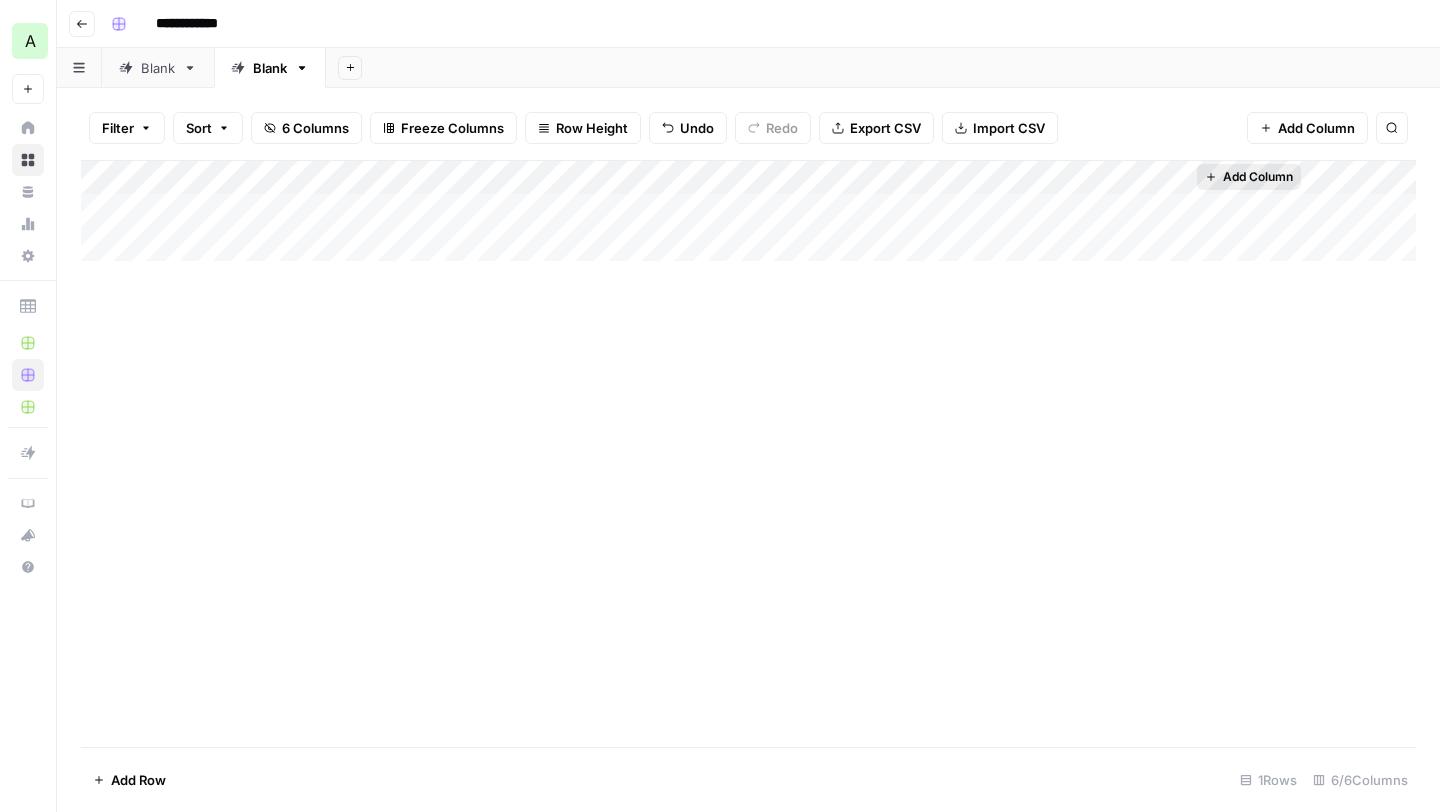 click on "Add Column" at bounding box center [1258, 177] 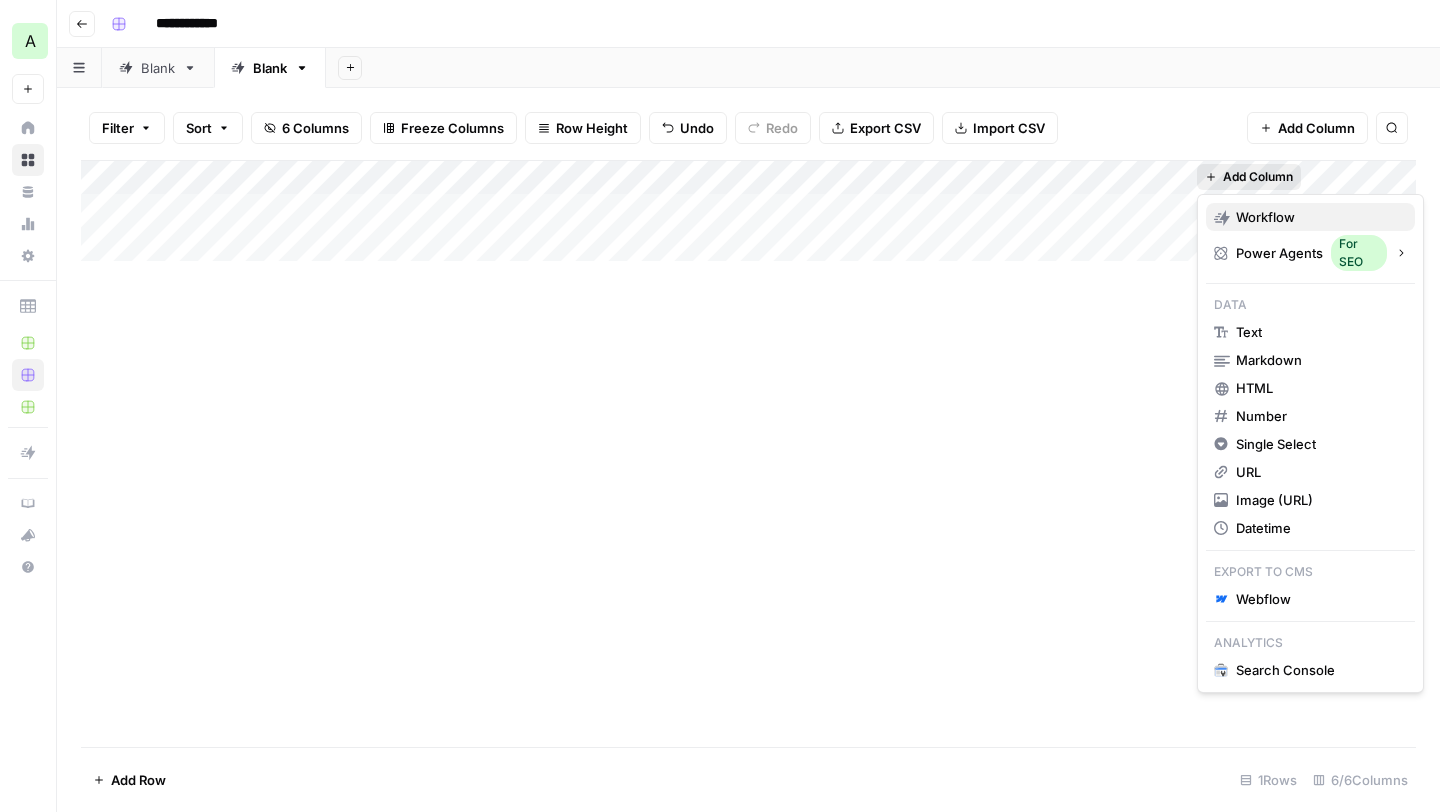 click on "Workflow" at bounding box center [1265, 217] 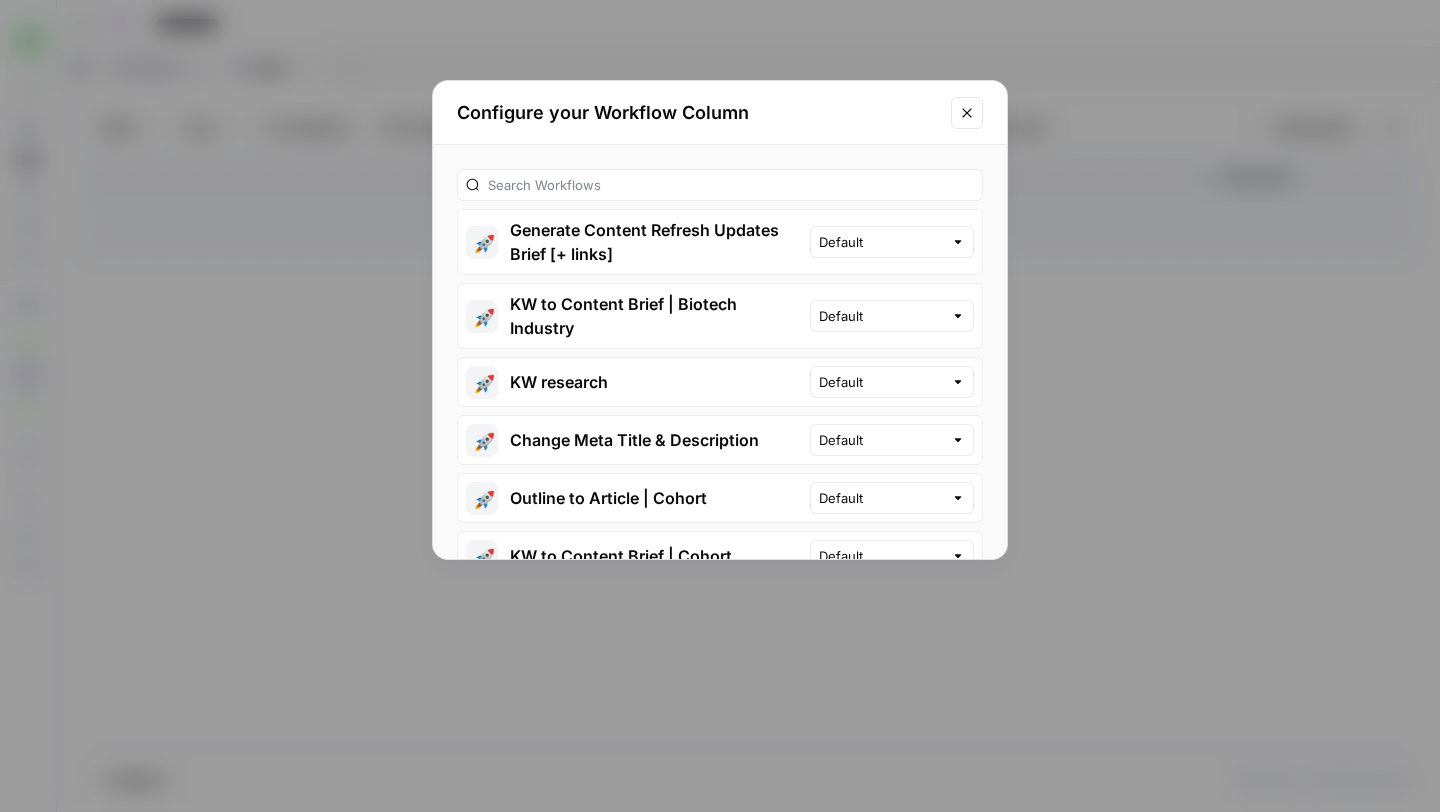 click on "🚀 Generate Content Refresh Updates Brief [+ links]" at bounding box center (634, 242) 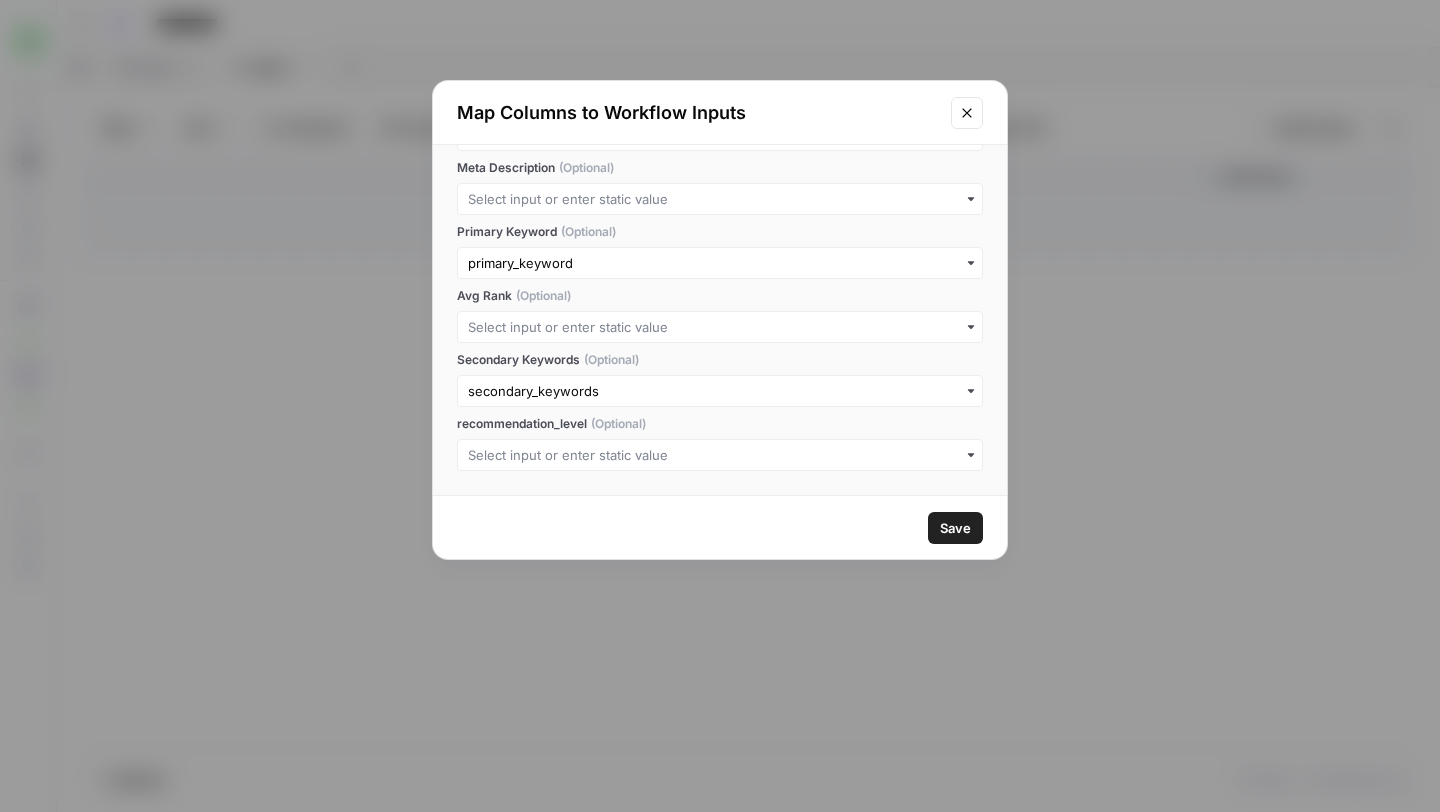 scroll, scrollTop: 0, scrollLeft: 0, axis: both 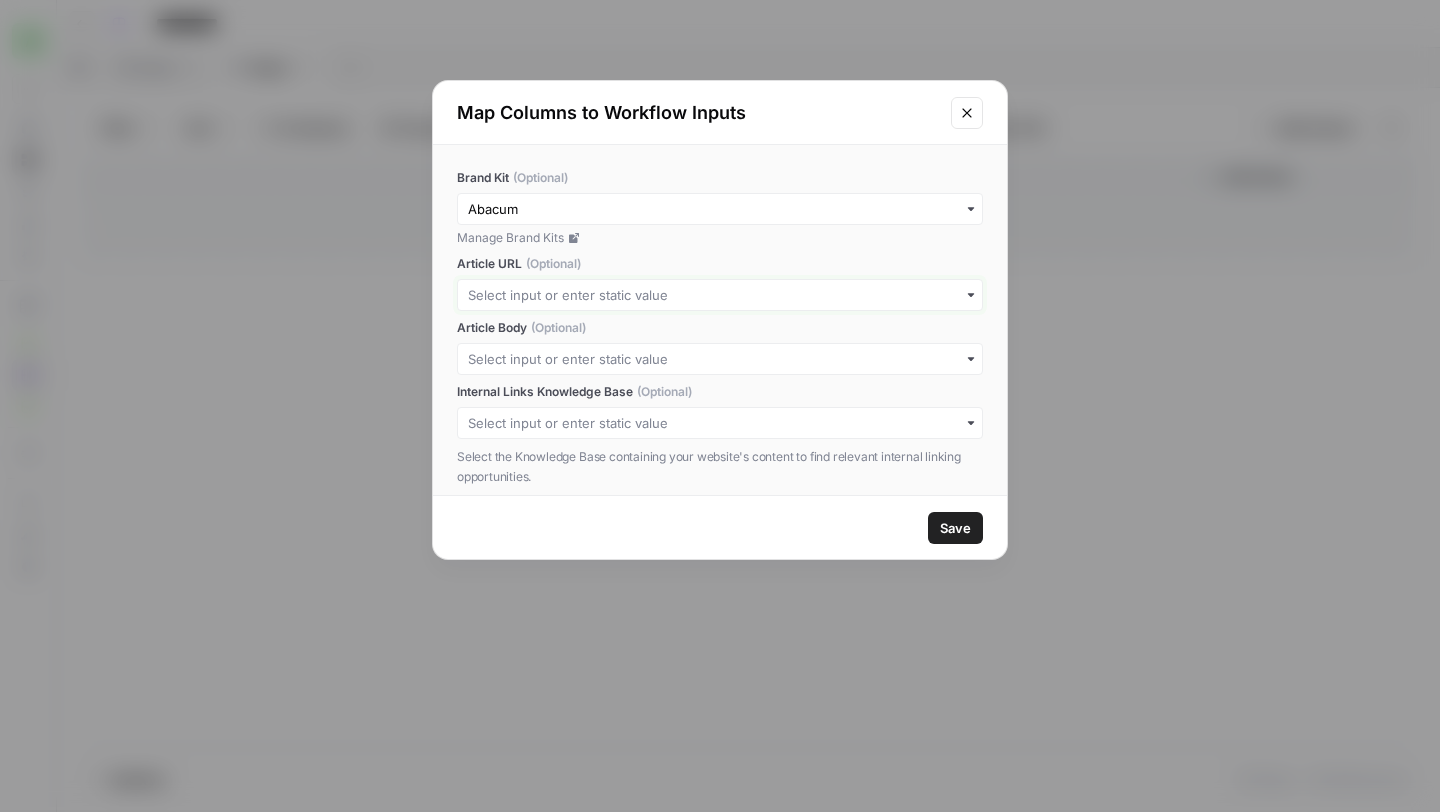 click on "Article URL (Optional)" at bounding box center (720, 295) 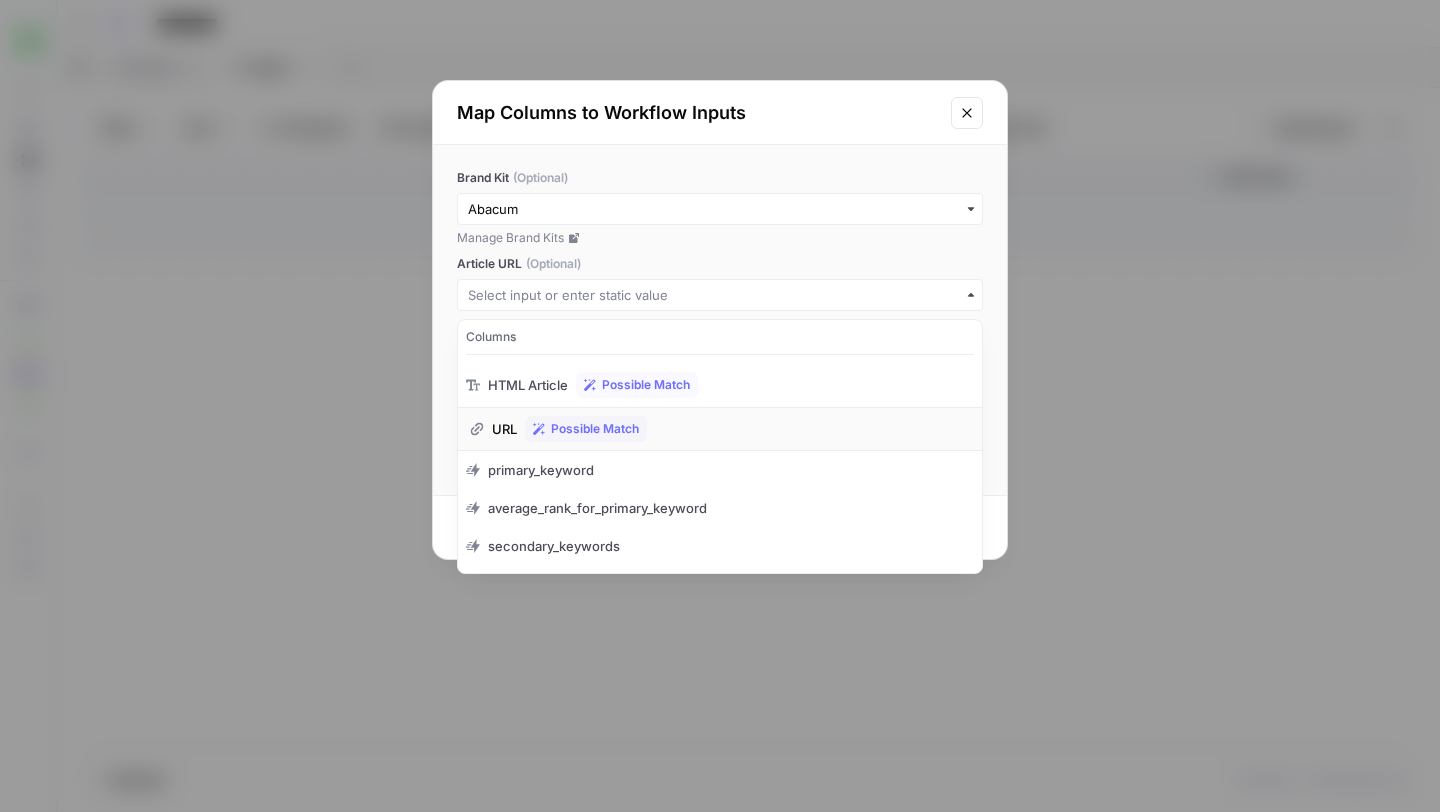 click on "URL" at bounding box center [504, 429] 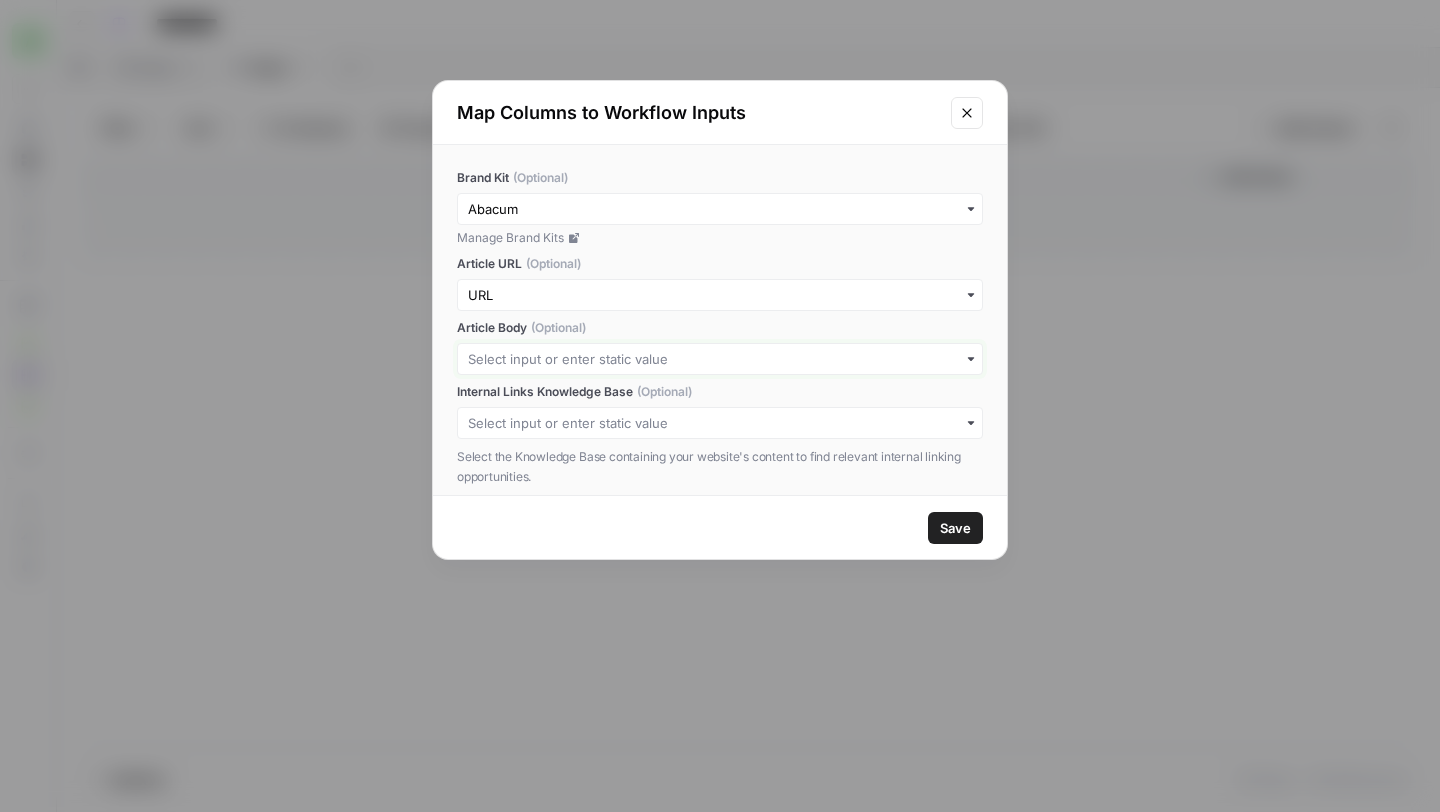click on "Article Body (Optional)" at bounding box center [720, 359] 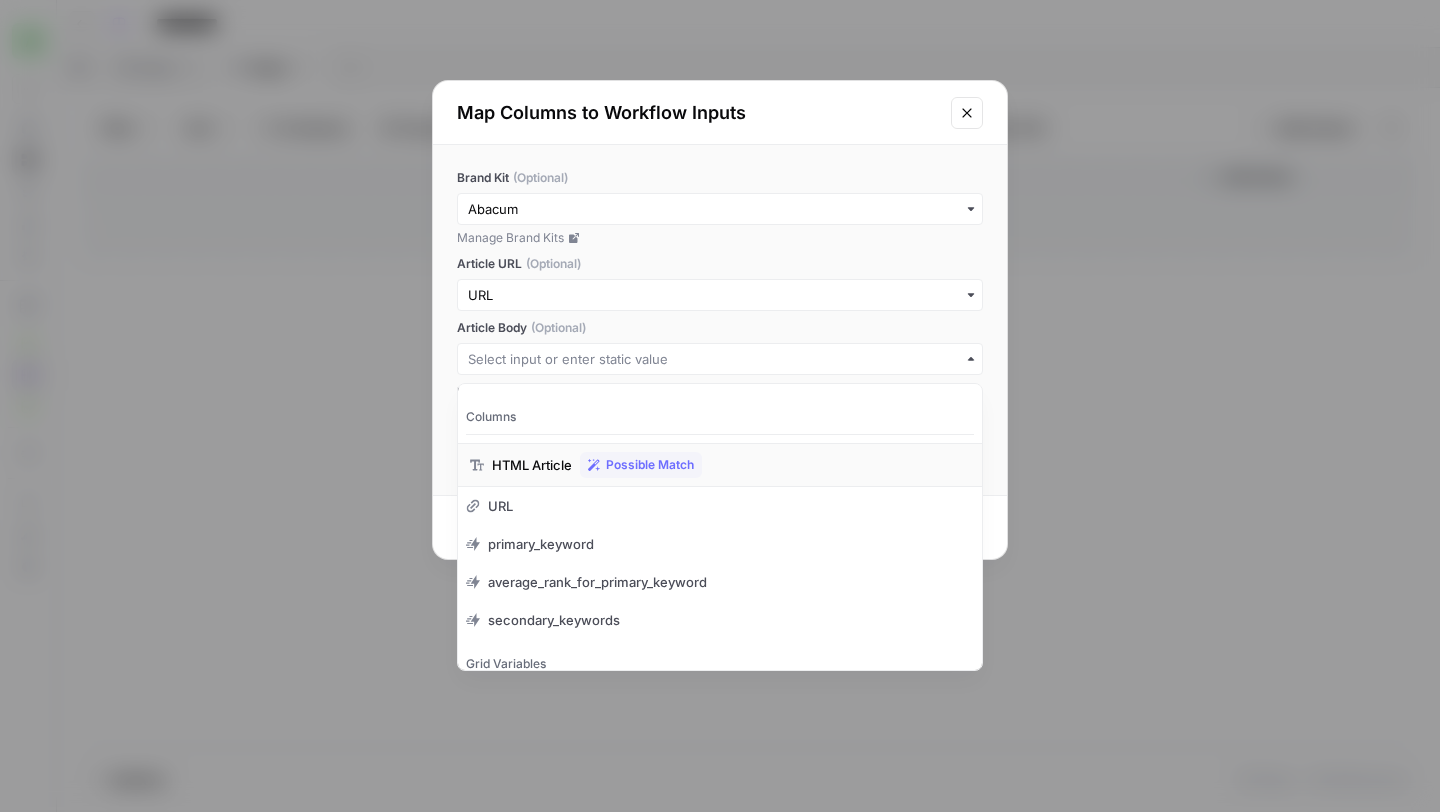 click on "HTML Article" at bounding box center [532, 465] 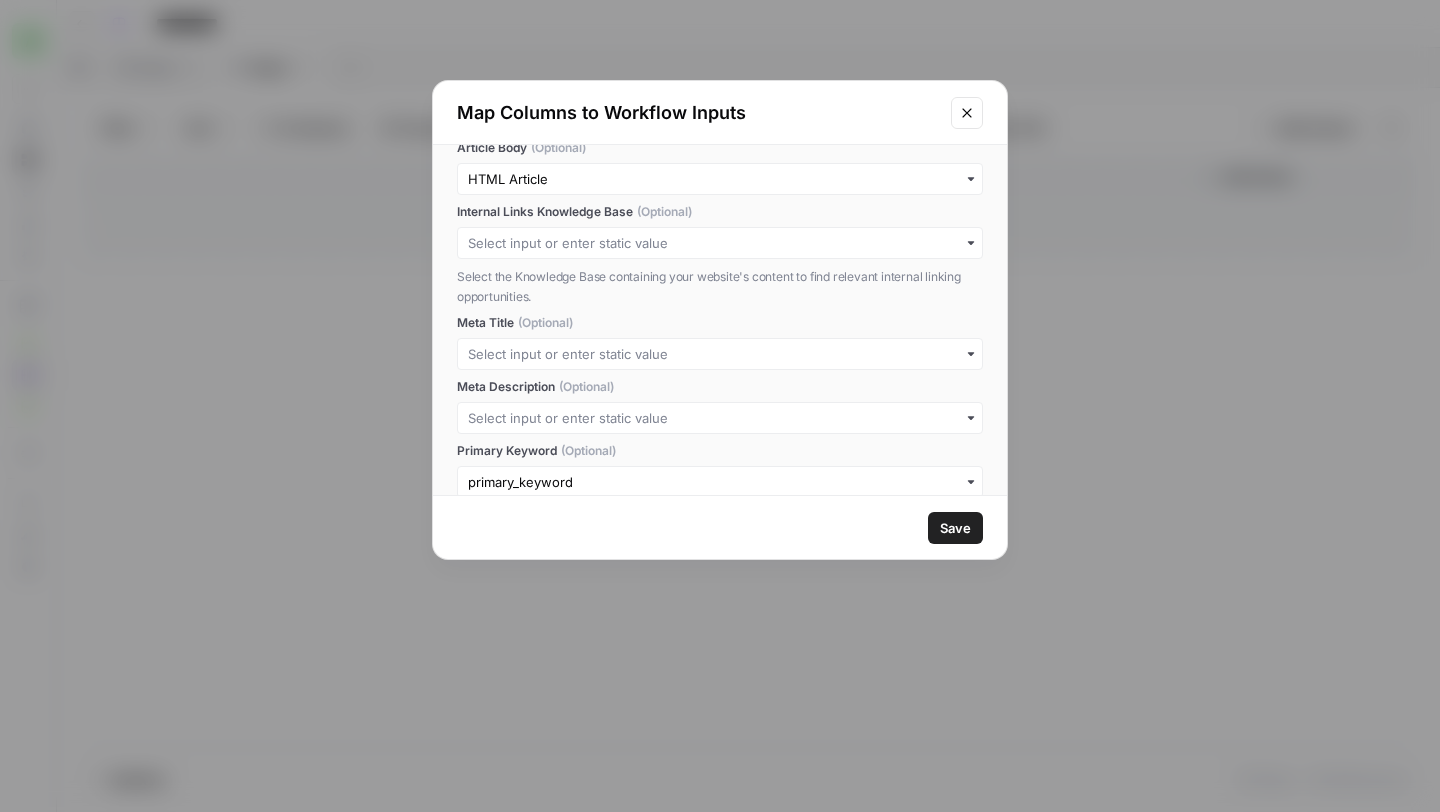 scroll, scrollTop: 182, scrollLeft: 0, axis: vertical 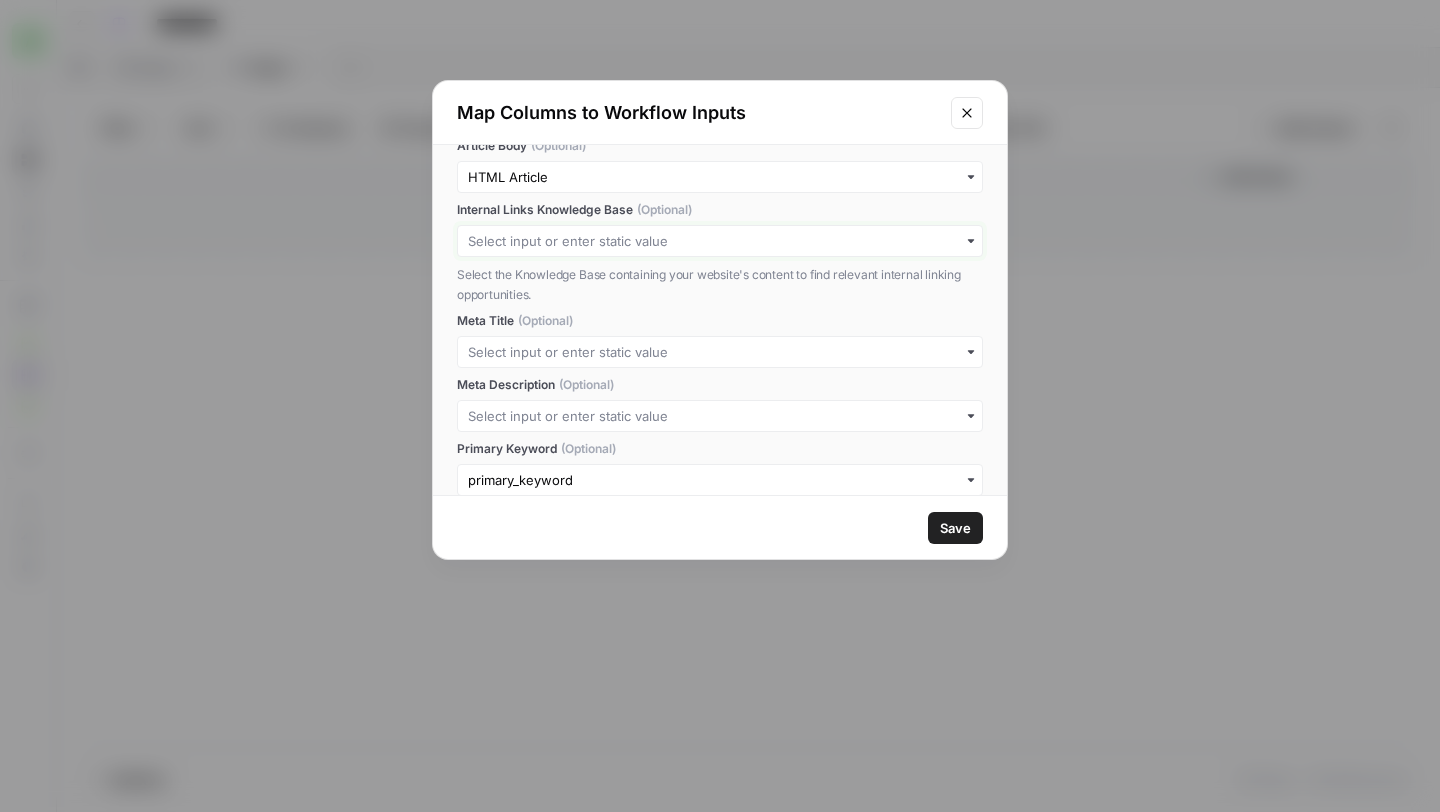 click on "Internal Links Knowledge Base (Optional)" at bounding box center [720, 241] 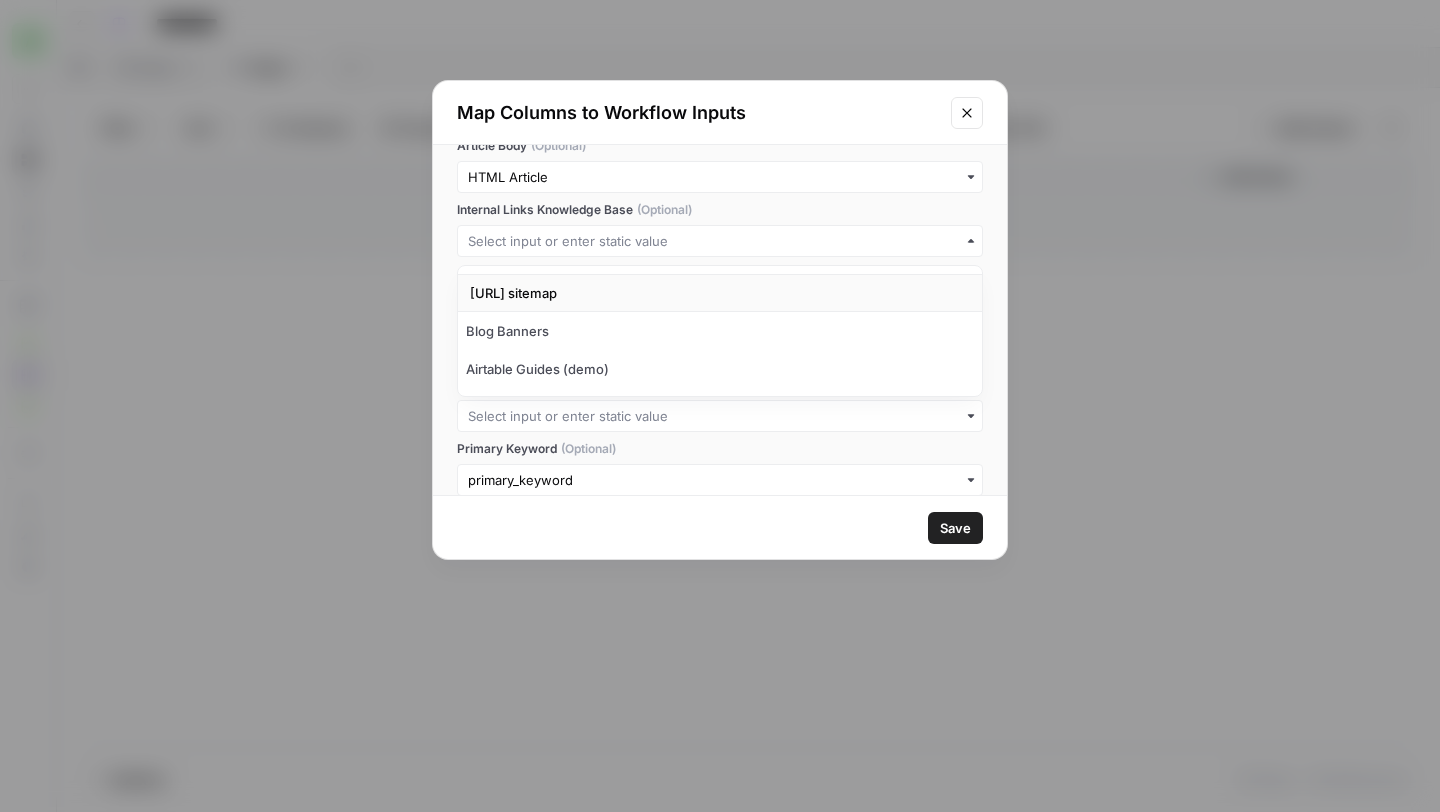 click on "[URL] sitemap" at bounding box center (513, 293) 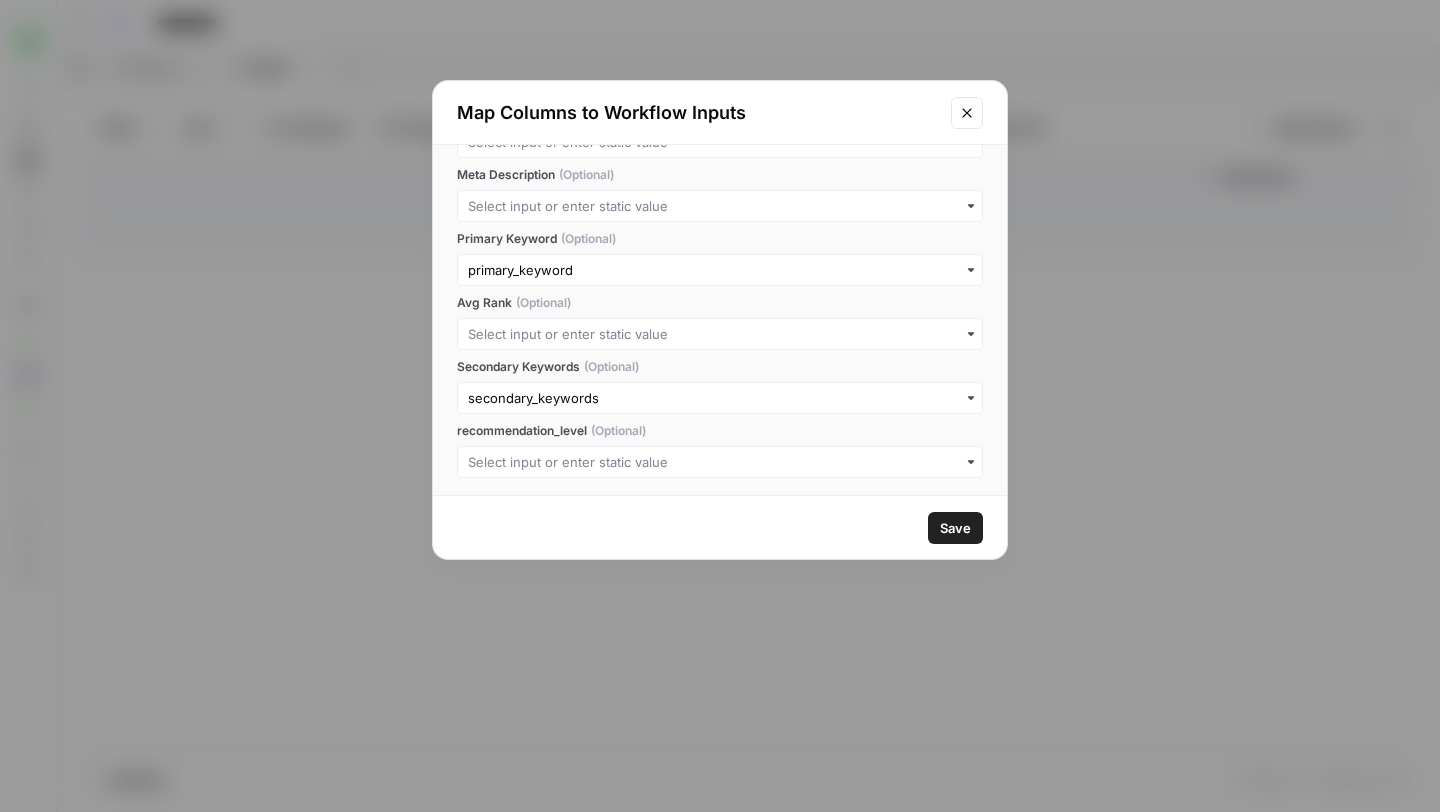 scroll, scrollTop: 399, scrollLeft: 0, axis: vertical 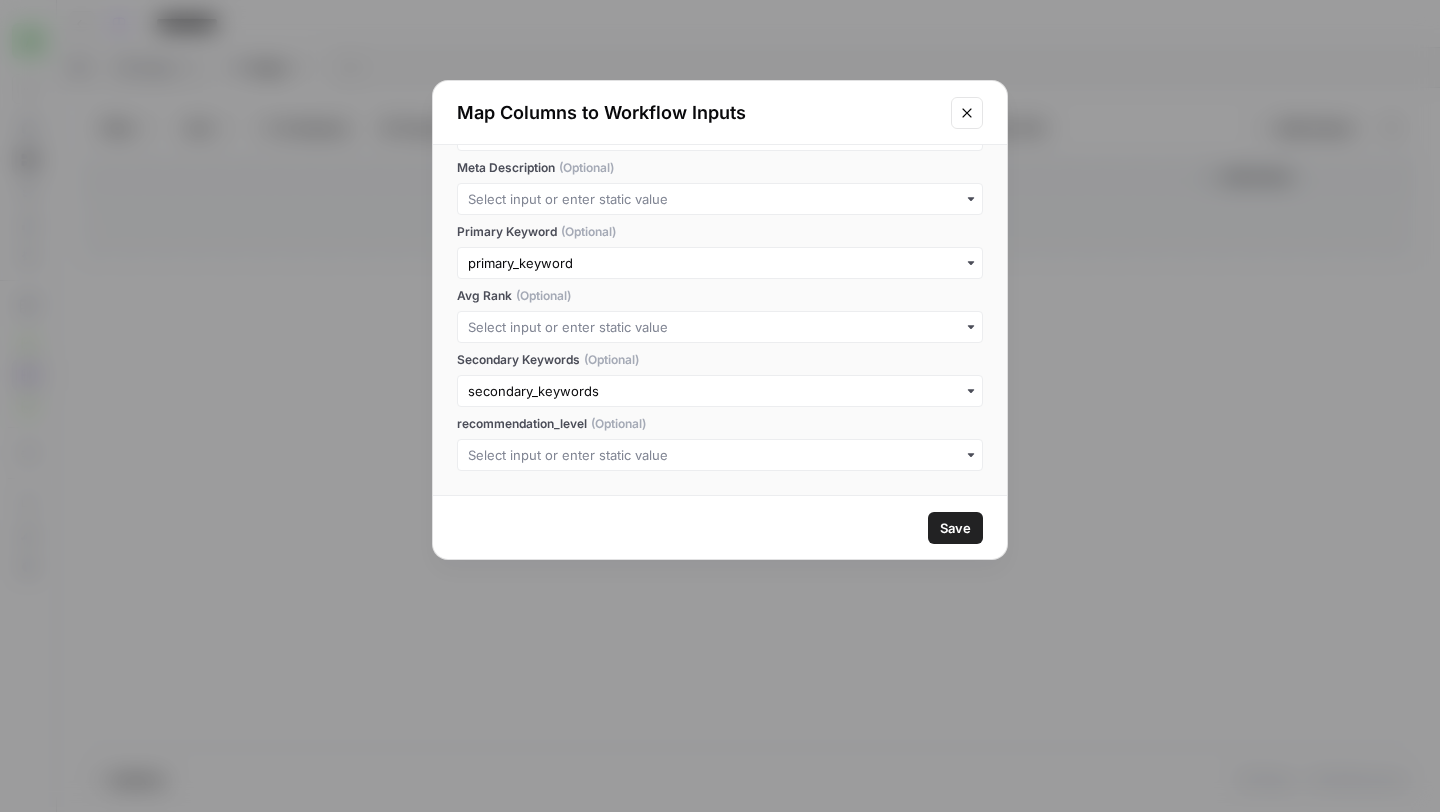 click on "Save" at bounding box center (955, 528) 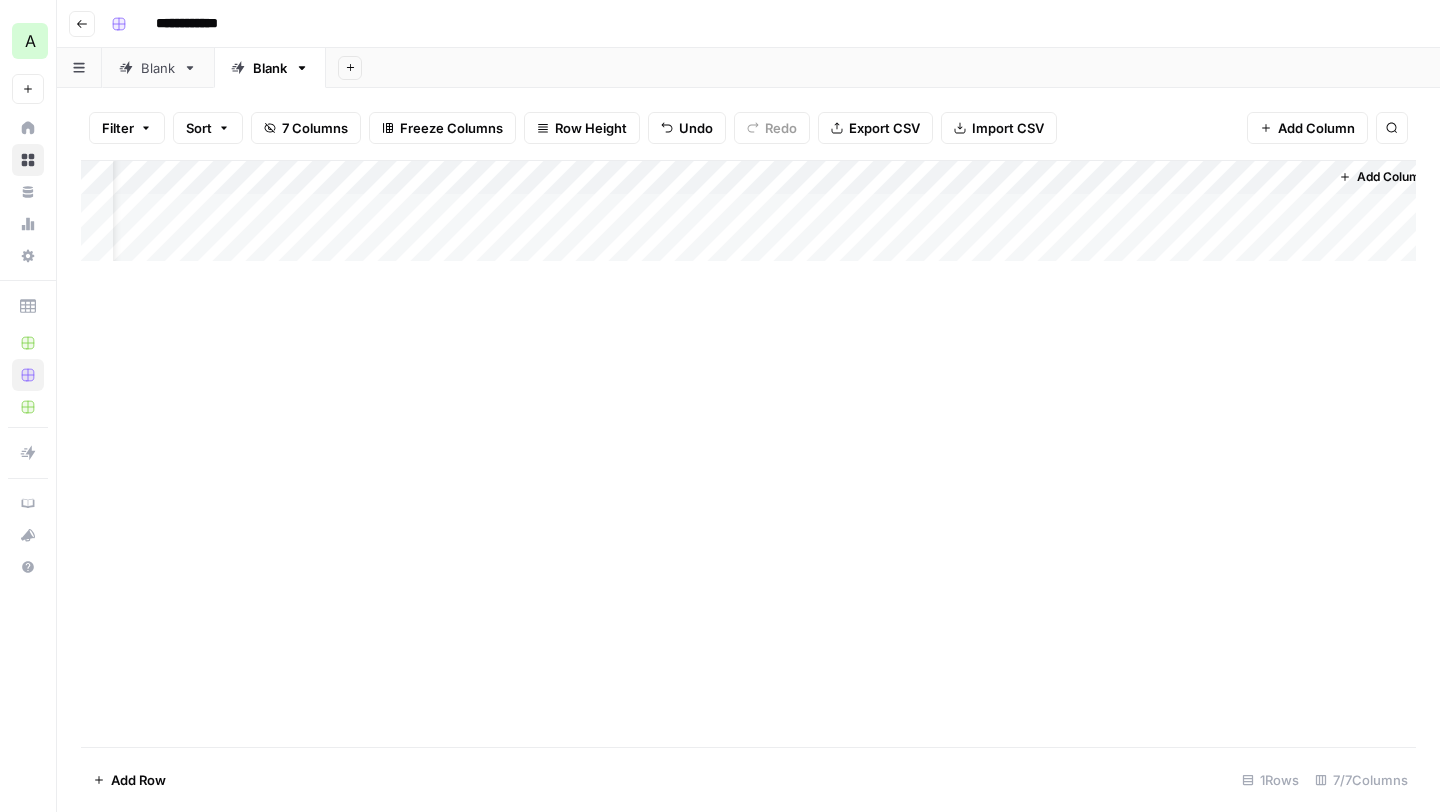 scroll, scrollTop: 0, scrollLeft: 69, axis: horizontal 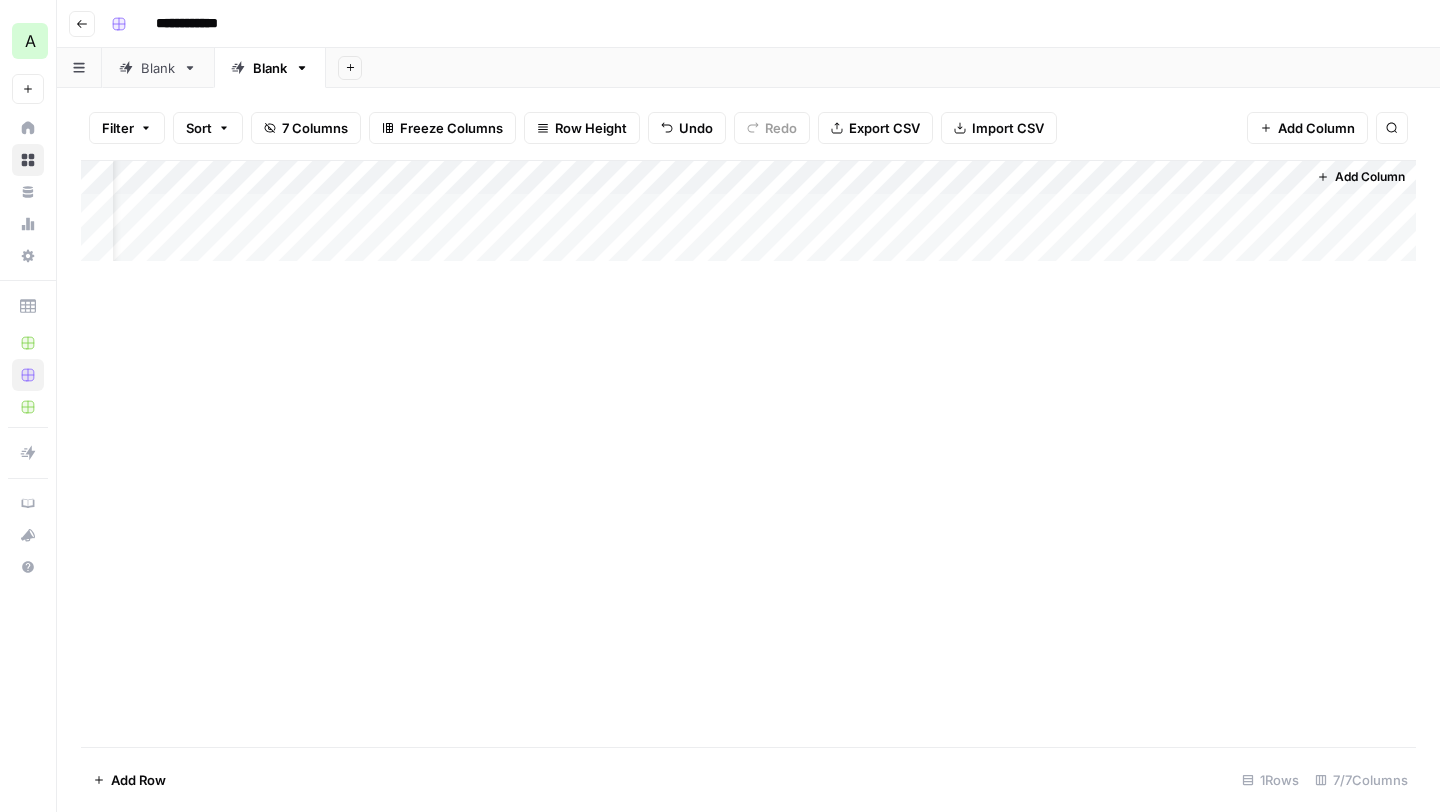 click on "Add Column" at bounding box center (748, 211) 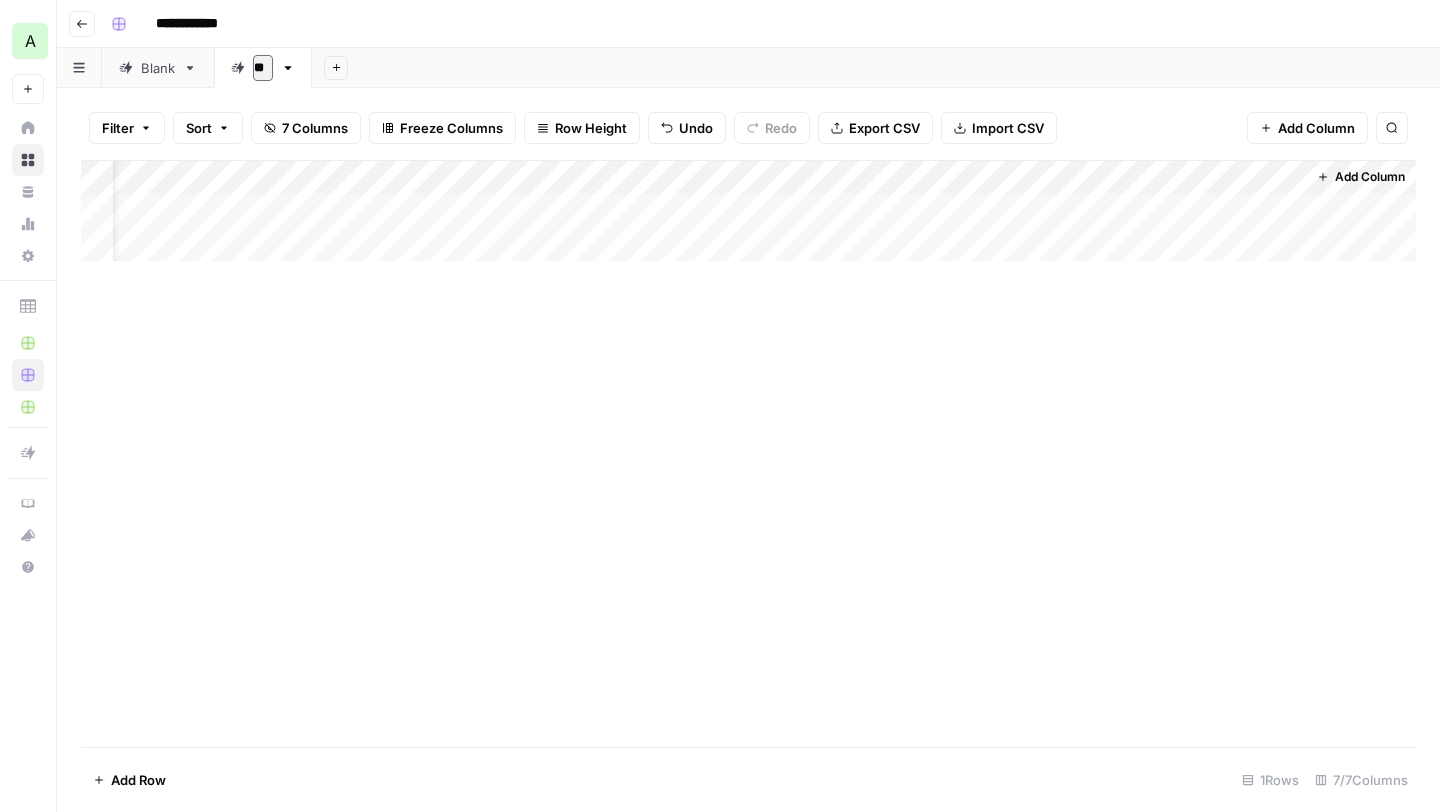 type on "***" 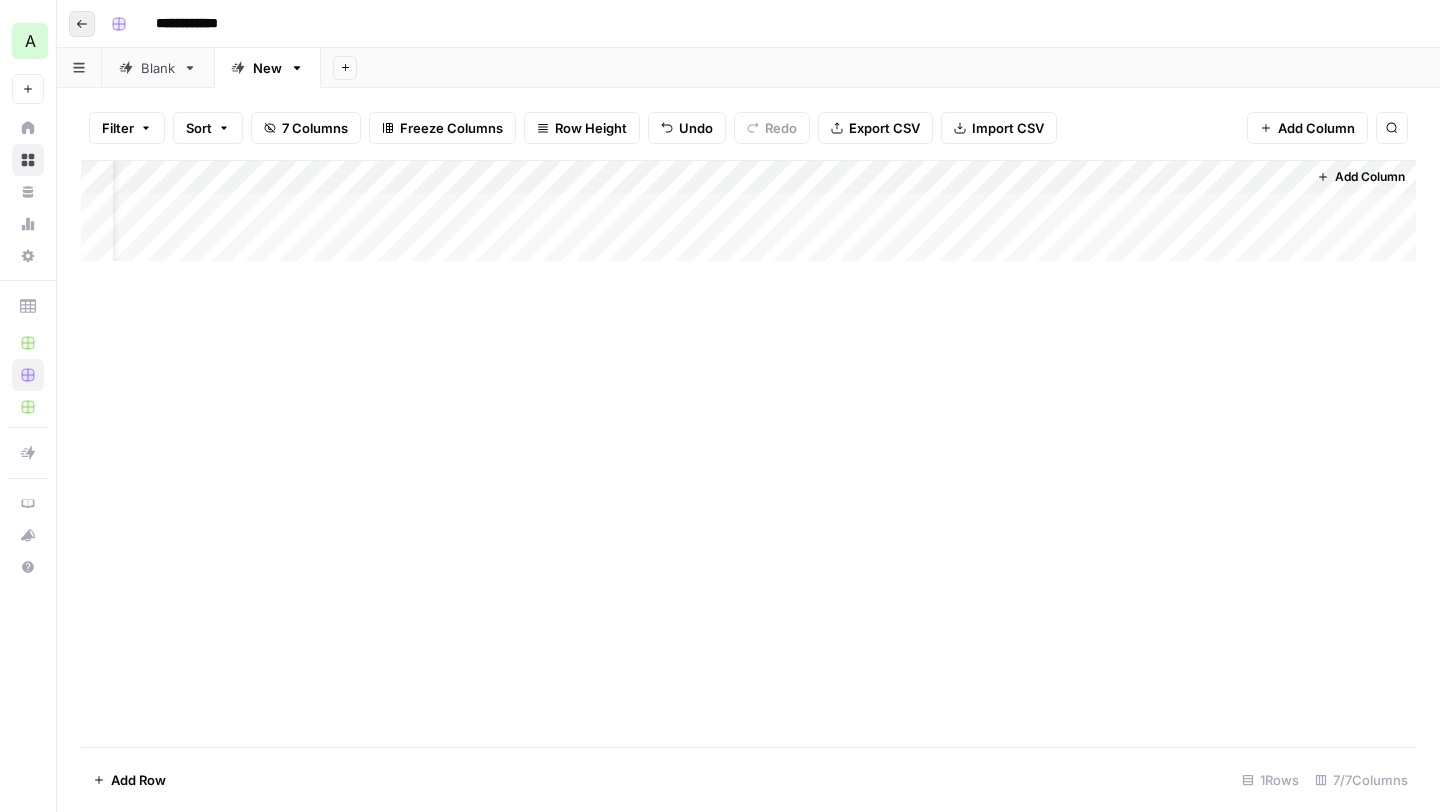 click 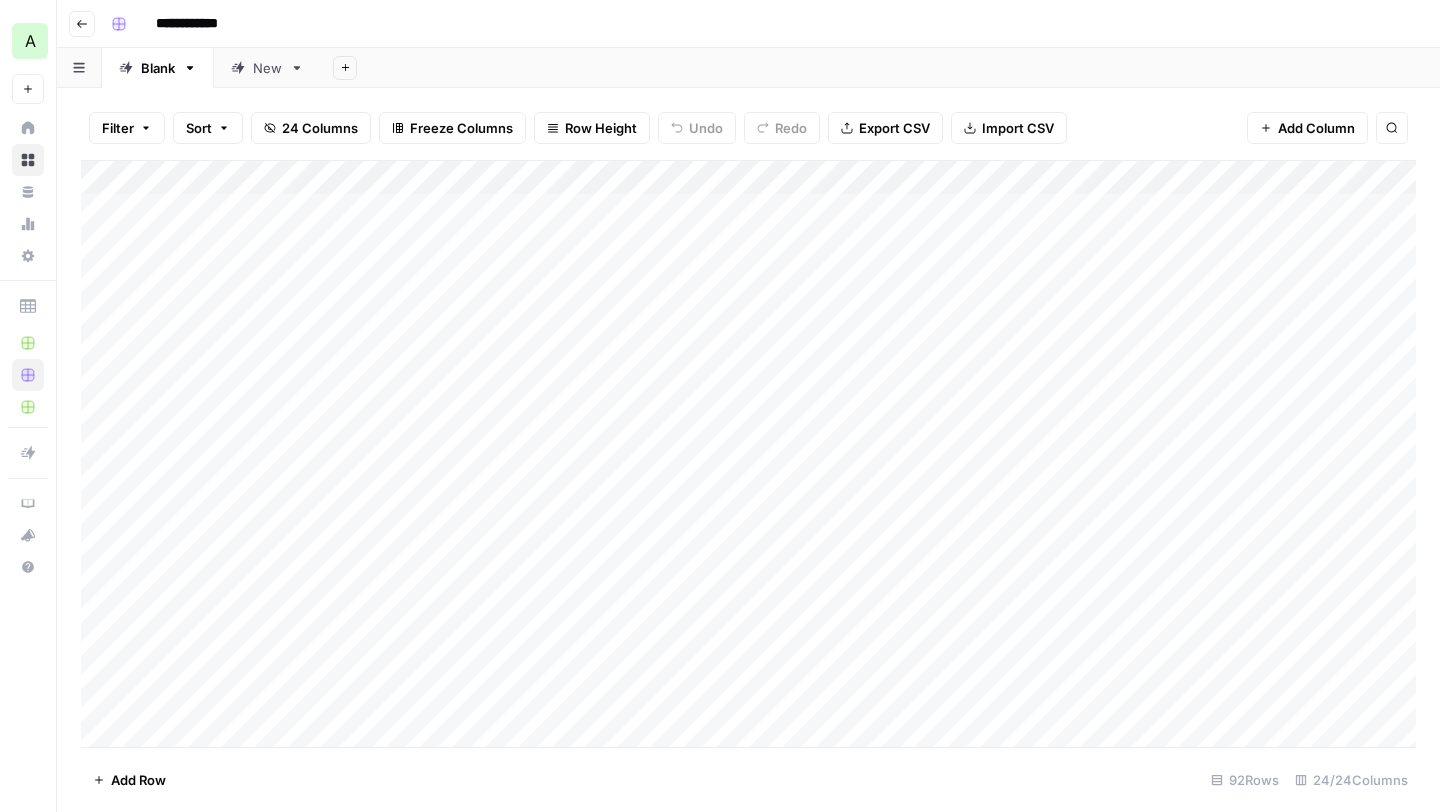 click 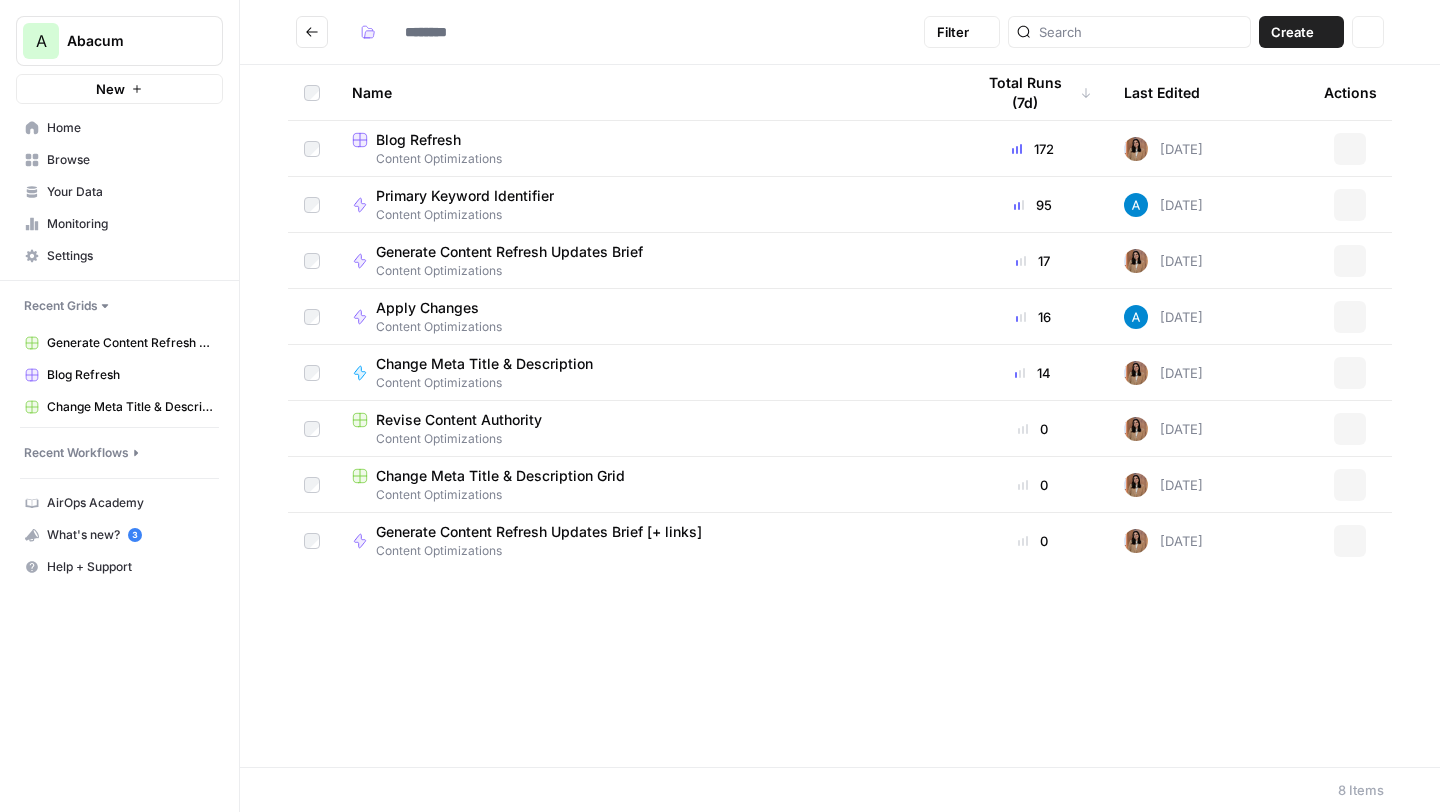 type on "**********" 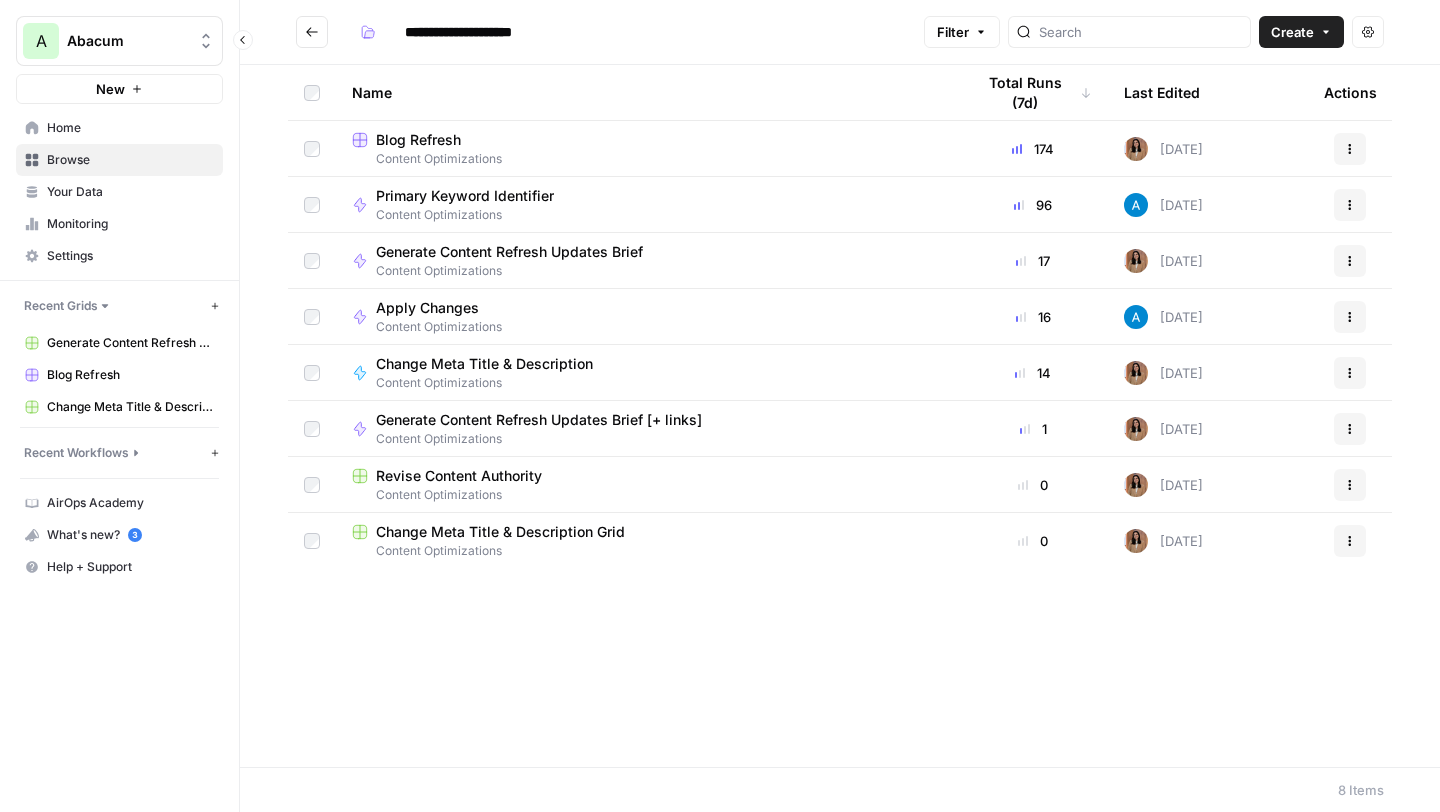 click on "Browse" at bounding box center [130, 160] 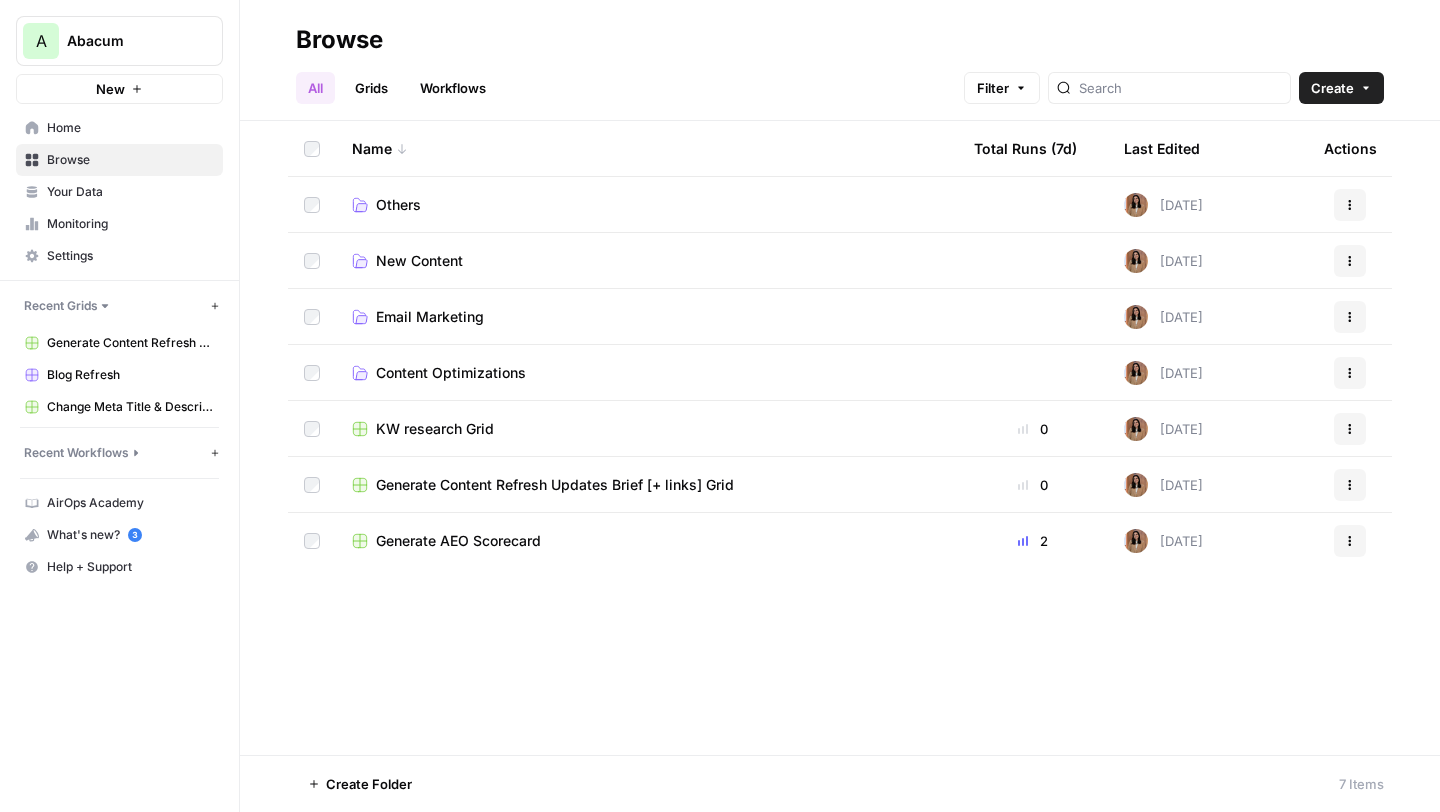 click on "Content Optimizations" at bounding box center [647, 372] 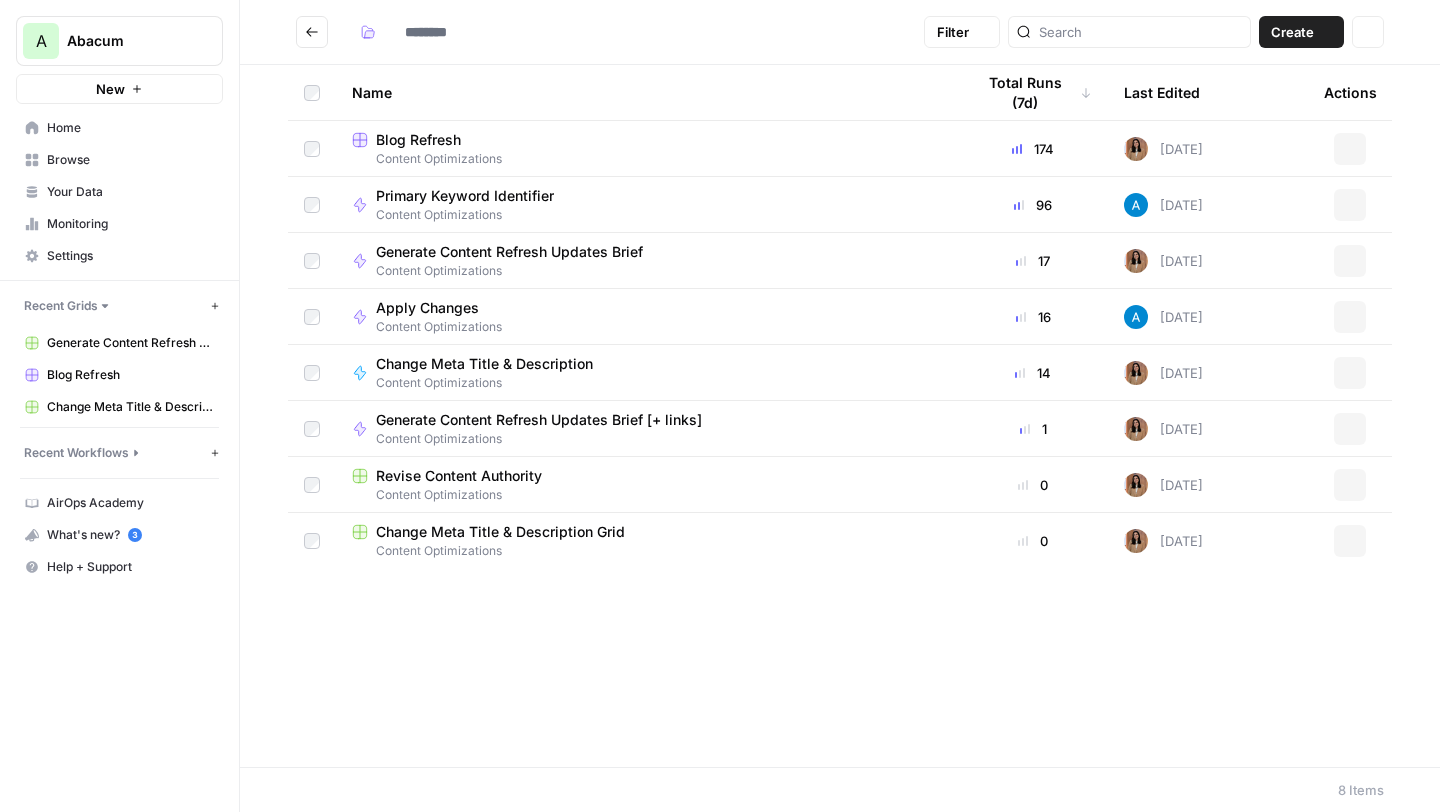 type on "**********" 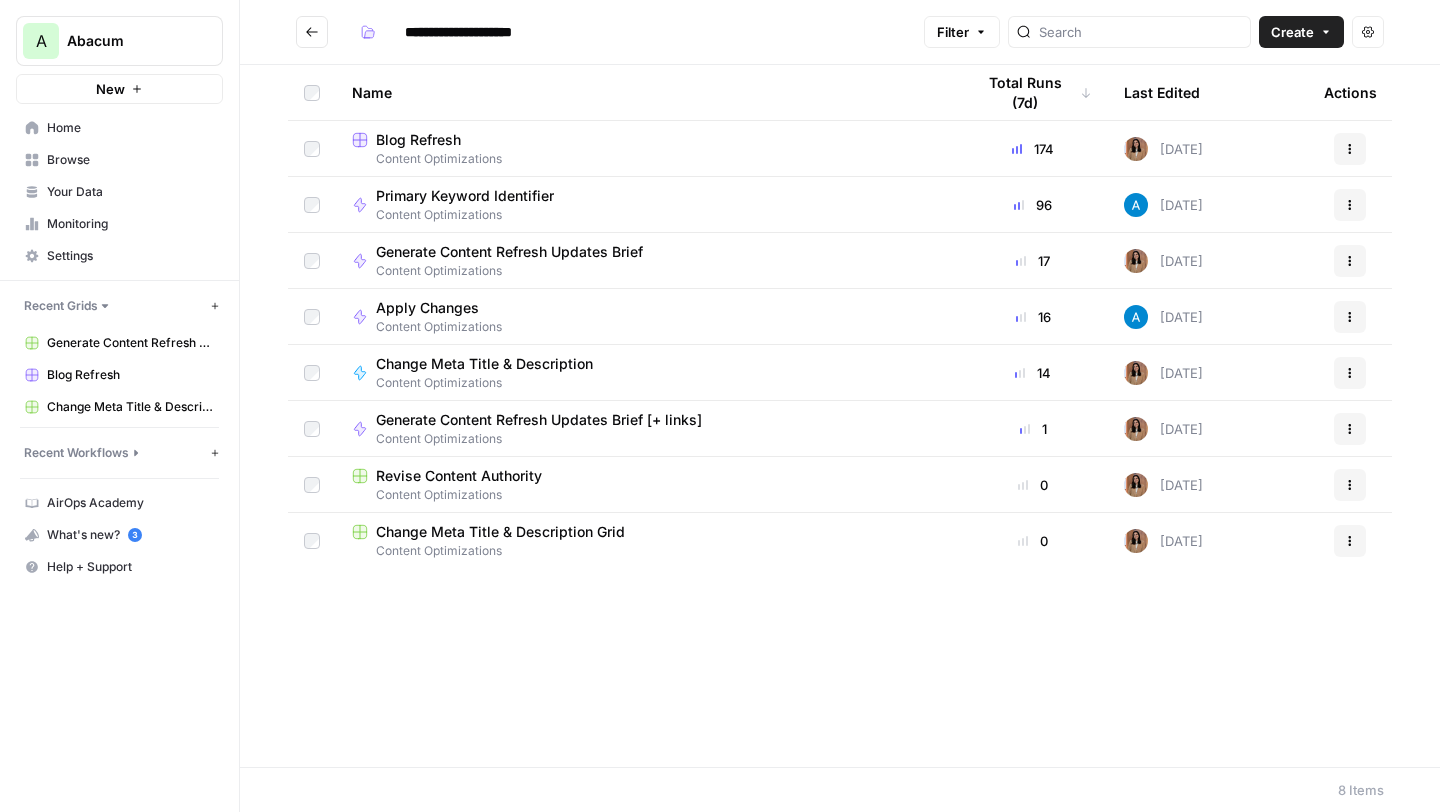 click on "Apply Changes" at bounding box center (431, 308) 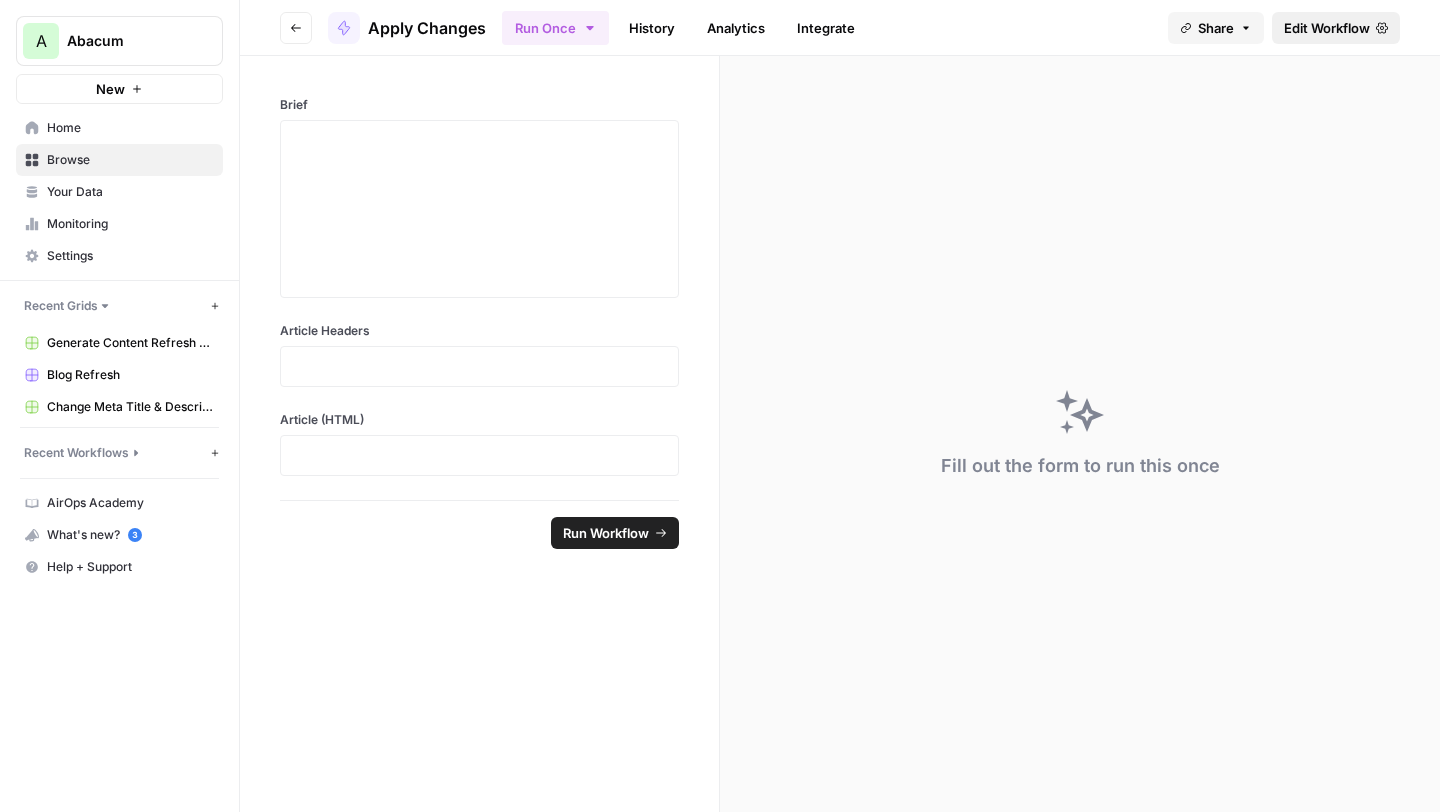 click on "Edit Workflow" at bounding box center [1327, 28] 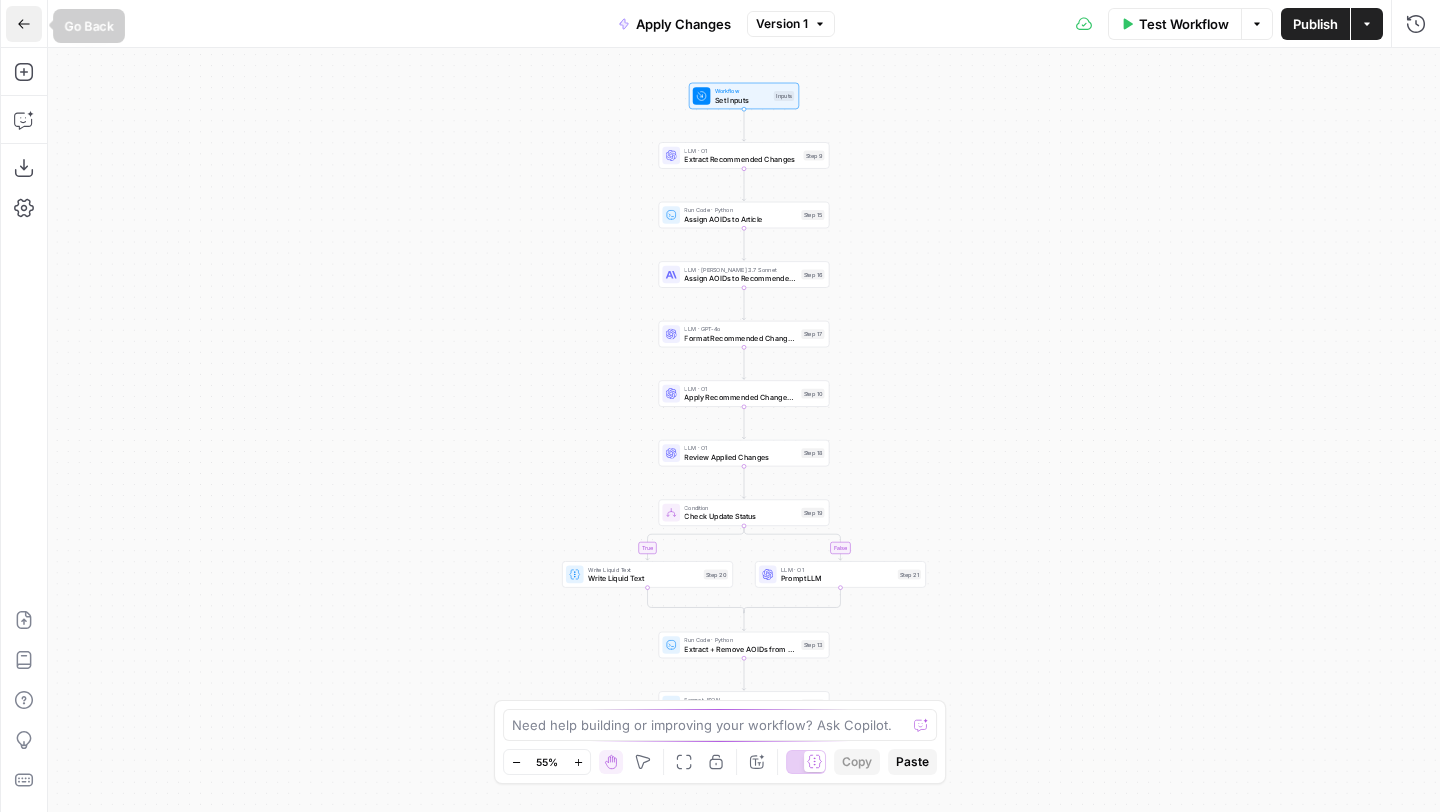 click 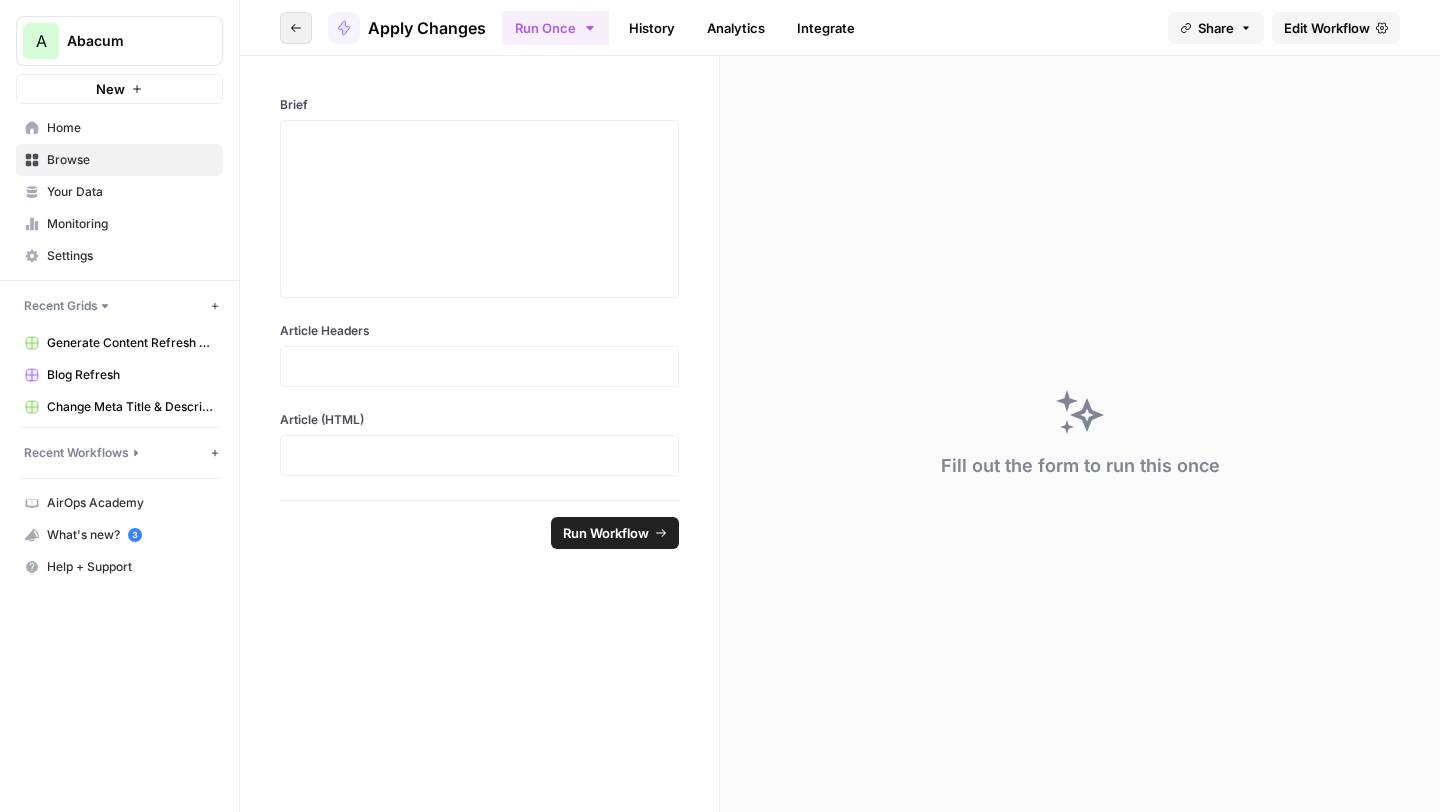 click 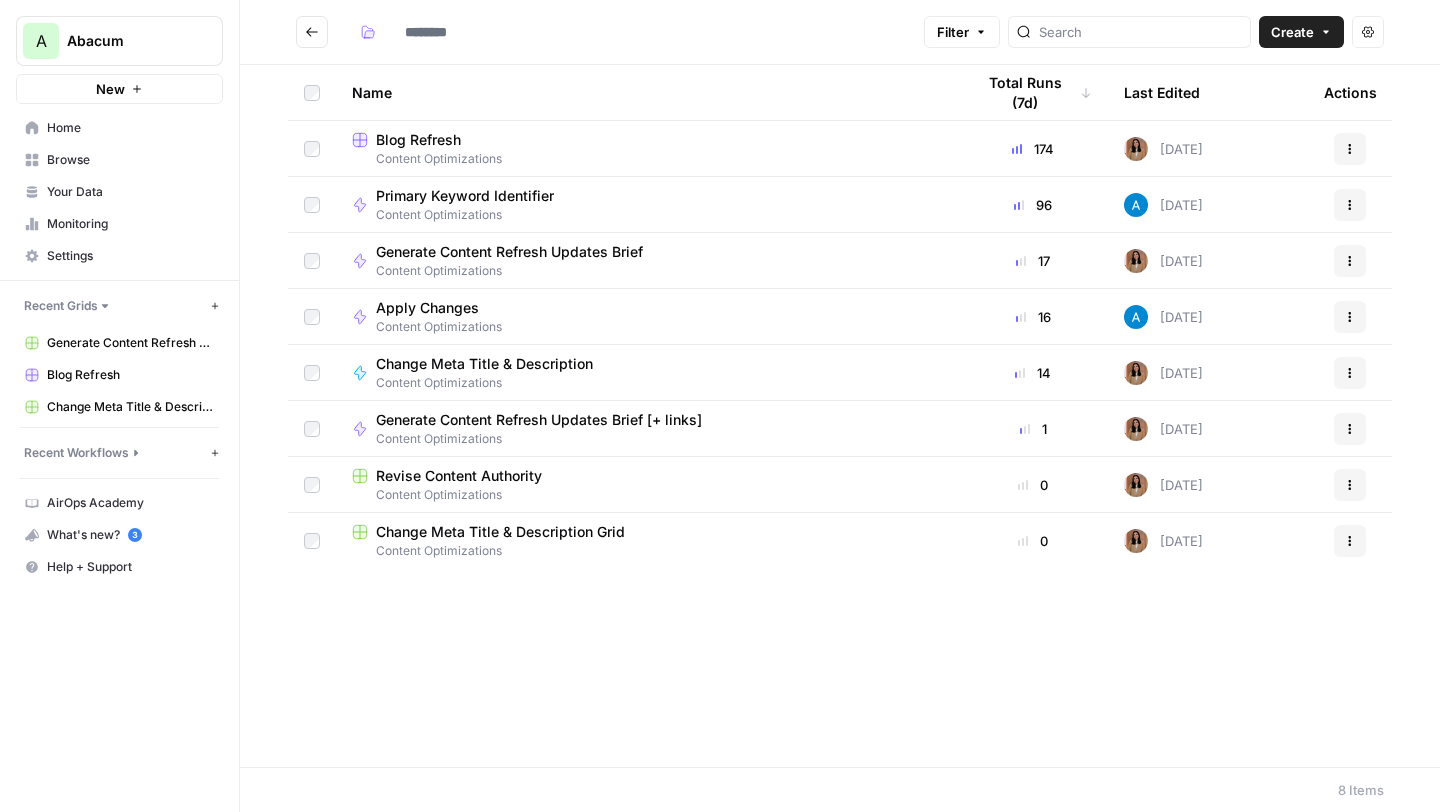 type on "**********" 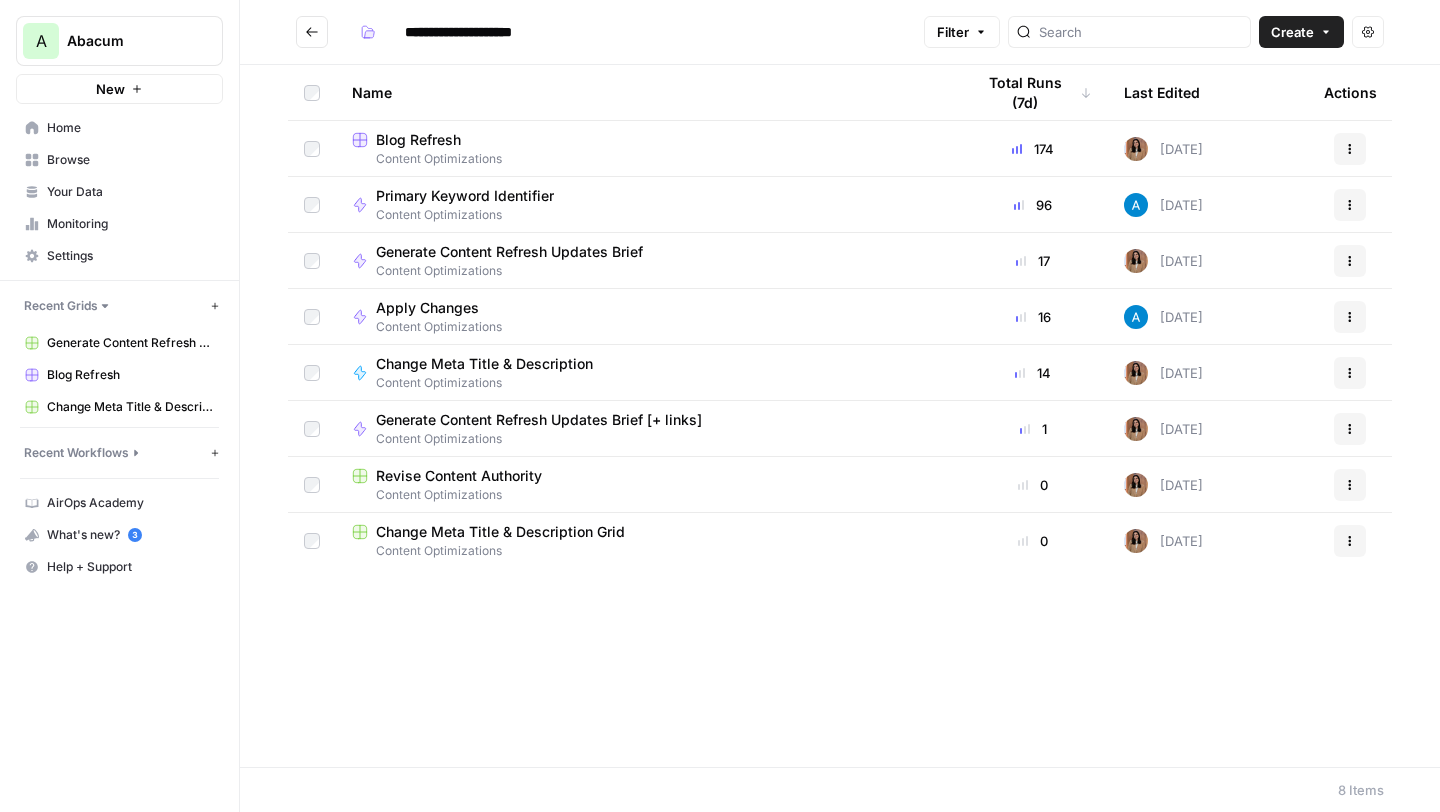 click 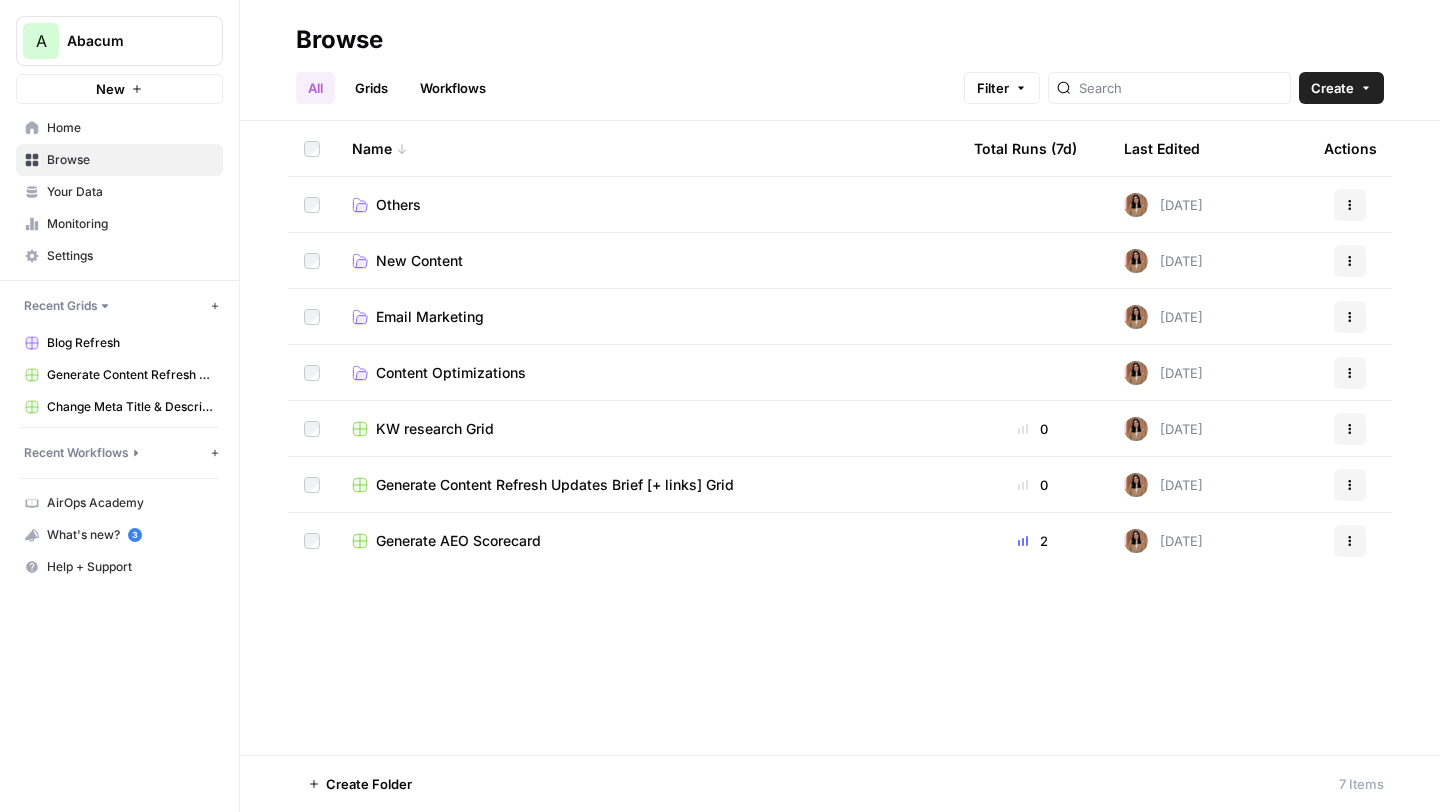 click on "Content Optimizations" at bounding box center [451, 373] 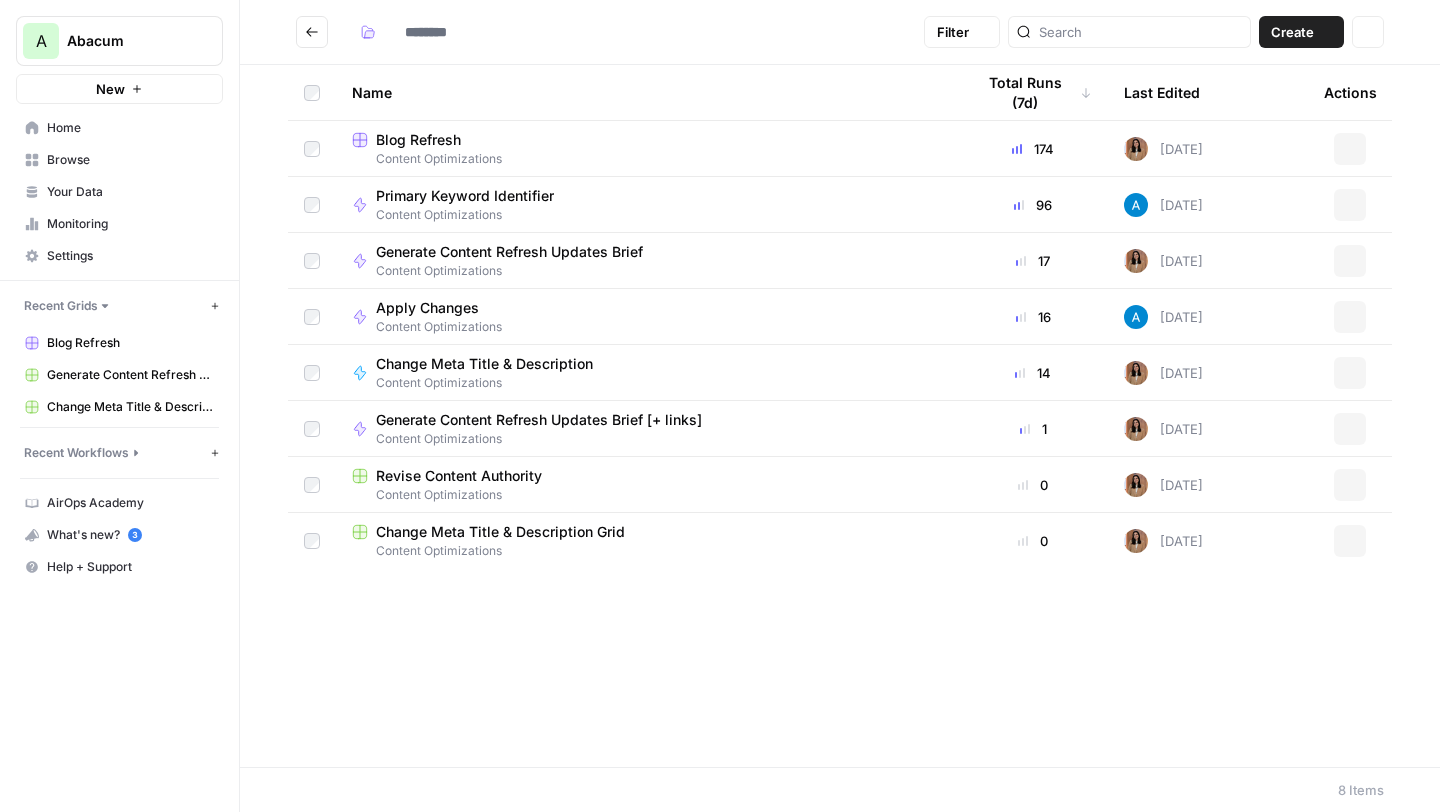 type on "**********" 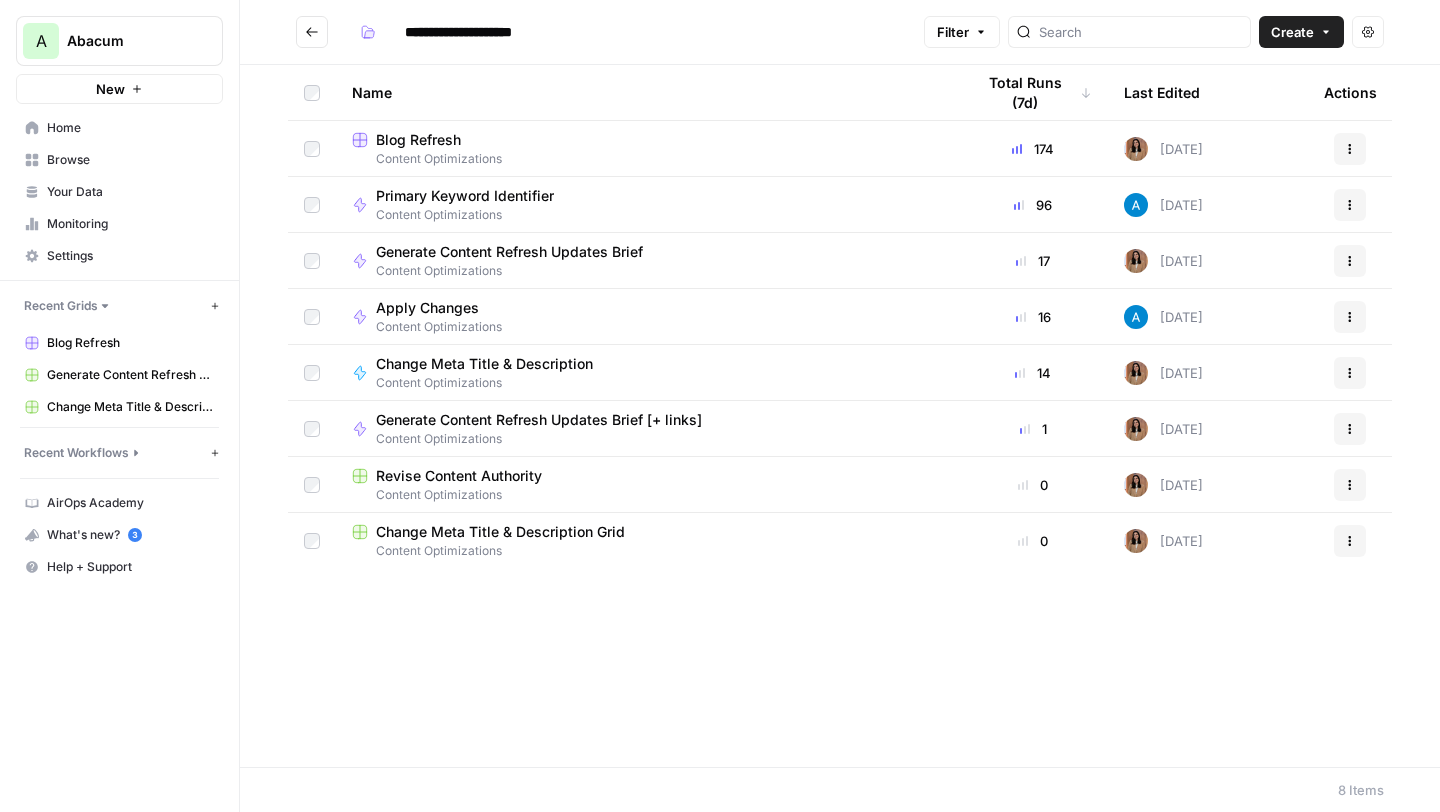 click on "Blog Refresh" at bounding box center (418, 140) 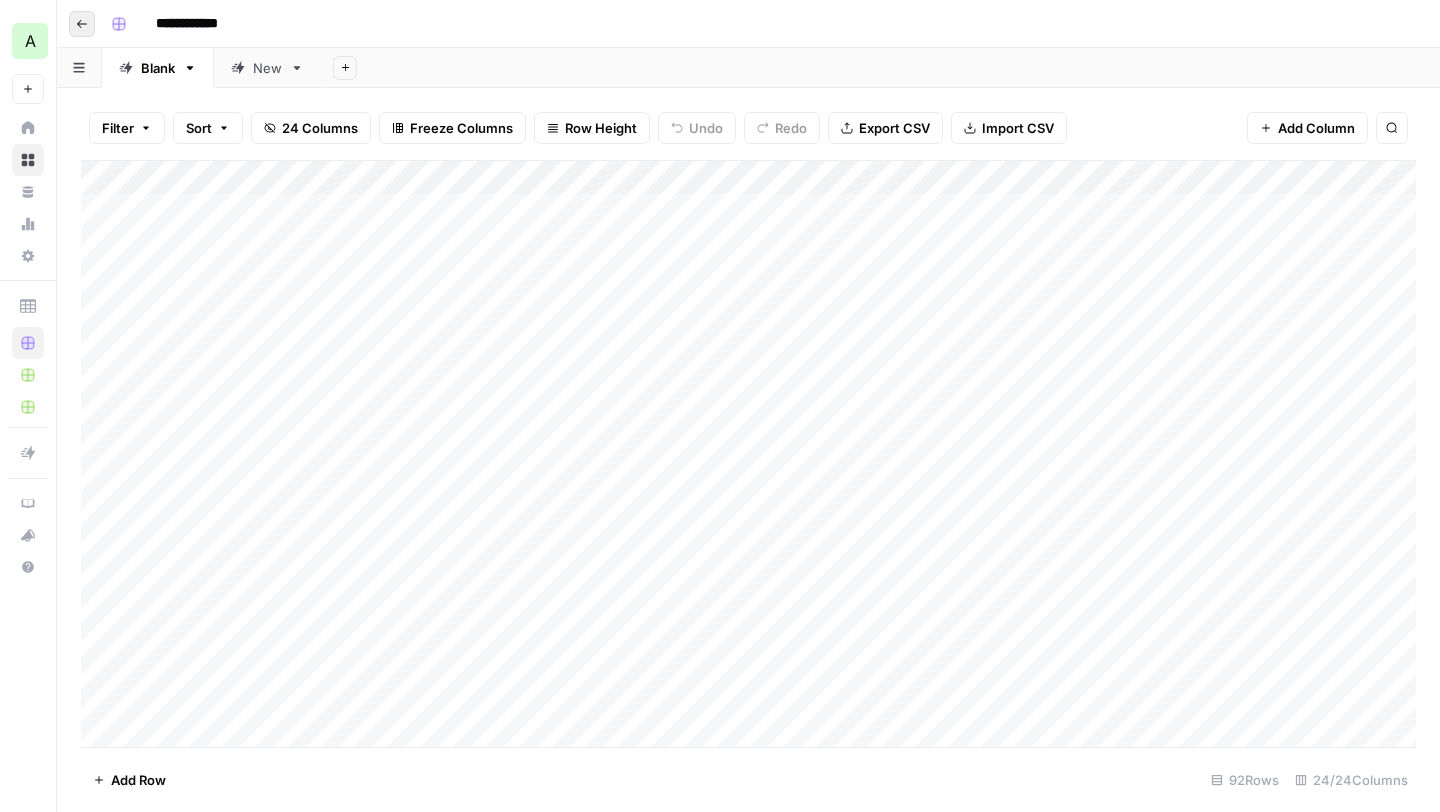 click on "Go back" at bounding box center [82, 24] 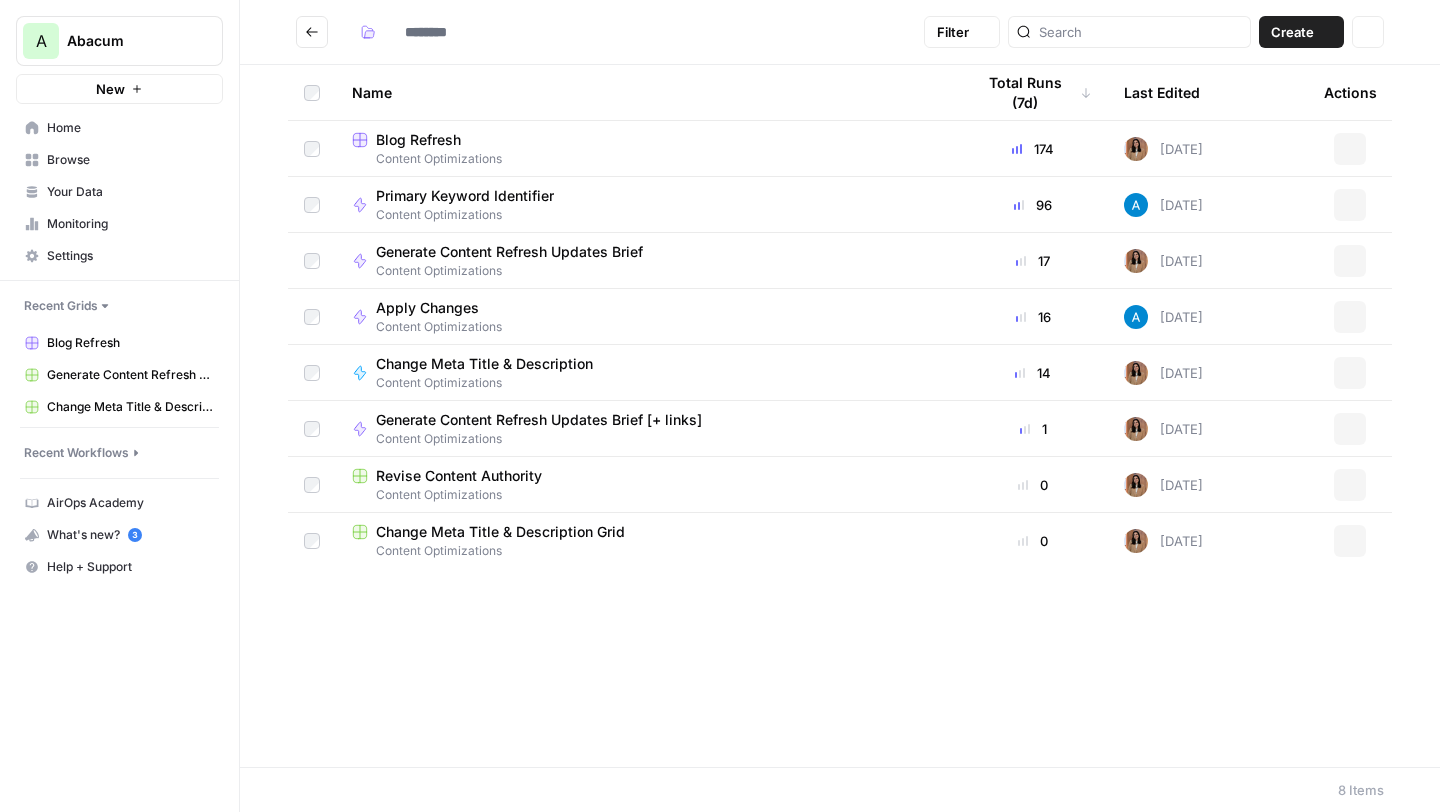 type on "**********" 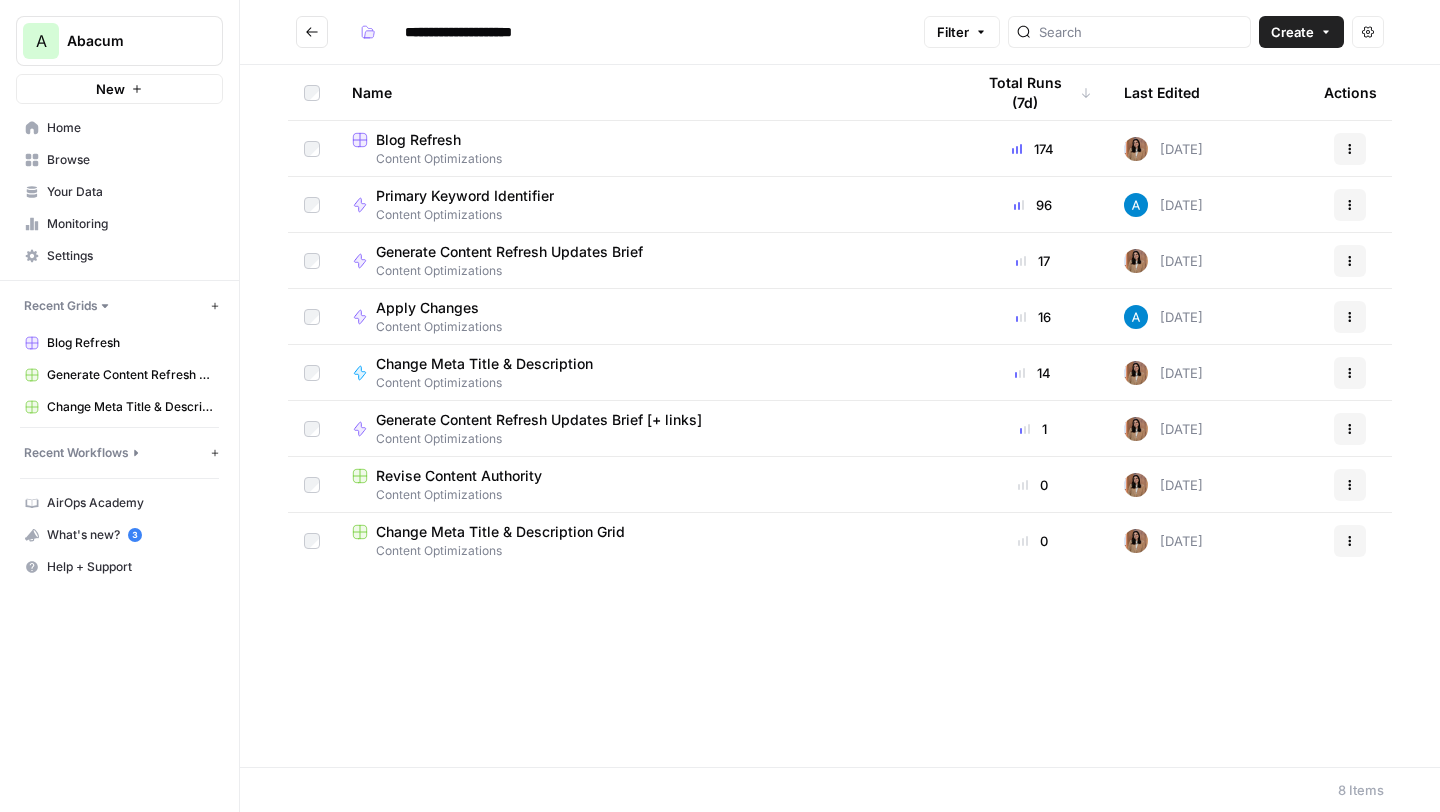 click 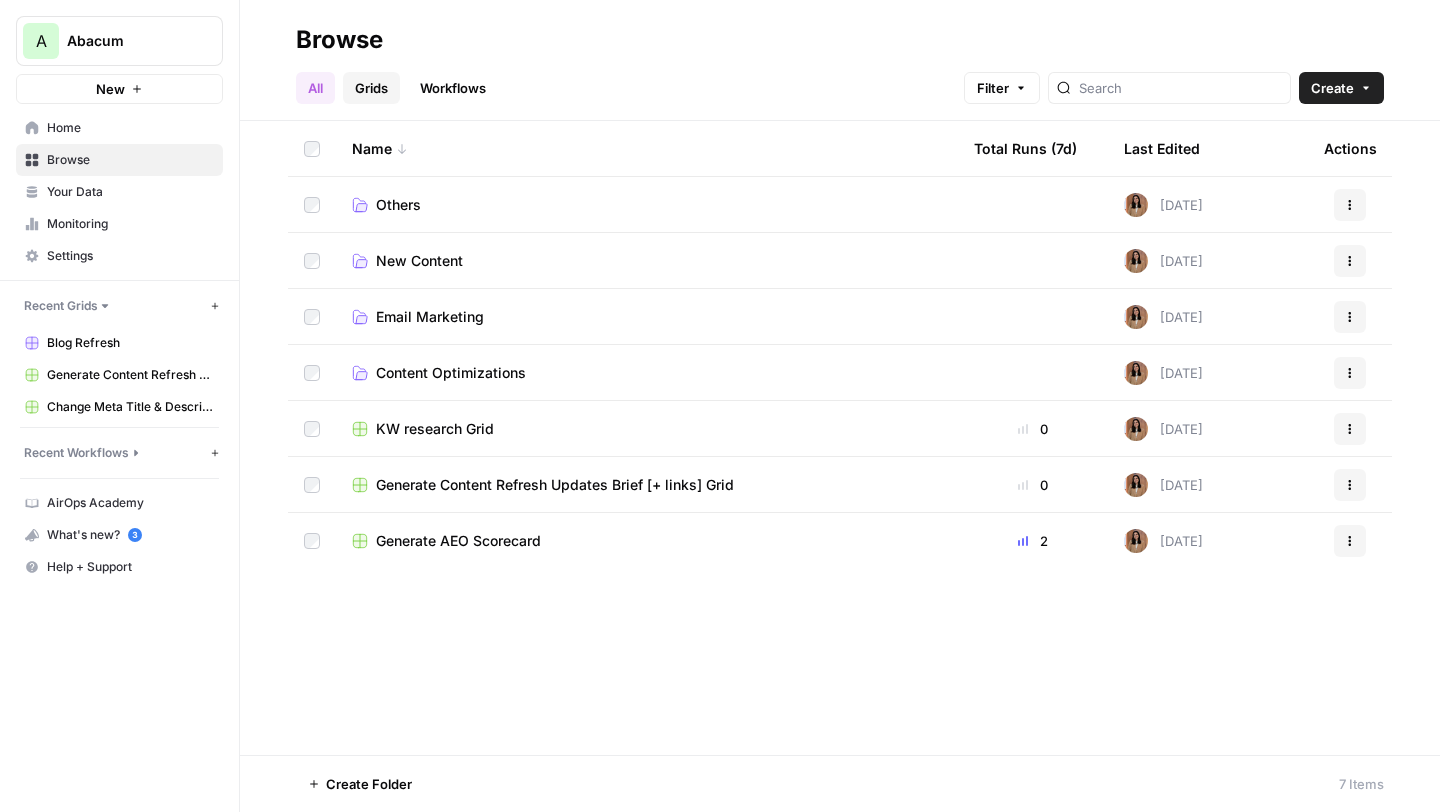 click on "Grids" at bounding box center [371, 88] 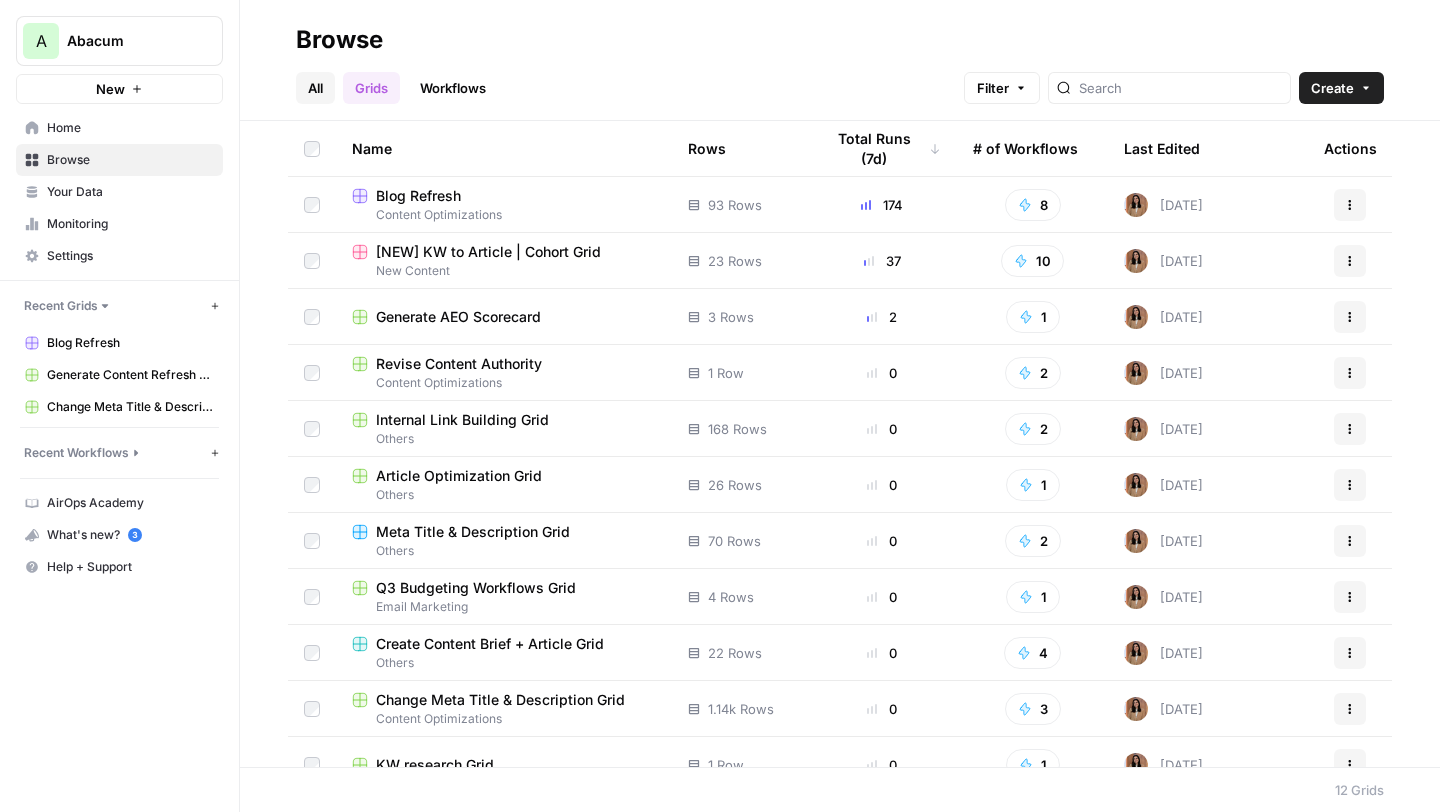 click on "All" at bounding box center (315, 88) 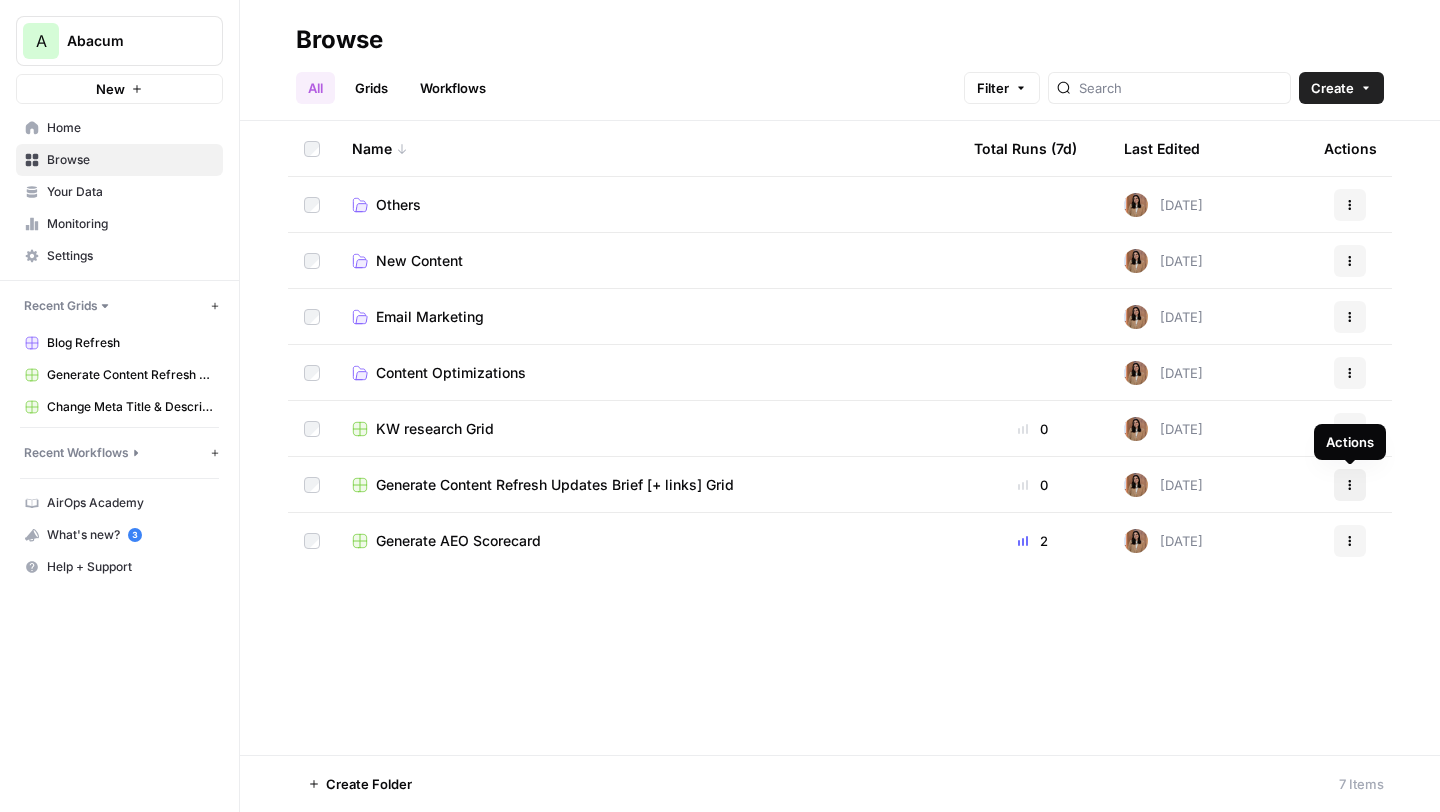 click 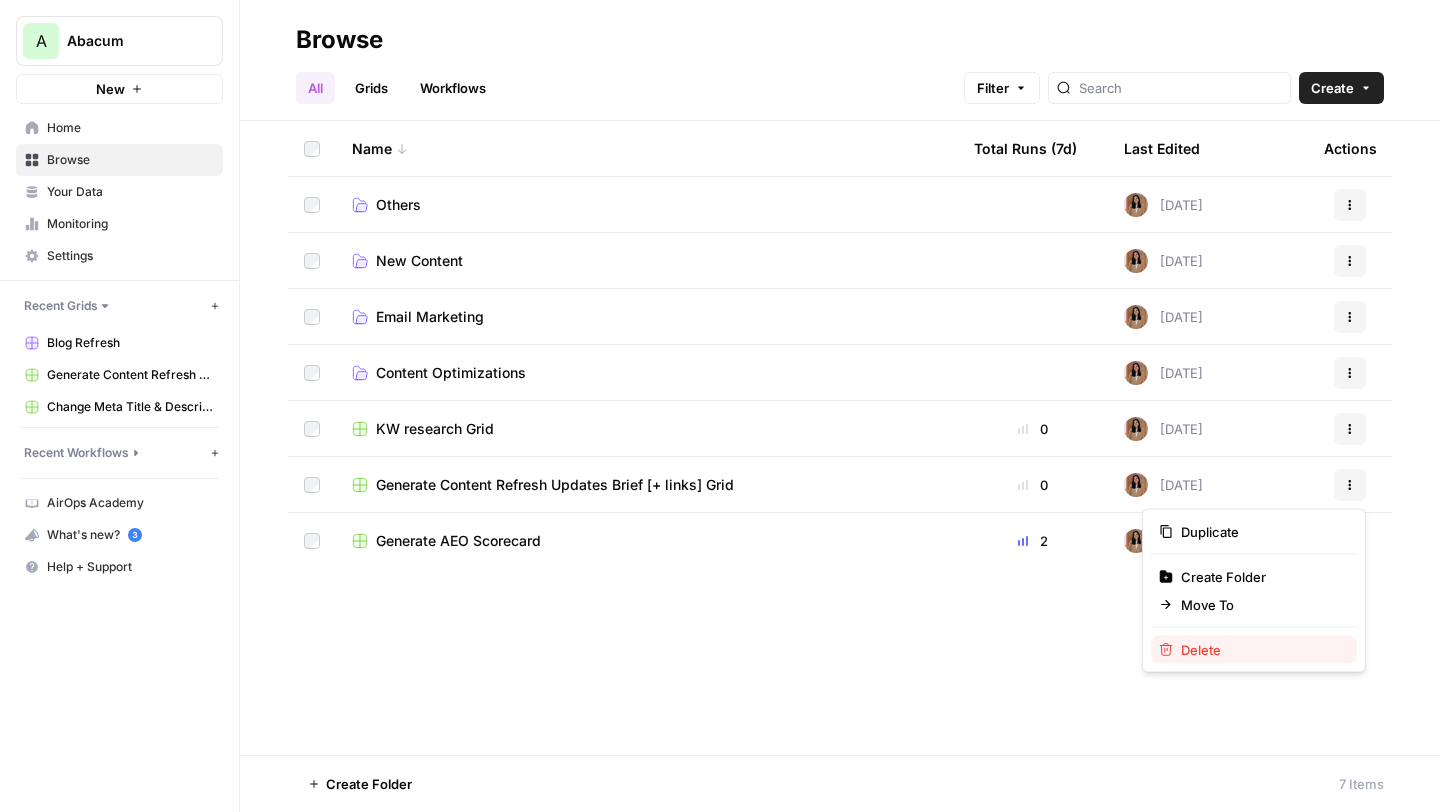 click on "Delete" at bounding box center (1254, 650) 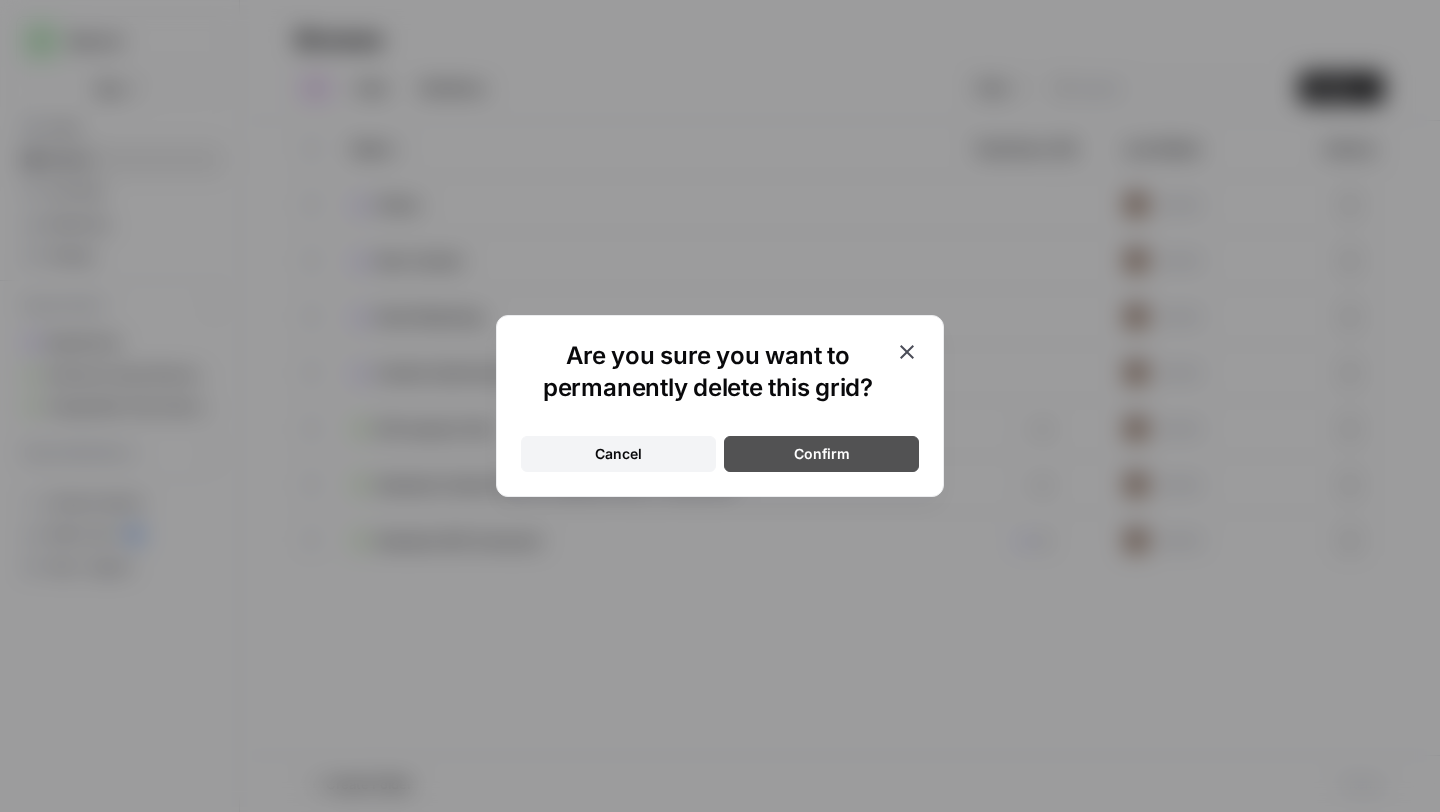 click on "Confirm" at bounding box center [821, 454] 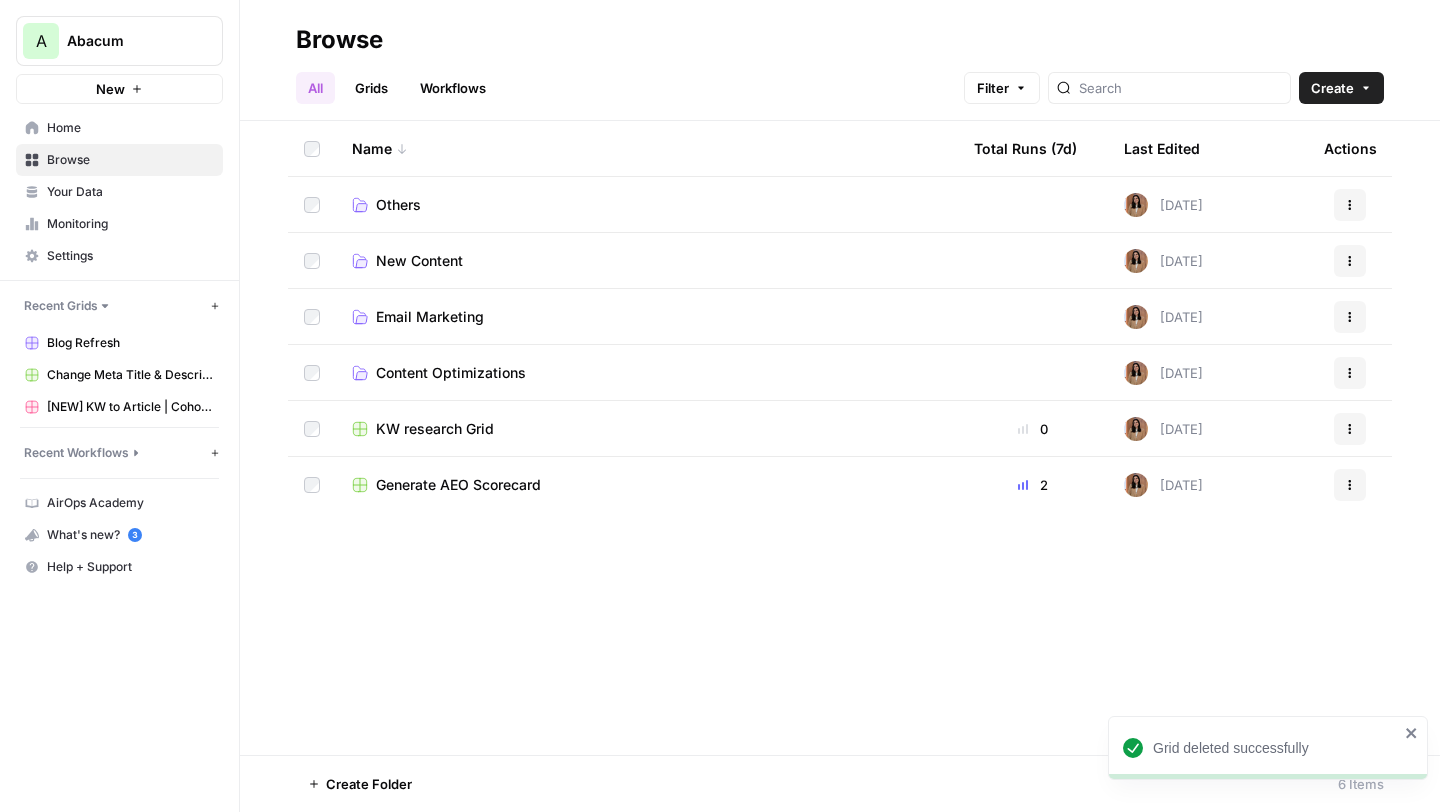 click on "Content Optimizations" at bounding box center (647, 372) 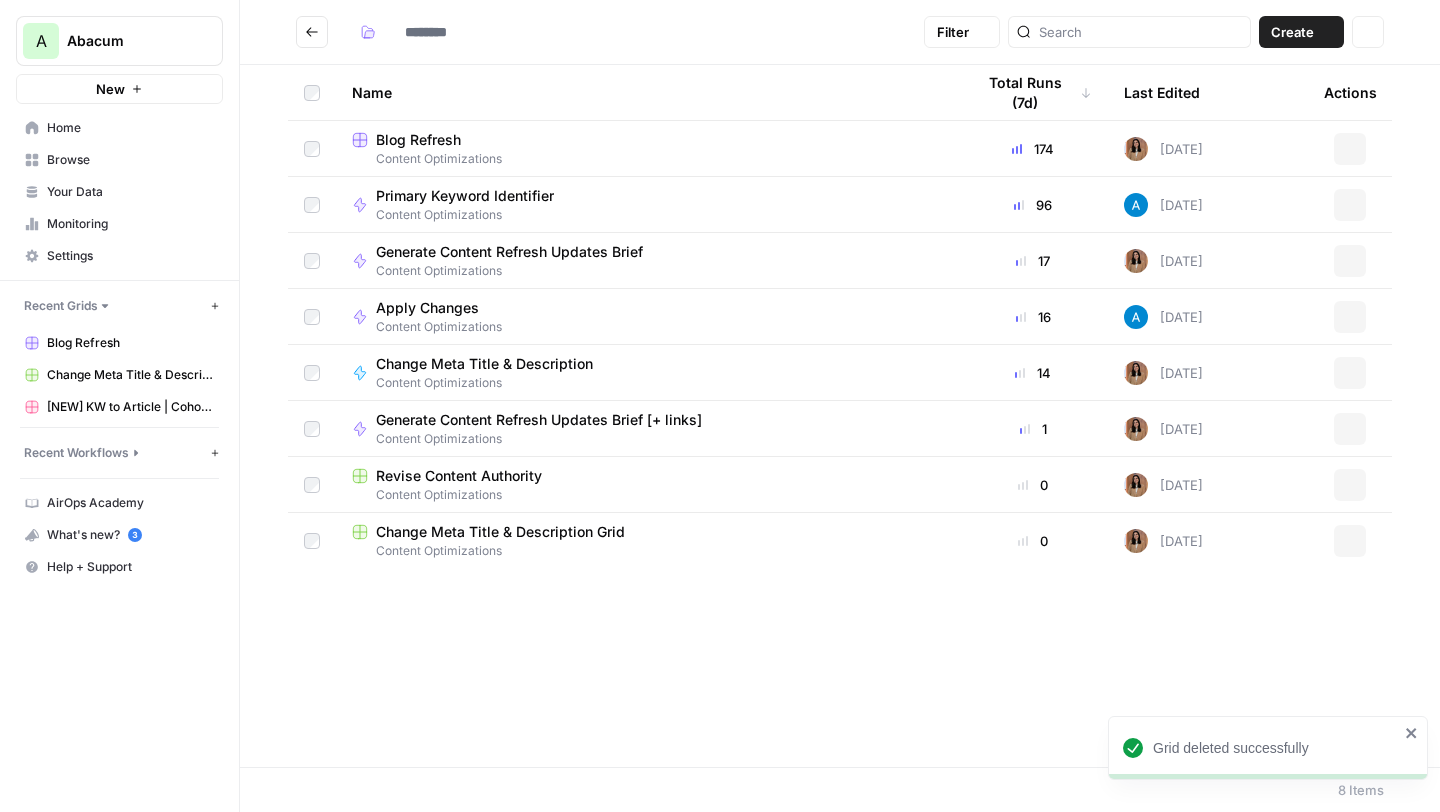 type on "**********" 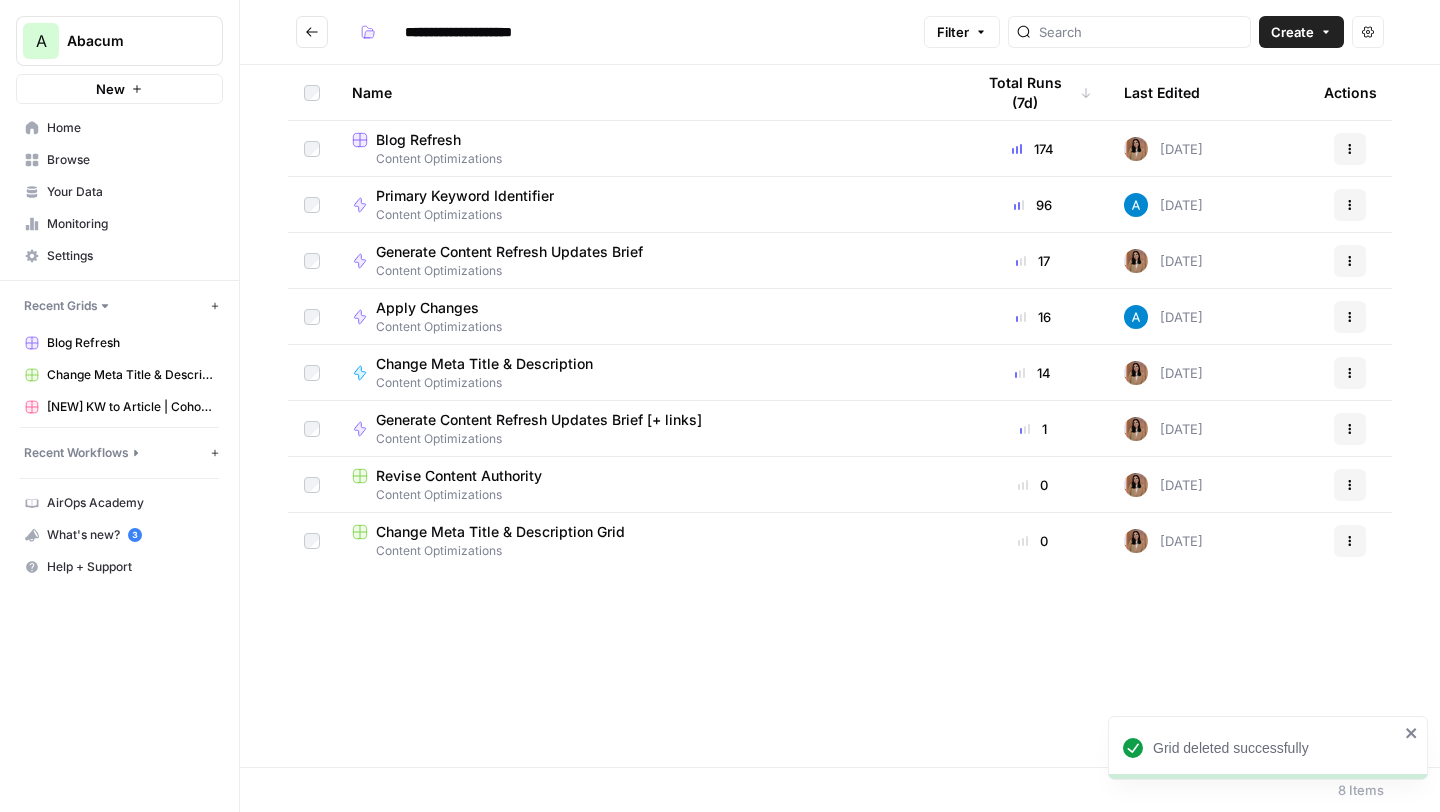 click on "Blog Refresh" at bounding box center [418, 140] 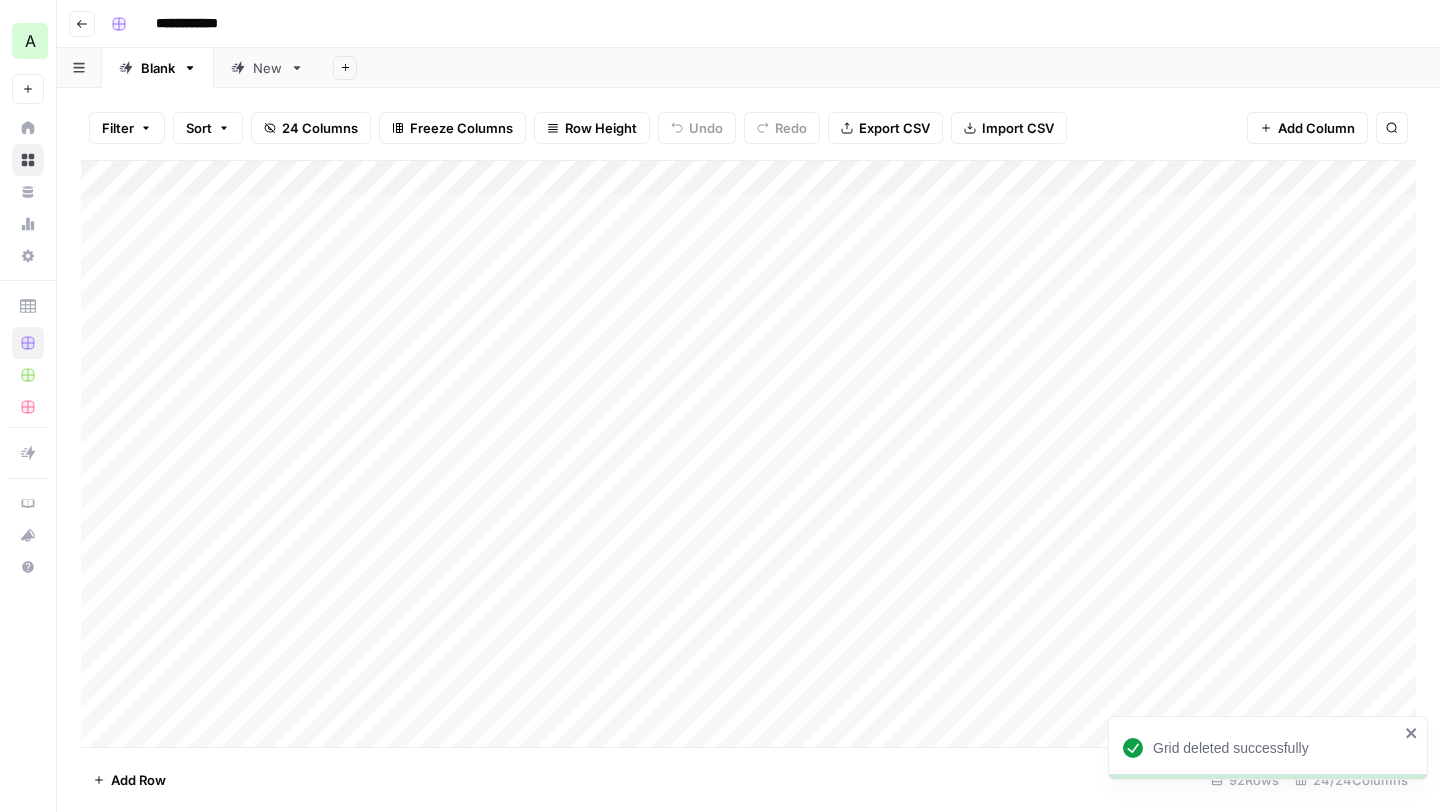 click on "New" at bounding box center (267, 68) 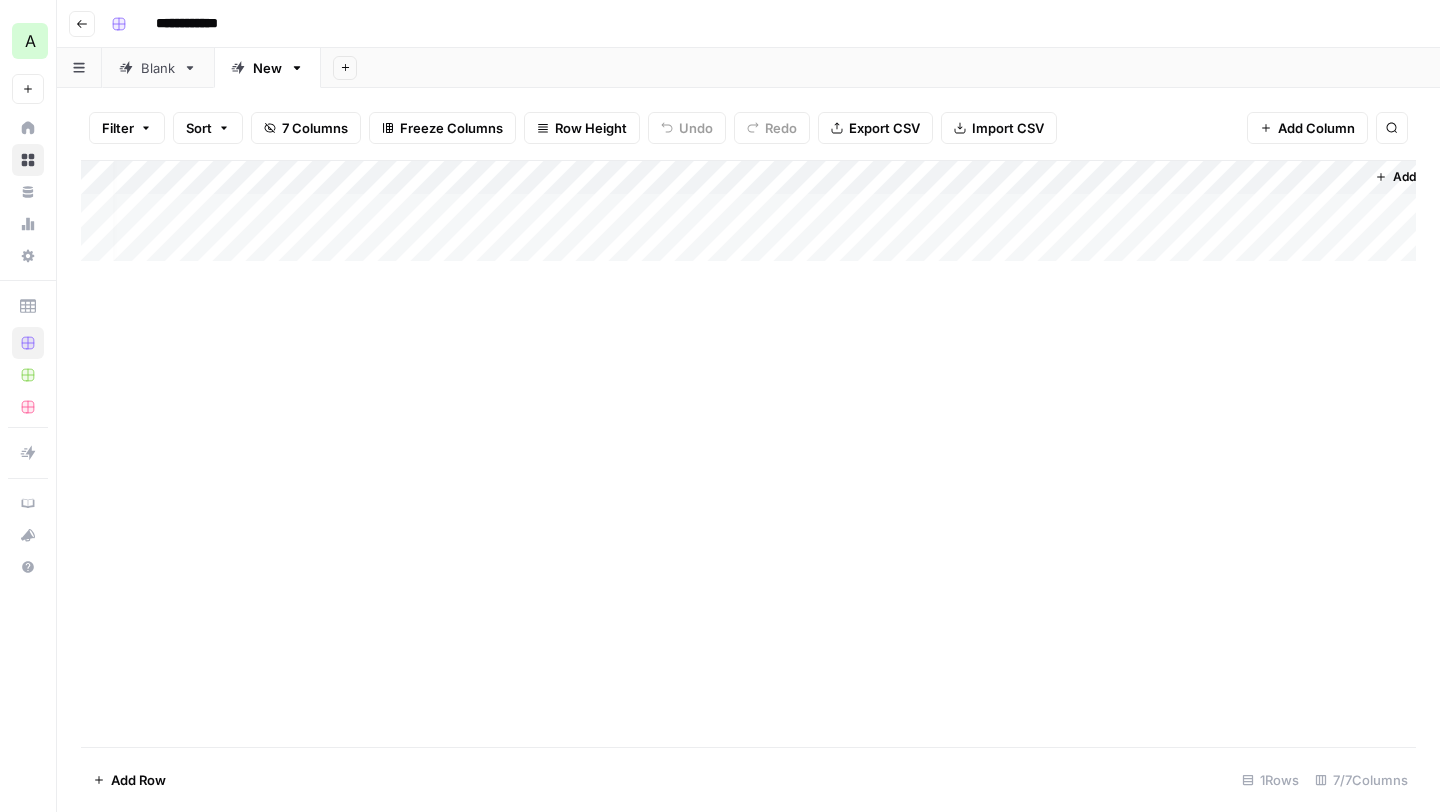scroll, scrollTop: 0, scrollLeft: 0, axis: both 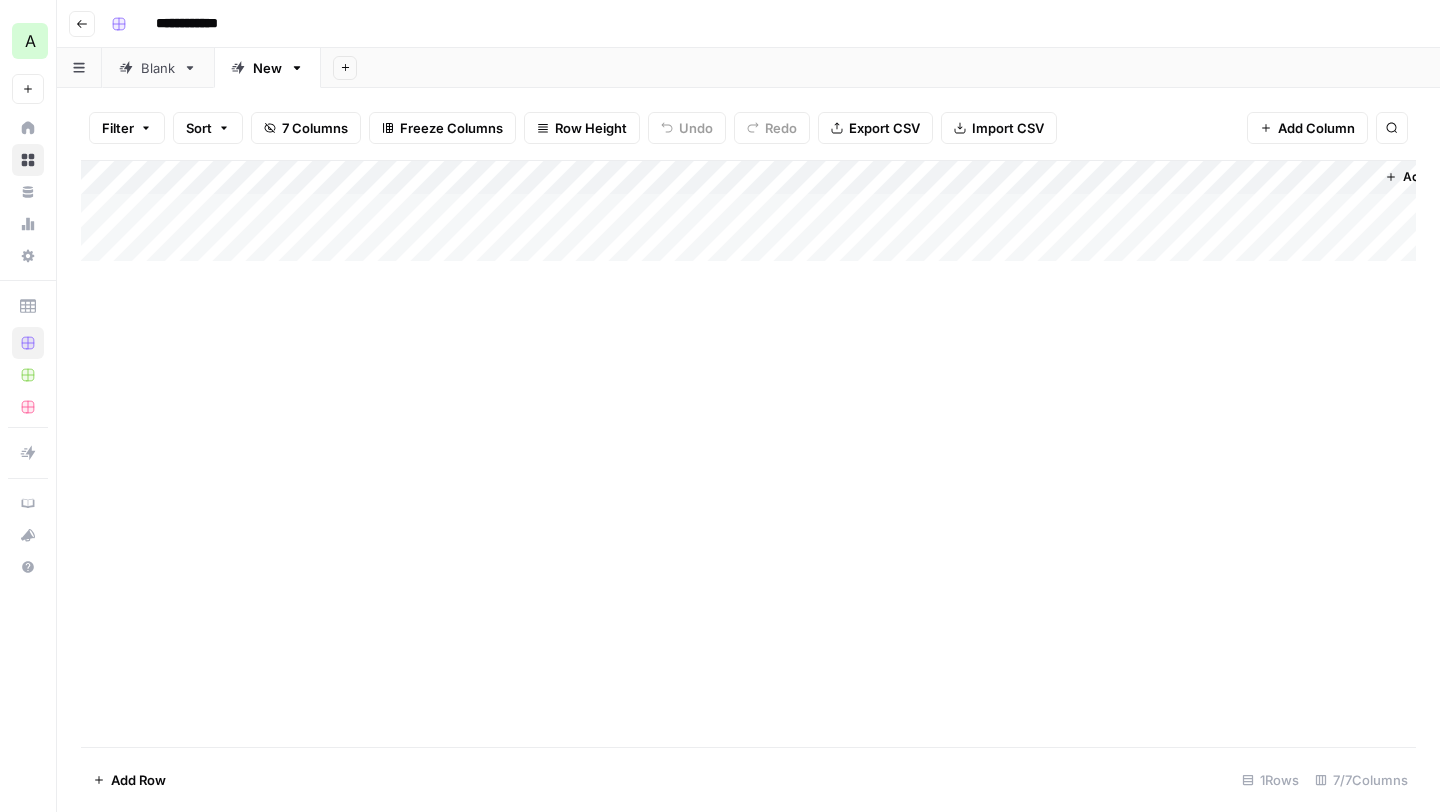 click on "Blank" at bounding box center [158, 68] 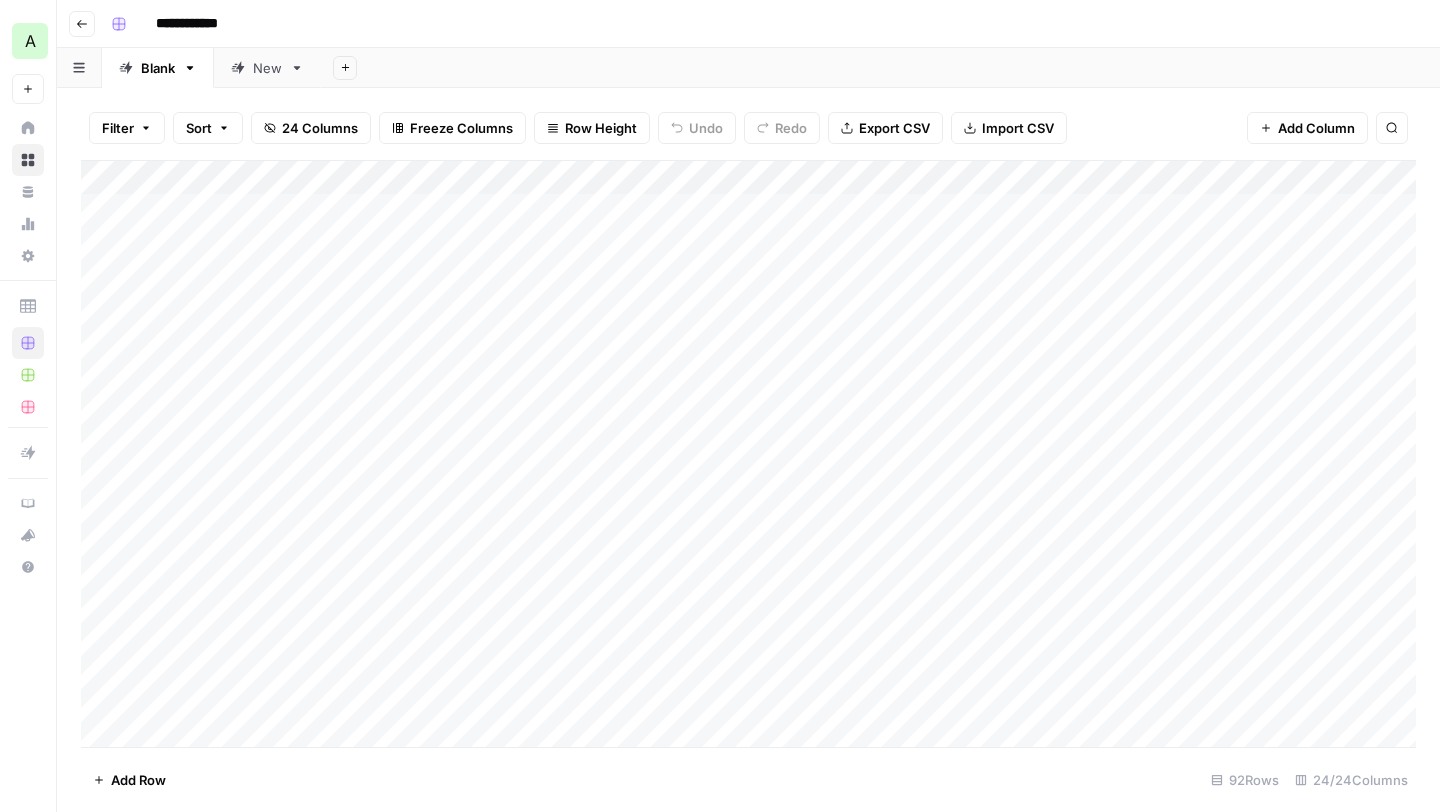 click on "New" at bounding box center [267, 68] 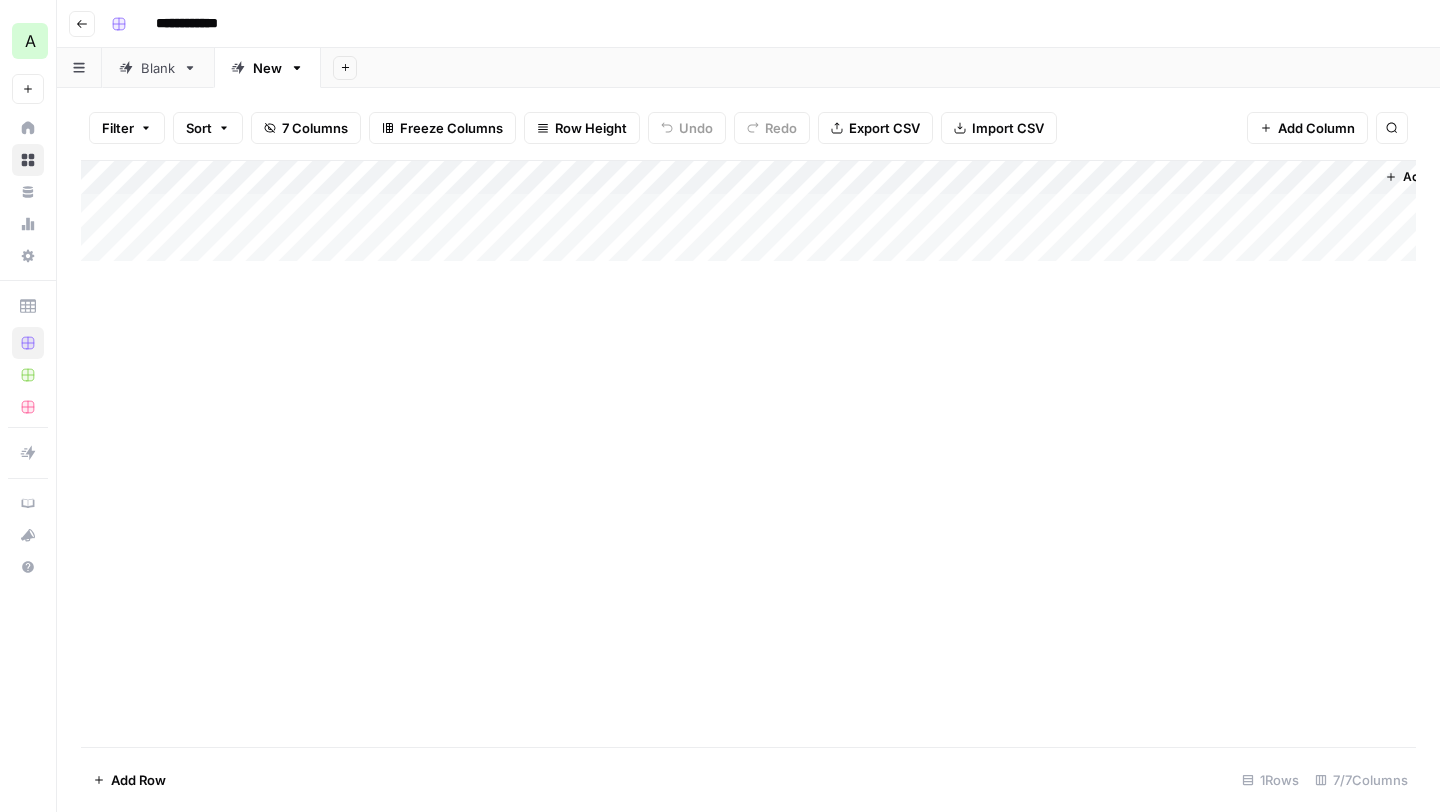 scroll, scrollTop: 0, scrollLeft: 69, axis: horizontal 